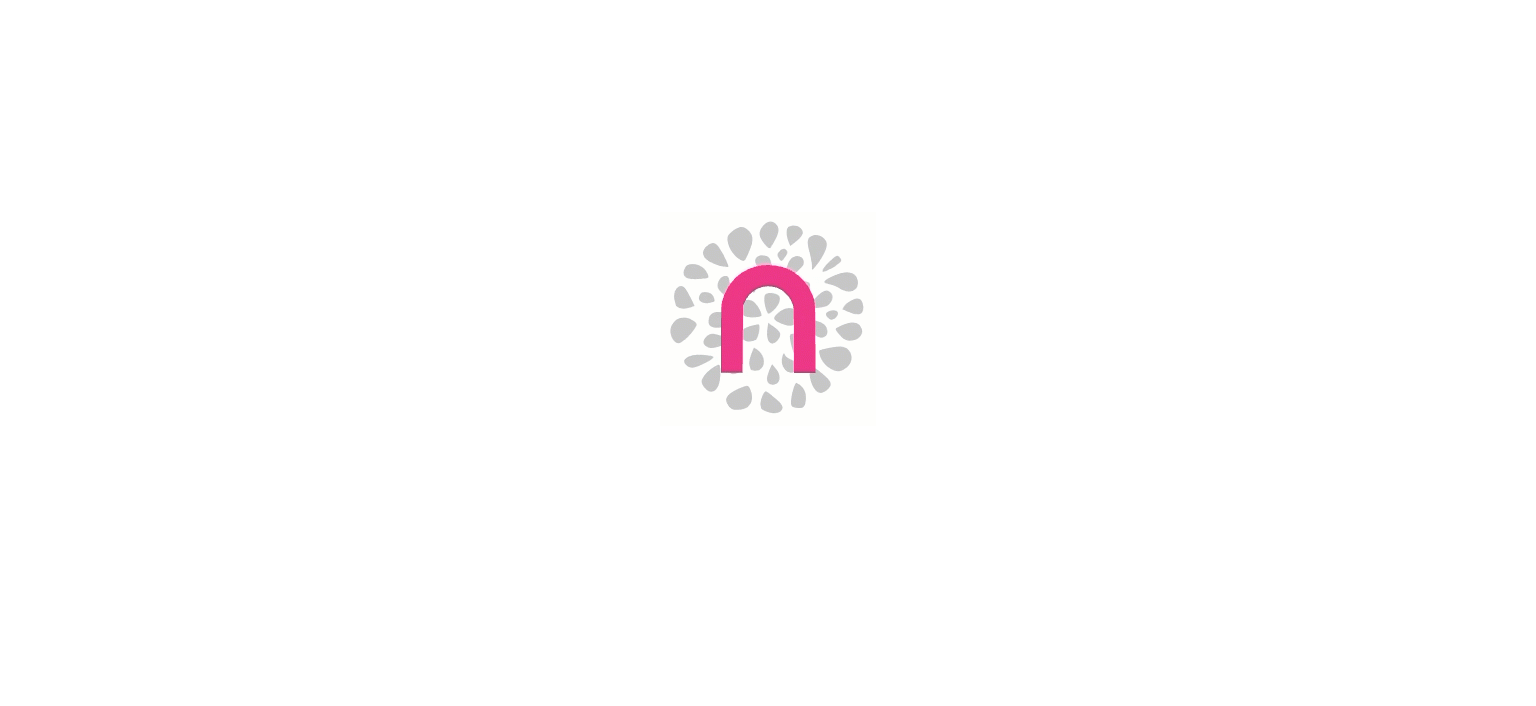 scroll, scrollTop: 0, scrollLeft: 0, axis: both 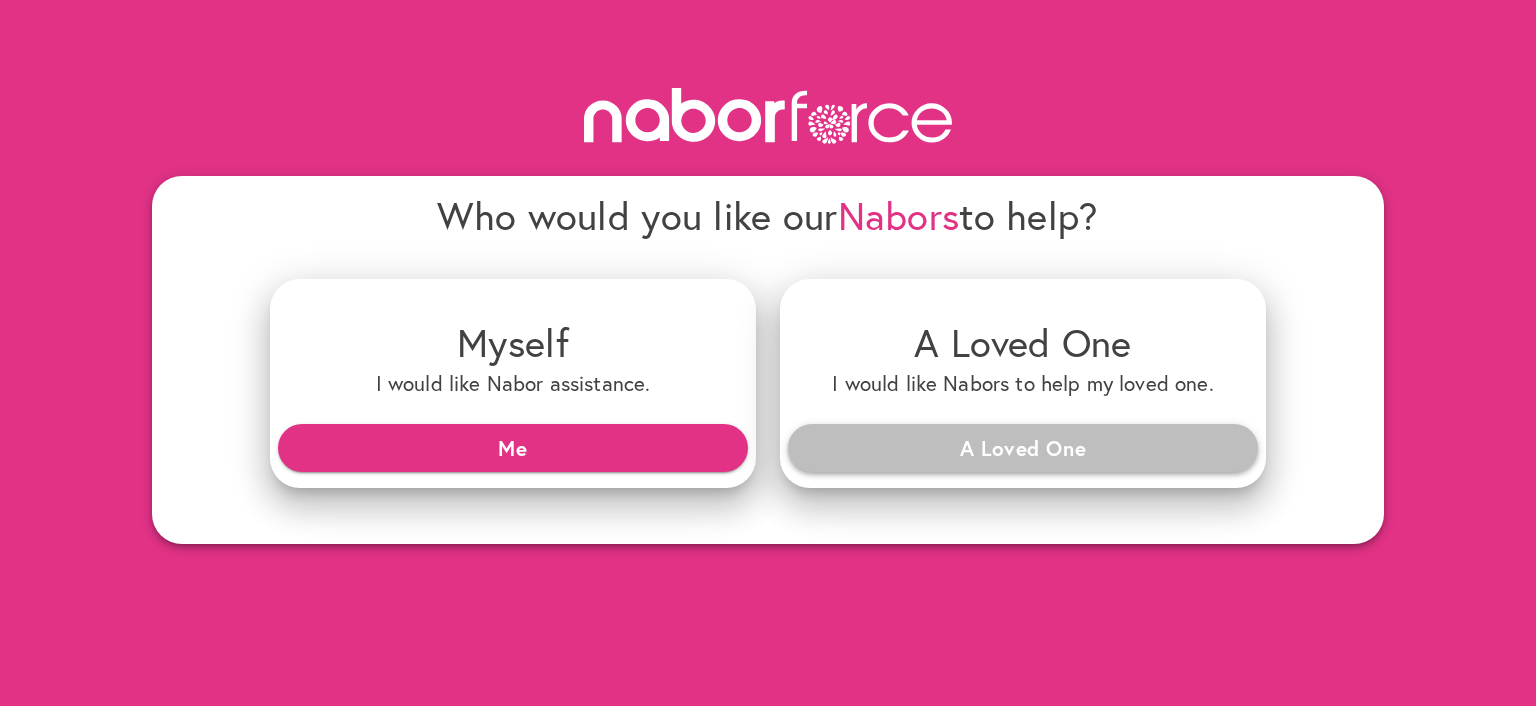 click on "A Loved One" at bounding box center (1023, 448) 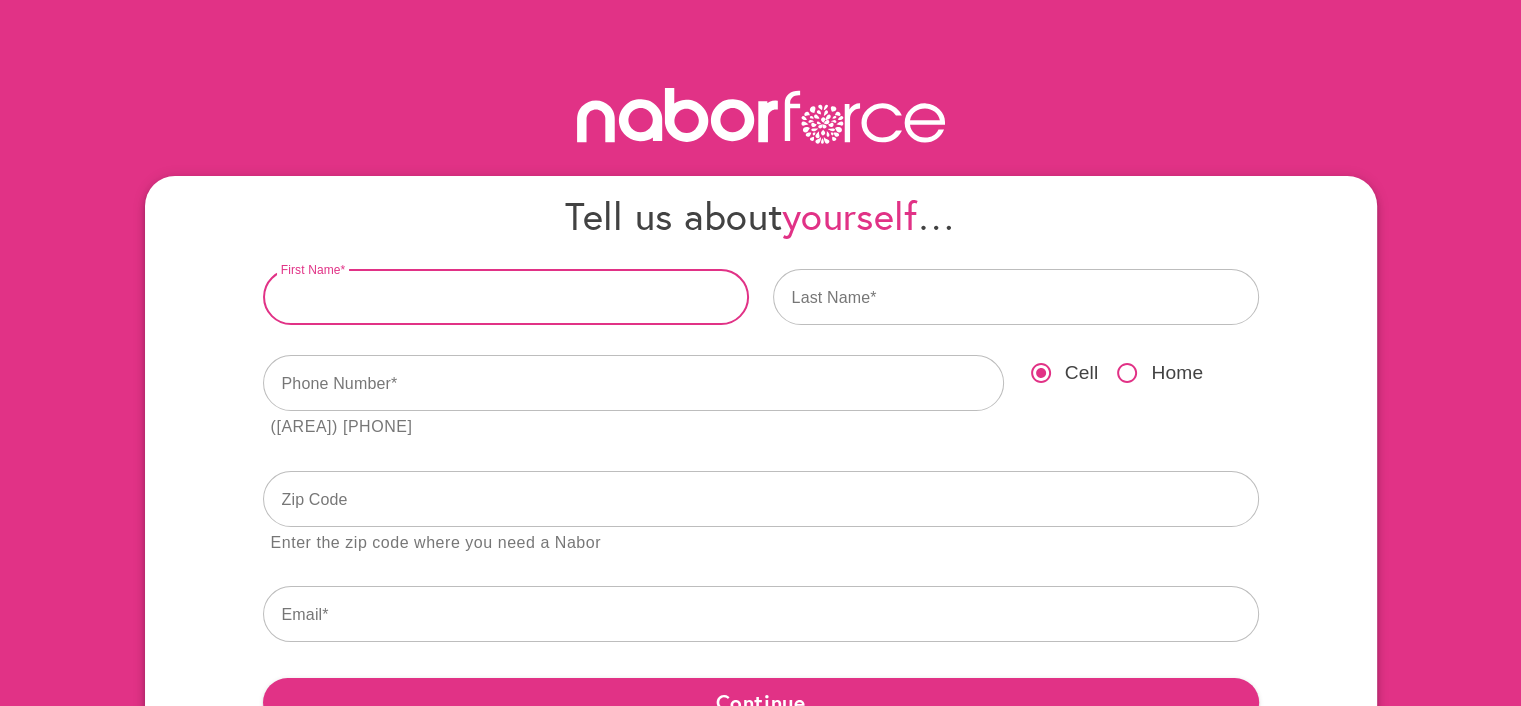 click at bounding box center [506, 297] 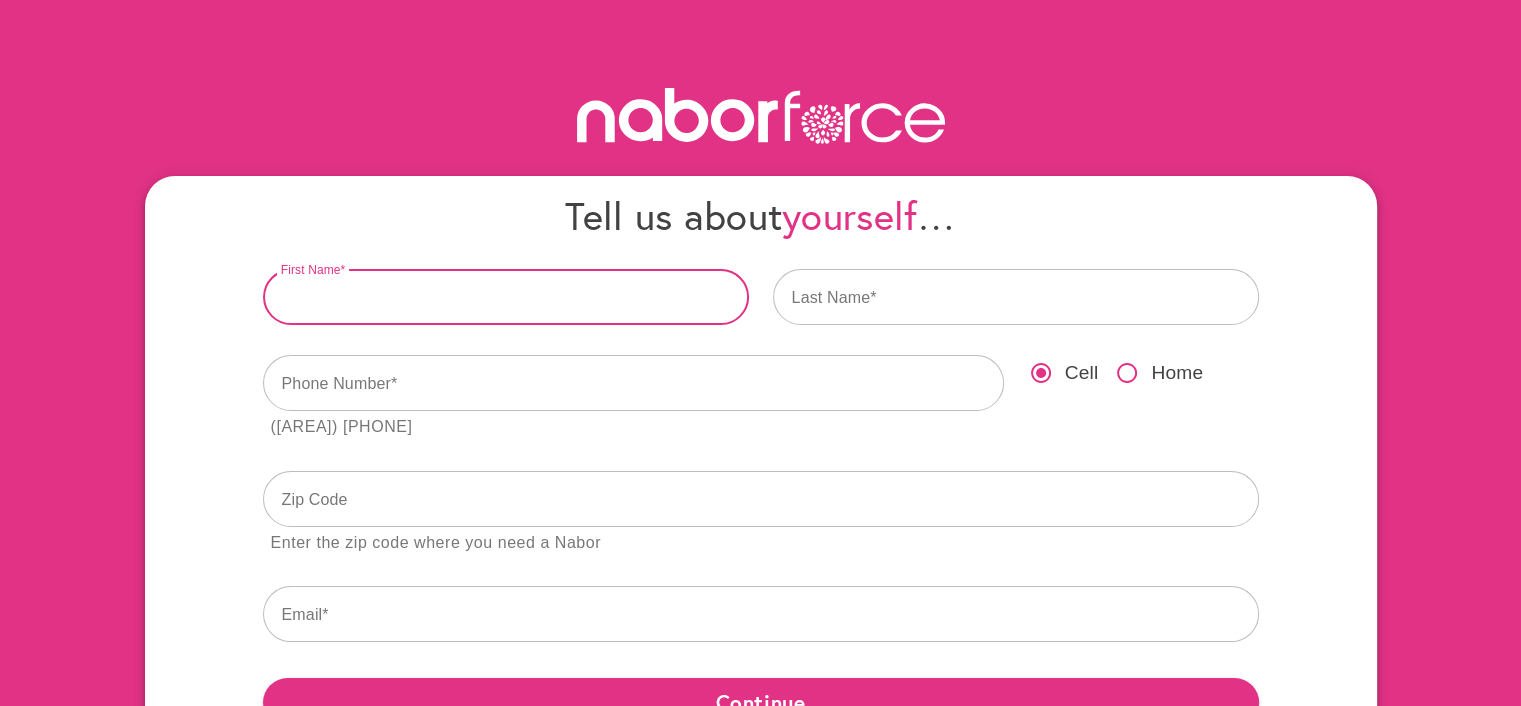 type on "****" 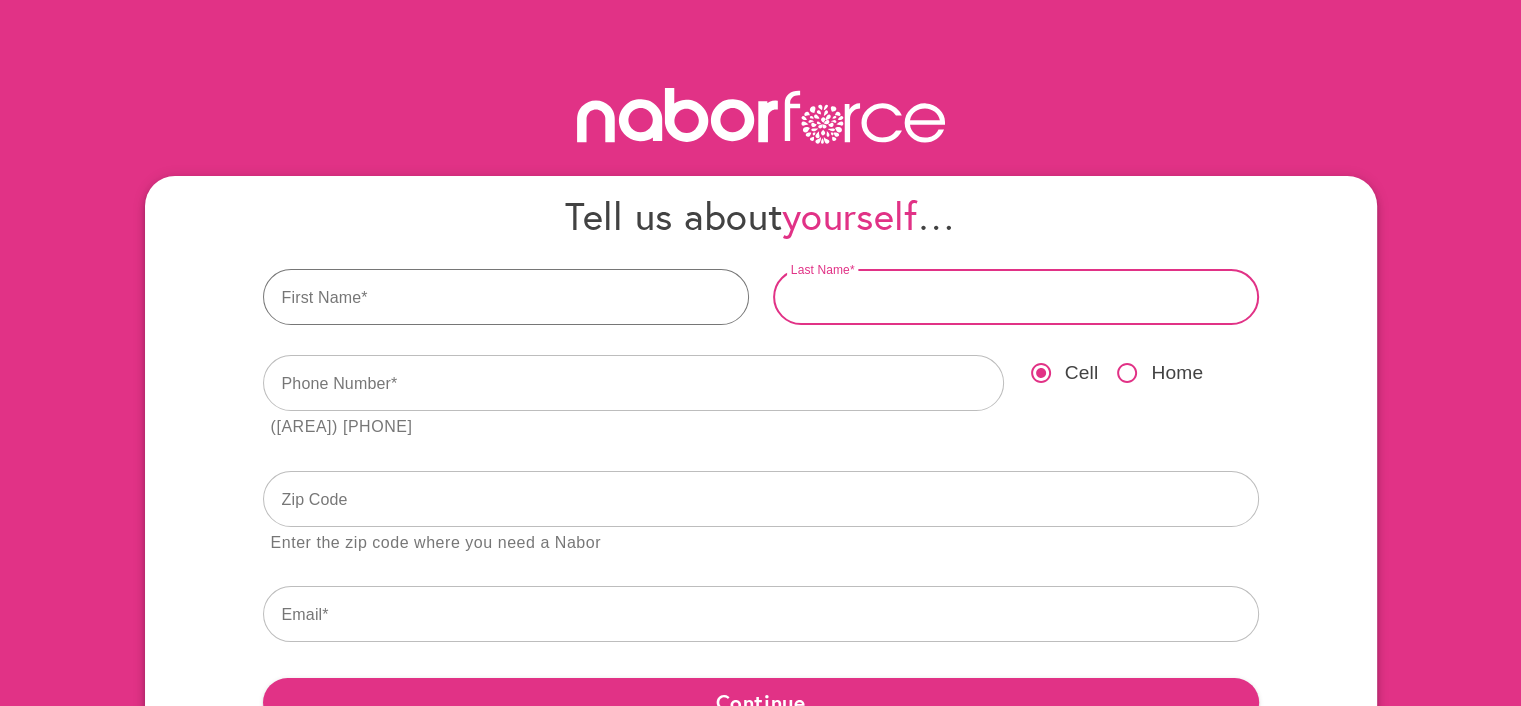 type on "*******" 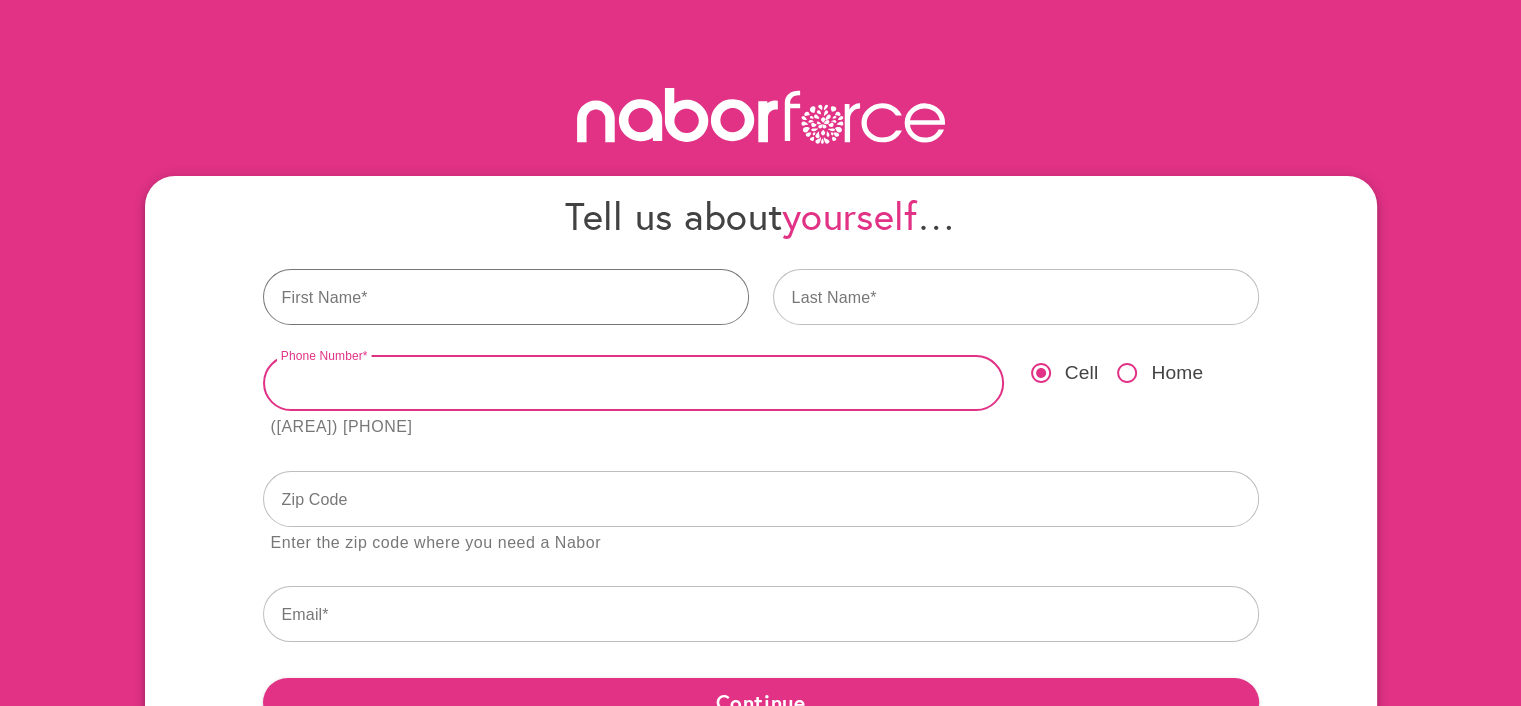 type on "**********" 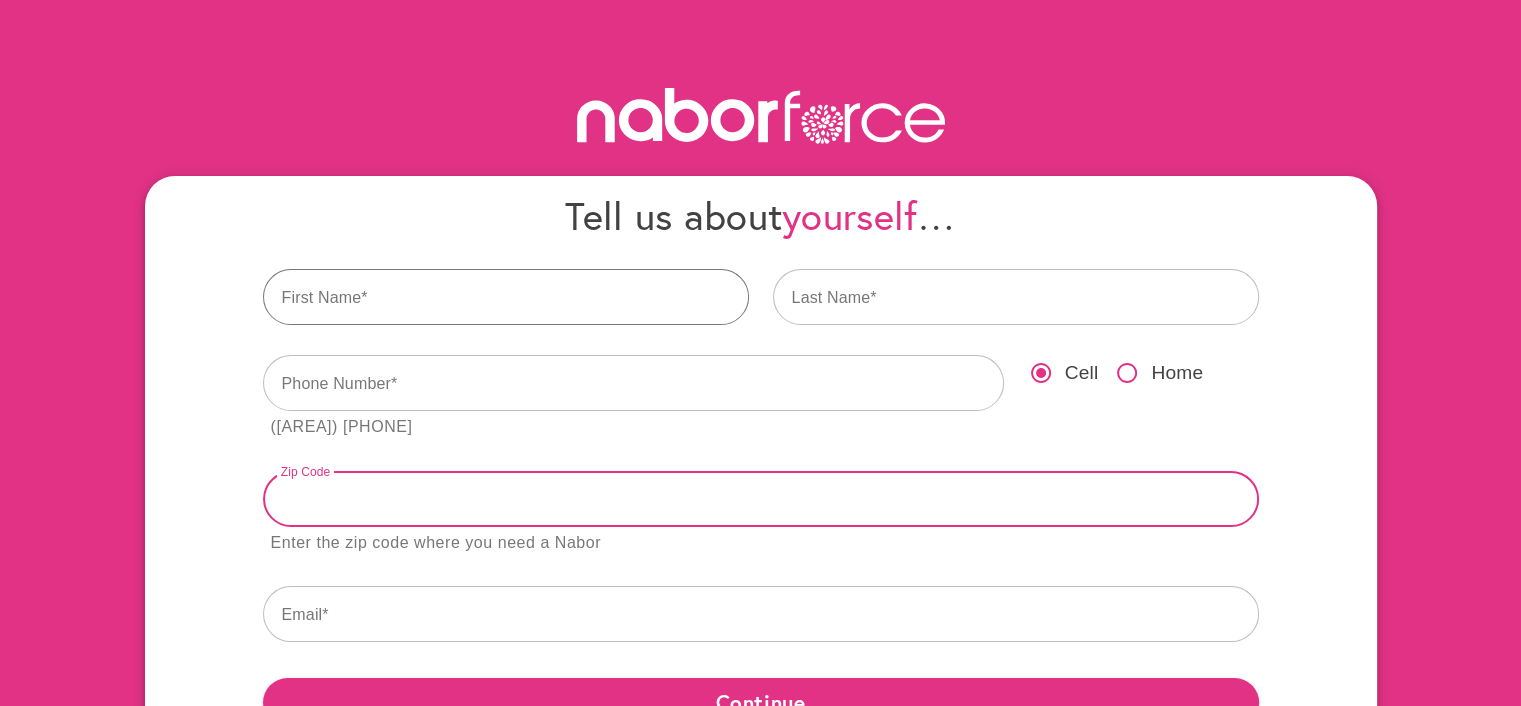 type on "*****" 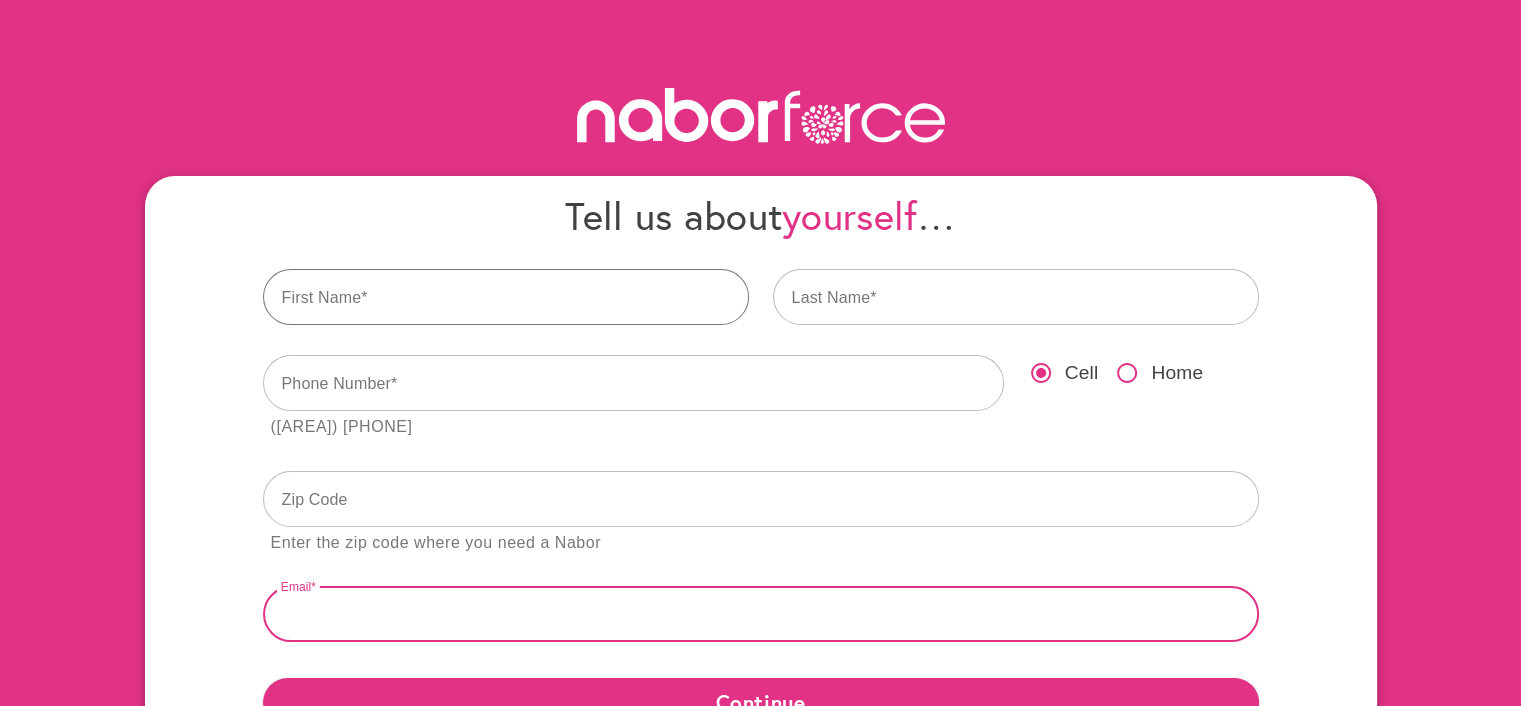 type on "**********" 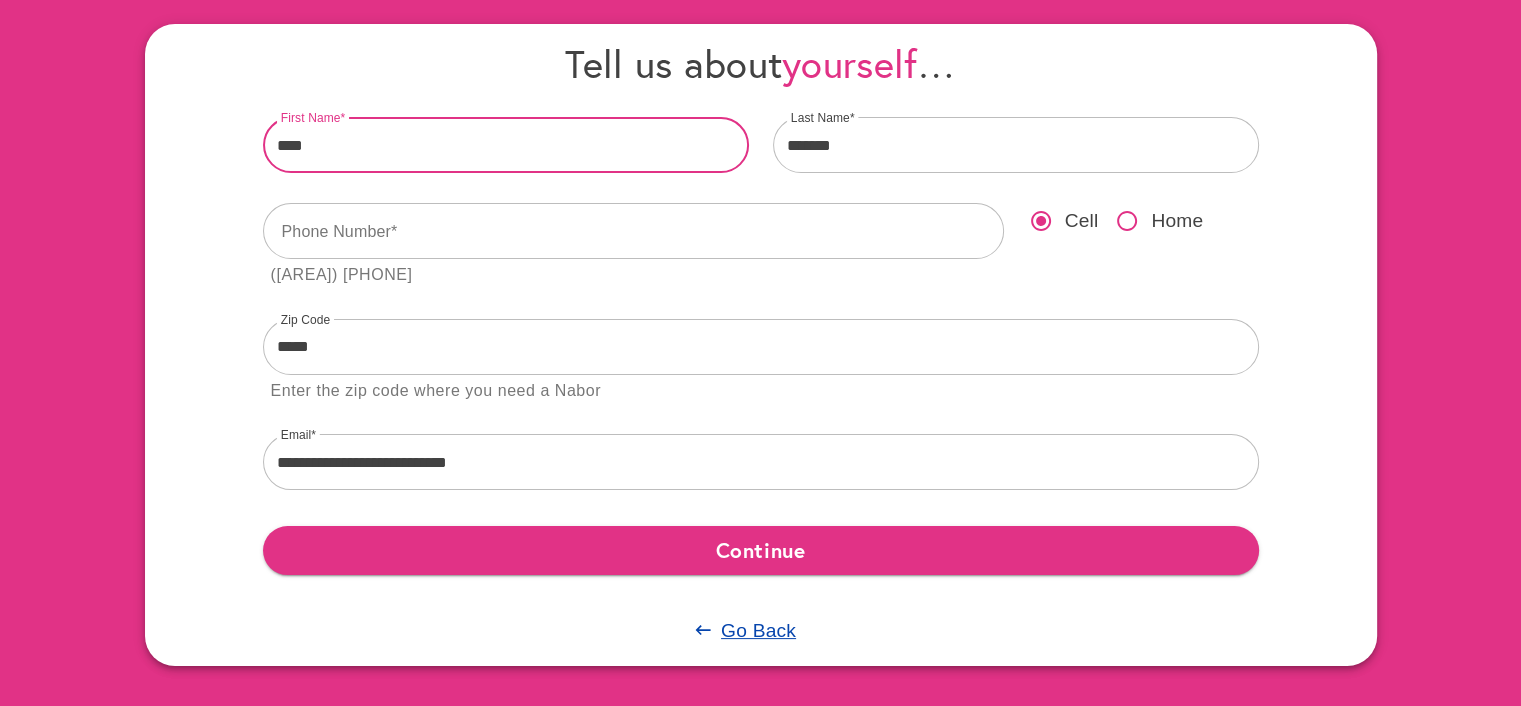 scroll, scrollTop: 219, scrollLeft: 0, axis: vertical 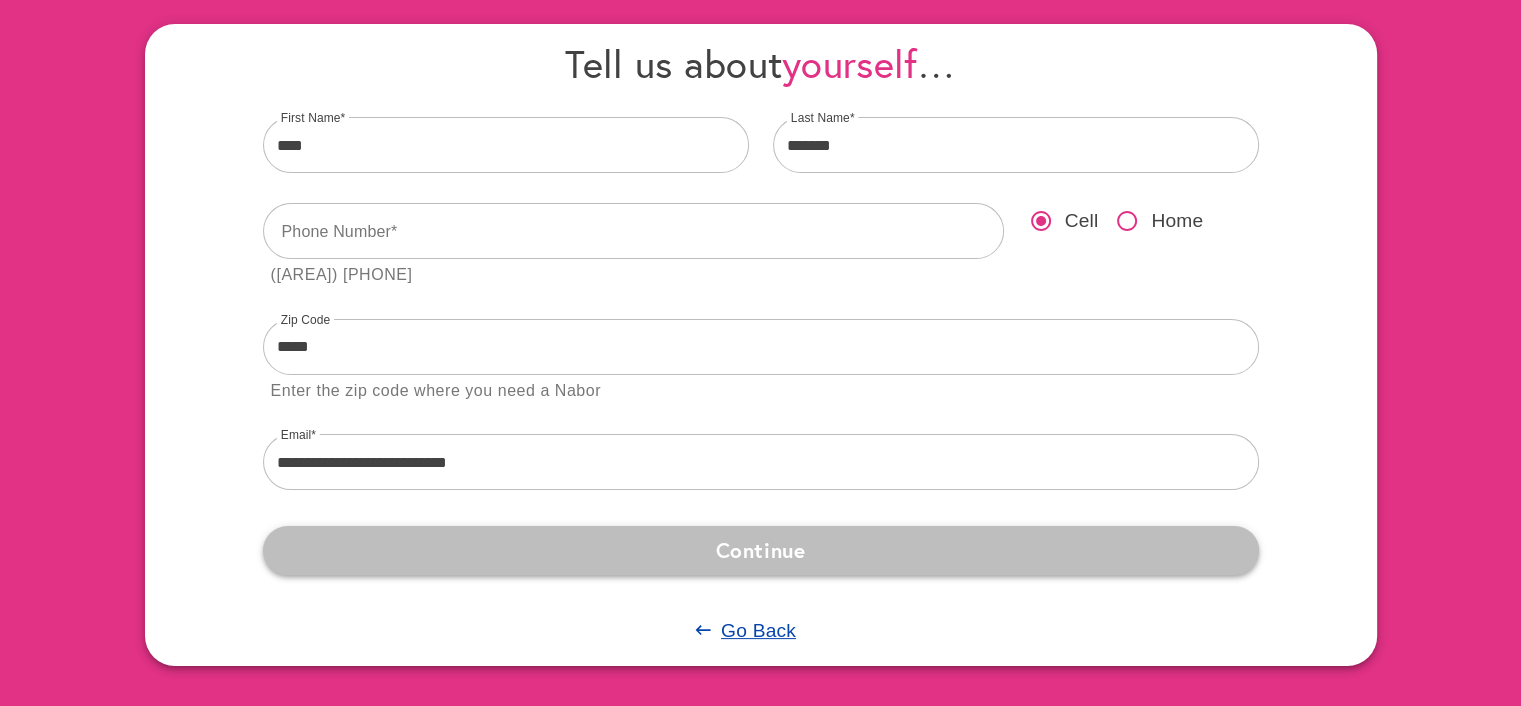 click on "Continue" at bounding box center [761, 550] 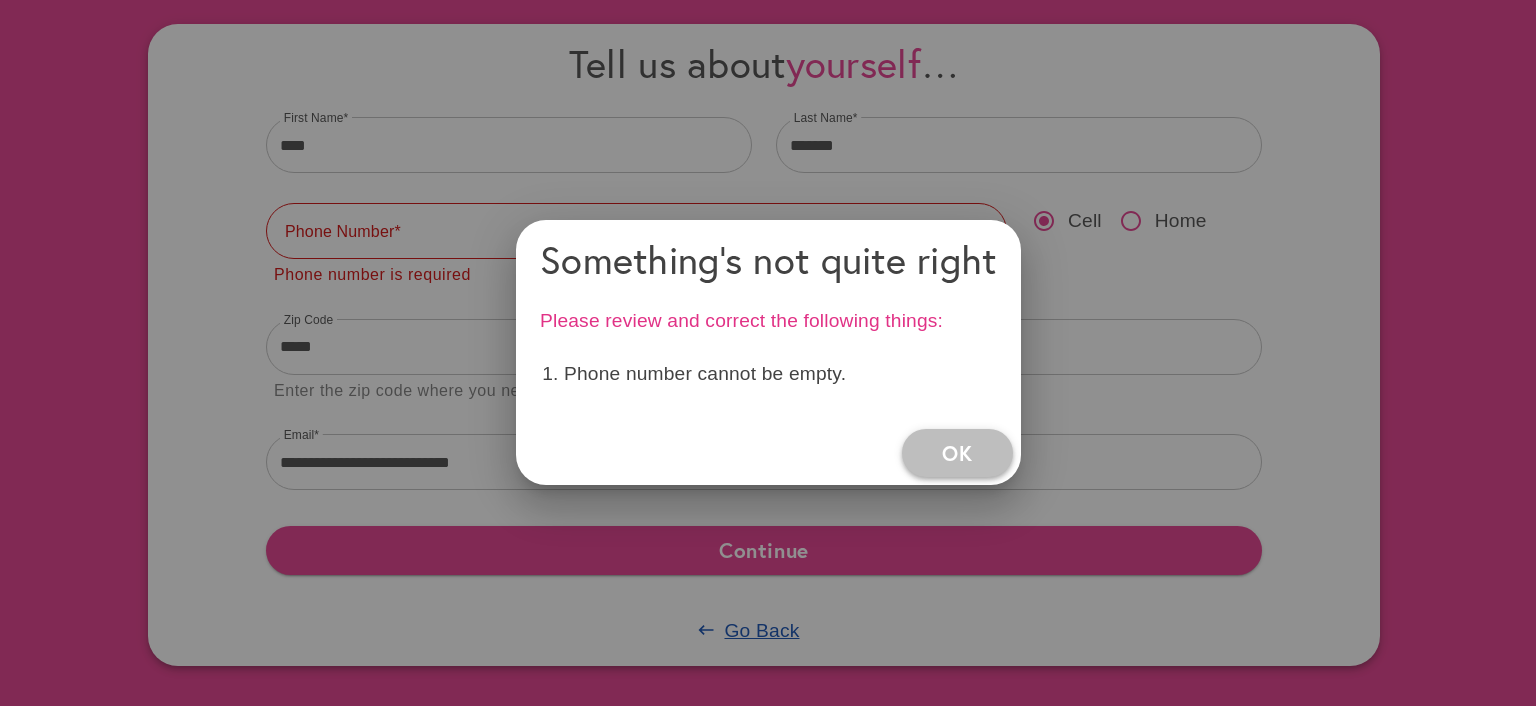 click on "OK" at bounding box center (957, 453) 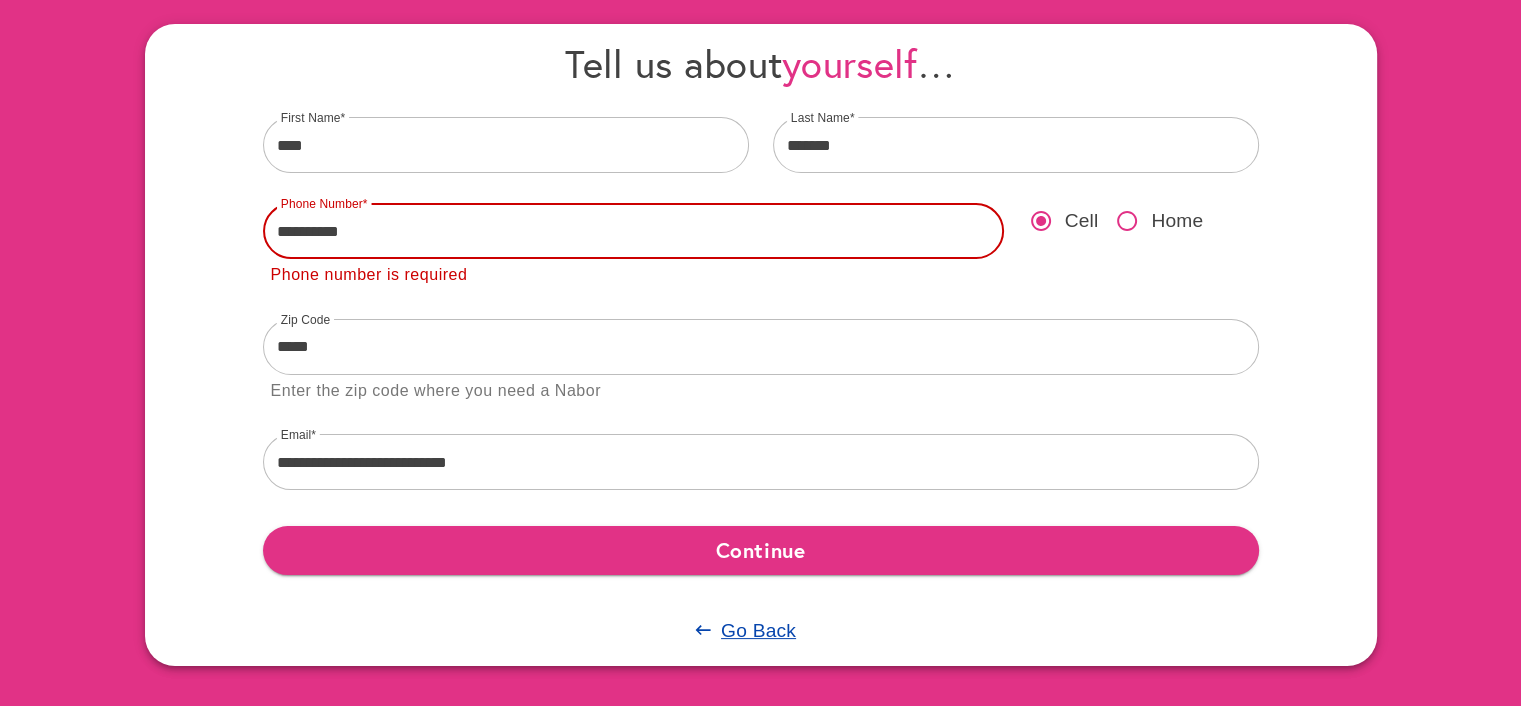 click on "**********" at bounding box center (633, 231) 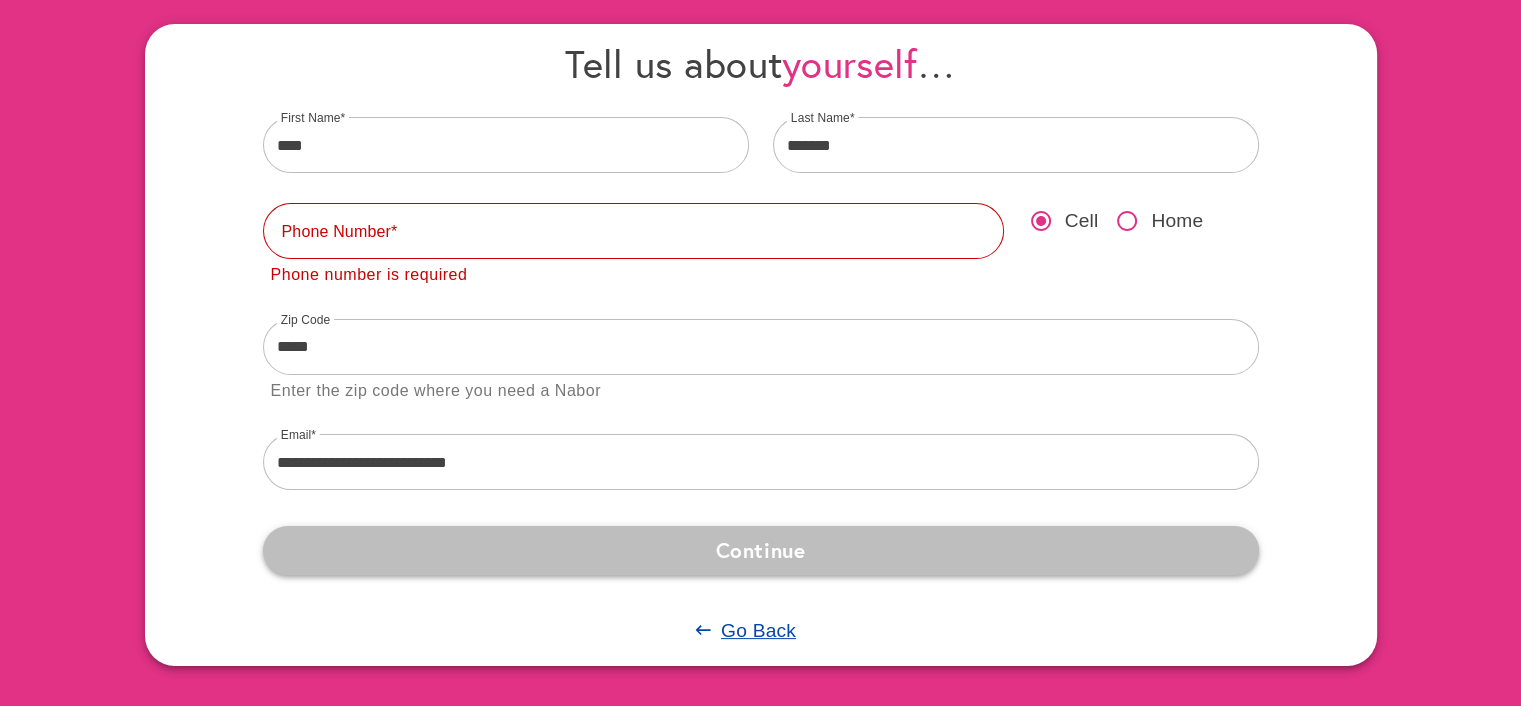 click on "Continue" at bounding box center (761, 550) 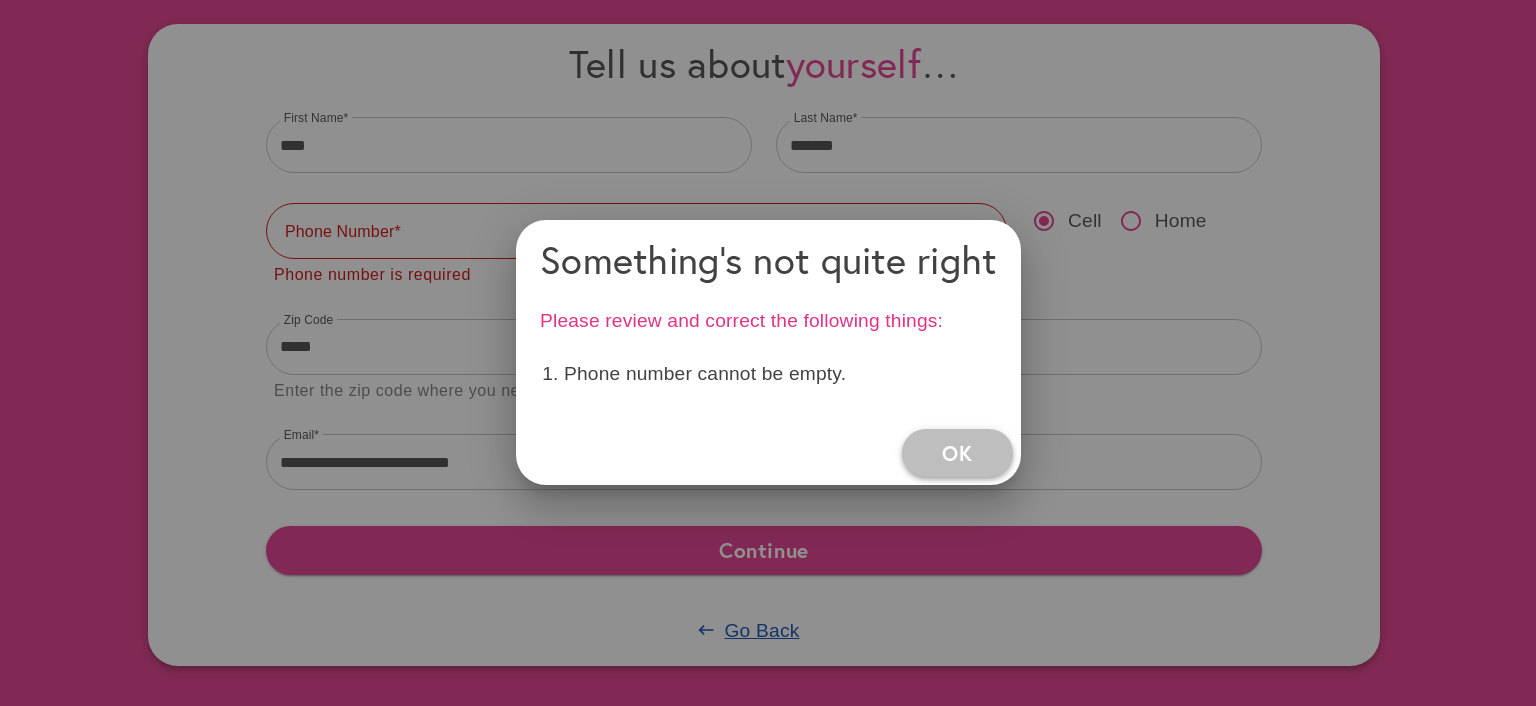 click on "OK" at bounding box center (957, 453) 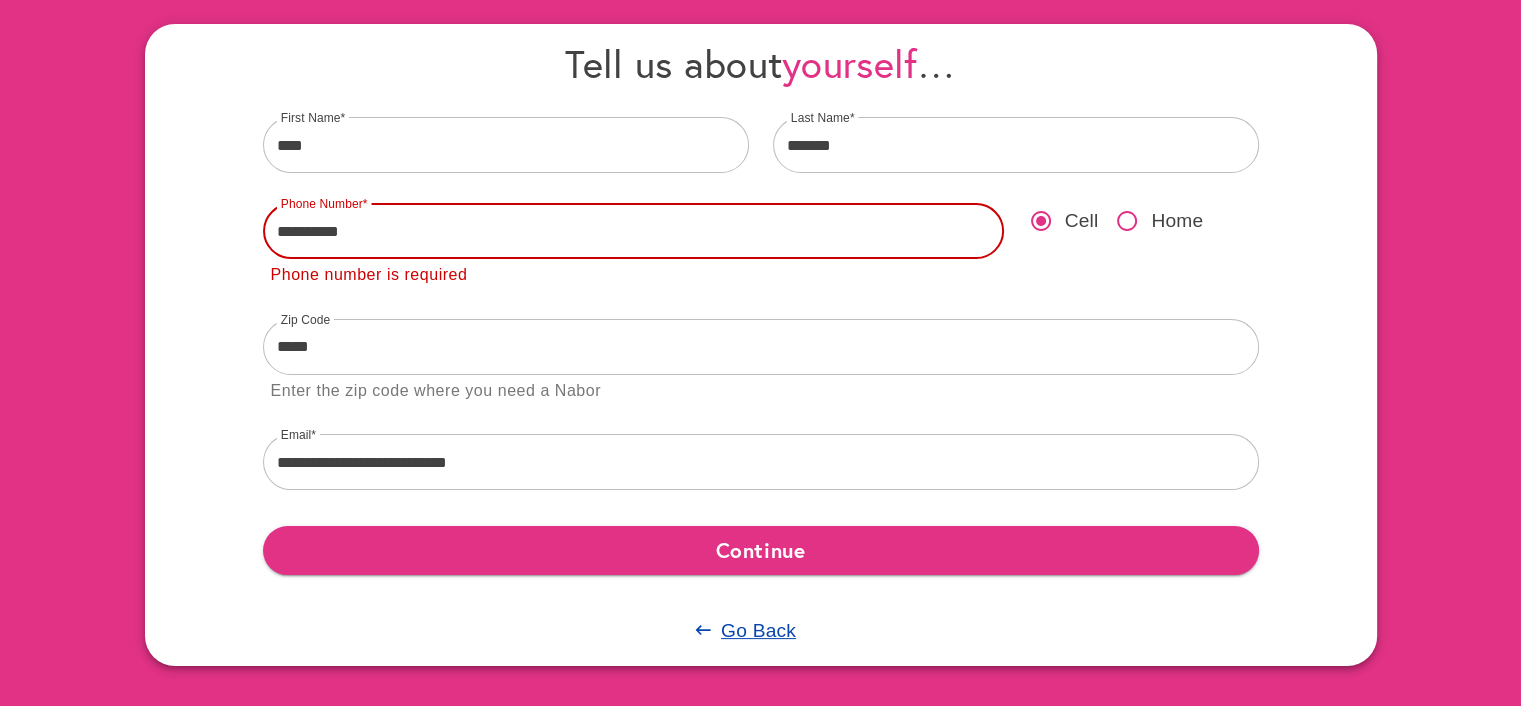 click on "**********" at bounding box center (633, 231) 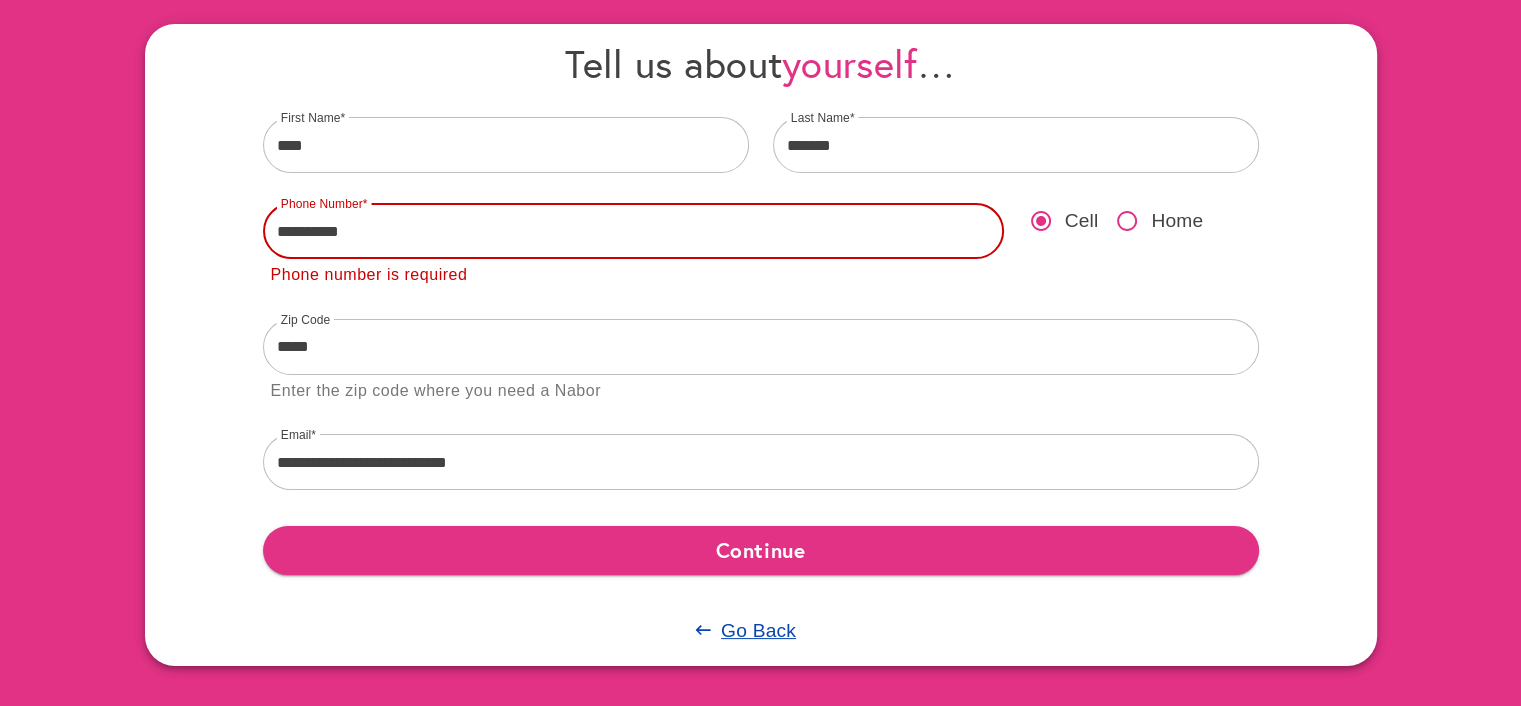 click on "**********" at bounding box center [633, 231] 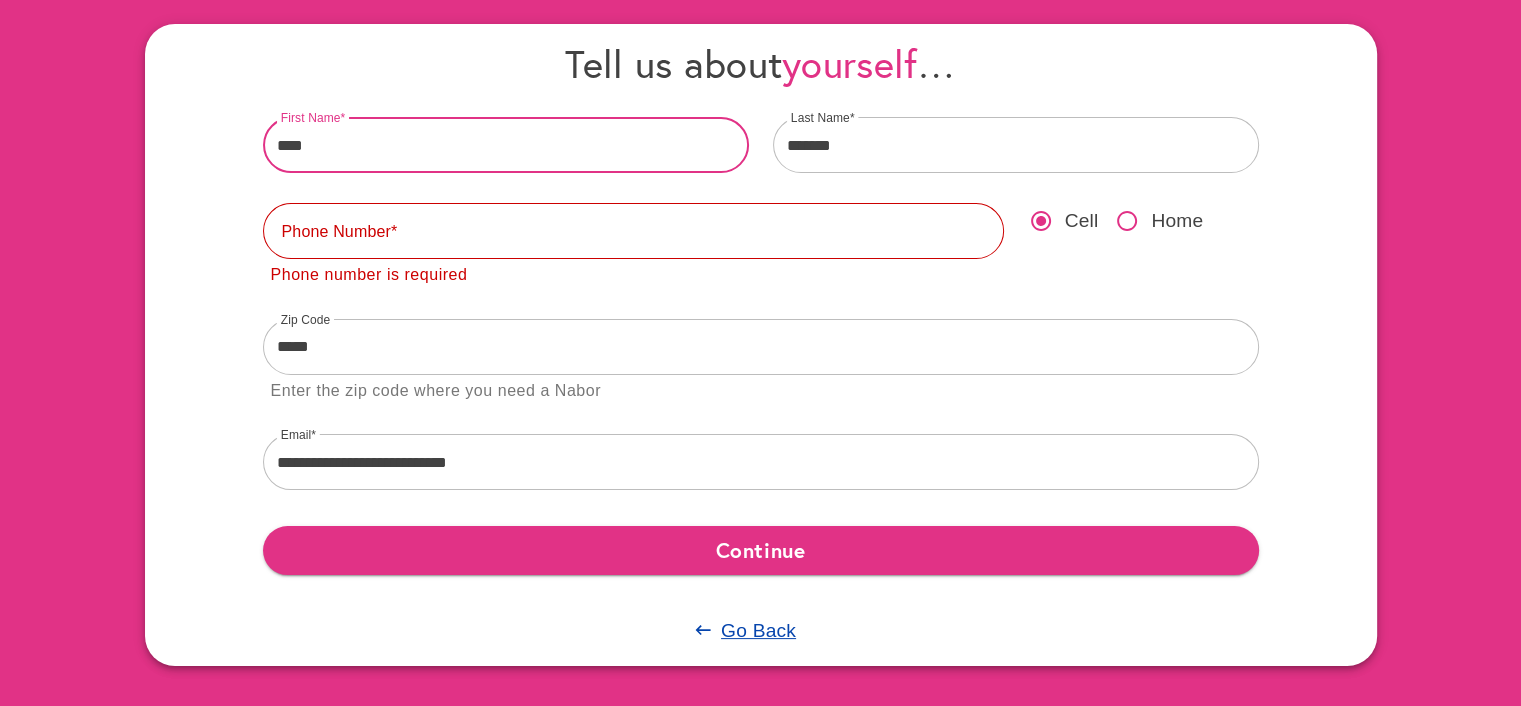 click on "****" at bounding box center (506, 145) 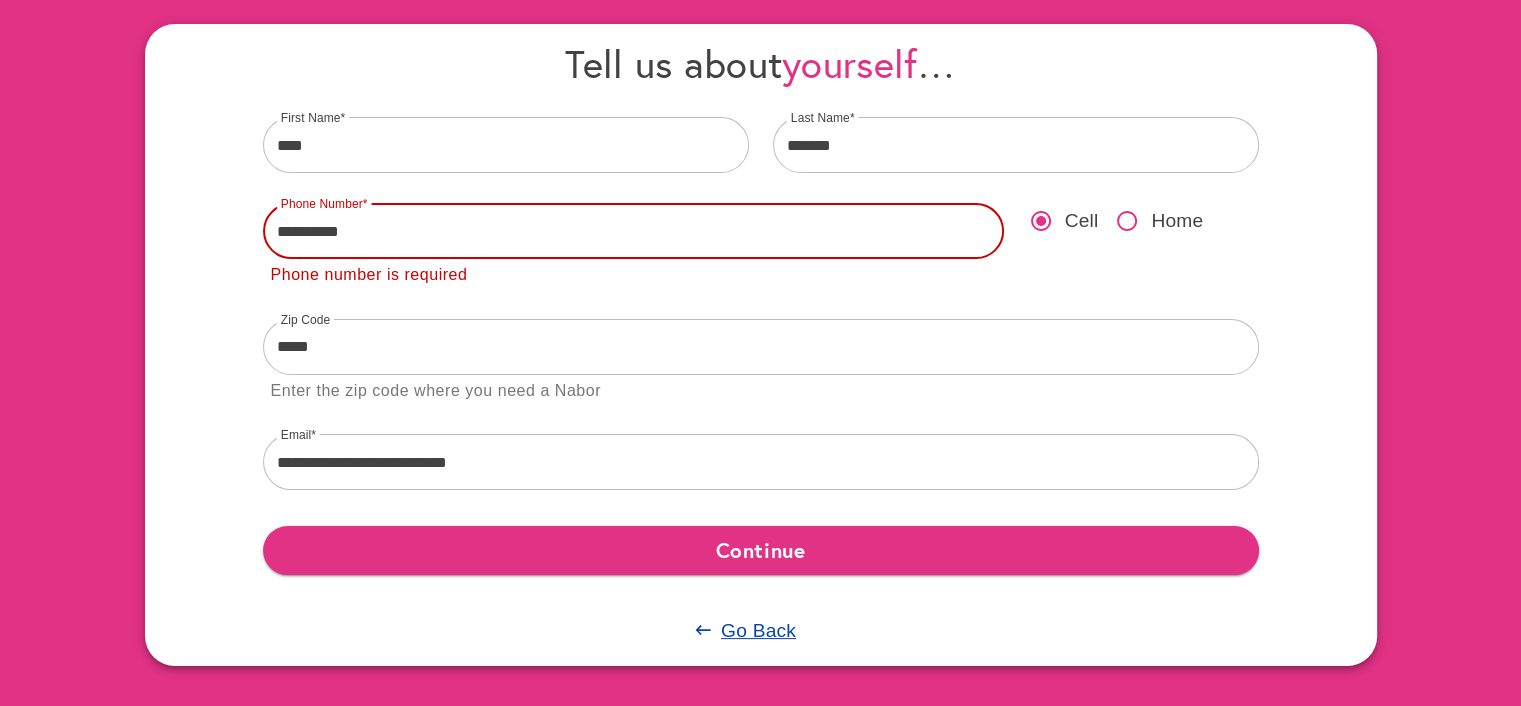 click on "**********" at bounding box center [633, 231] 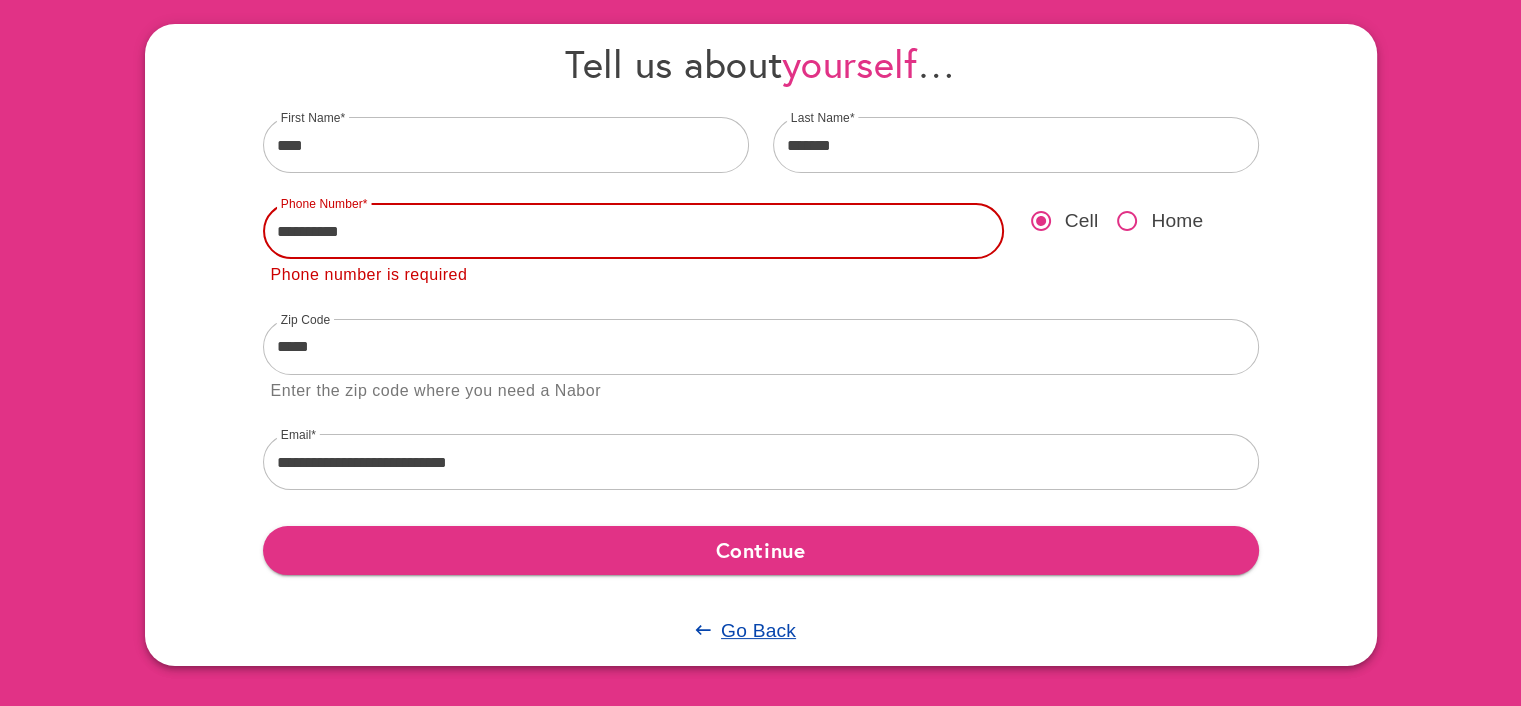 click on "**********" at bounding box center [633, 231] 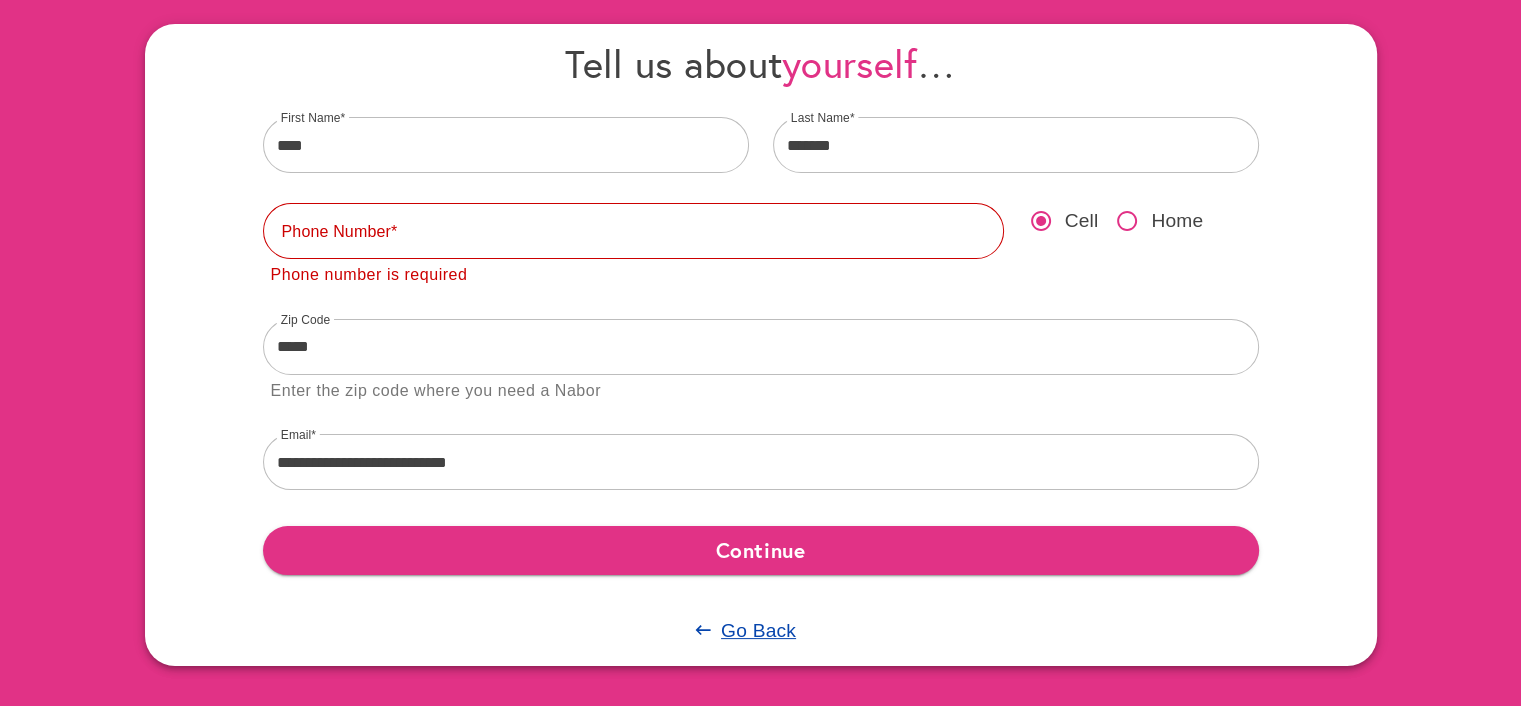 click on "Phone number is required" at bounding box center [633, 275] 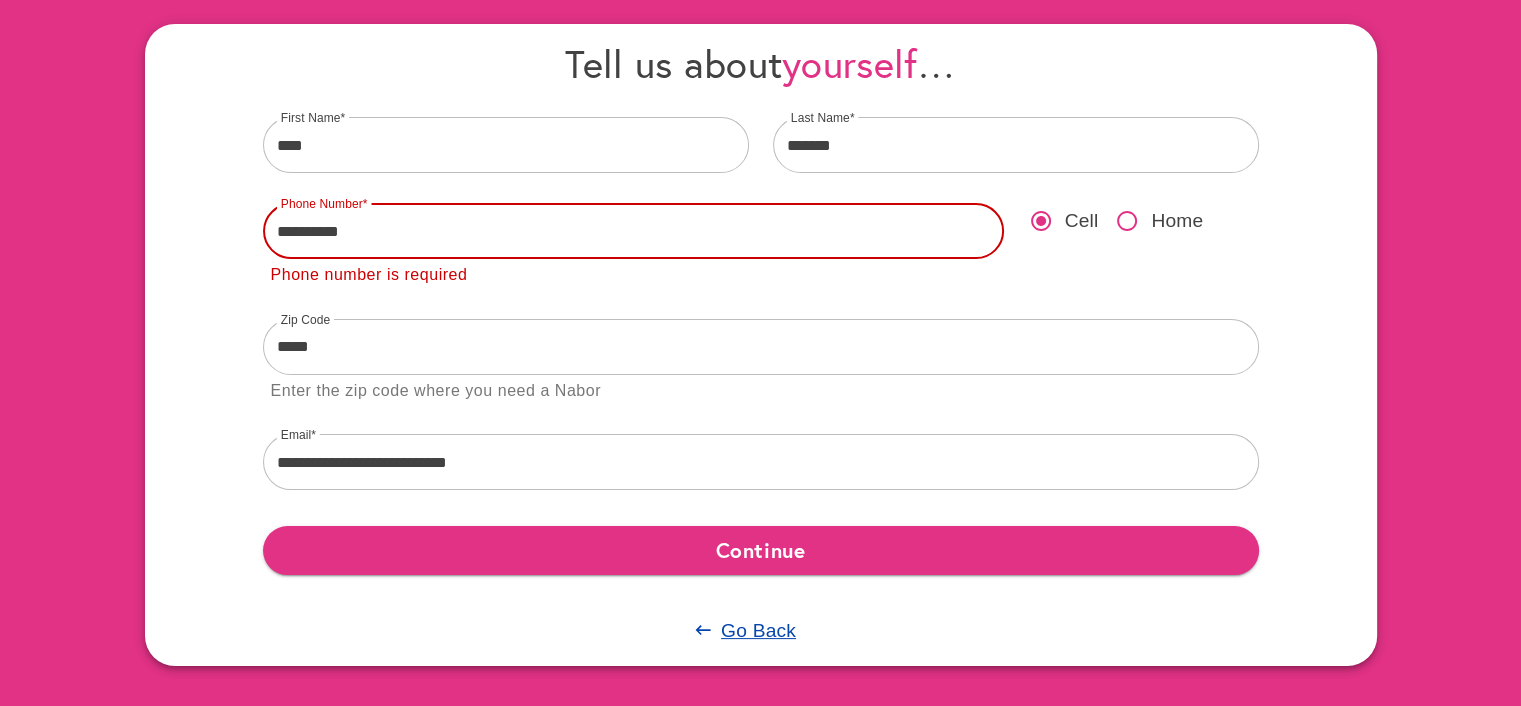 click on "**********" at bounding box center (633, 231) 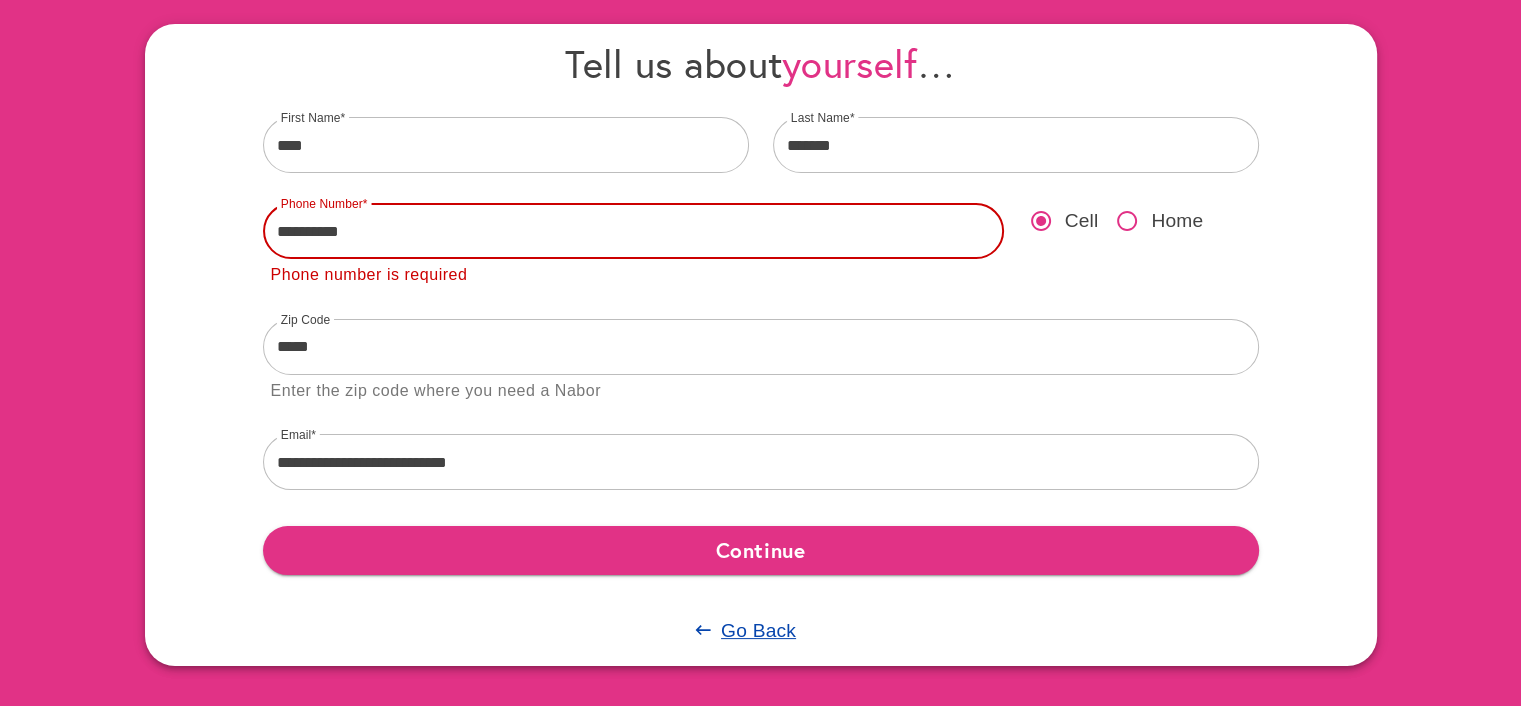 drag, startPoint x: 472, startPoint y: 191, endPoint x: 212, endPoint y: 180, distance: 260.23257 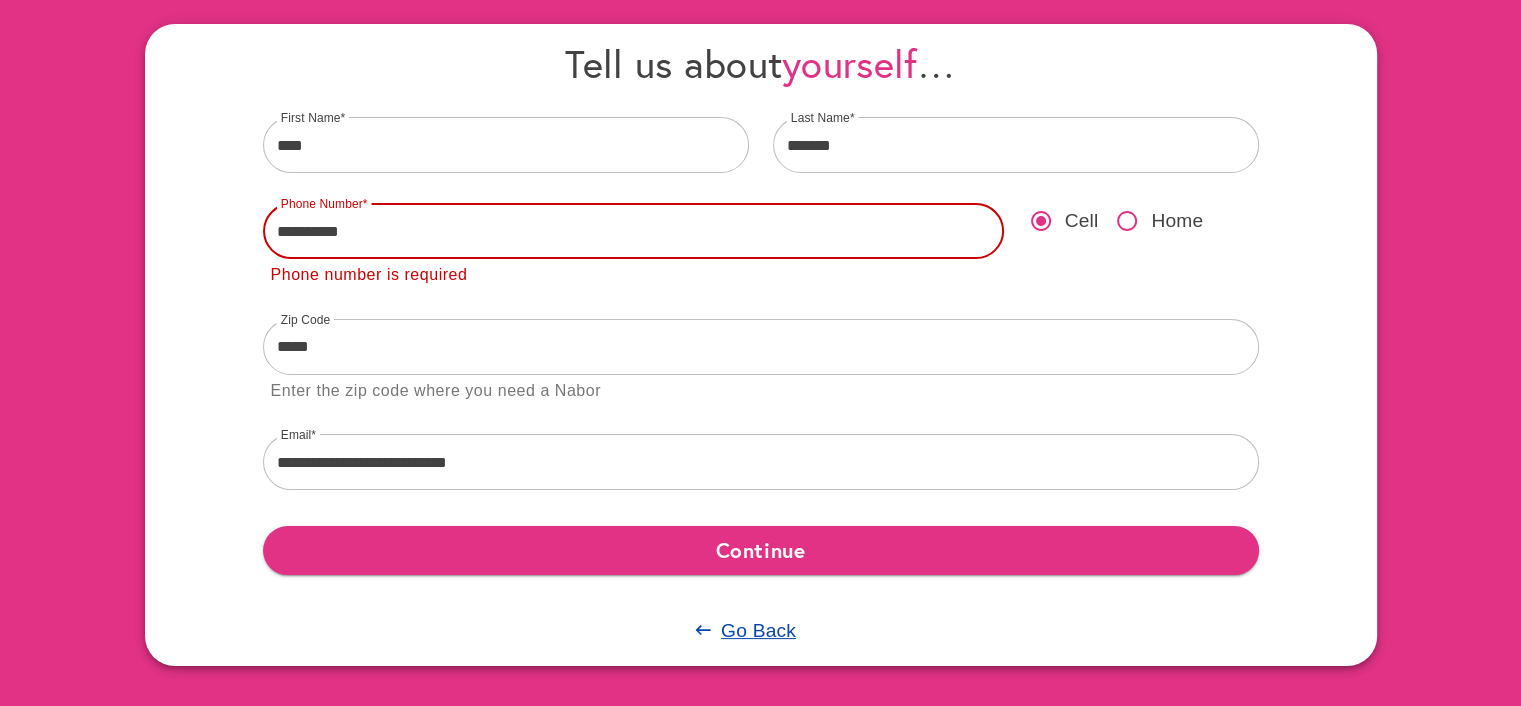 click on "**********" at bounding box center [761, 345] 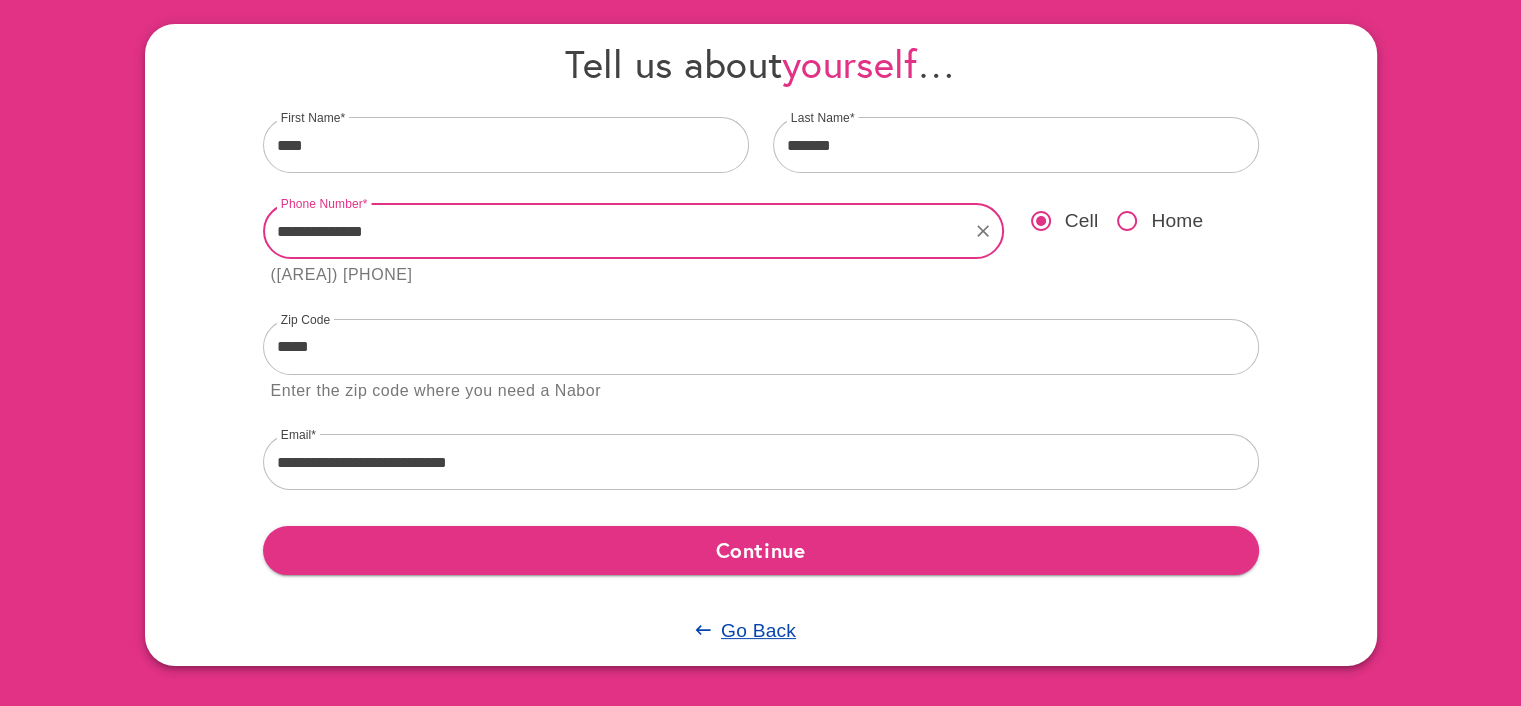 type on "**********" 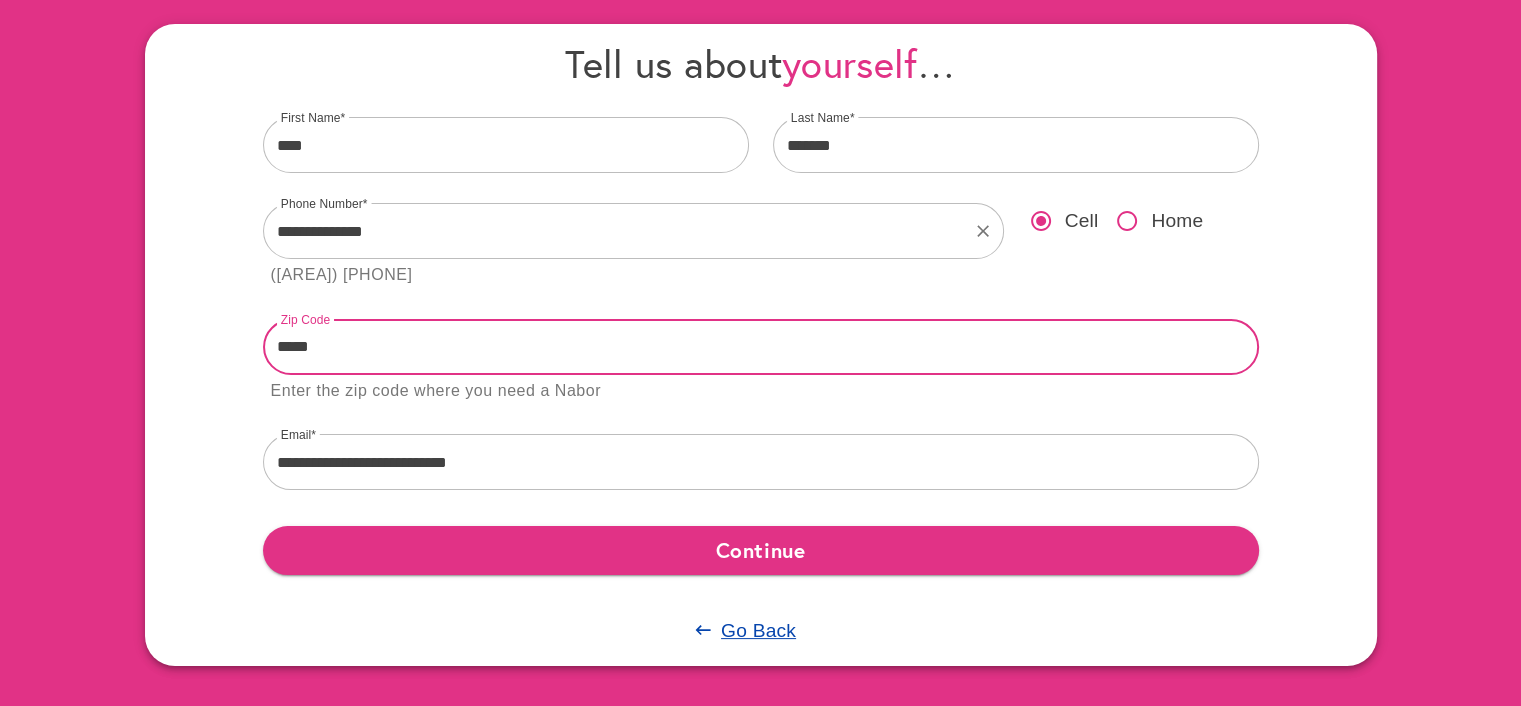 click on "*****" at bounding box center [761, 347] 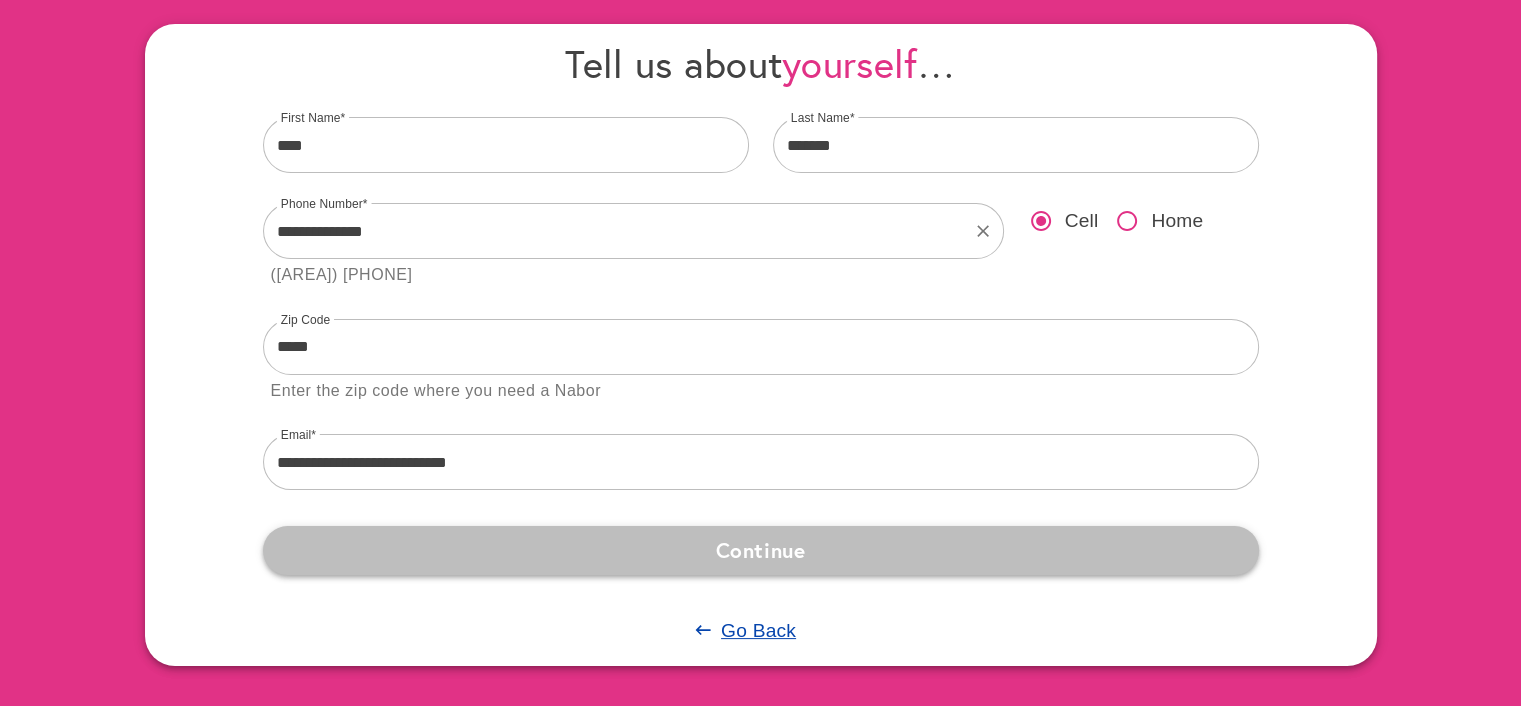 click on "Continue" at bounding box center [761, 550] 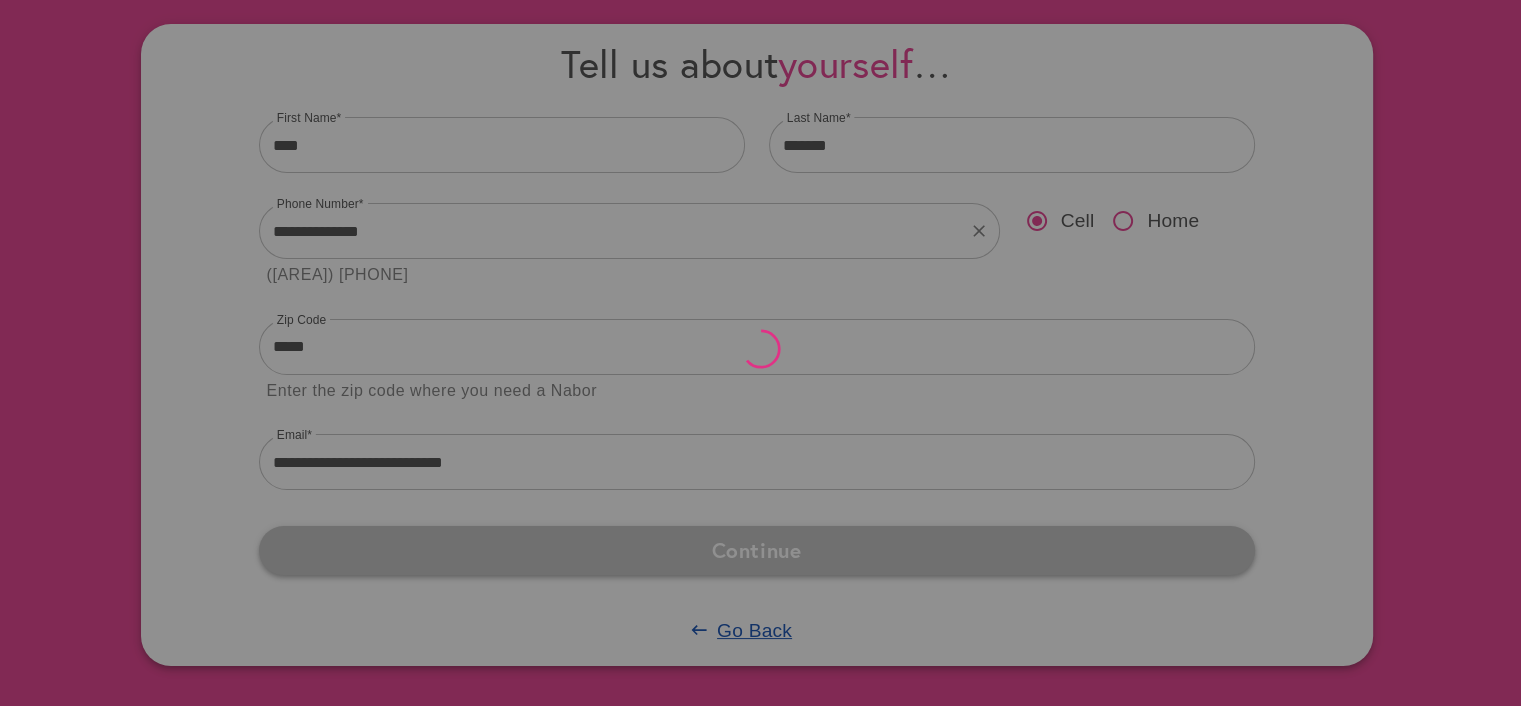 scroll, scrollTop: 0, scrollLeft: 0, axis: both 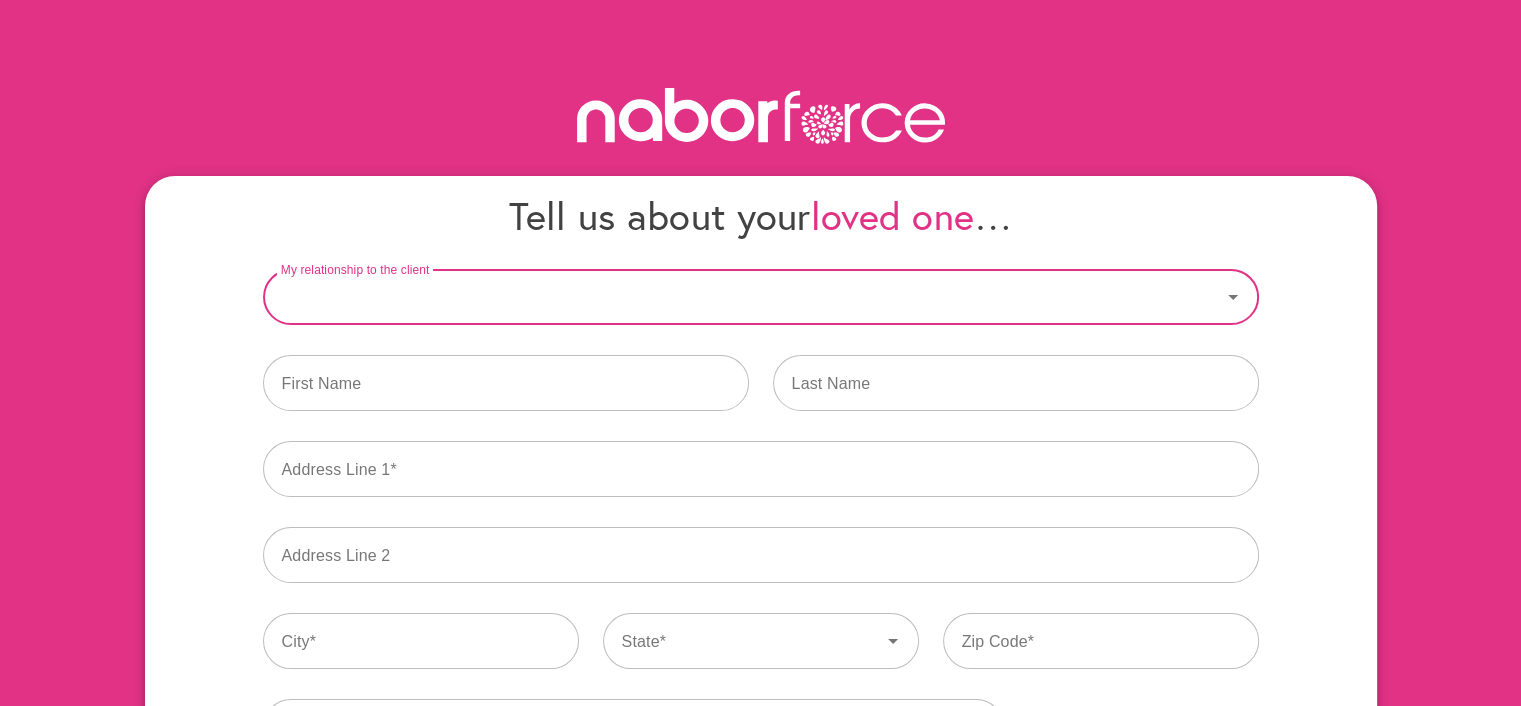click on "My relationship to the client" at bounding box center [742, 297] 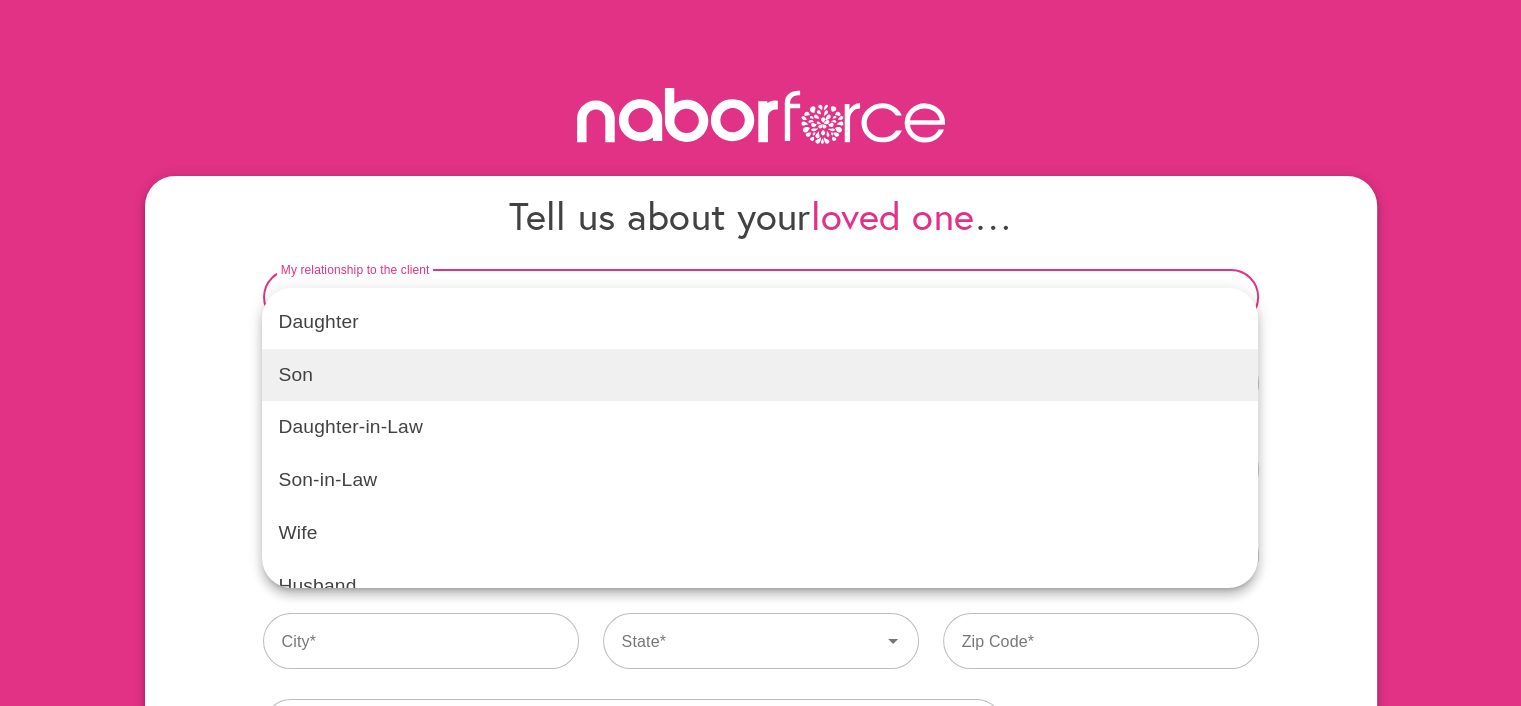 click on "Son" at bounding box center [760, 375] 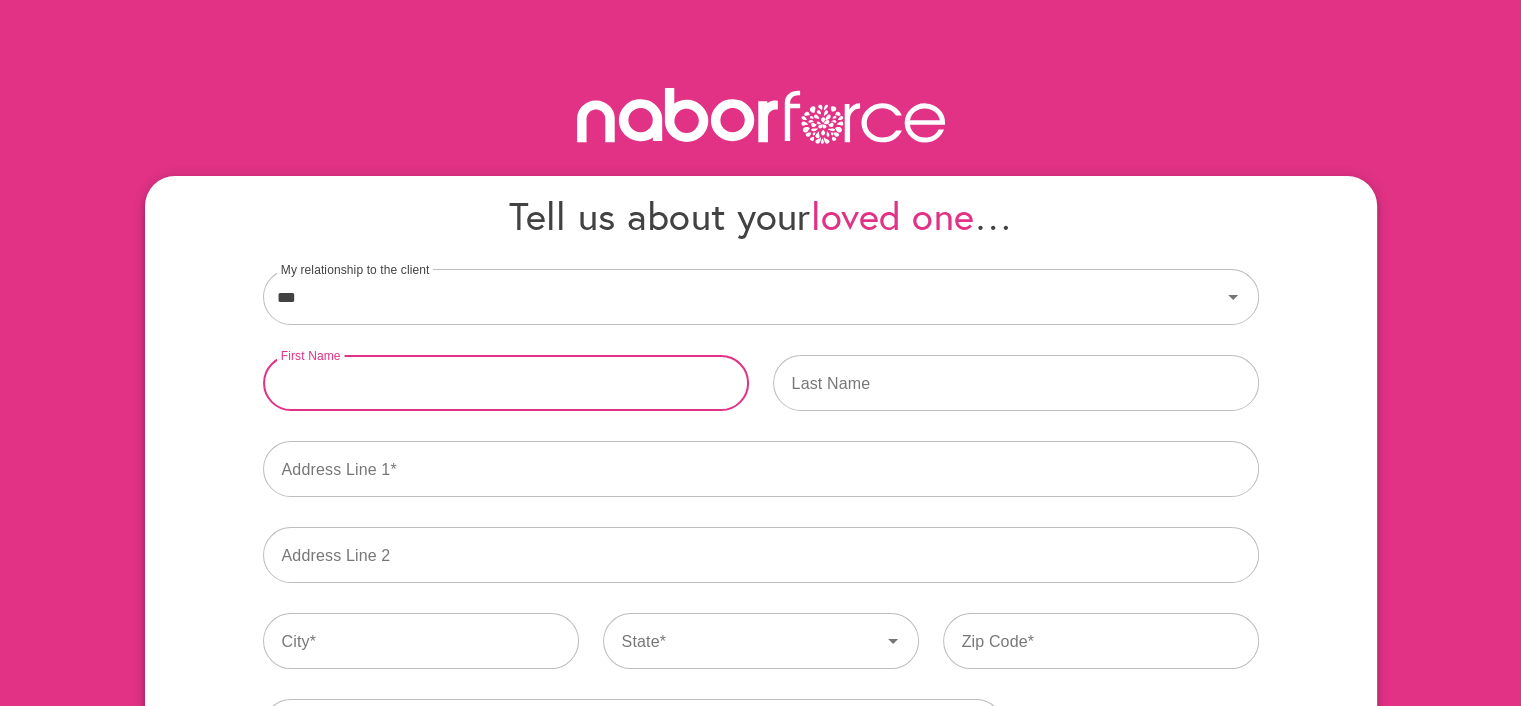 click at bounding box center [506, 383] 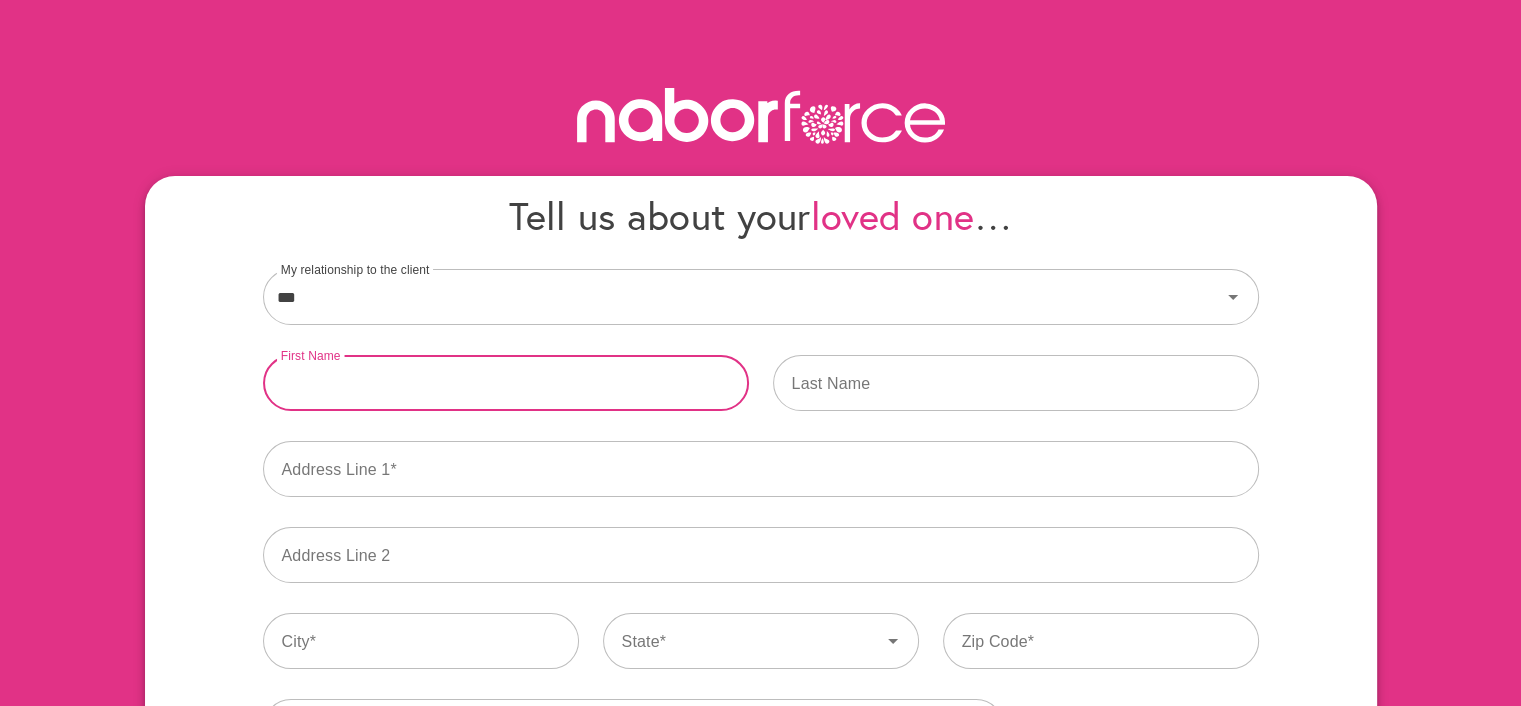 type on "******" 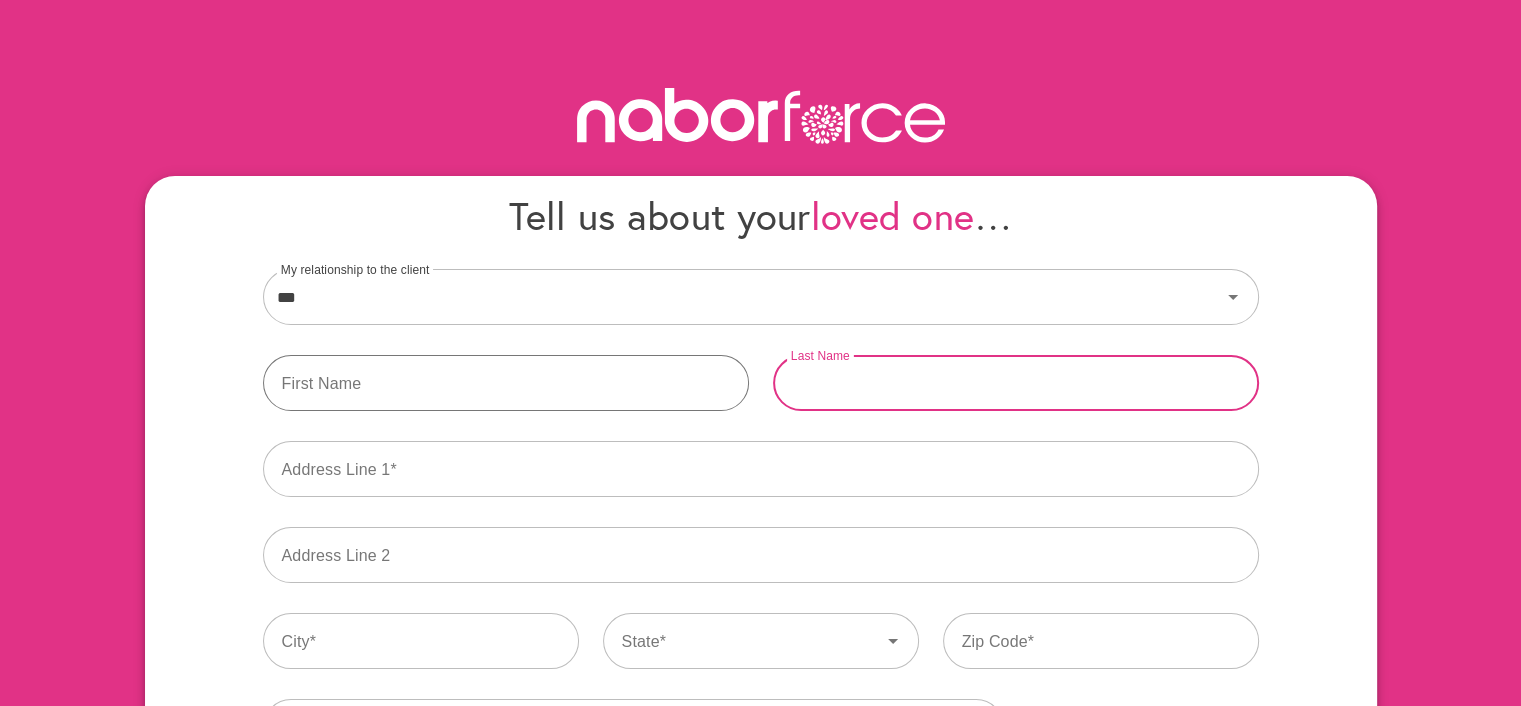 type on "*******" 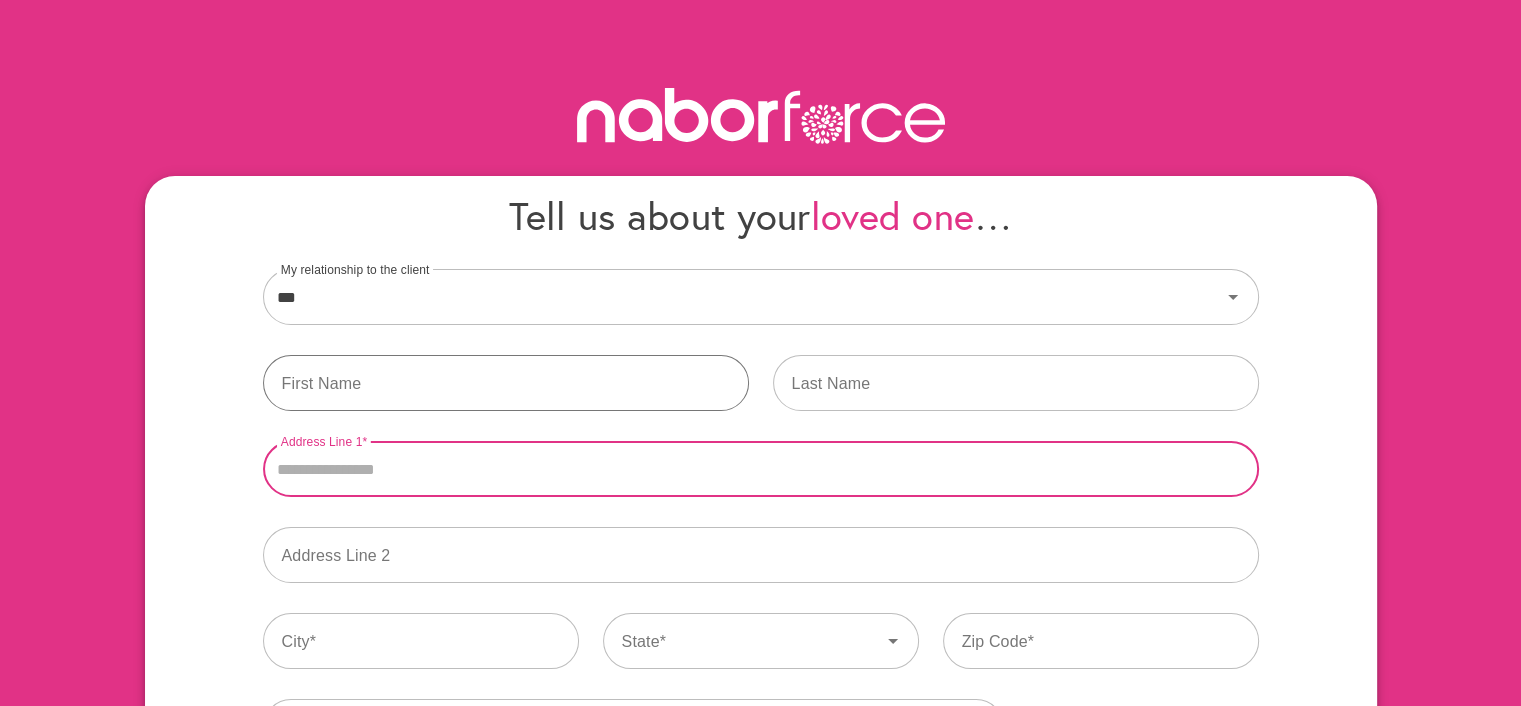 type on "**********" 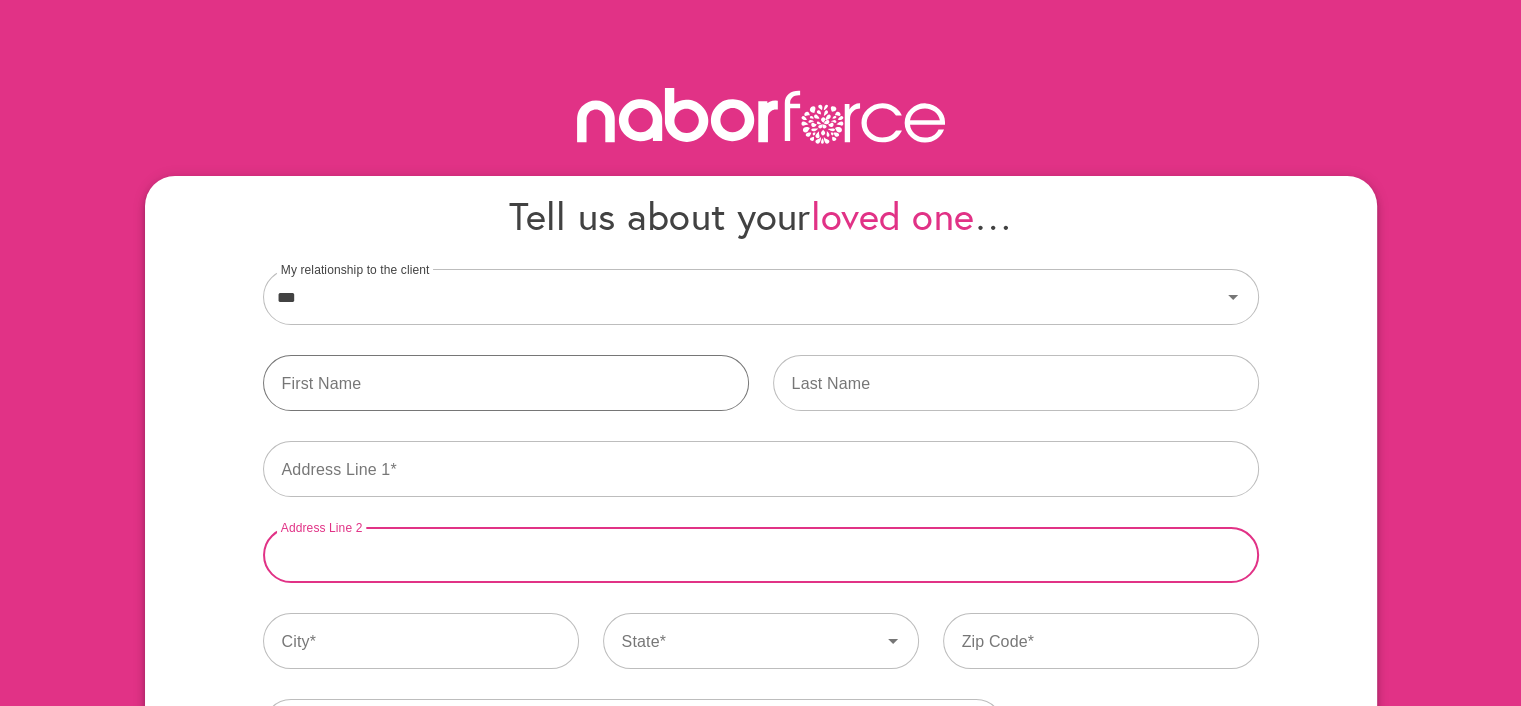 type on "***" 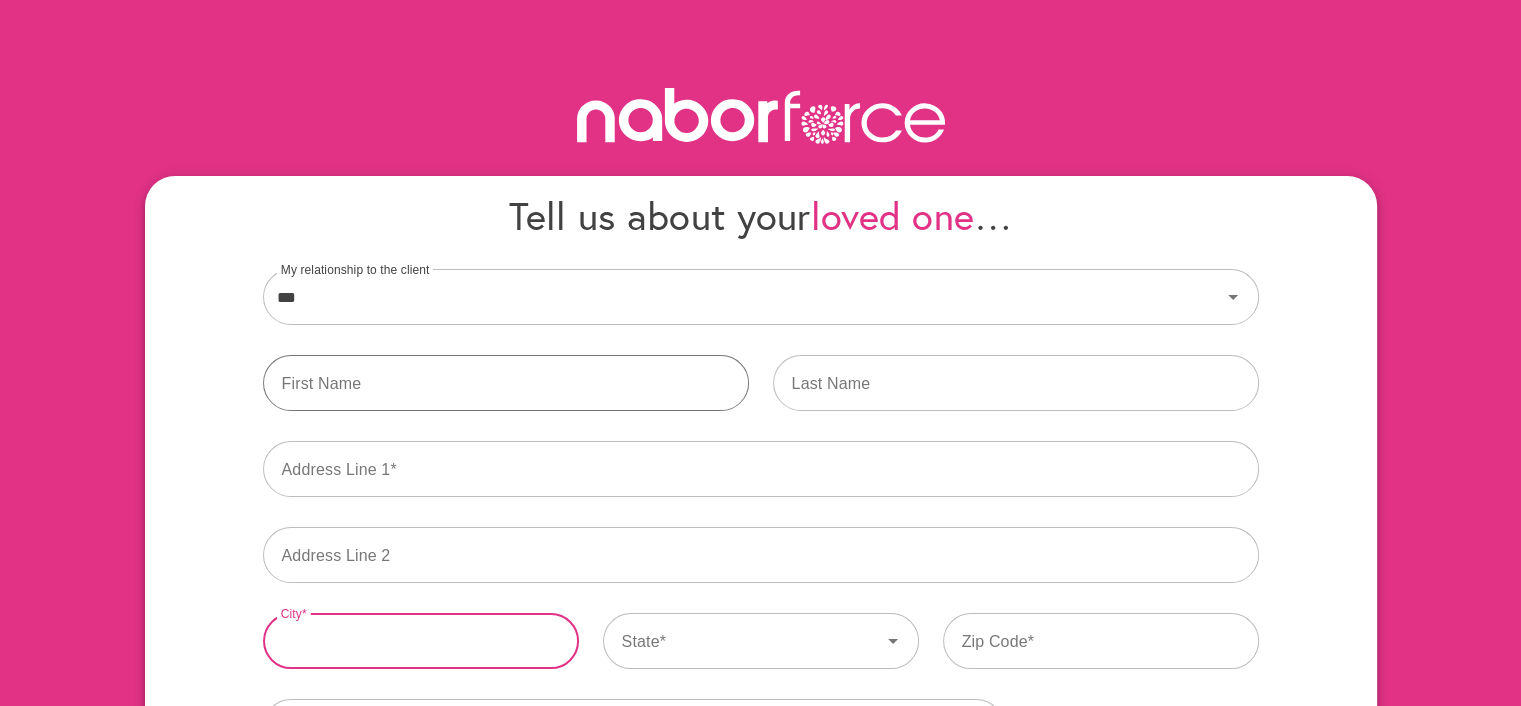type on "*******" 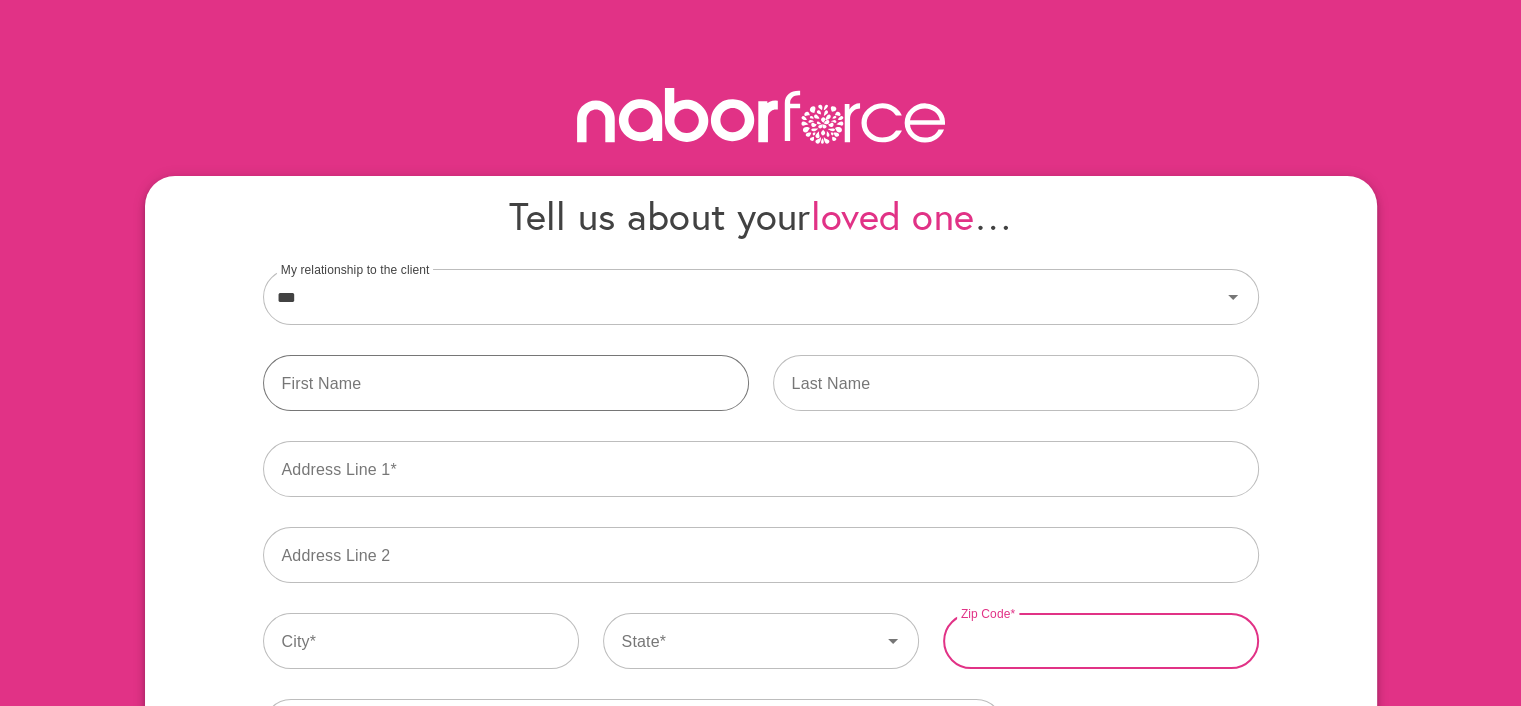 type on "*****" 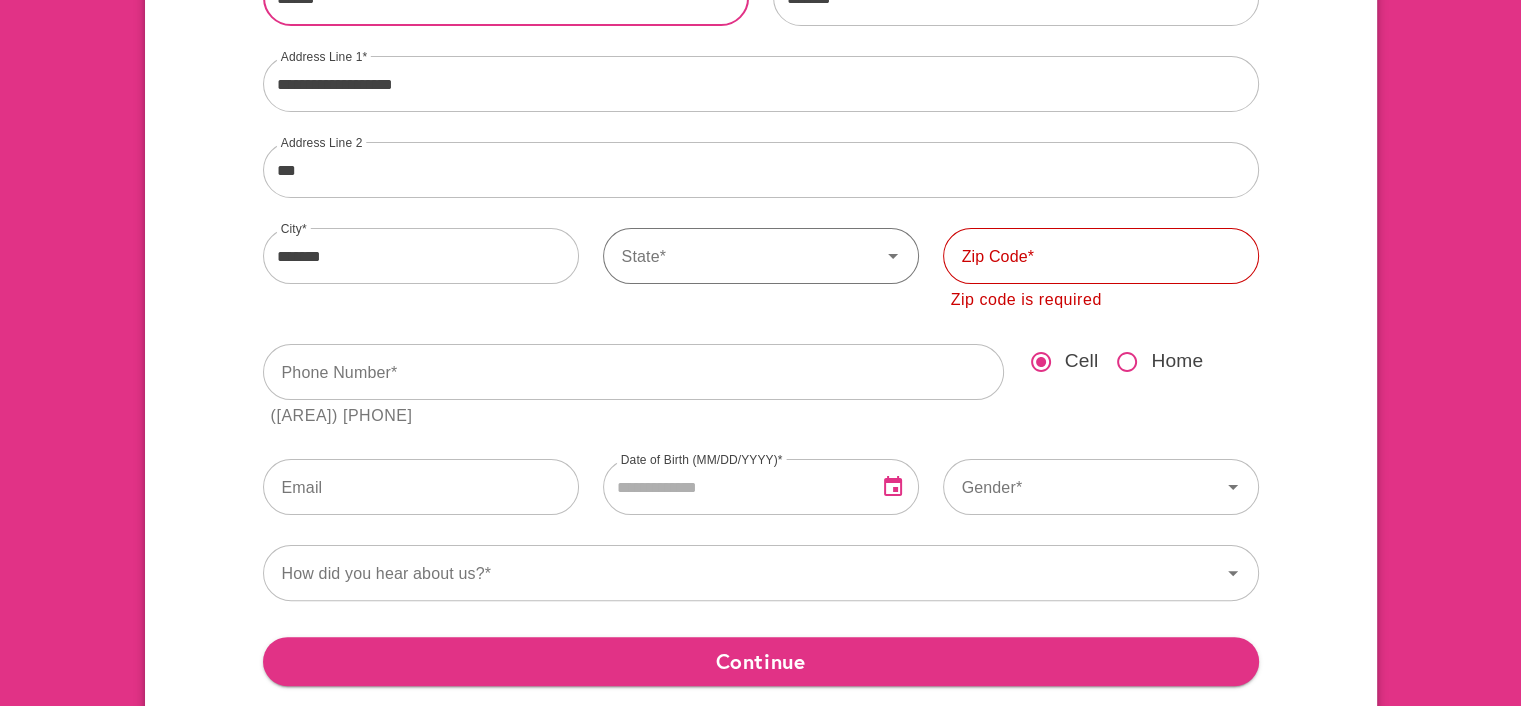 scroll, scrollTop: 419, scrollLeft: 0, axis: vertical 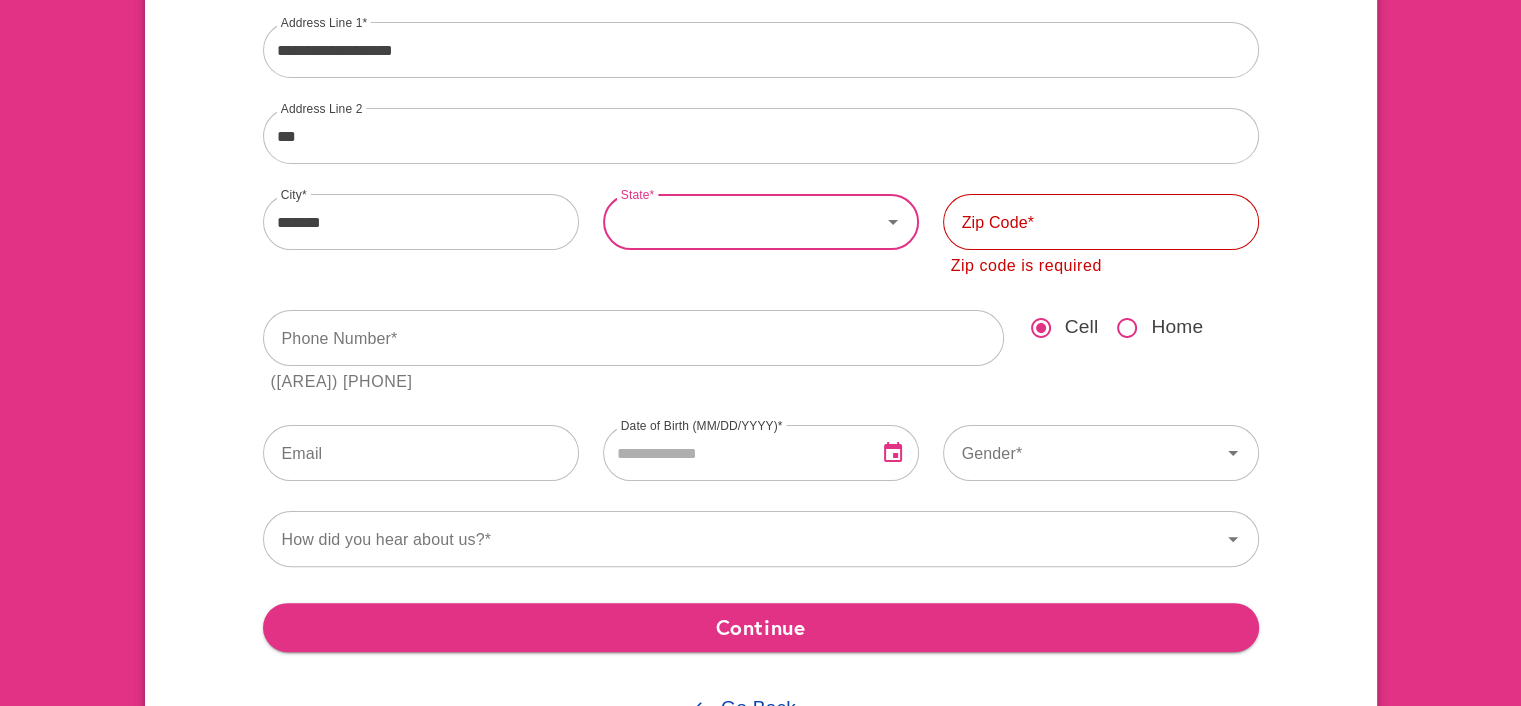 click on "State" at bounding box center (742, 222) 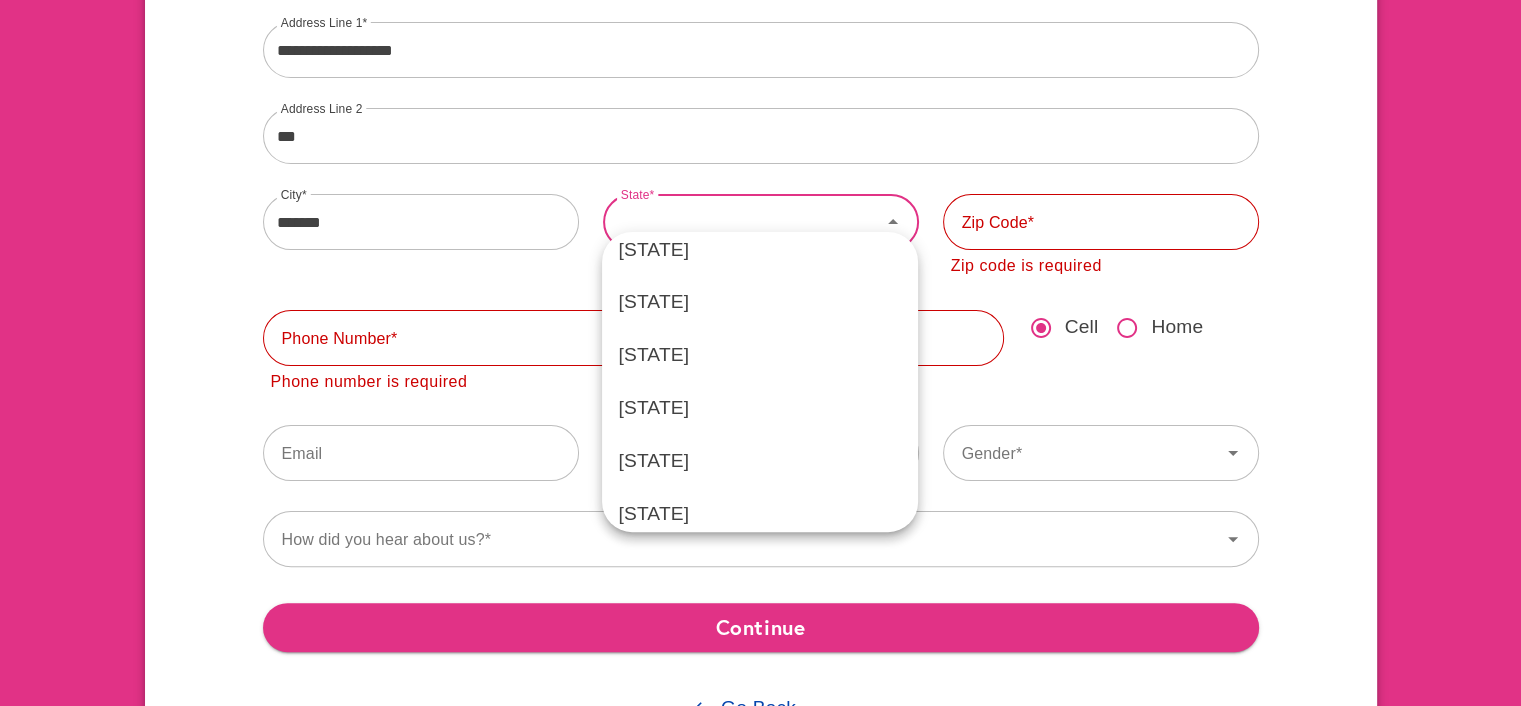 scroll, scrollTop: 366, scrollLeft: 0, axis: vertical 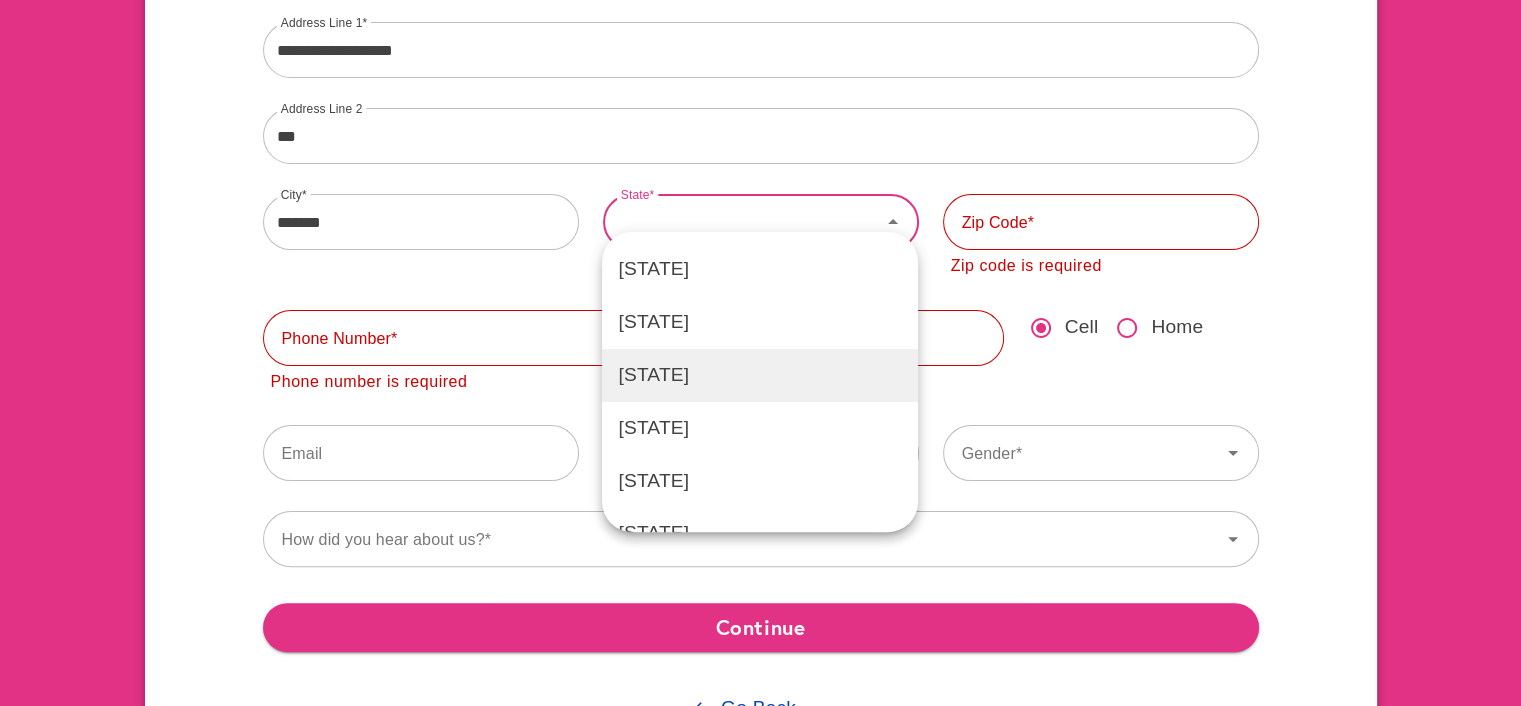 click on "Georgia" at bounding box center (760, 375) 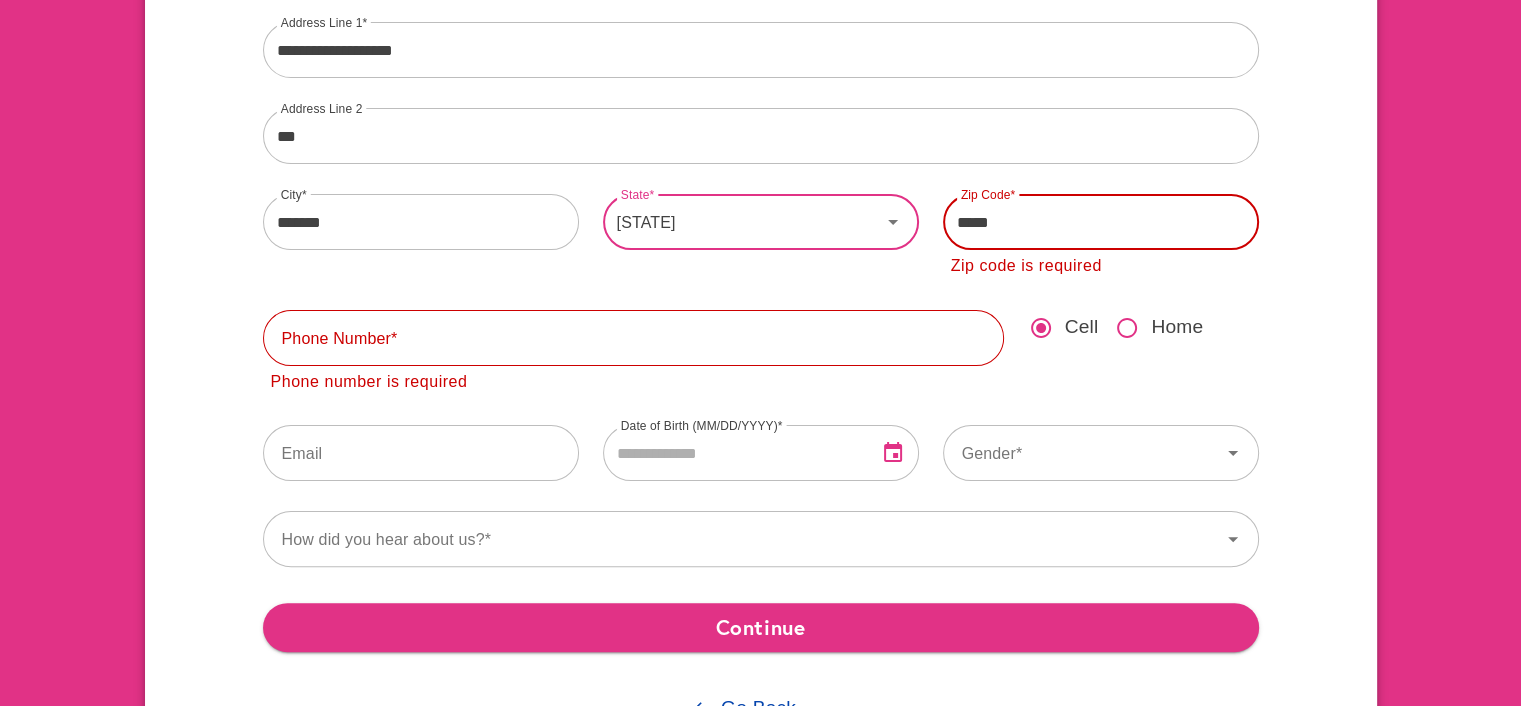click on "*****" at bounding box center (1101, 222) 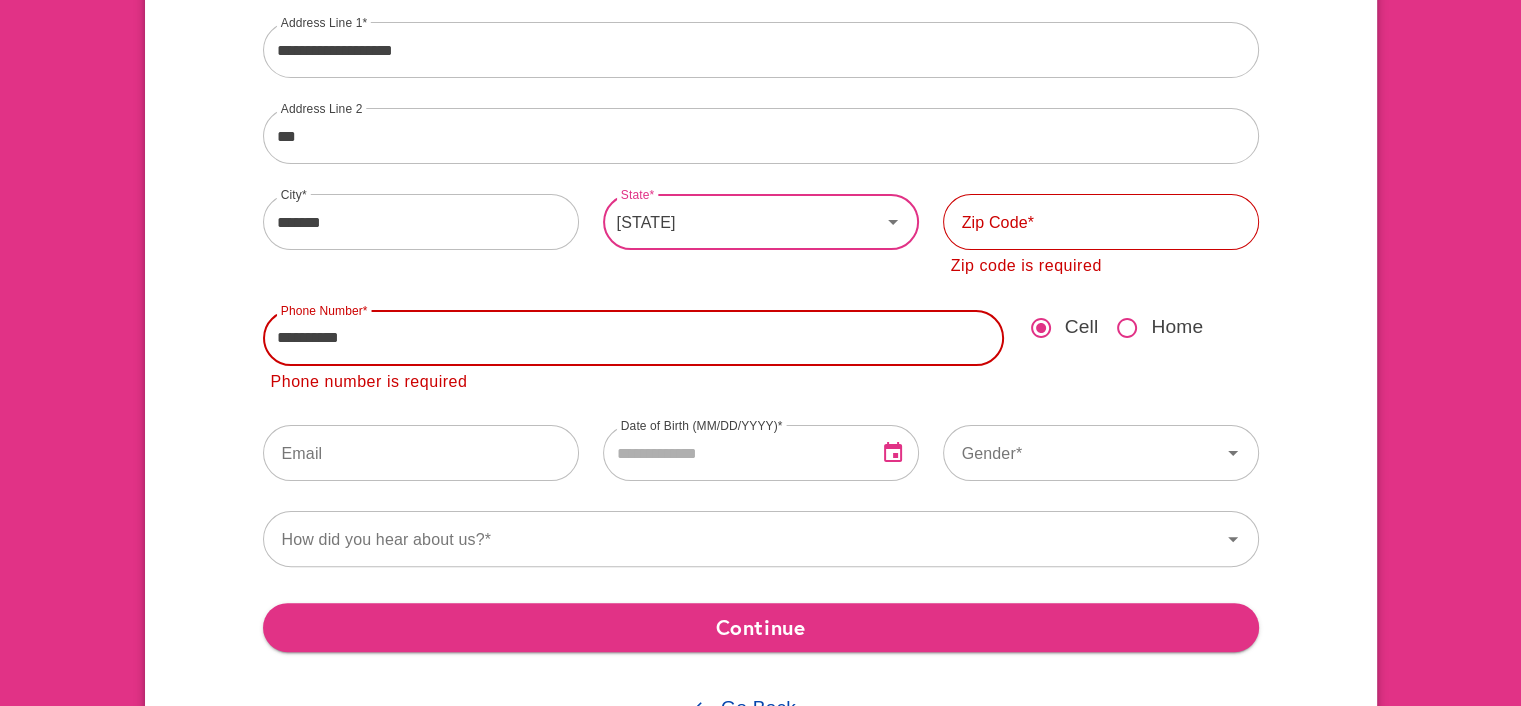 click on "**********" at bounding box center (633, 338) 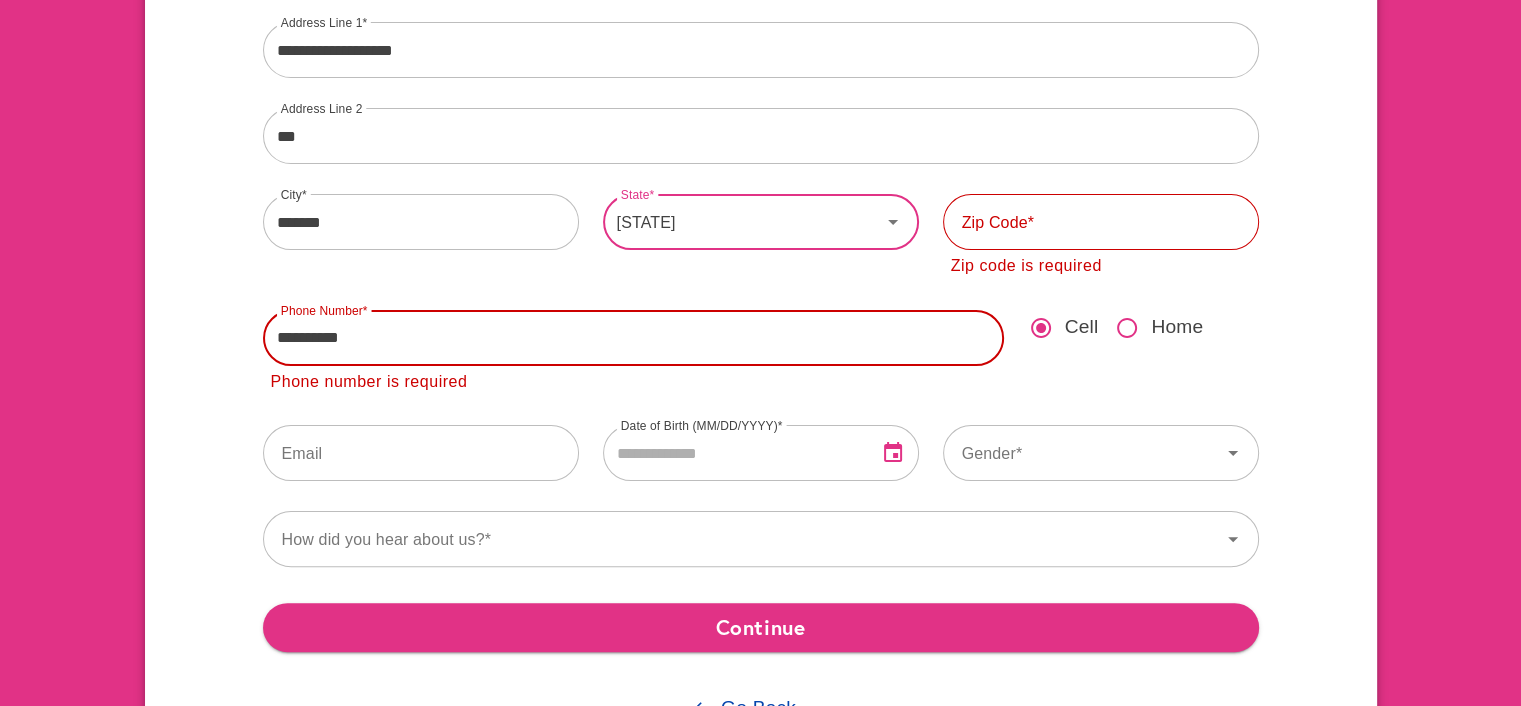 drag, startPoint x: 408, startPoint y: 395, endPoint x: 129, endPoint y: 363, distance: 280.82913 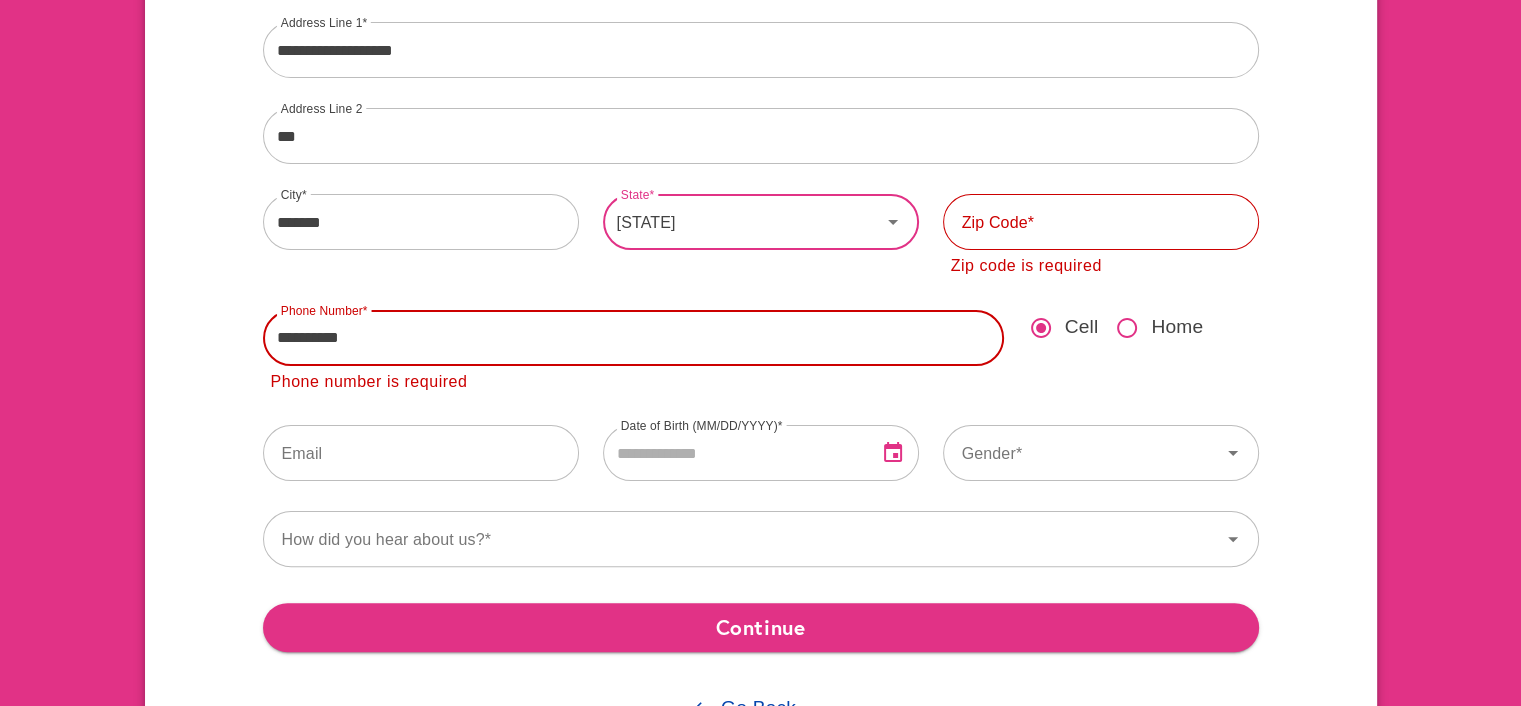 click on "**********" at bounding box center (761, 198) 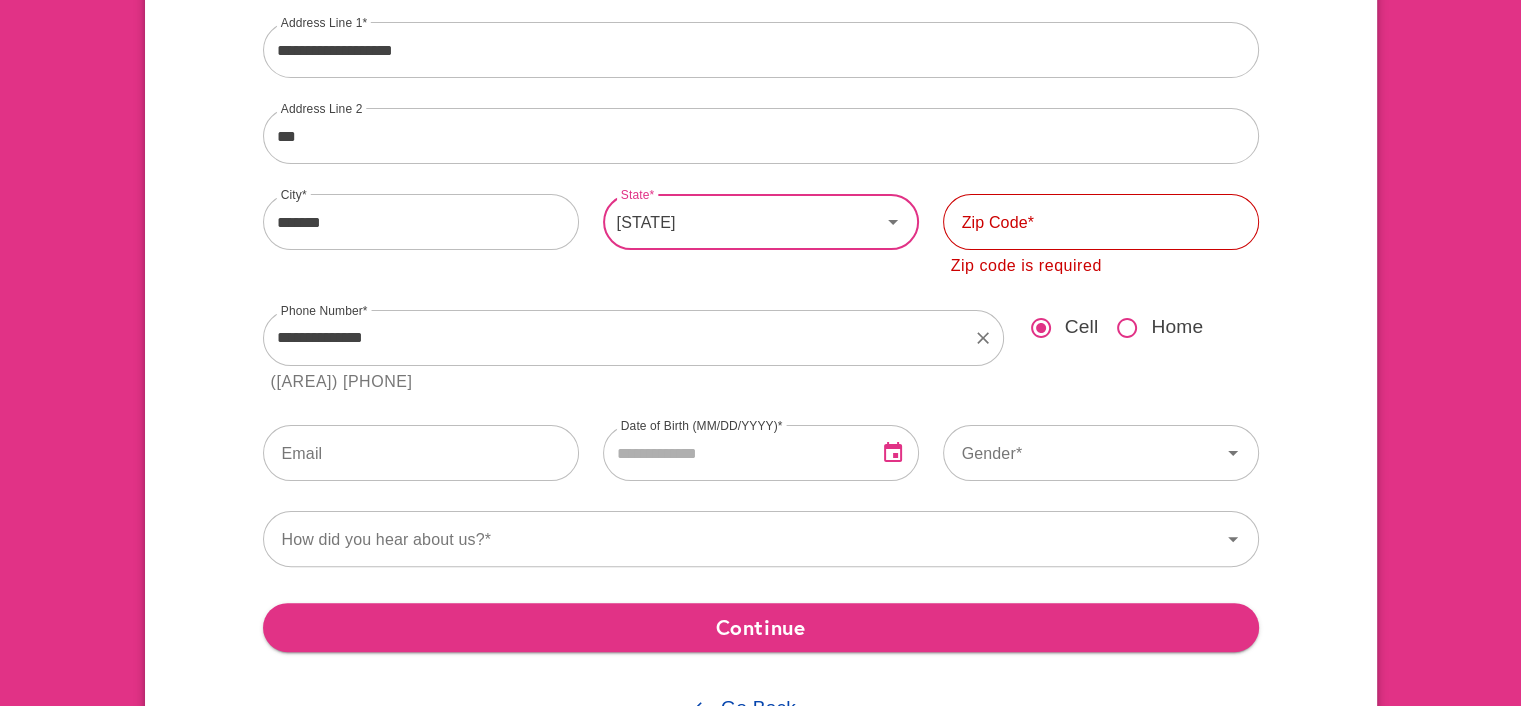 click on "**********" at bounding box center (761, 250) 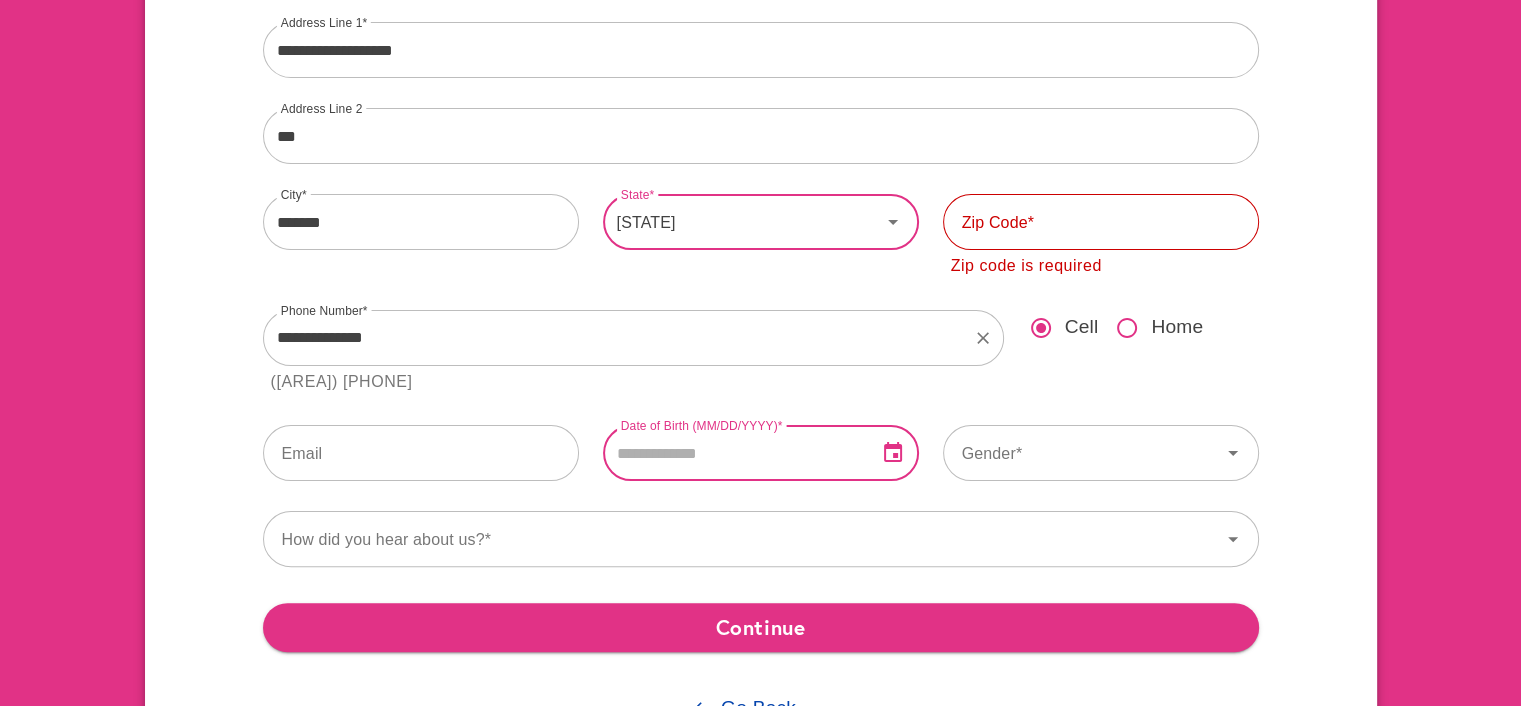 click at bounding box center [732, 453] 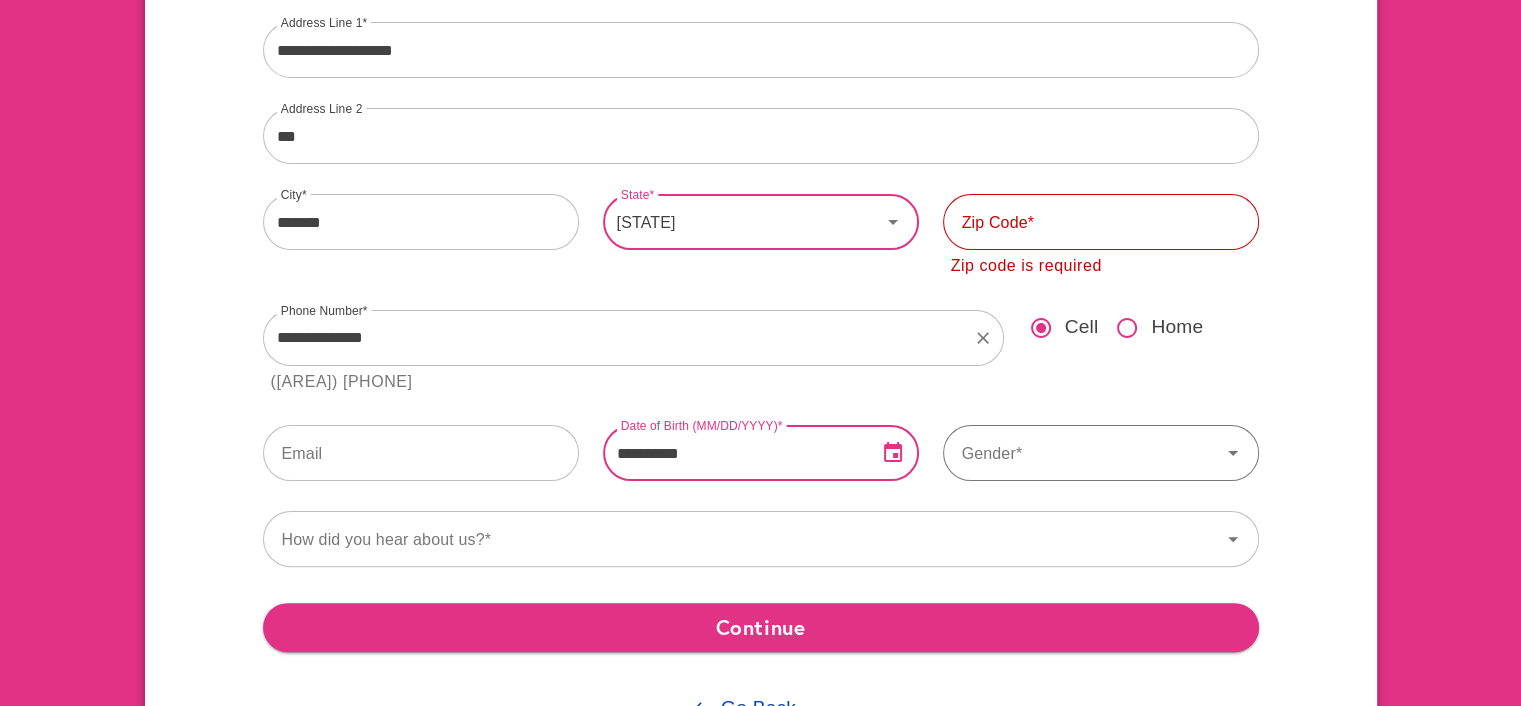 type on "**********" 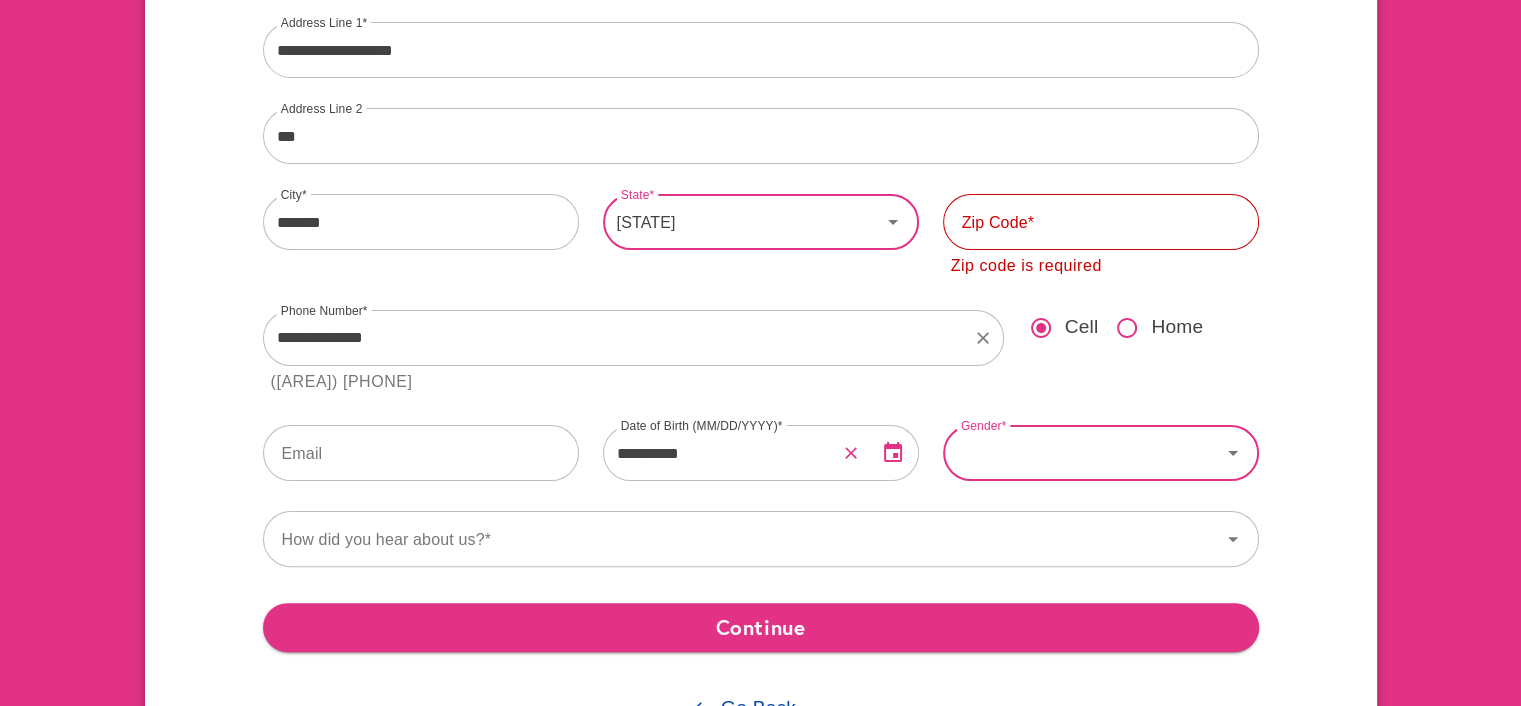 click on "Gender" at bounding box center [1082, 453] 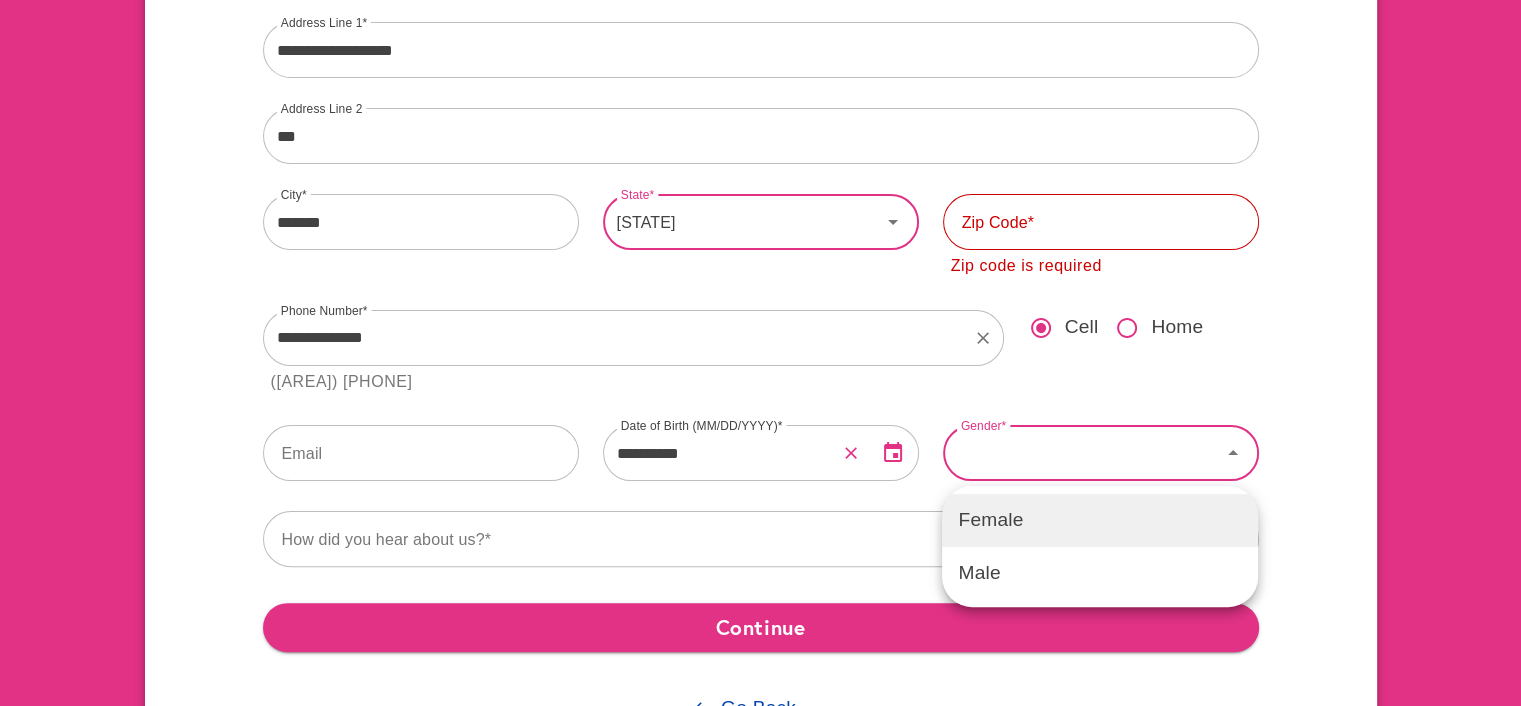 click on "Female" at bounding box center (1100, 520) 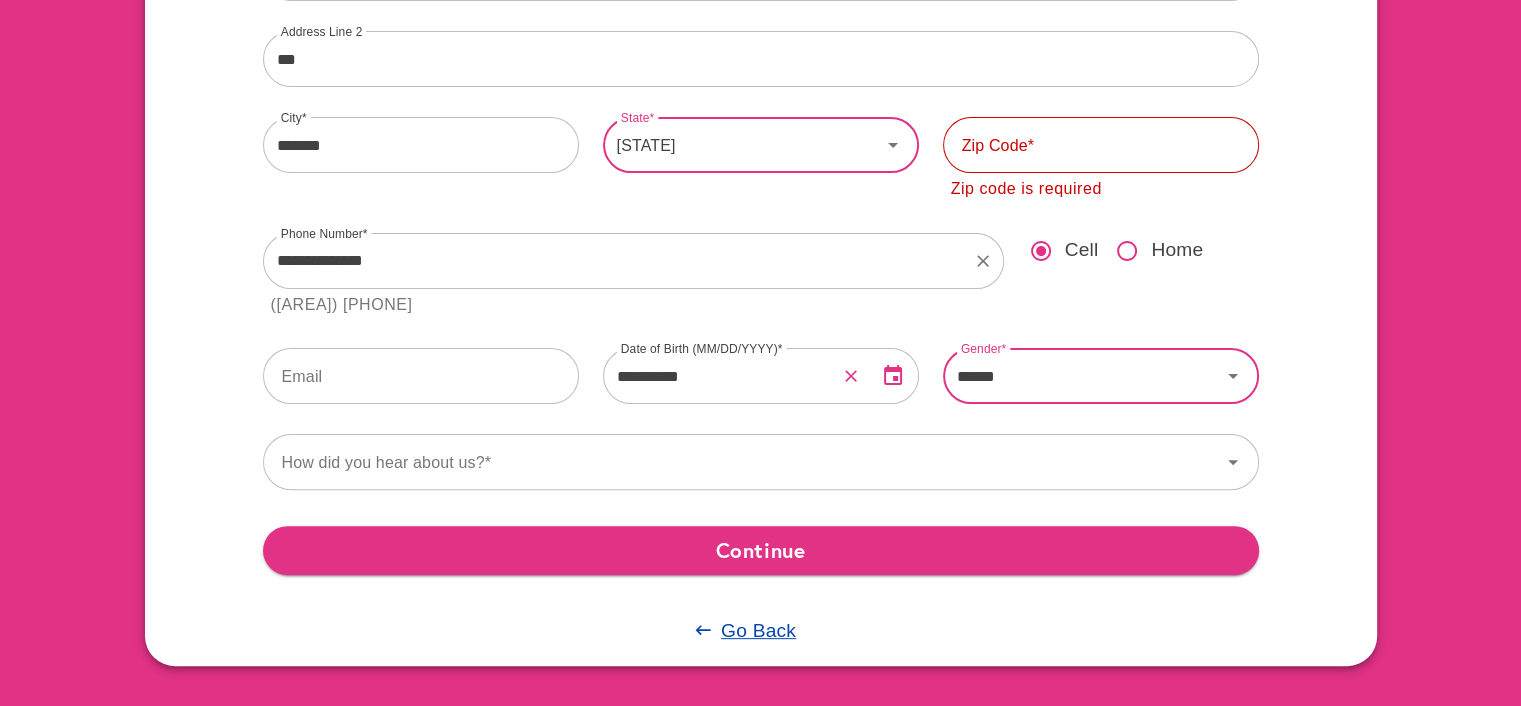 scroll, scrollTop: 582, scrollLeft: 0, axis: vertical 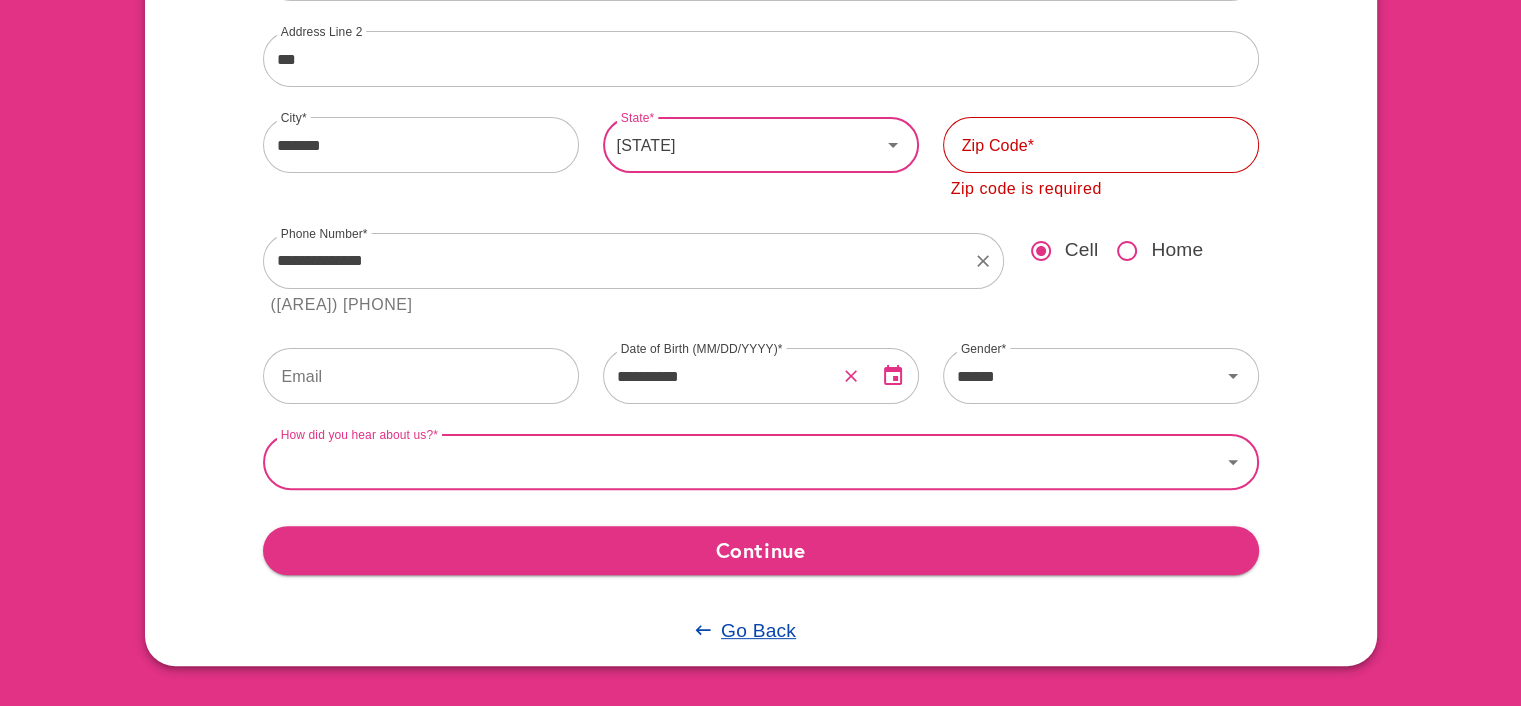 click on "How did you hear about us?" at bounding box center [742, 462] 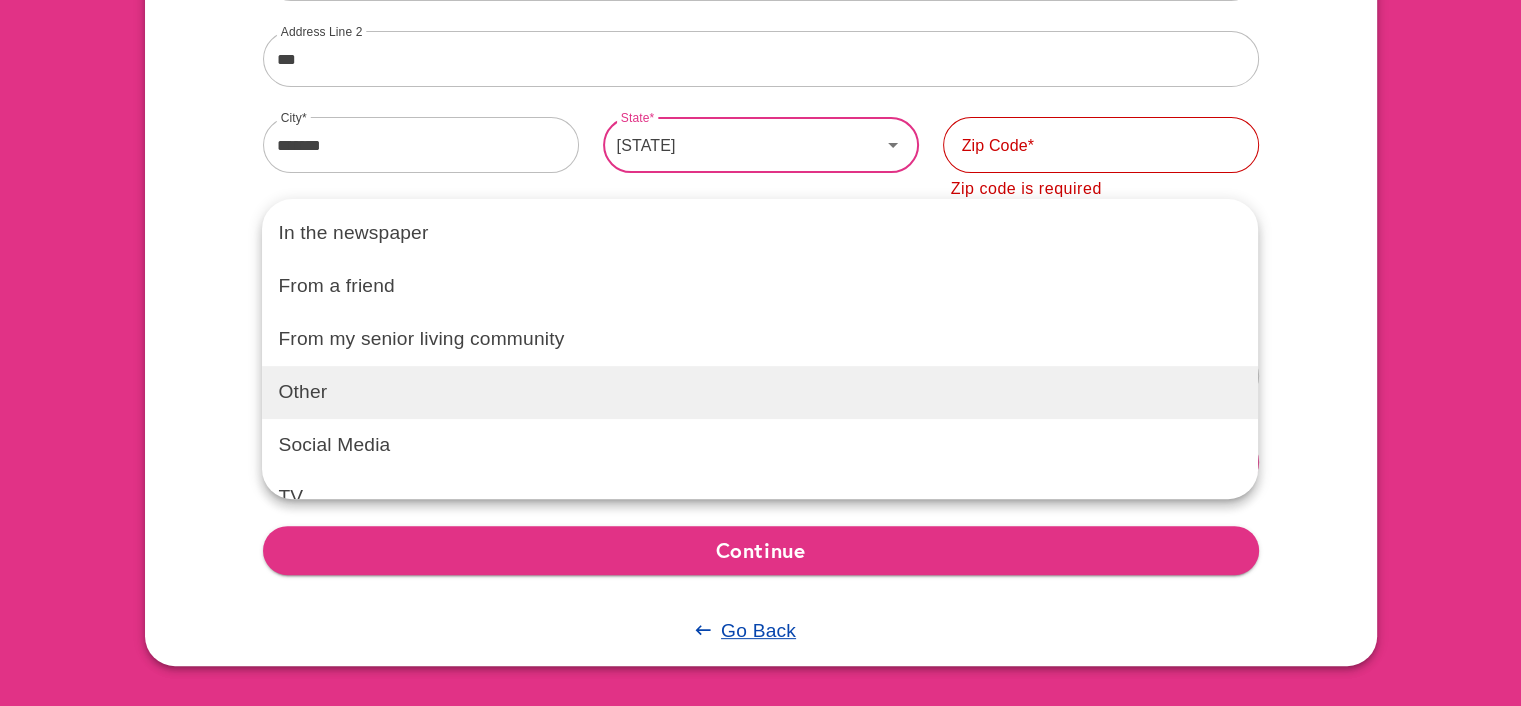 click on "Other" at bounding box center (760, 392) 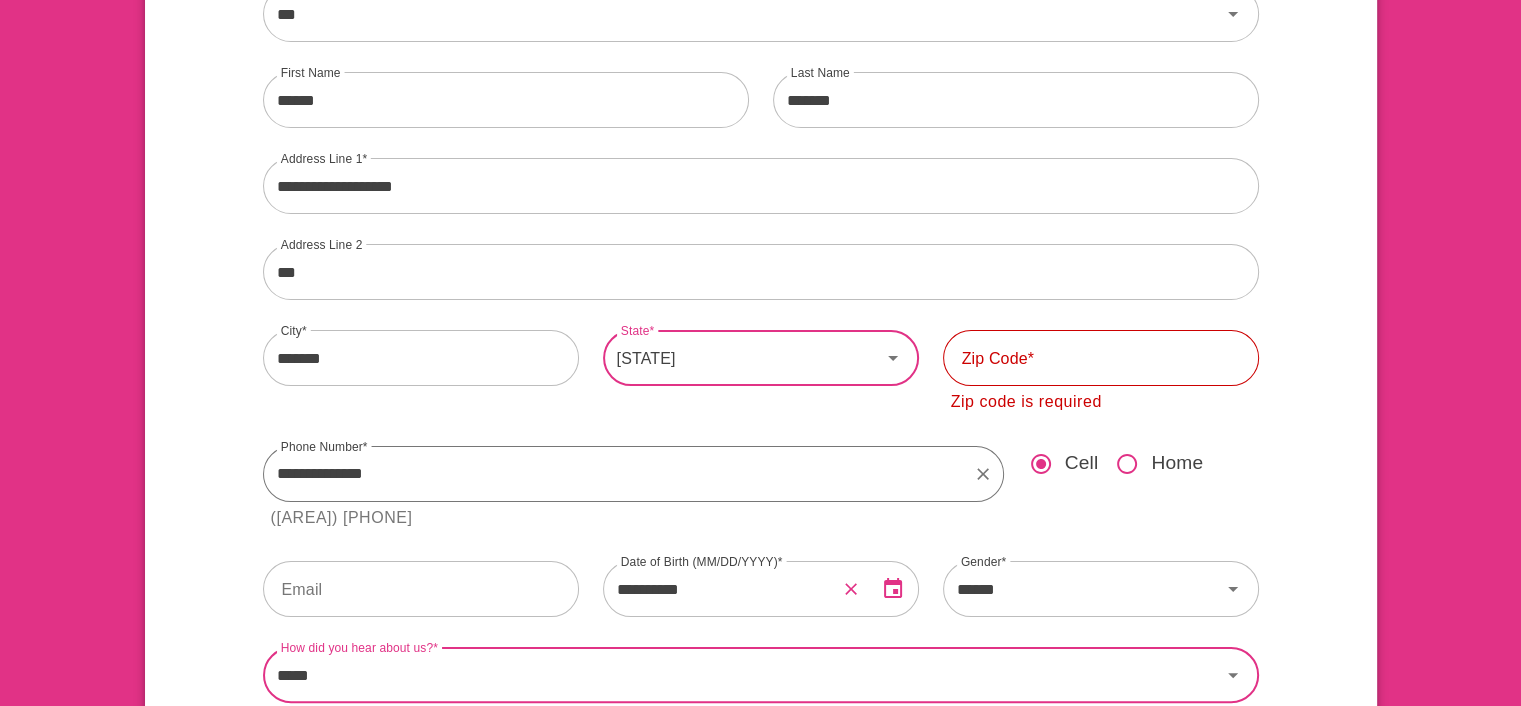scroll, scrollTop: 282, scrollLeft: 0, axis: vertical 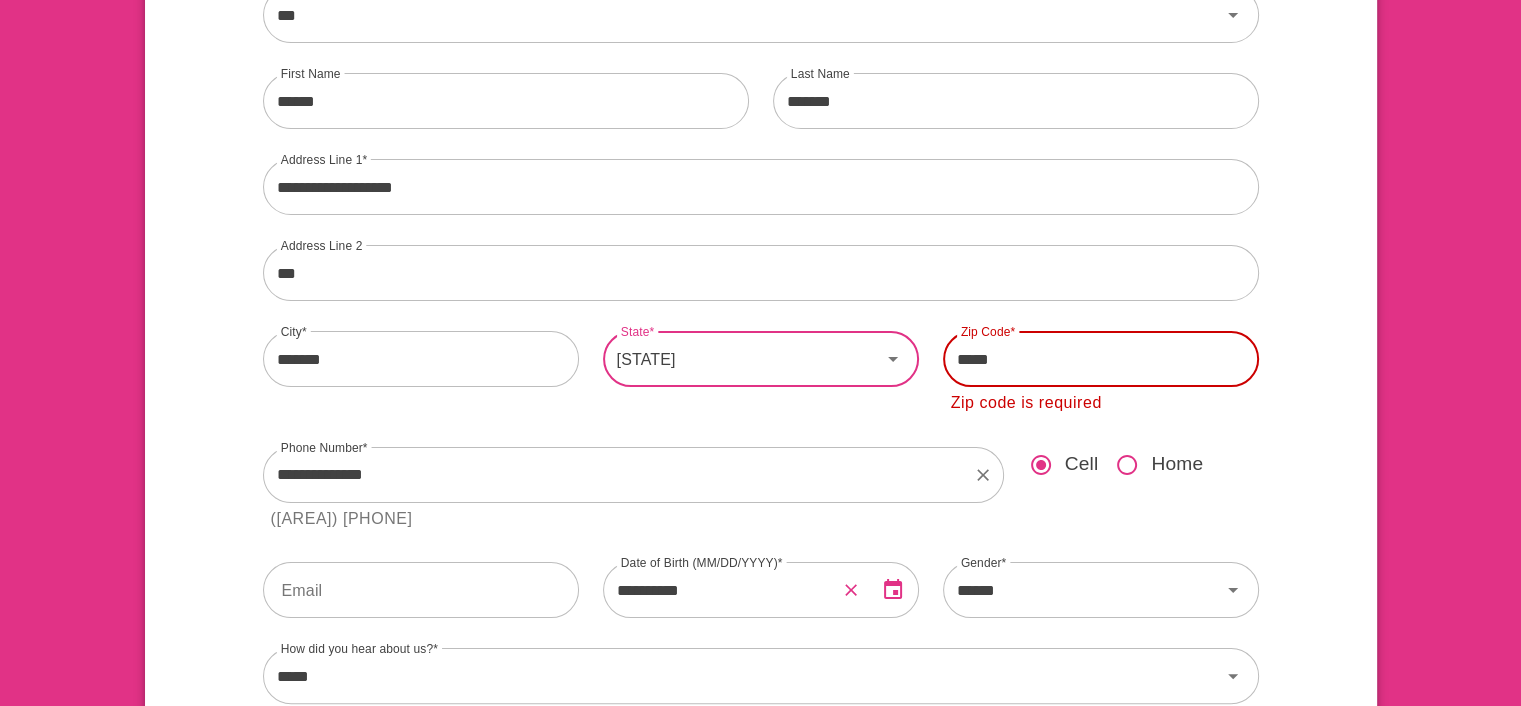 click on "*****" at bounding box center [1101, 359] 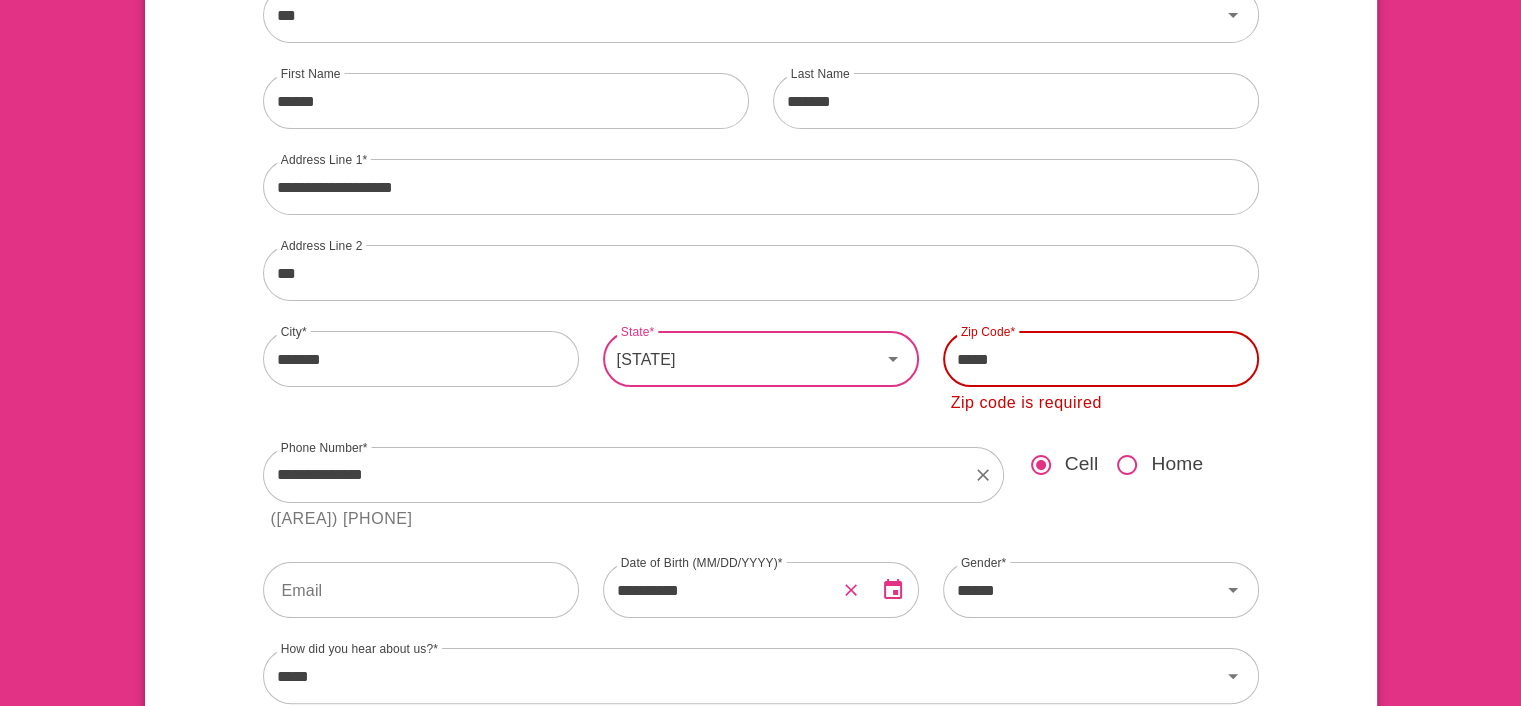 click on "*****" at bounding box center (1101, 359) 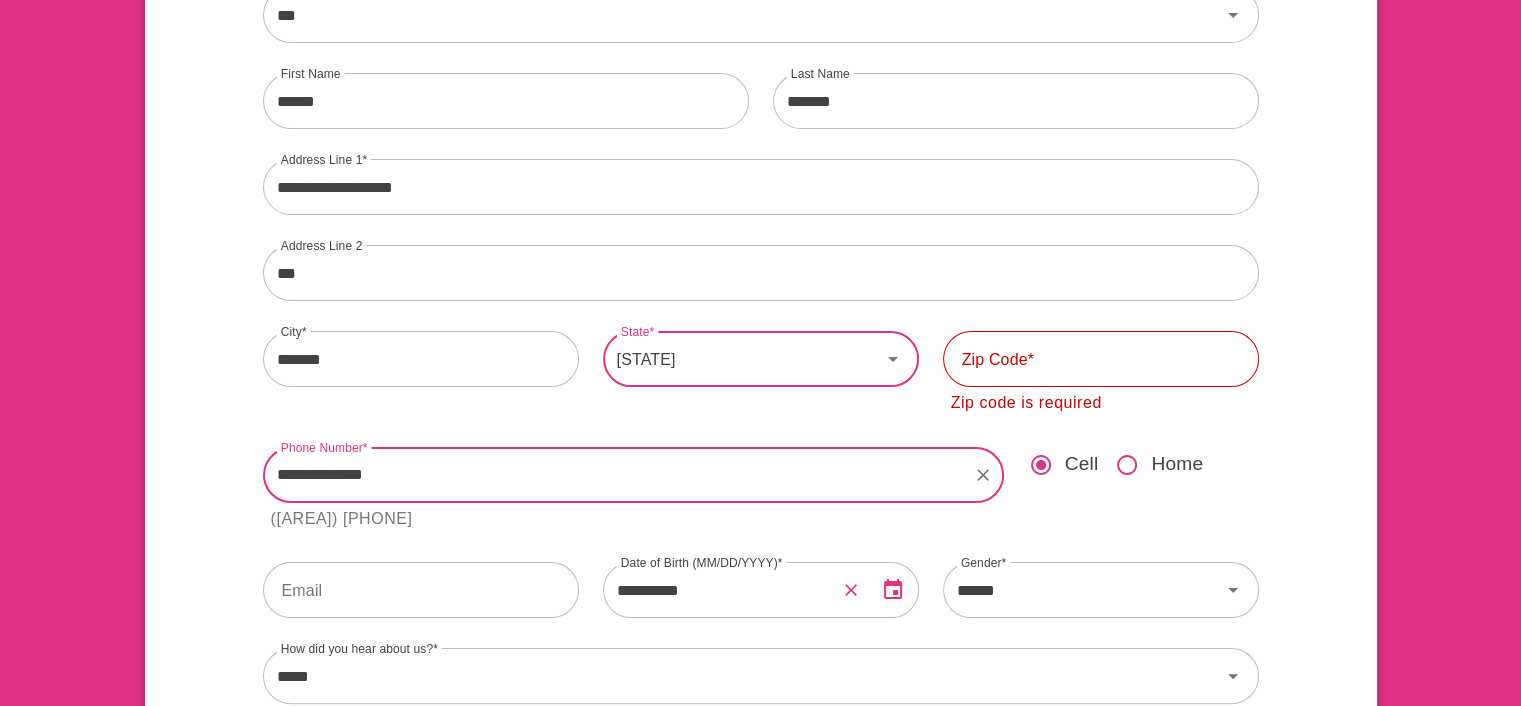 click on "**********" at bounding box center [616, 475] 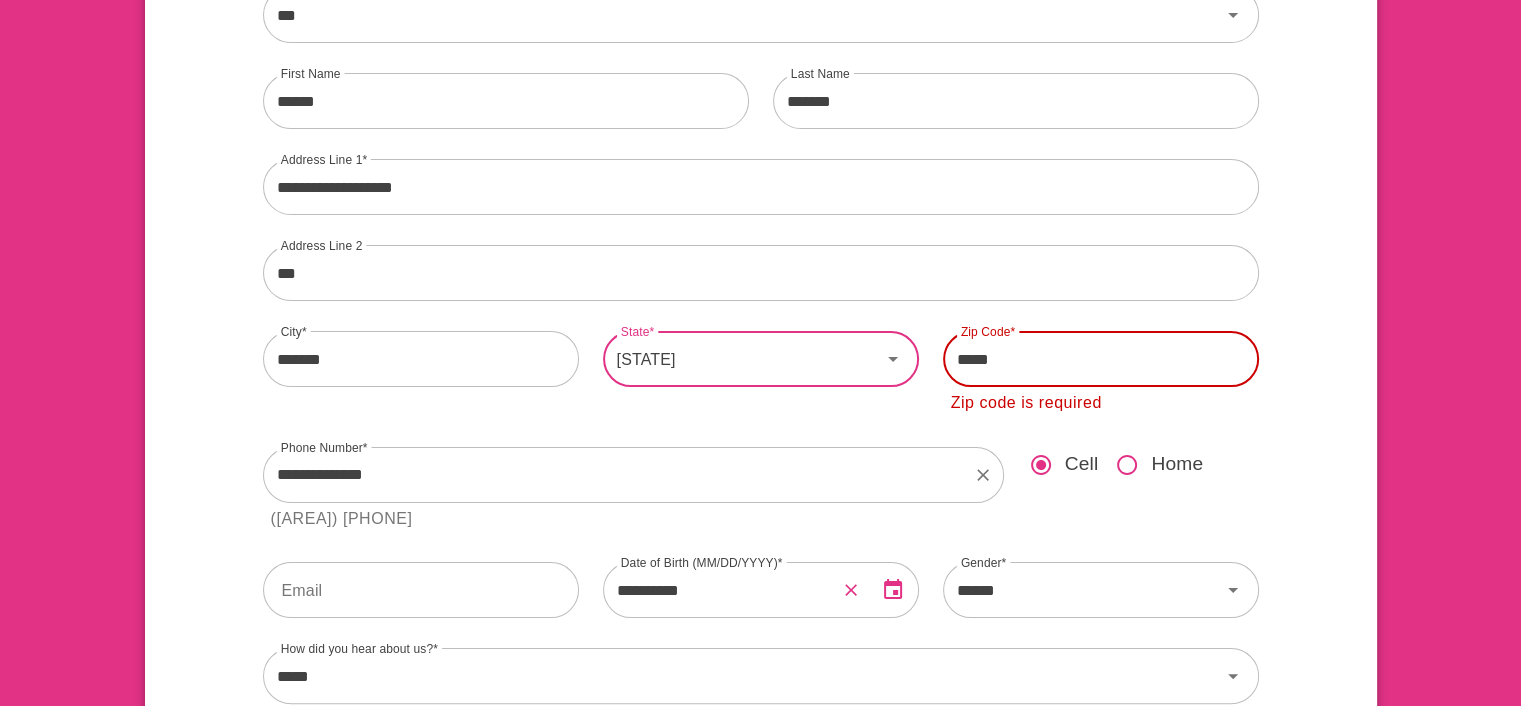 click on "*****" at bounding box center (1101, 359) 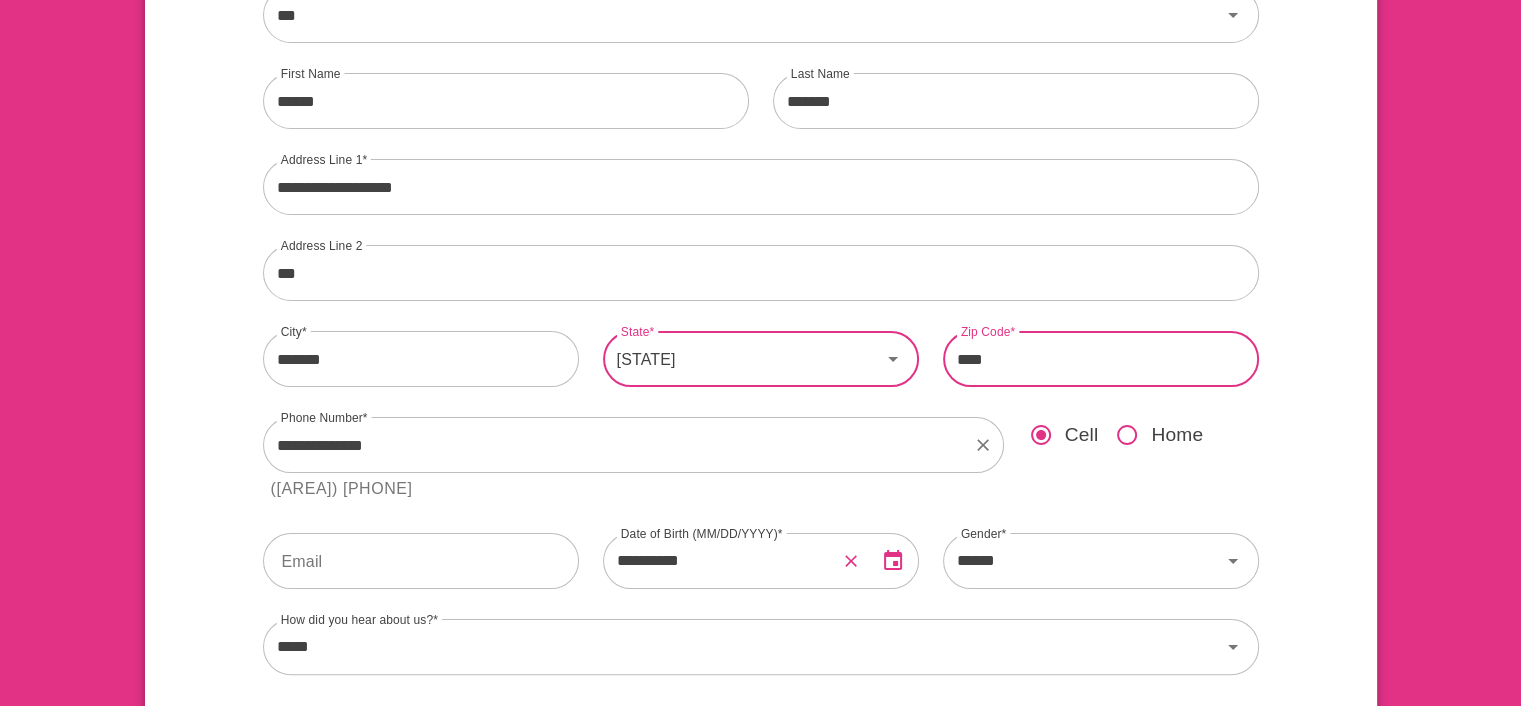 type on "*****" 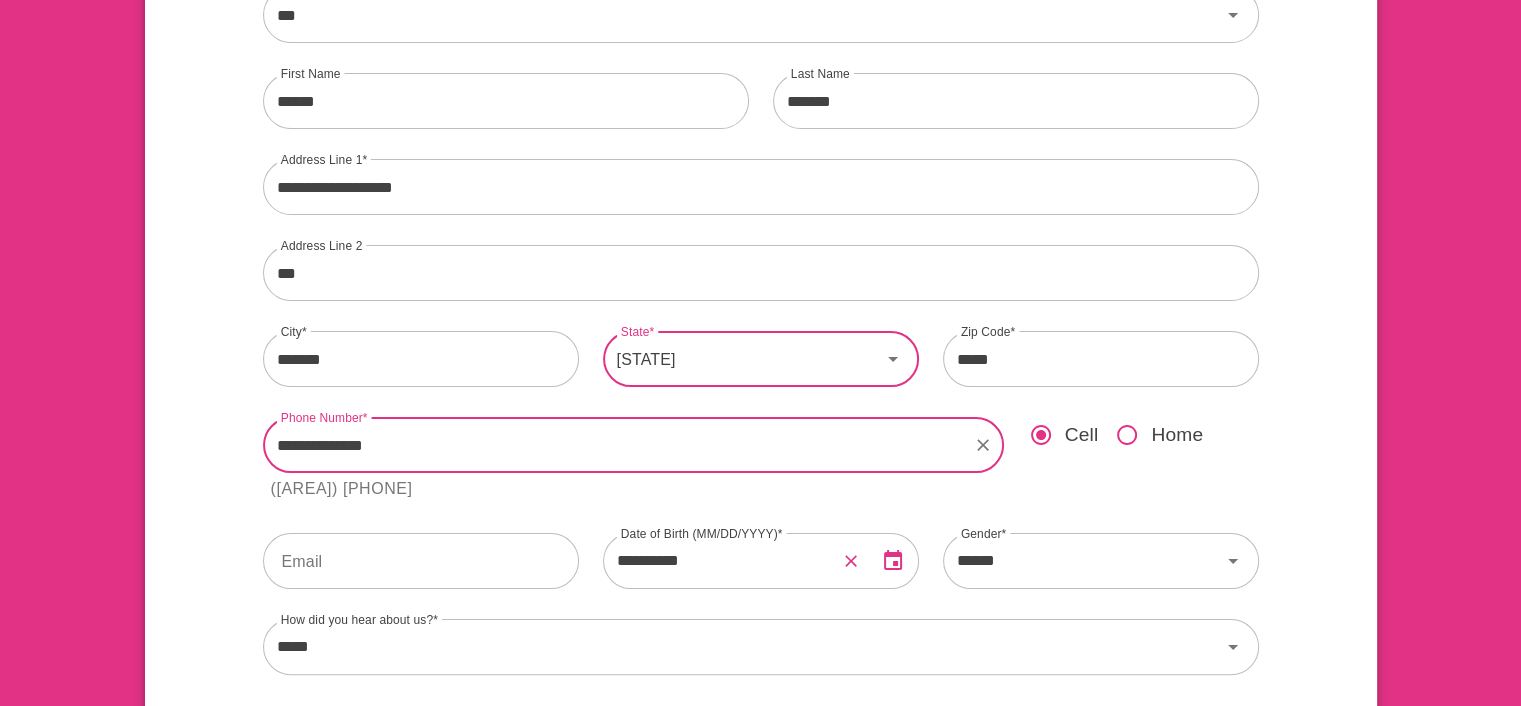 click on "**********" at bounding box center (616, 445) 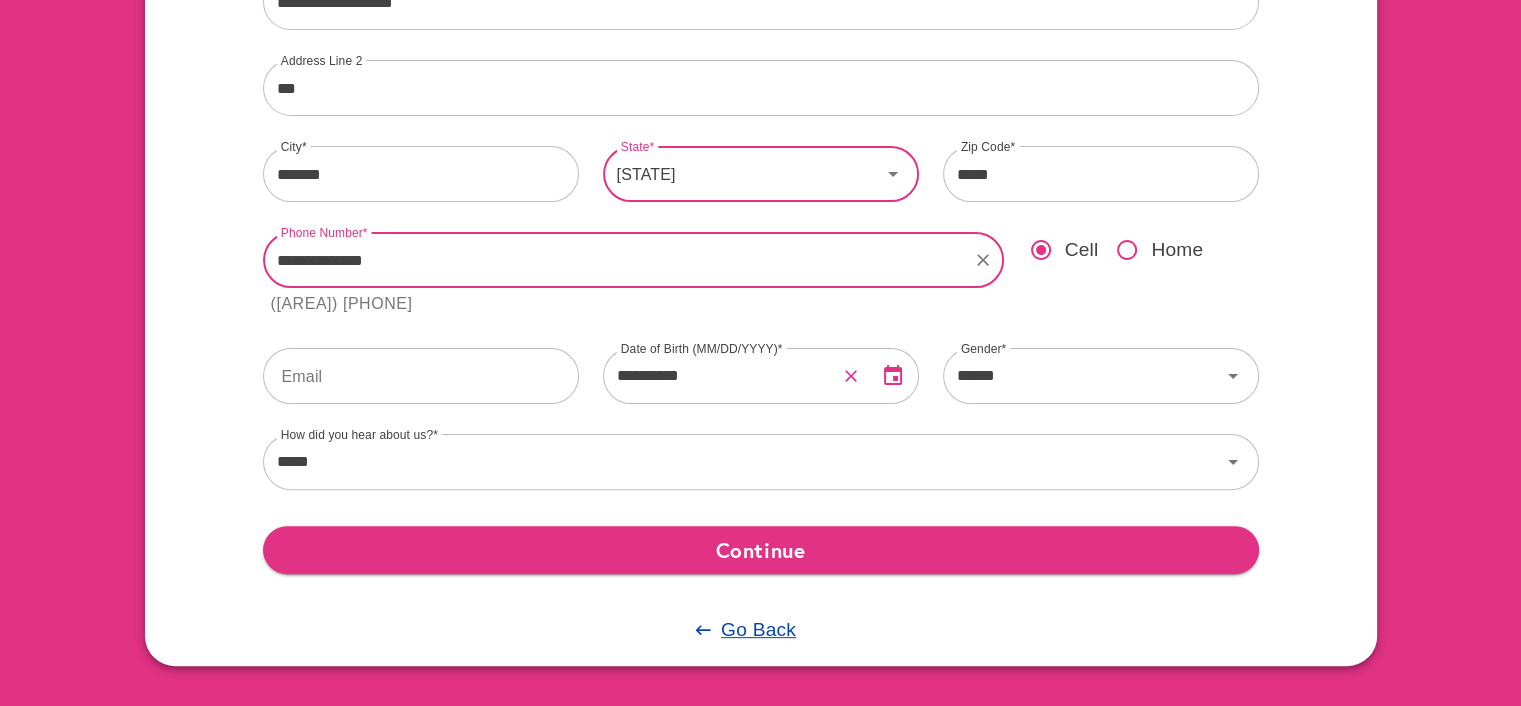 scroll, scrollTop: 546, scrollLeft: 0, axis: vertical 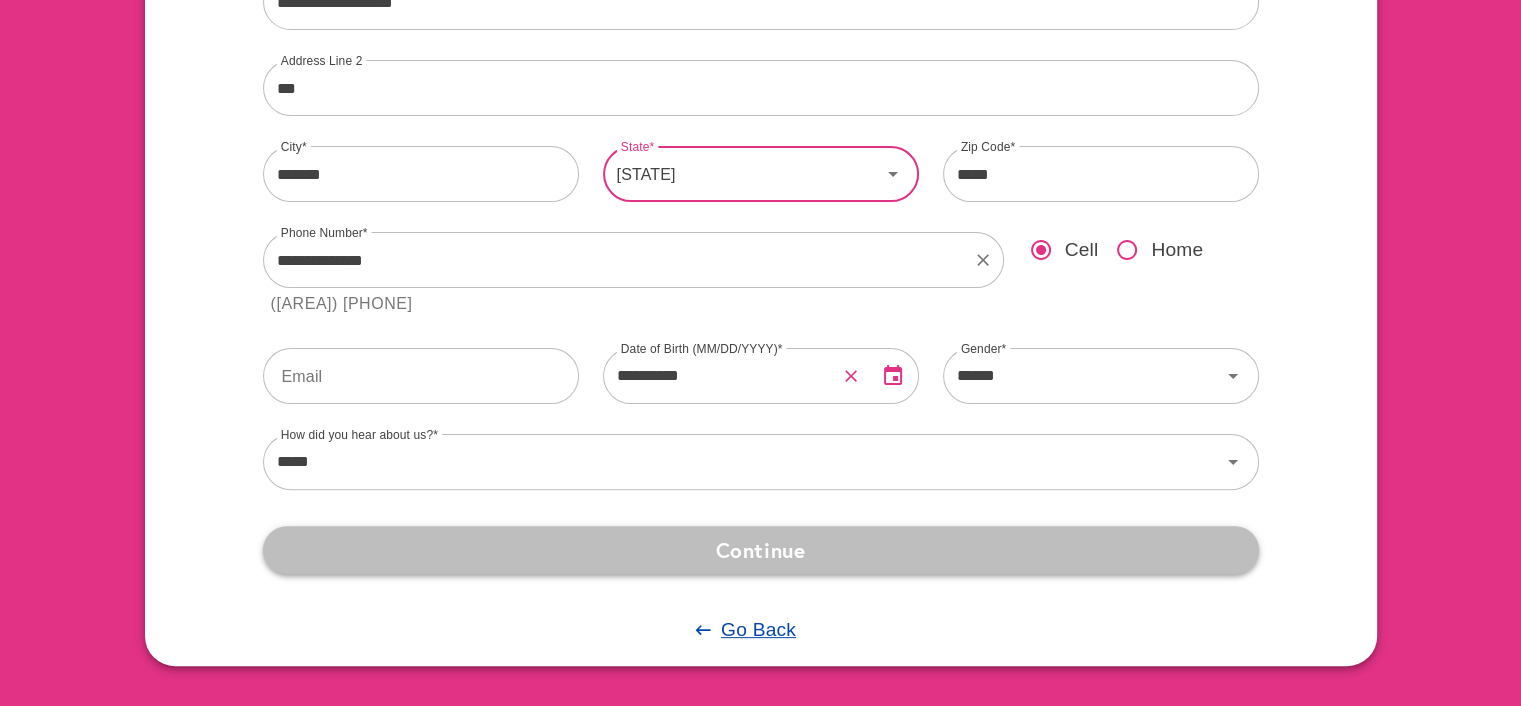 click on "Continue" at bounding box center (761, 550) 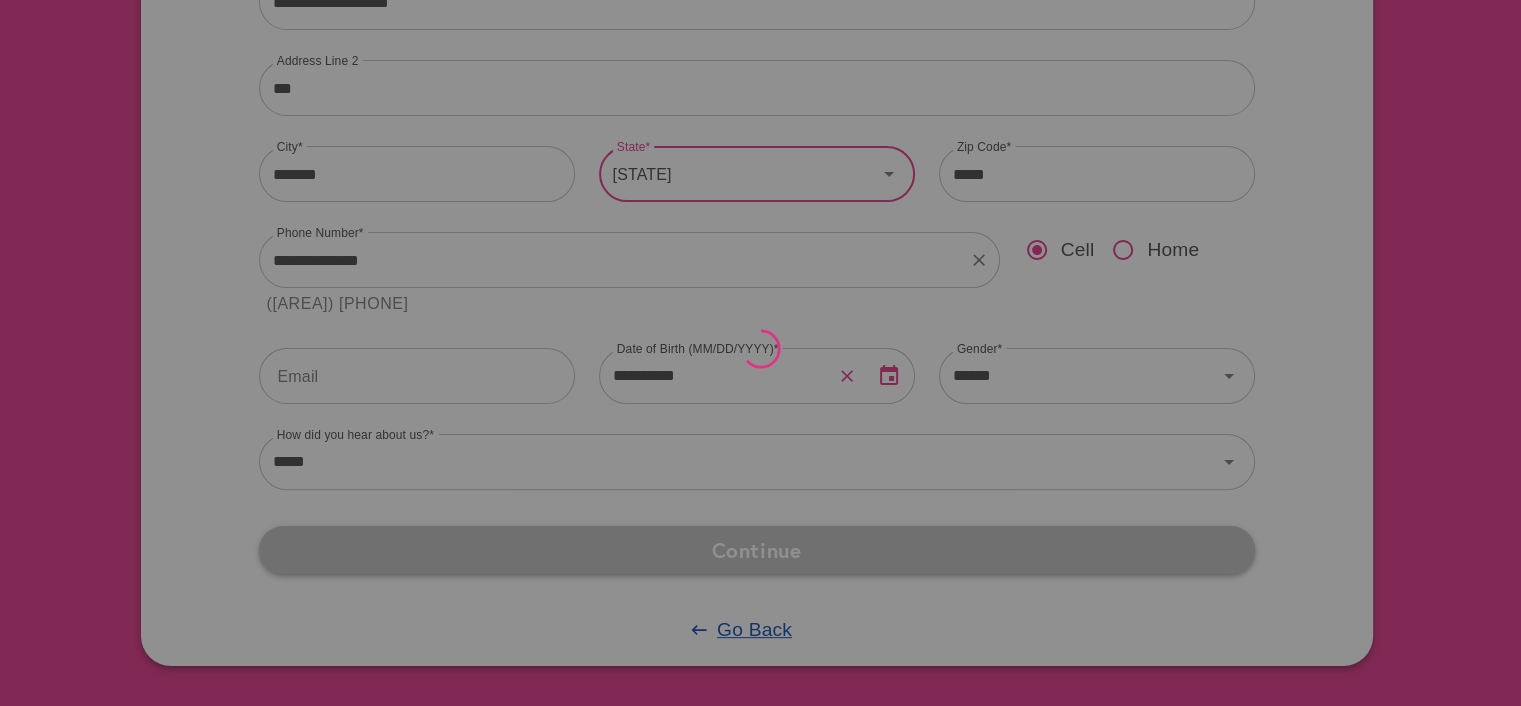 scroll, scrollTop: 0, scrollLeft: 0, axis: both 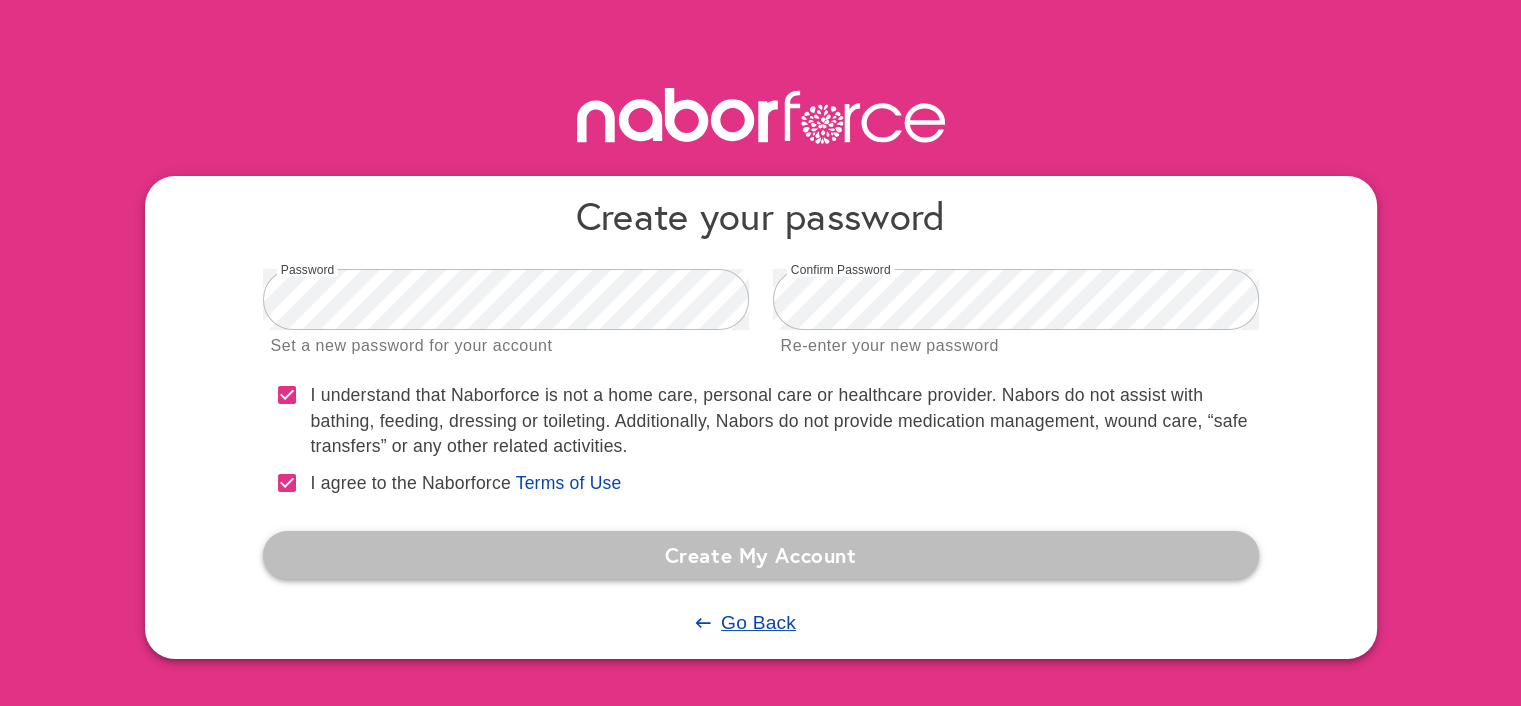 click on "Create My Account" at bounding box center (761, 555) 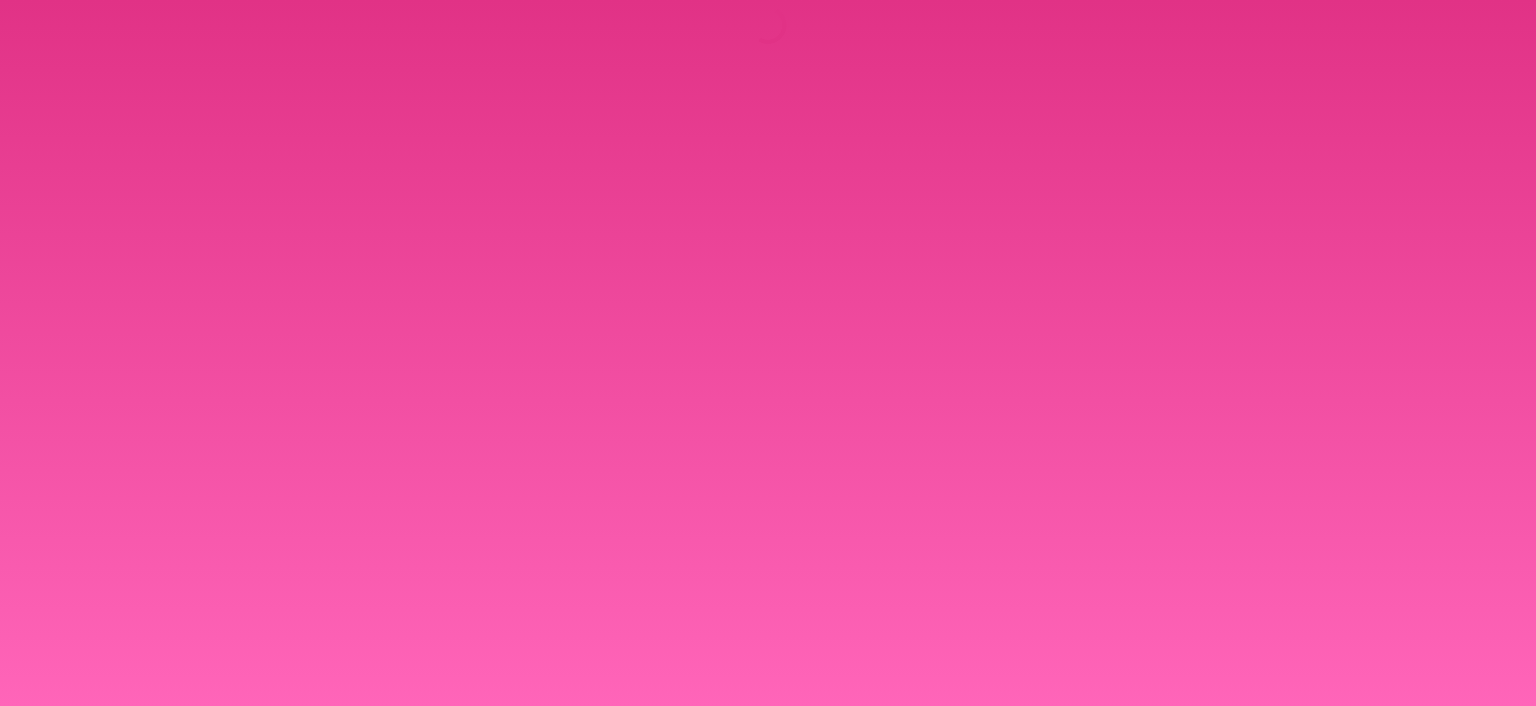 scroll, scrollTop: 0, scrollLeft: 0, axis: both 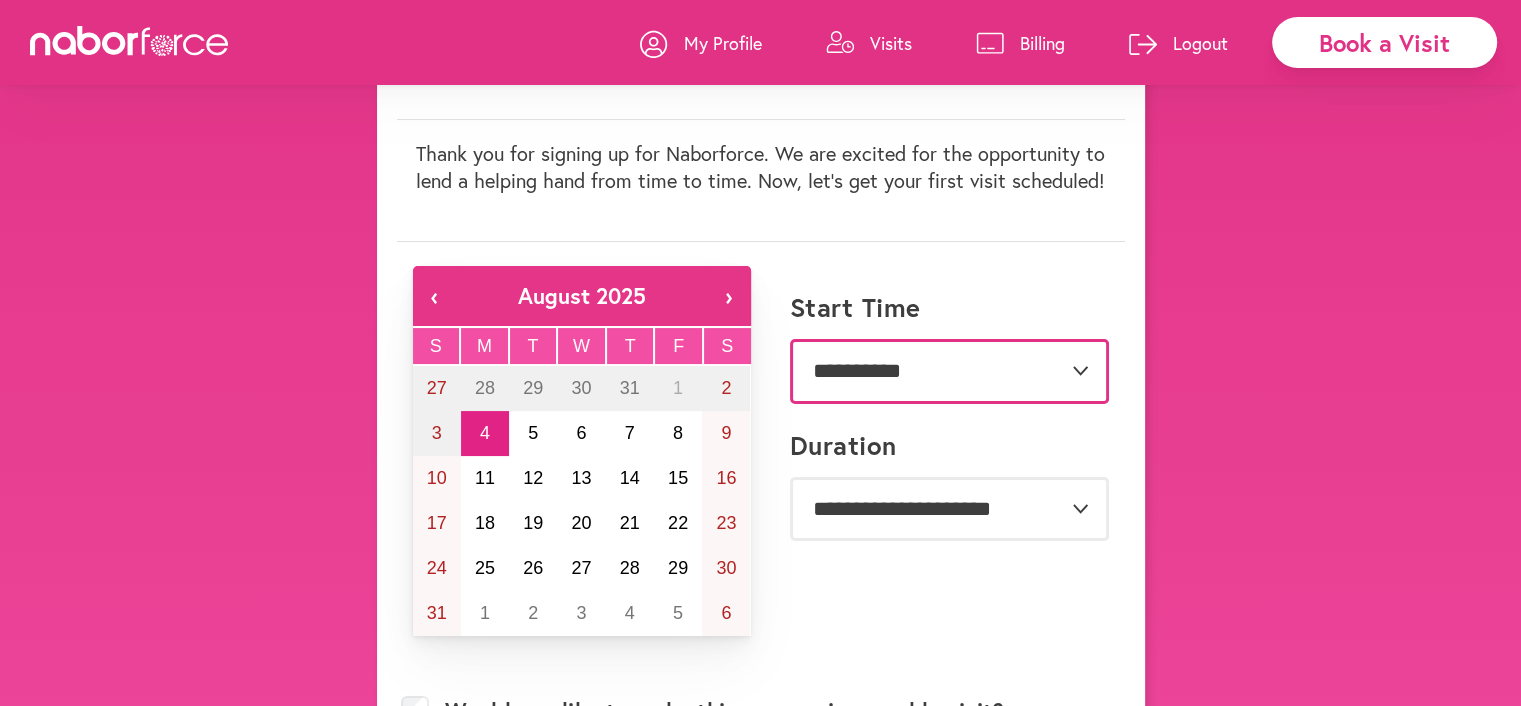 click on "**********" at bounding box center [949, 371] 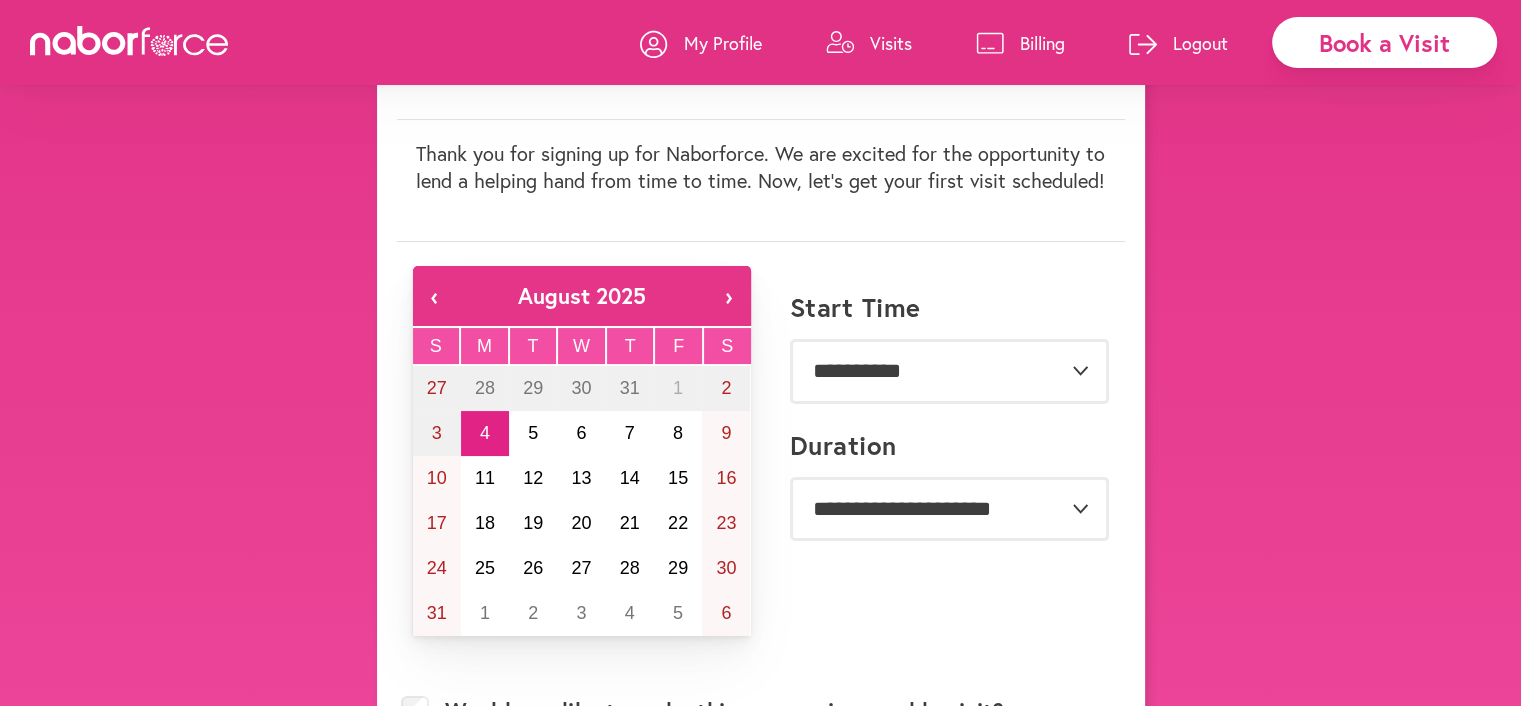 click on "**********" at bounding box center [760, 1096] 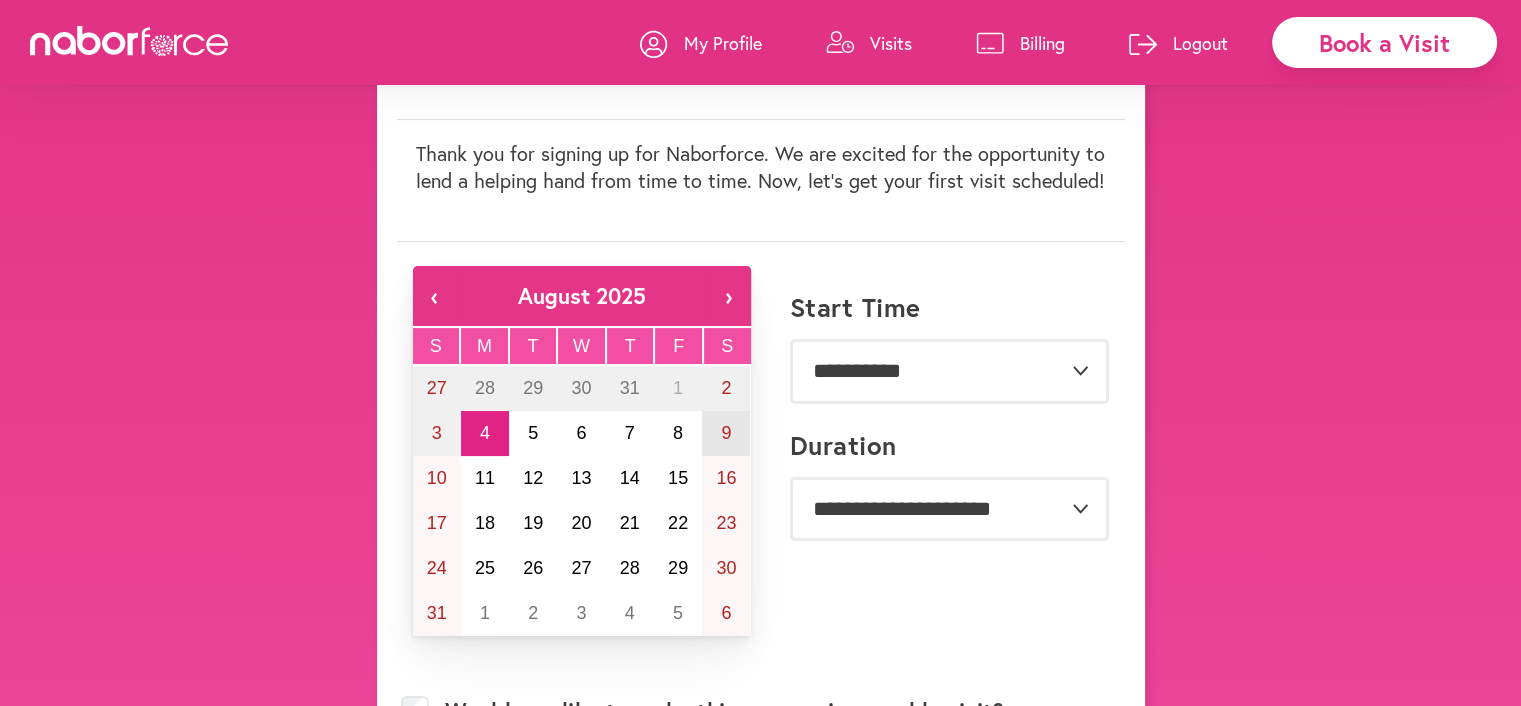 click on "9" at bounding box center [726, 433] 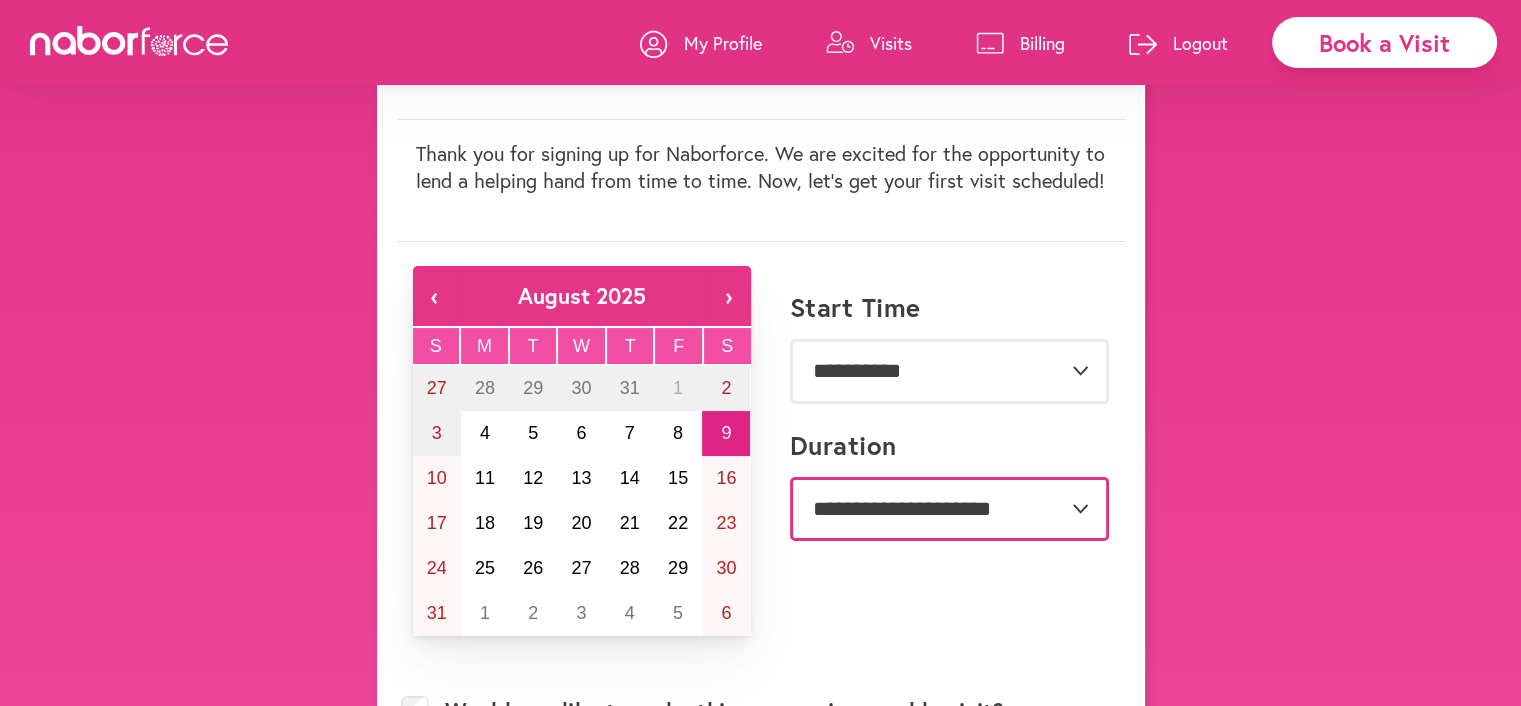 click on "**********" at bounding box center [949, 509] 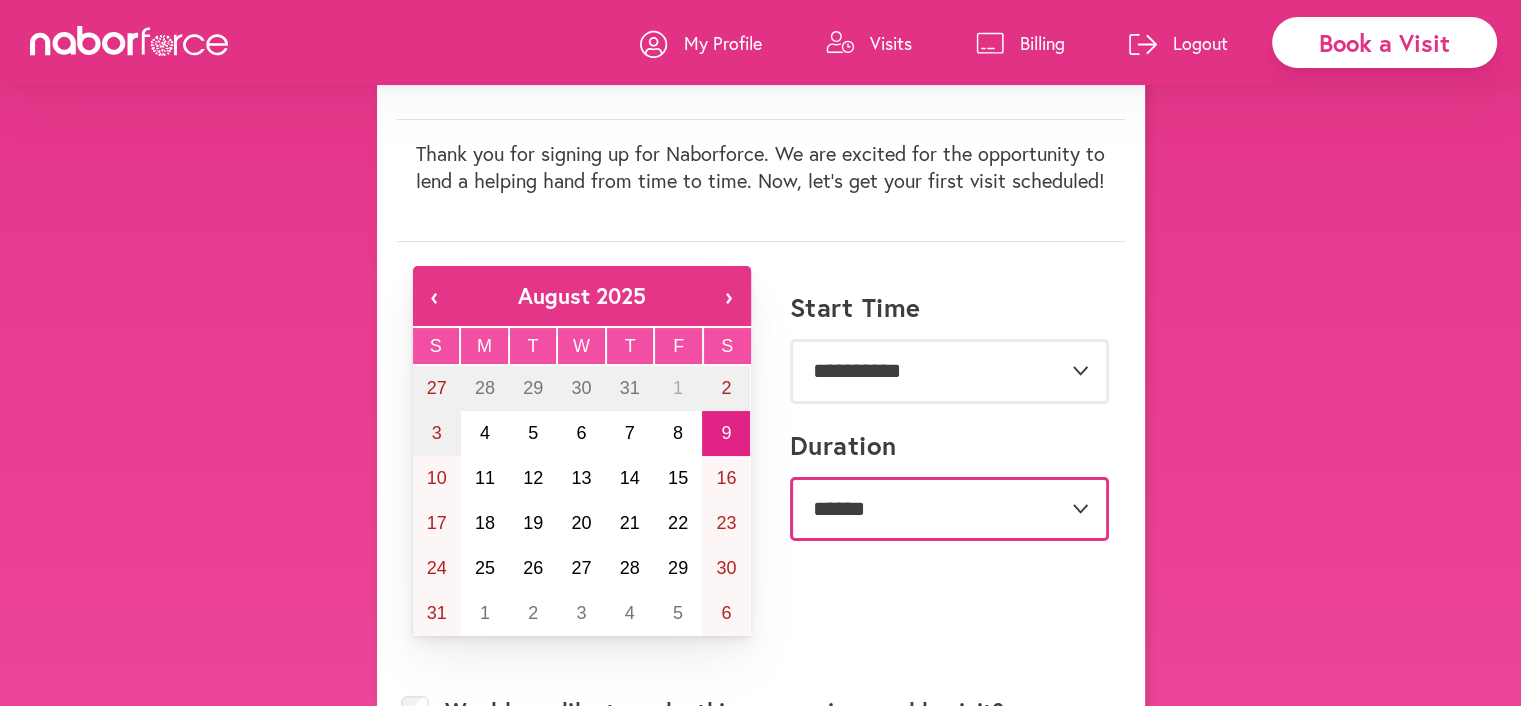 click on "**********" at bounding box center [949, 509] 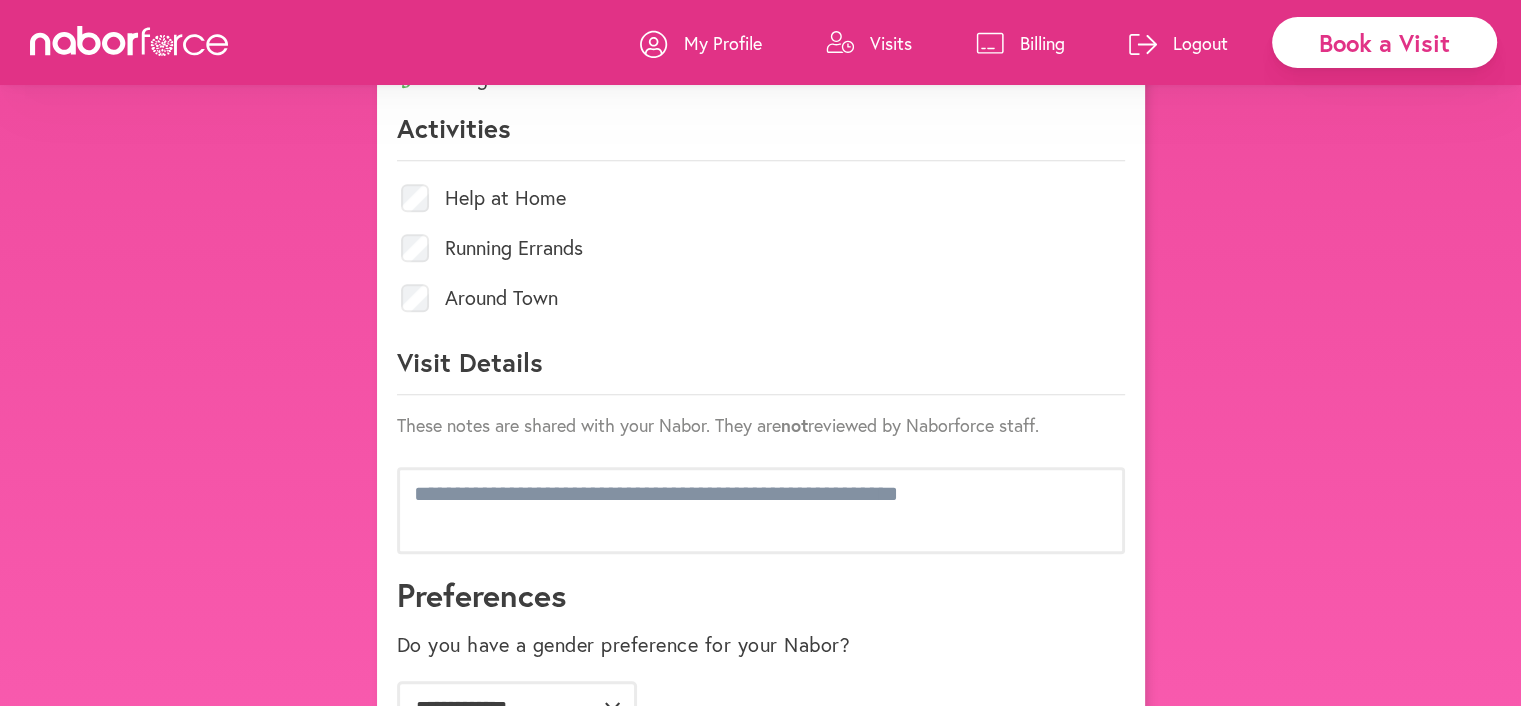 scroll, scrollTop: 1066, scrollLeft: 0, axis: vertical 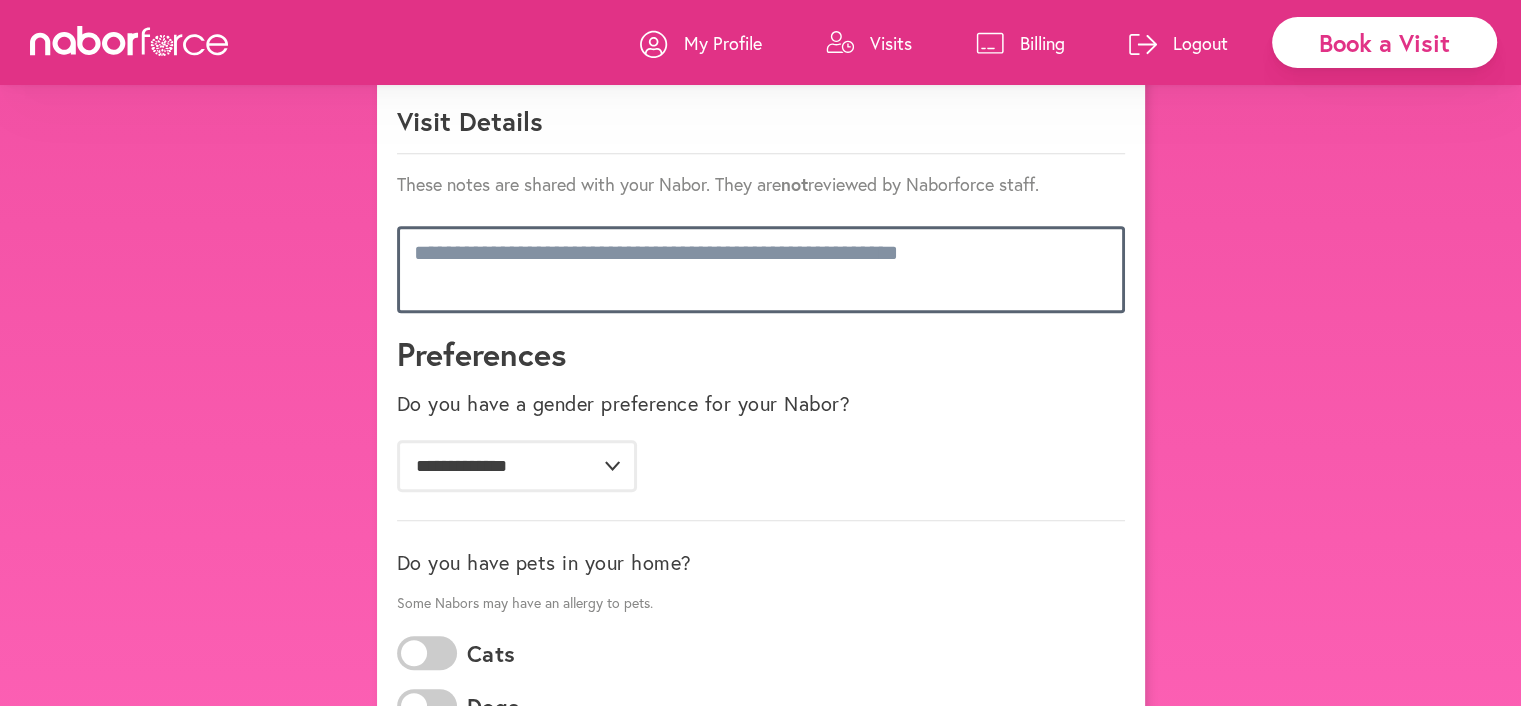 click at bounding box center [761, 269] 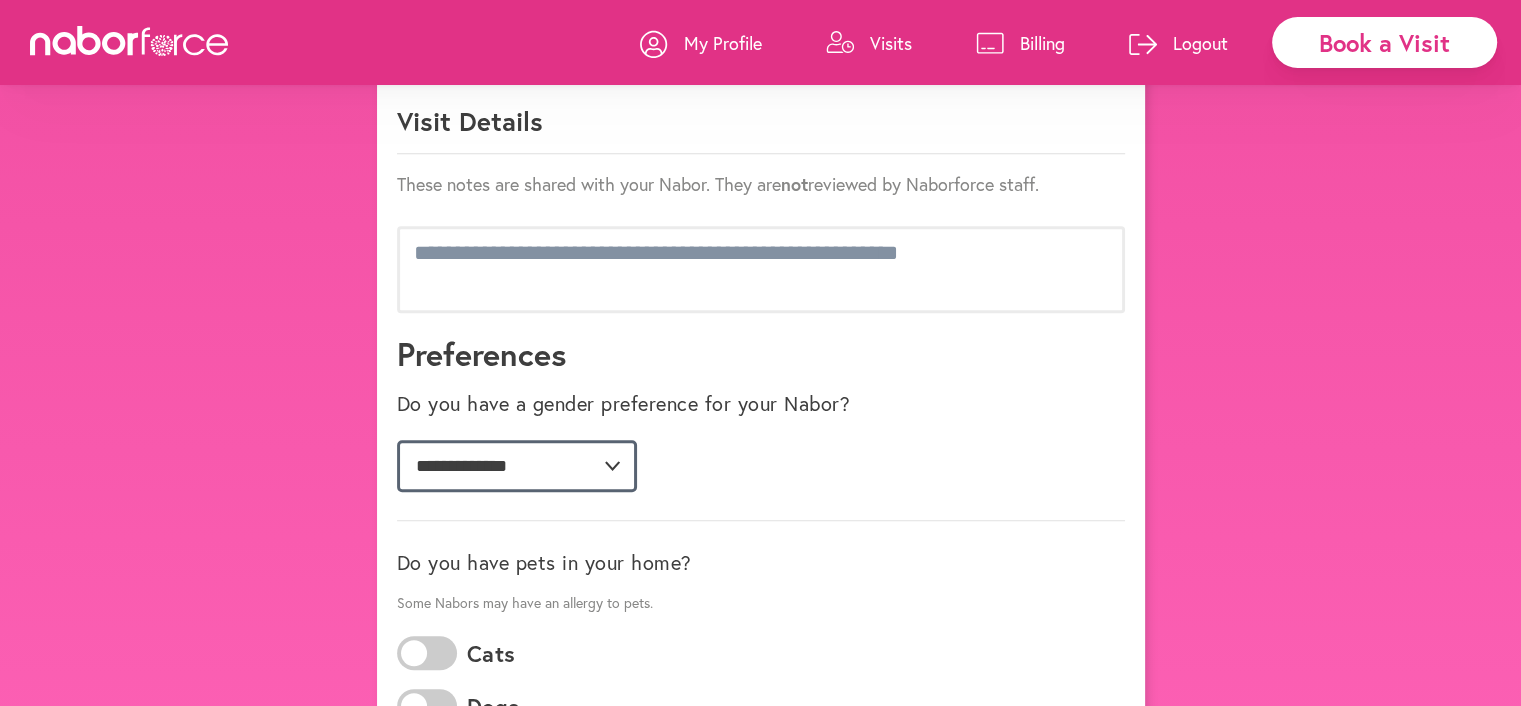 click on "**********" at bounding box center [517, 466] 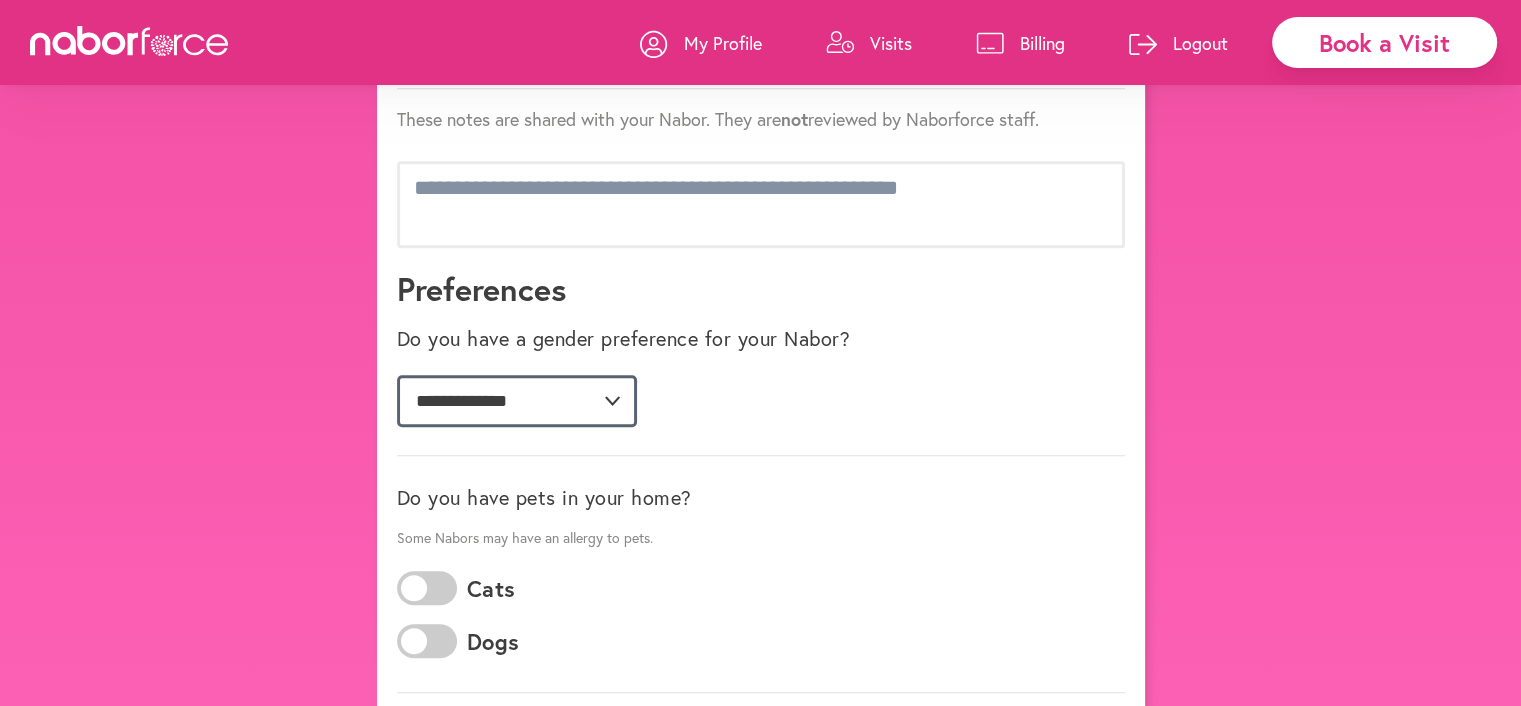 scroll, scrollTop: 1366, scrollLeft: 0, axis: vertical 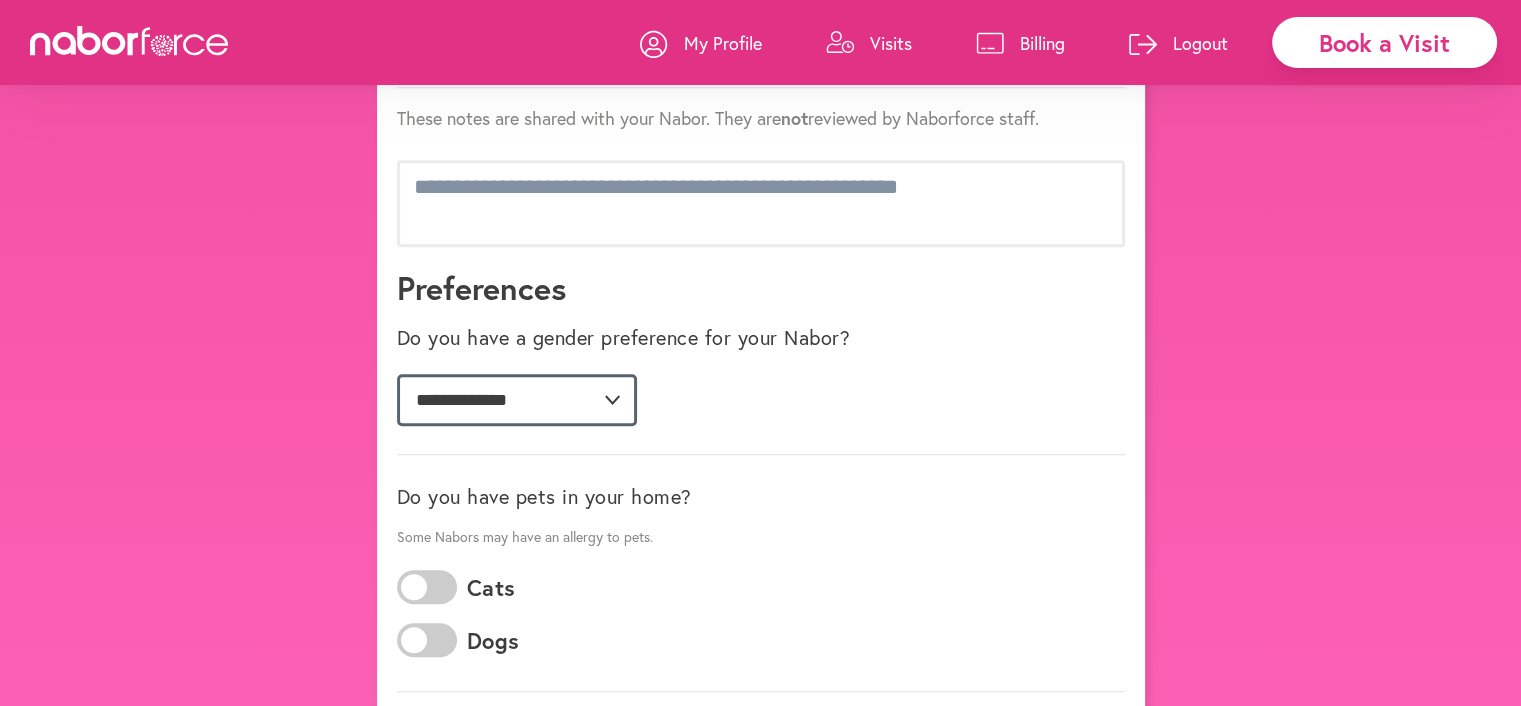 click on "**********" at bounding box center (517, 400) 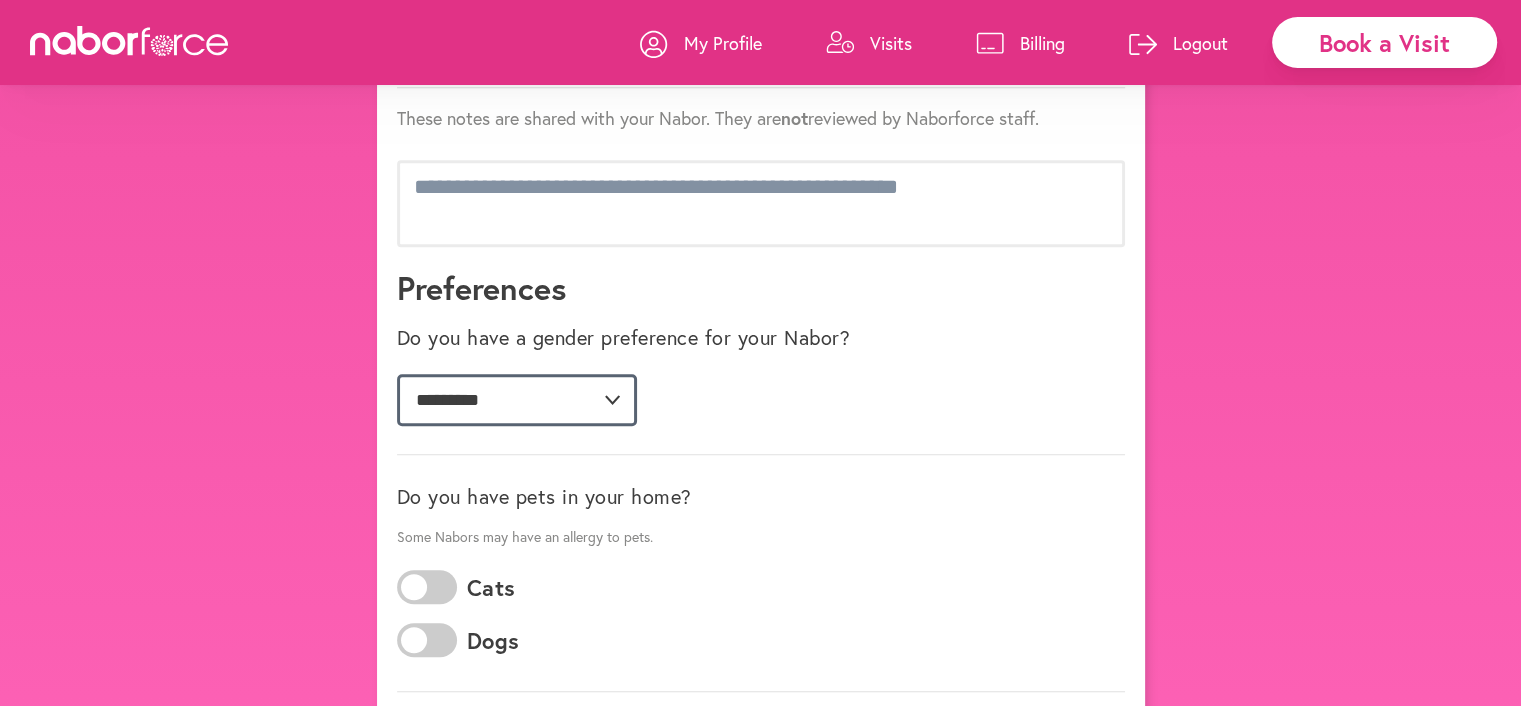 click on "**********" at bounding box center (517, 400) 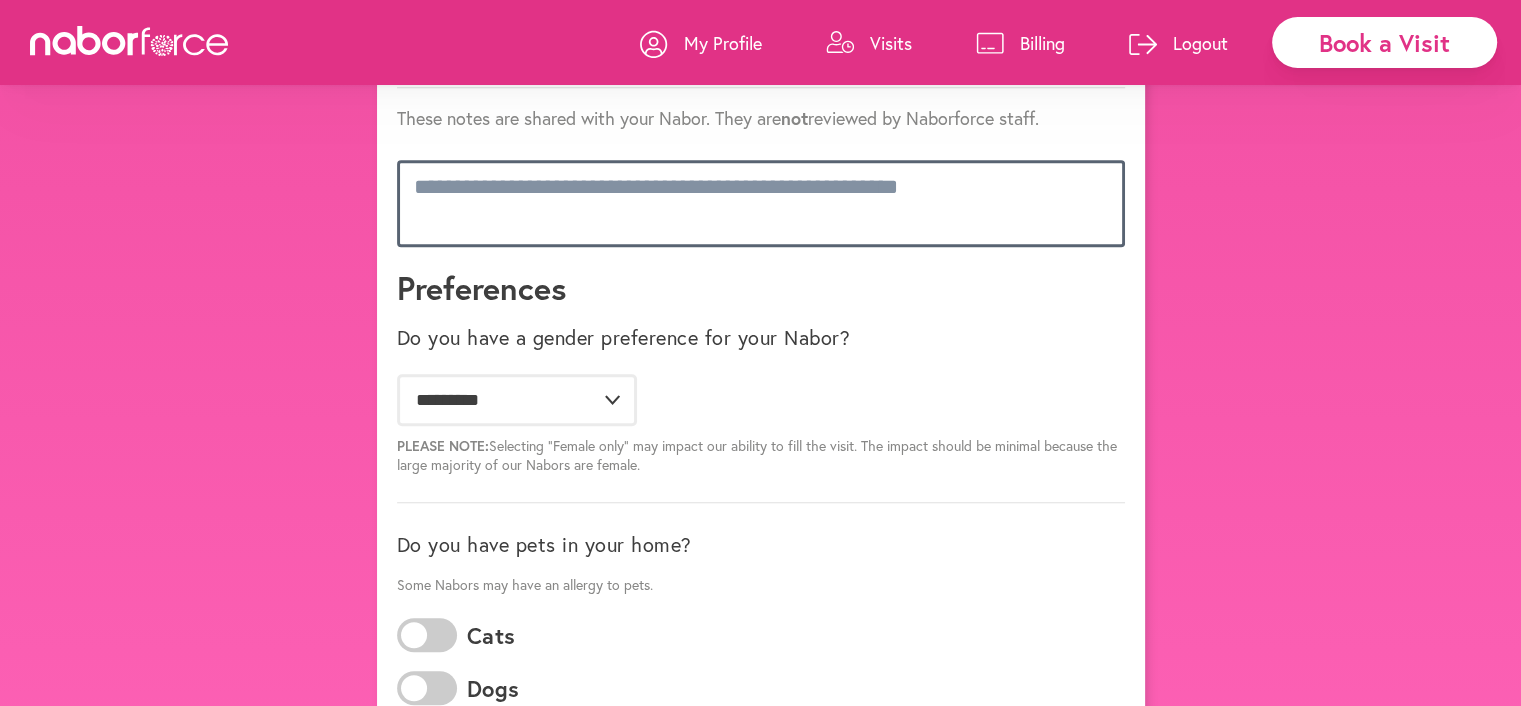 click at bounding box center [761, 203] 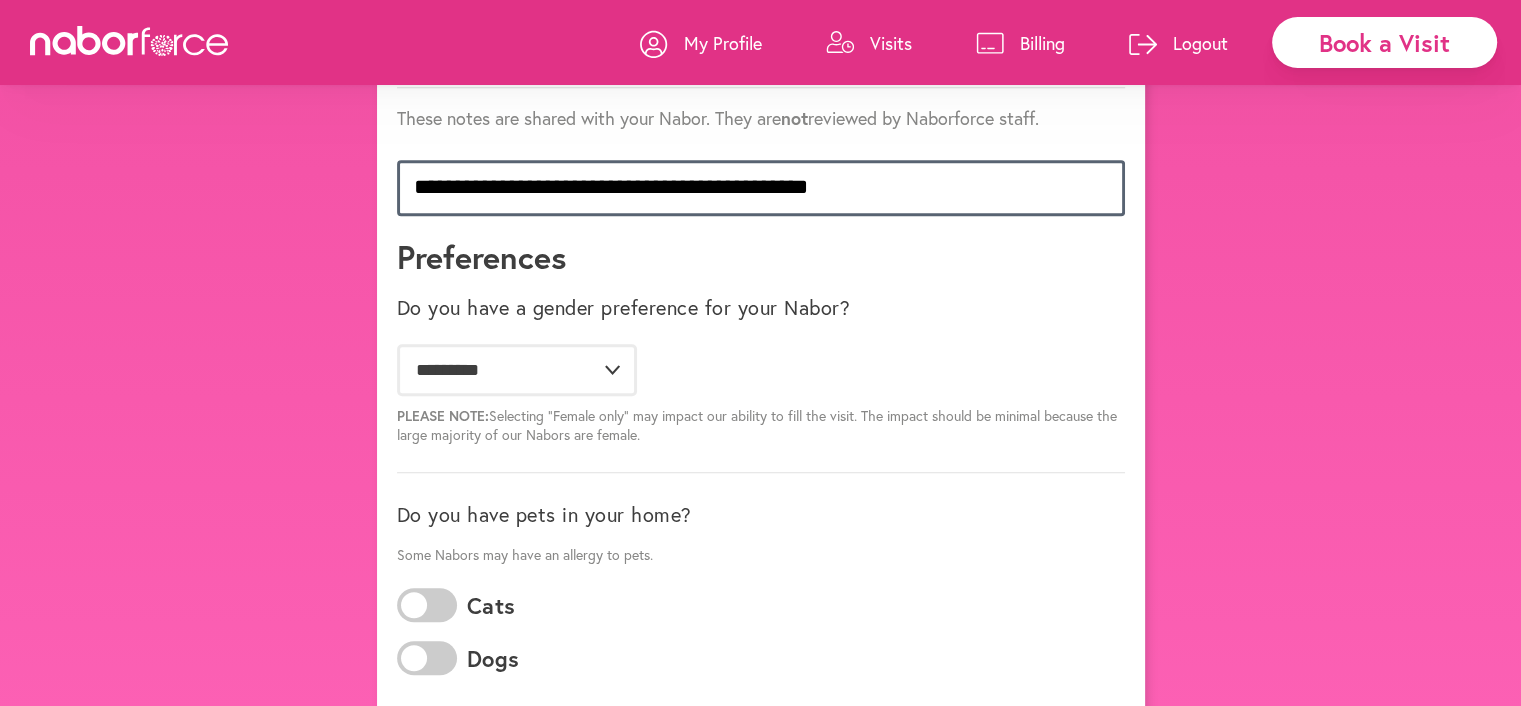 click on "**********" at bounding box center [761, 188] 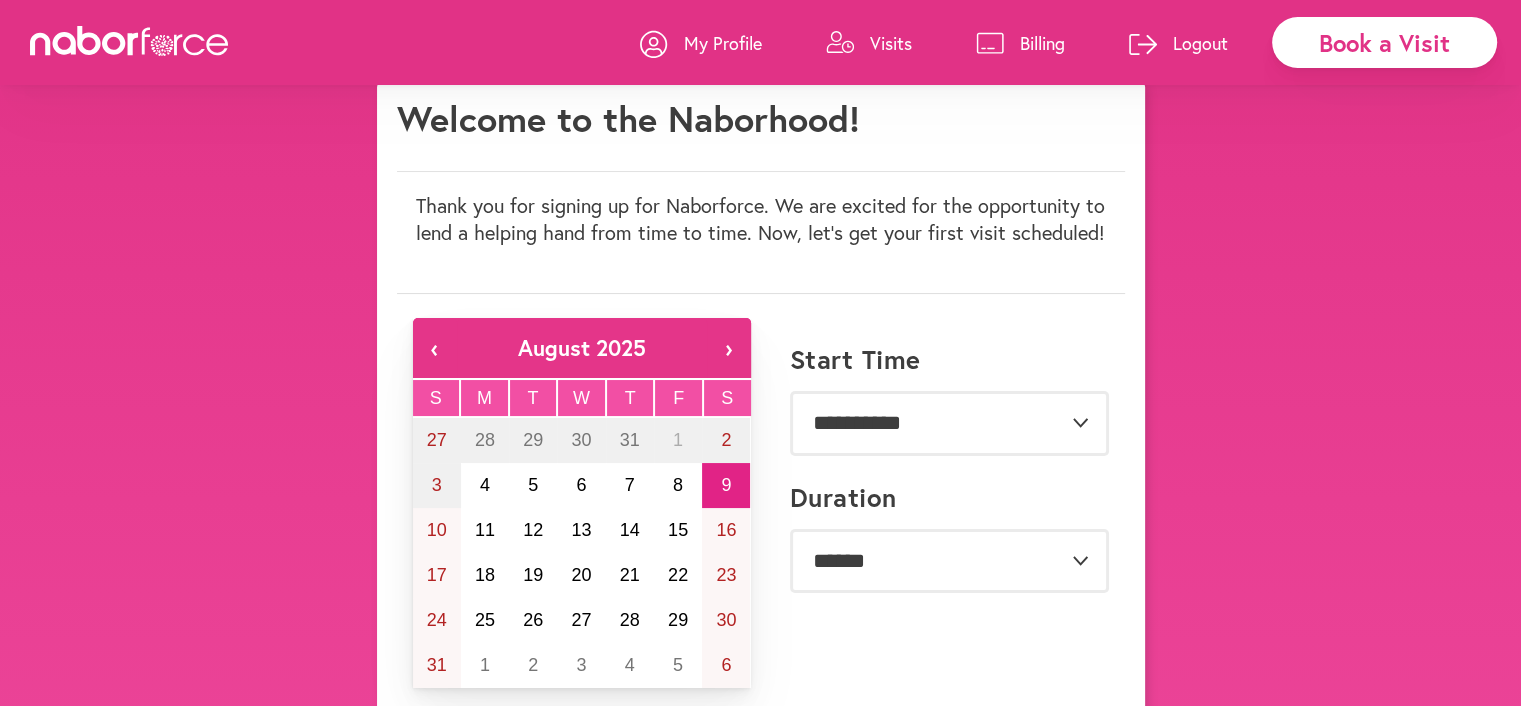 scroll, scrollTop: 33, scrollLeft: 0, axis: vertical 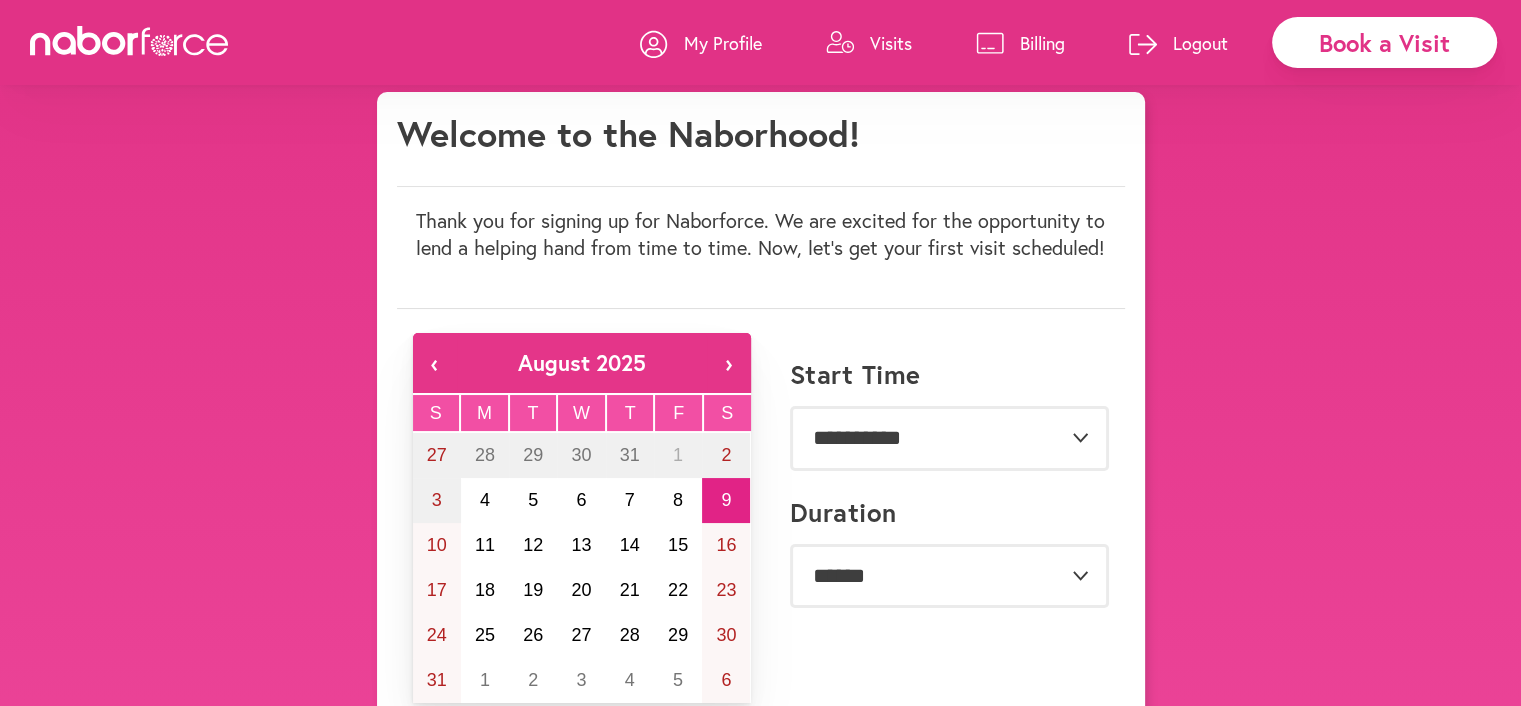 type on "**********" 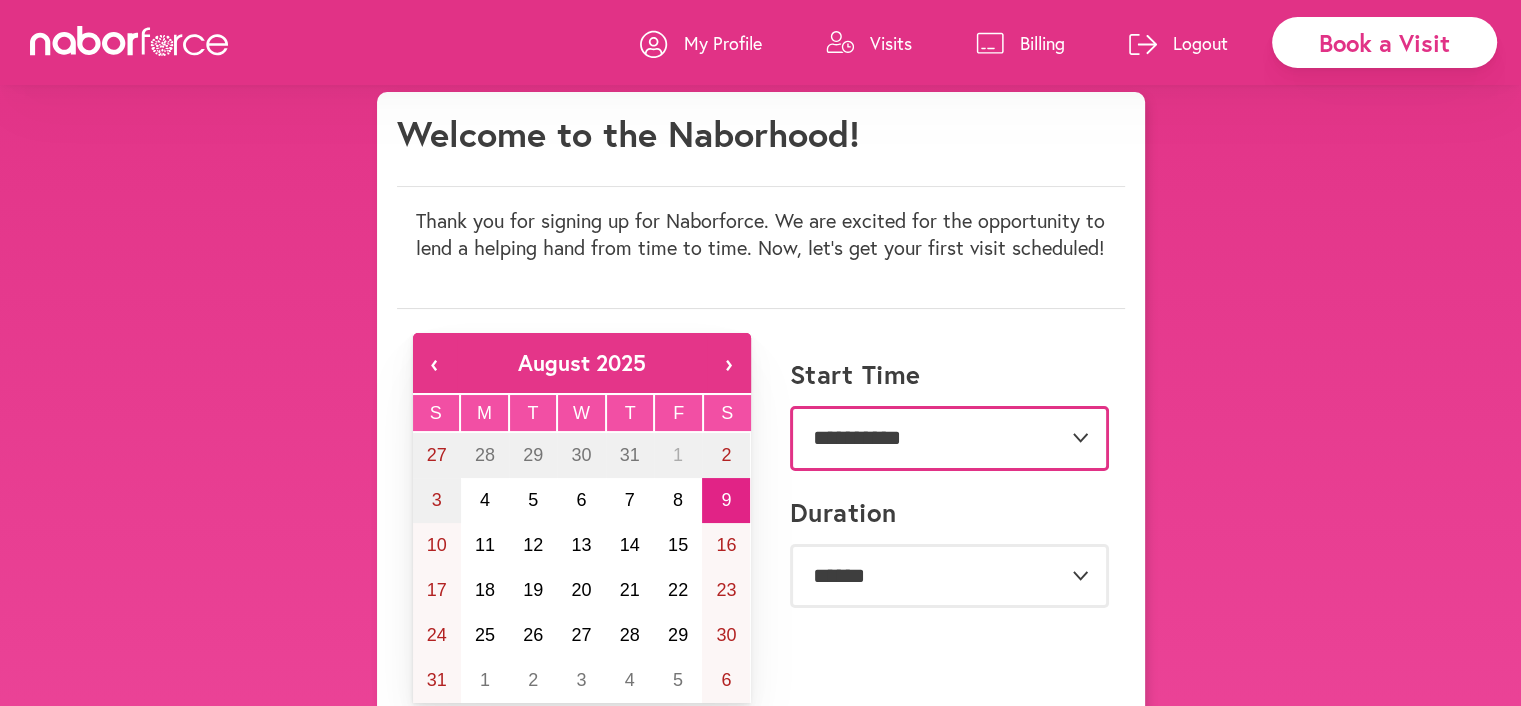 click on "**********" at bounding box center [949, 438] 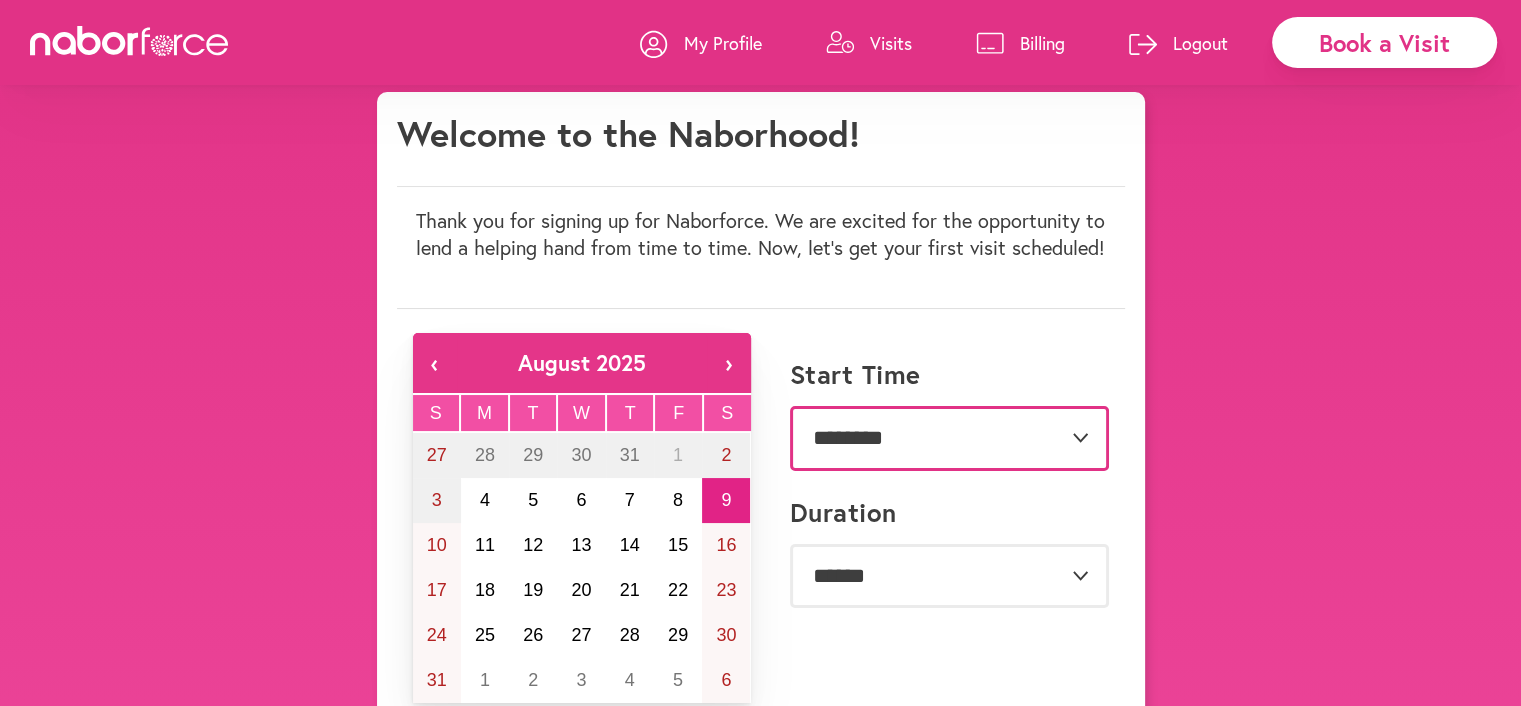 click on "**********" at bounding box center (949, 438) 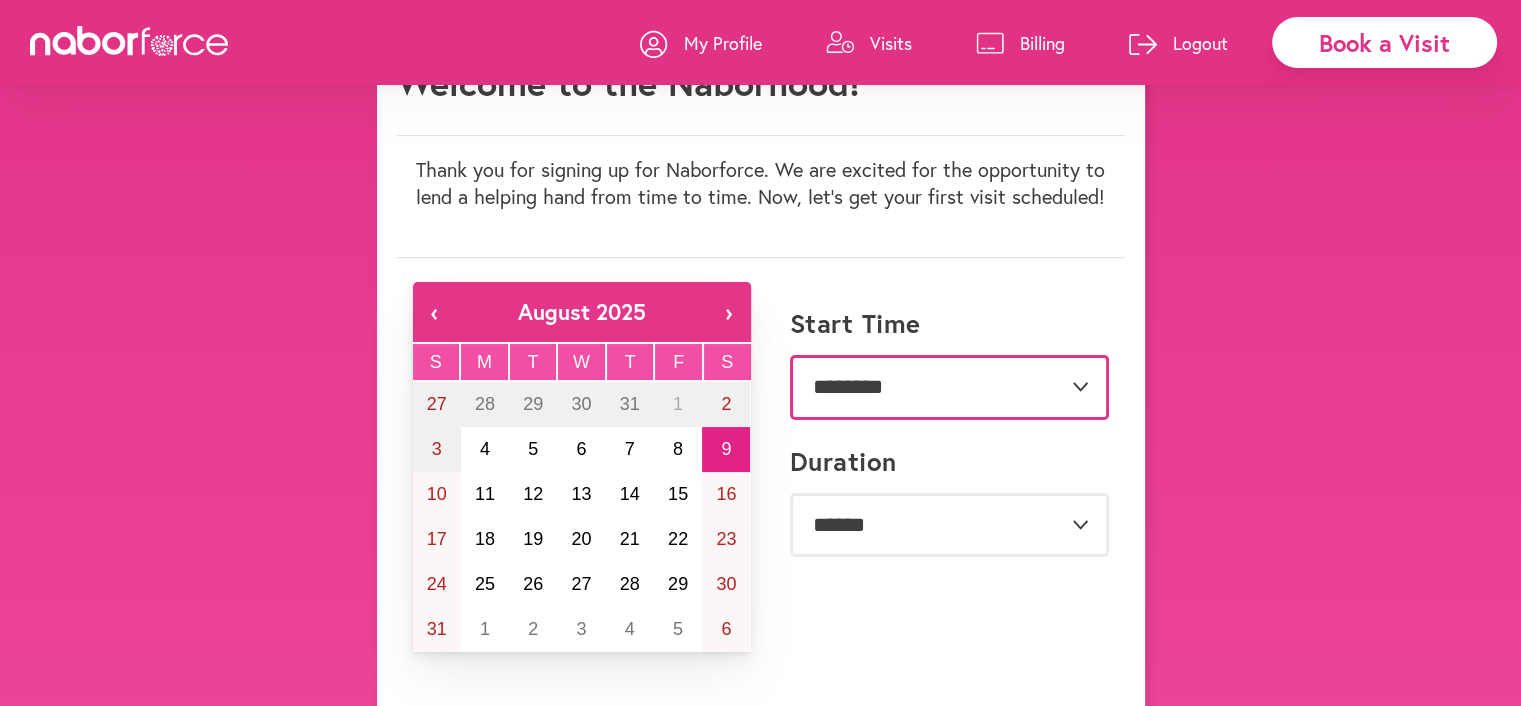 scroll, scrollTop: 0, scrollLeft: 0, axis: both 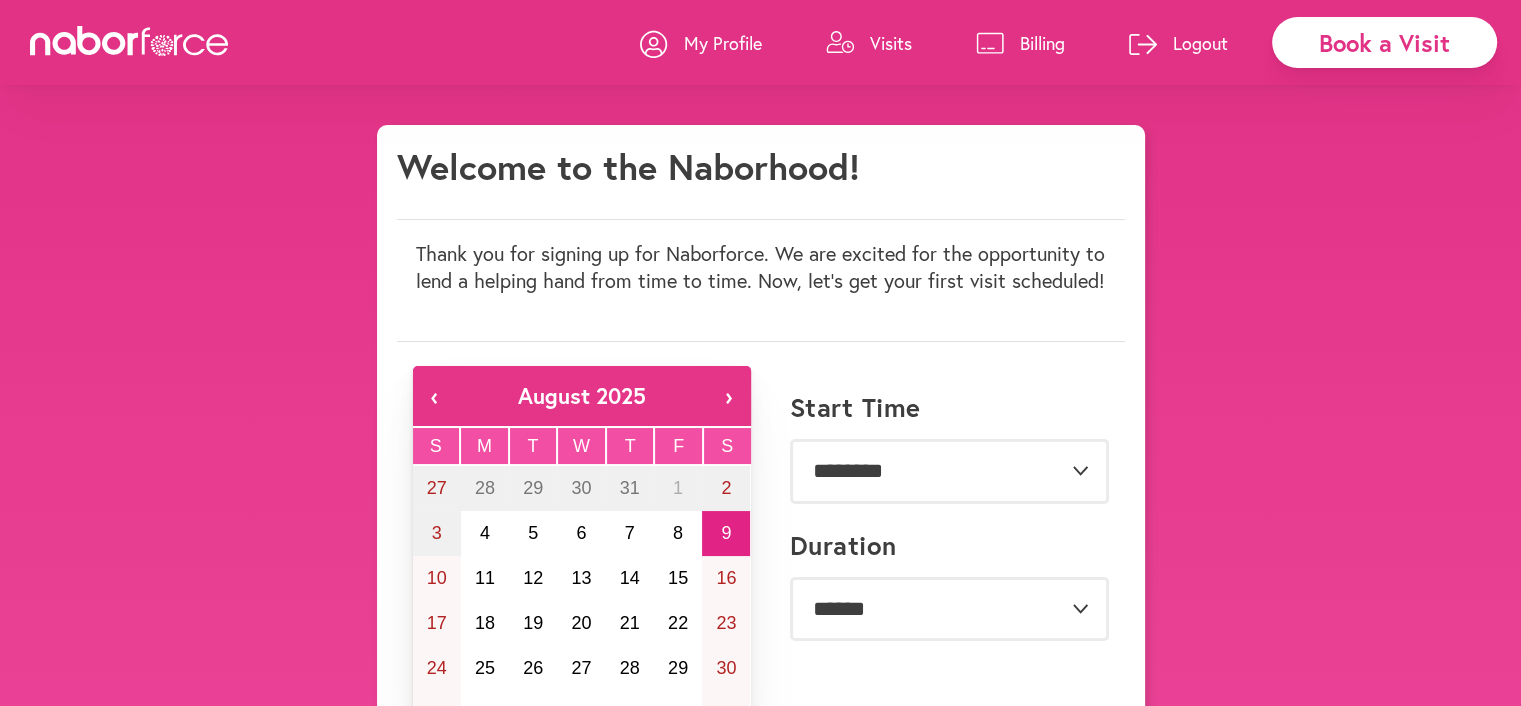click on "Visits" at bounding box center (891, 43) 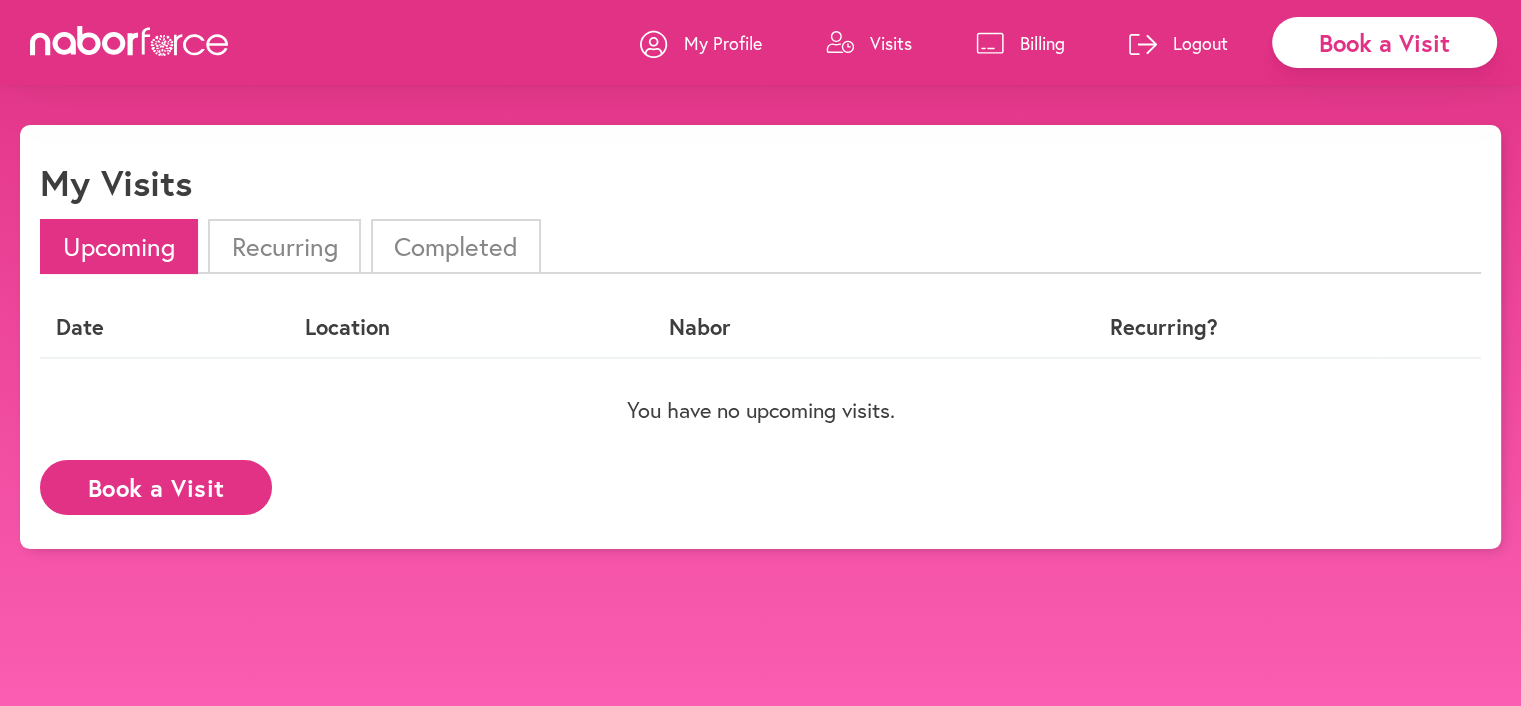 click on "Recurring" at bounding box center [284, 246] 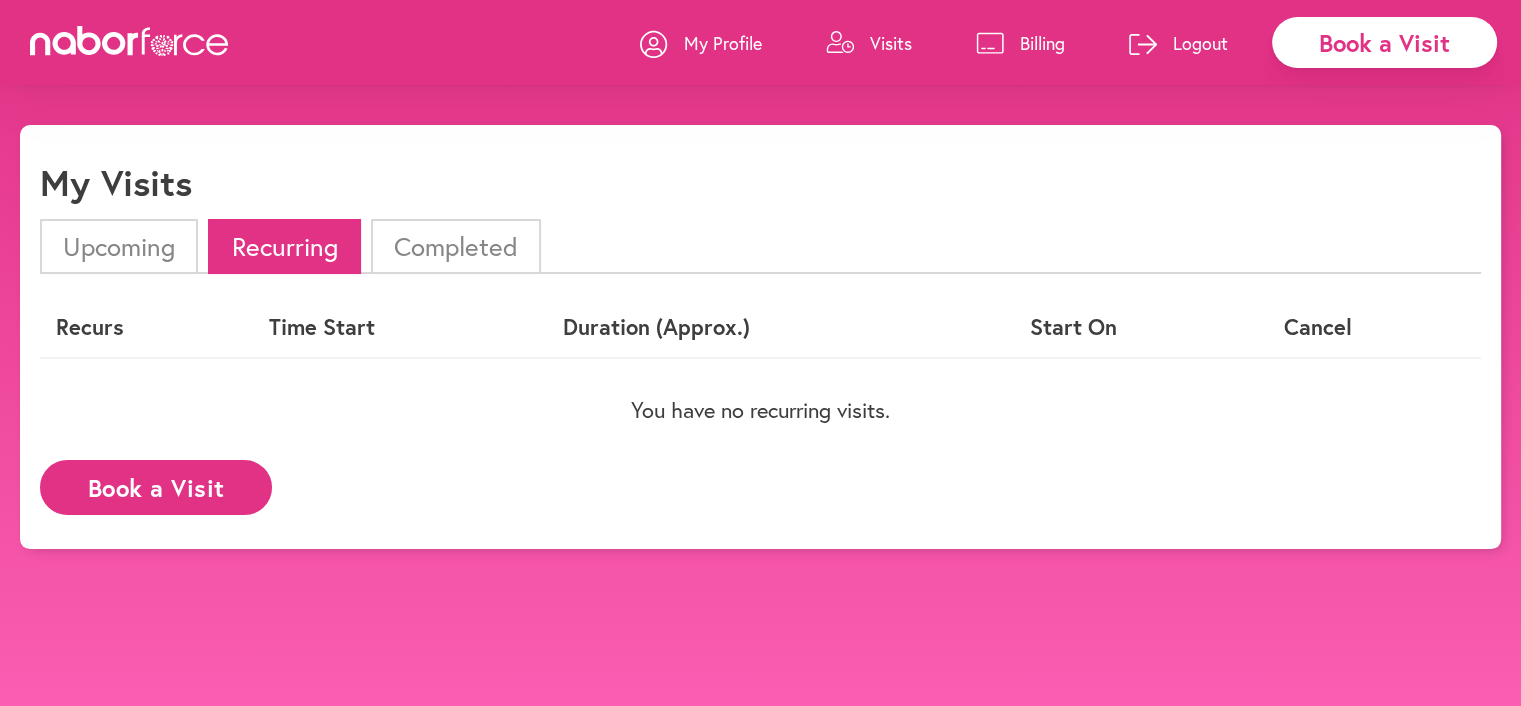 click on "Recurs" at bounding box center (146, 327) 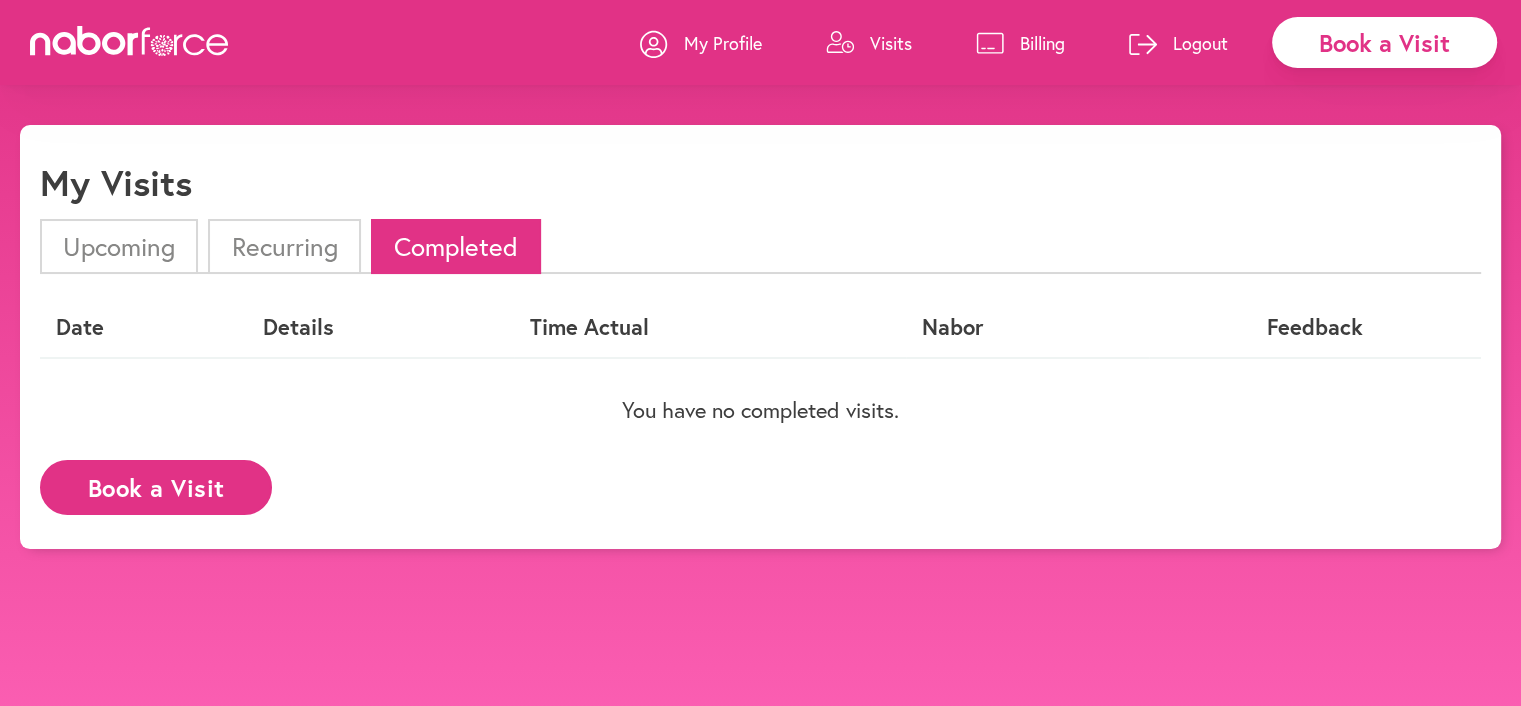 click on "Billing" at bounding box center [1042, 43] 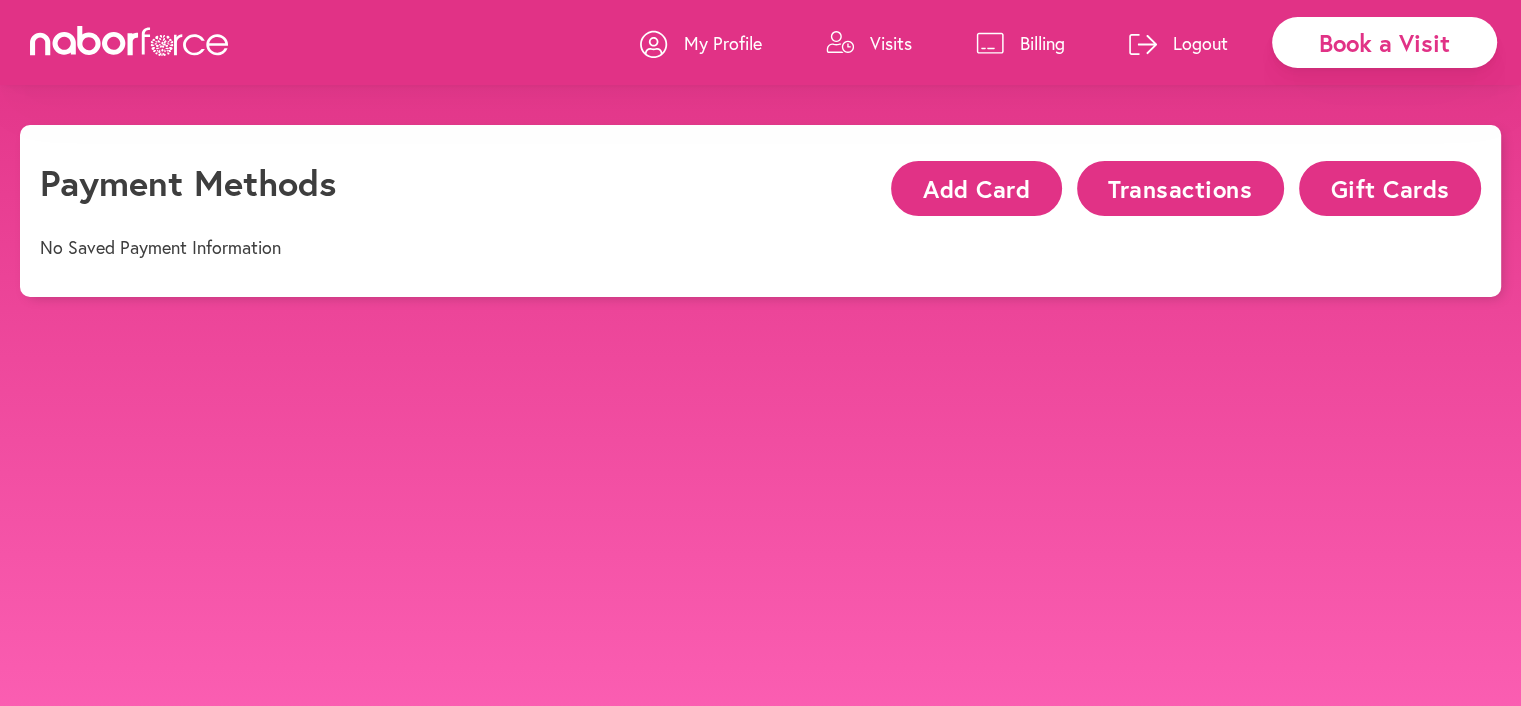 click on "My Profile" at bounding box center [723, 43] 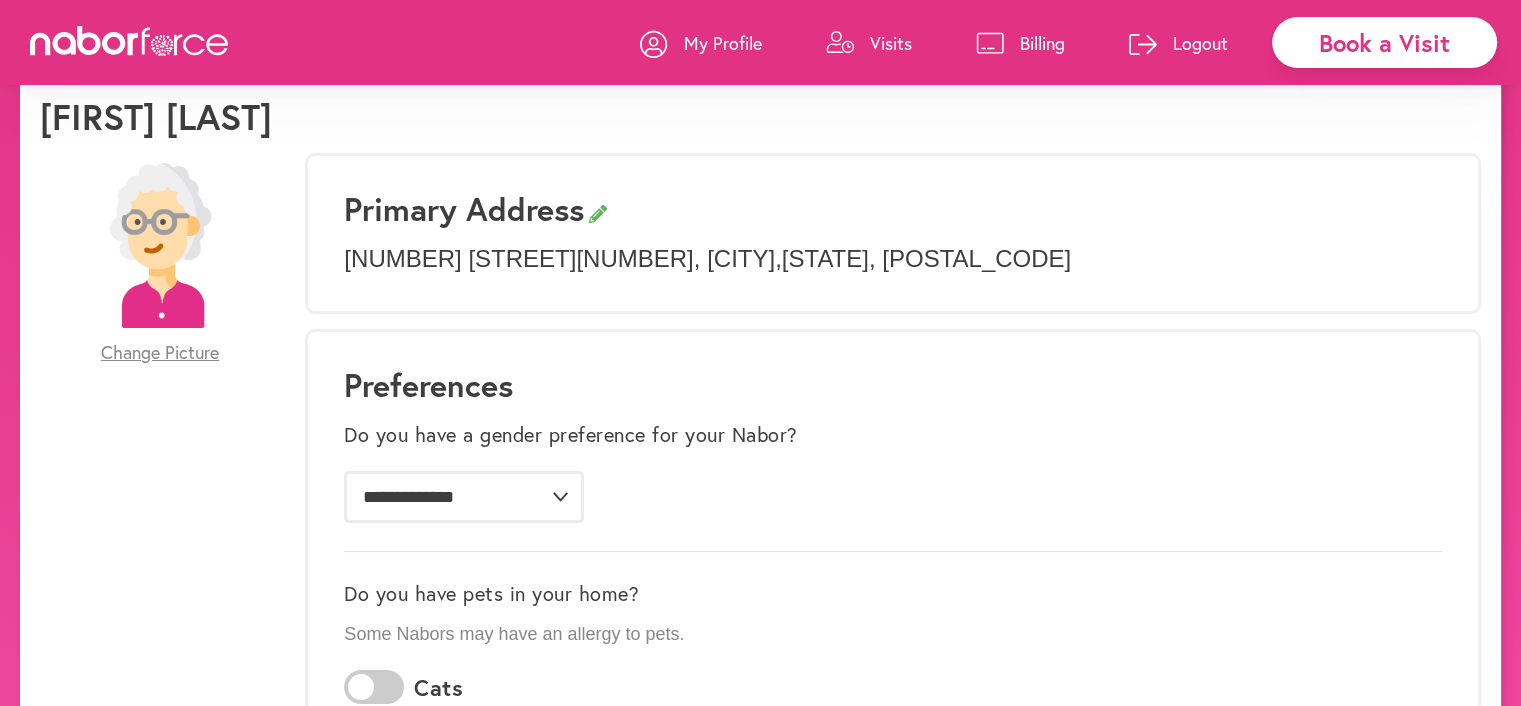 scroll, scrollTop: 33, scrollLeft: 0, axis: vertical 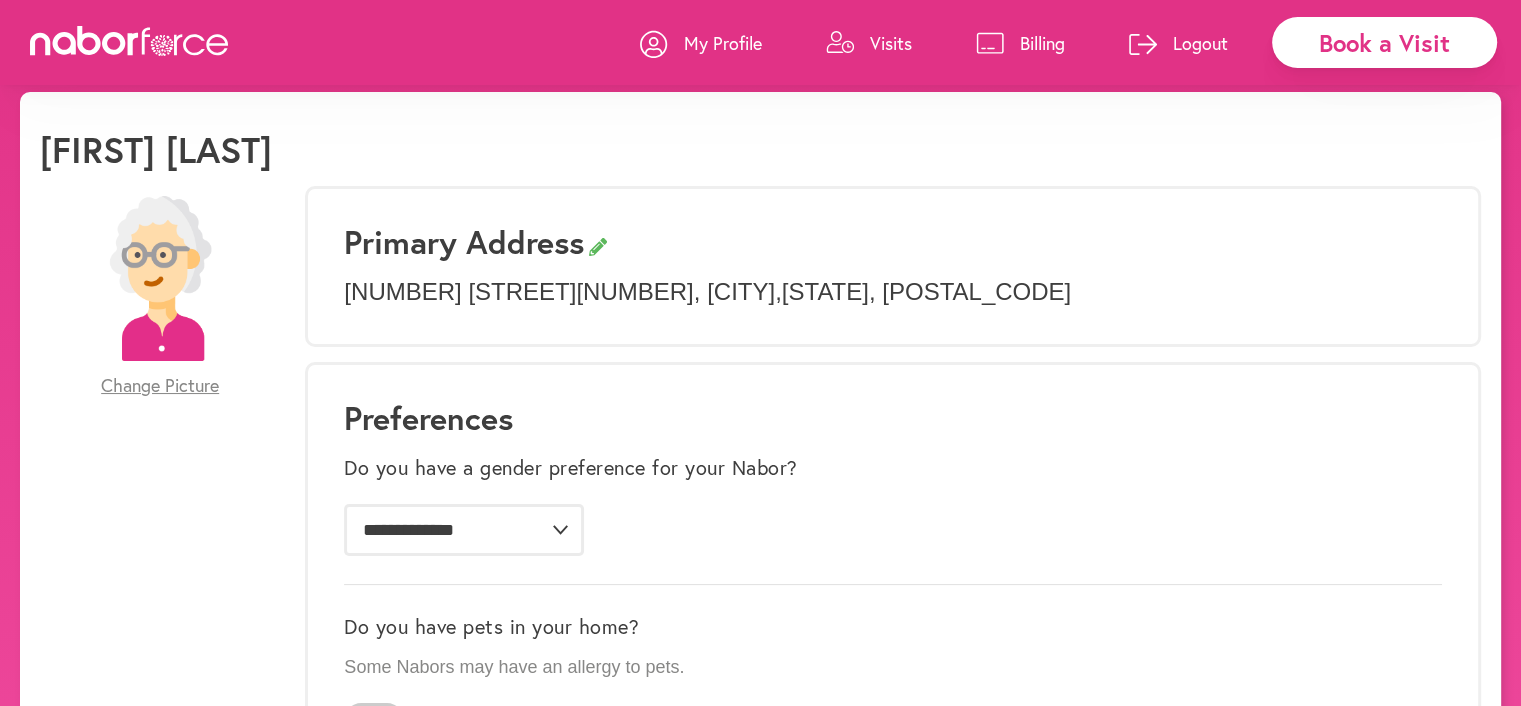 click on "Change Picture" at bounding box center (160, 386) 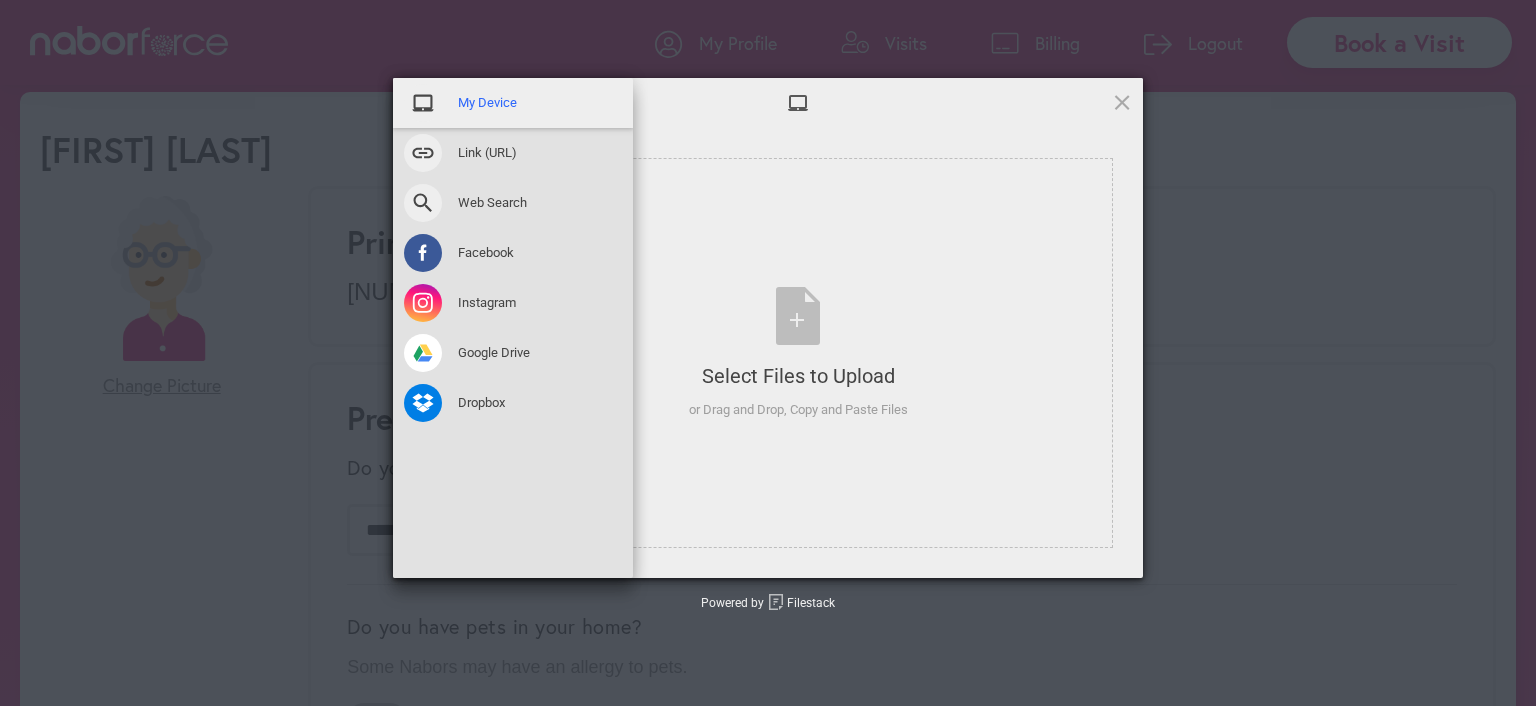 click at bounding box center (423, 103) 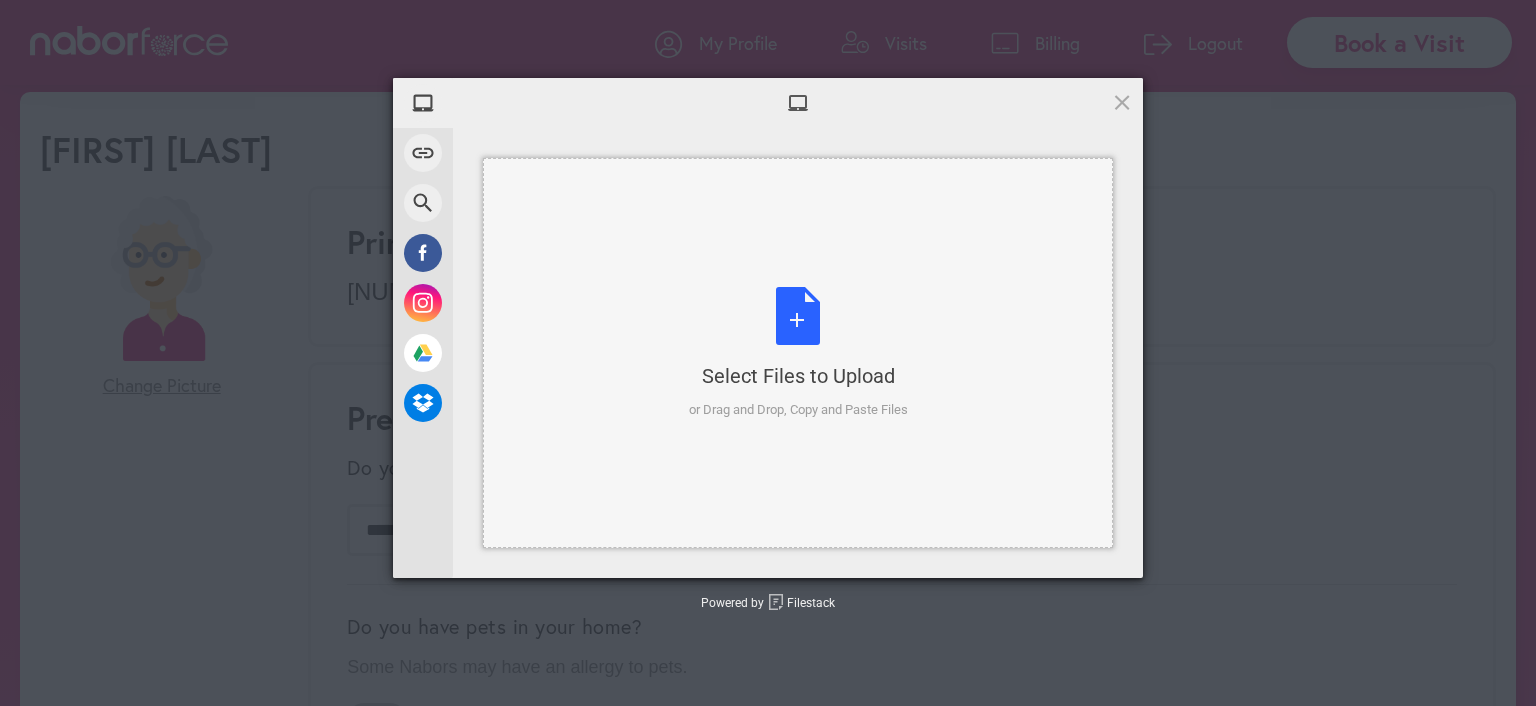 click on "Select Files to Upload     or Drag and Drop, Copy and Paste Files" at bounding box center [798, 353] 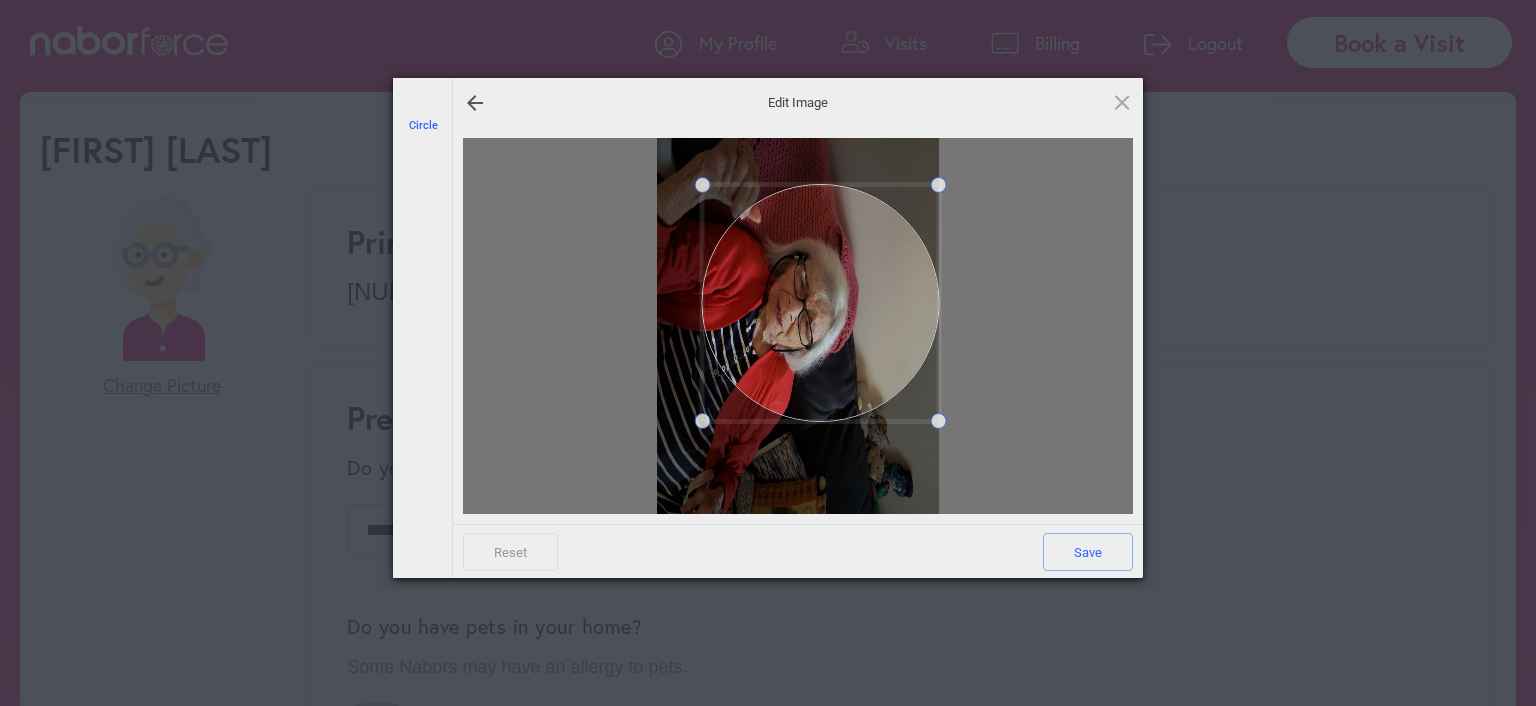 click at bounding box center (798, 326) 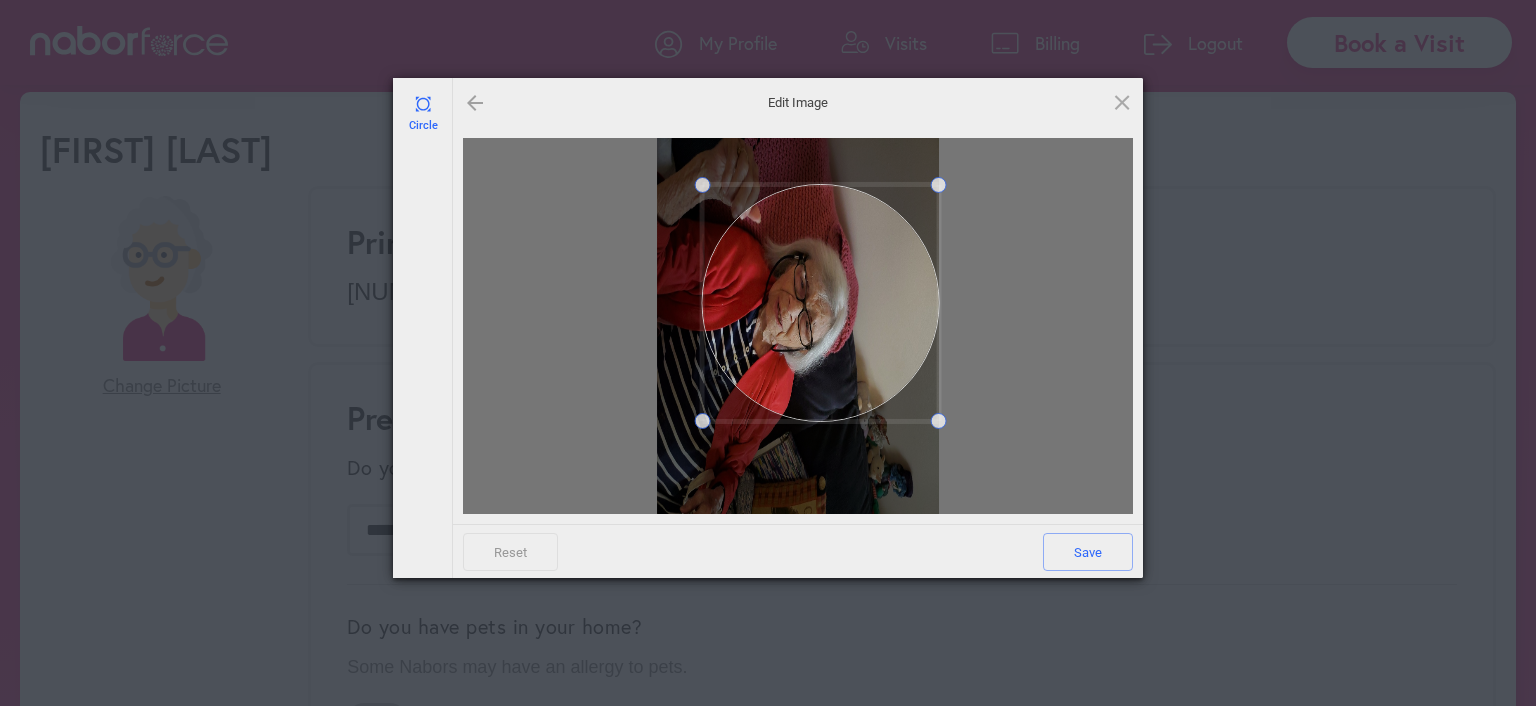 click at bounding box center [475, 103] 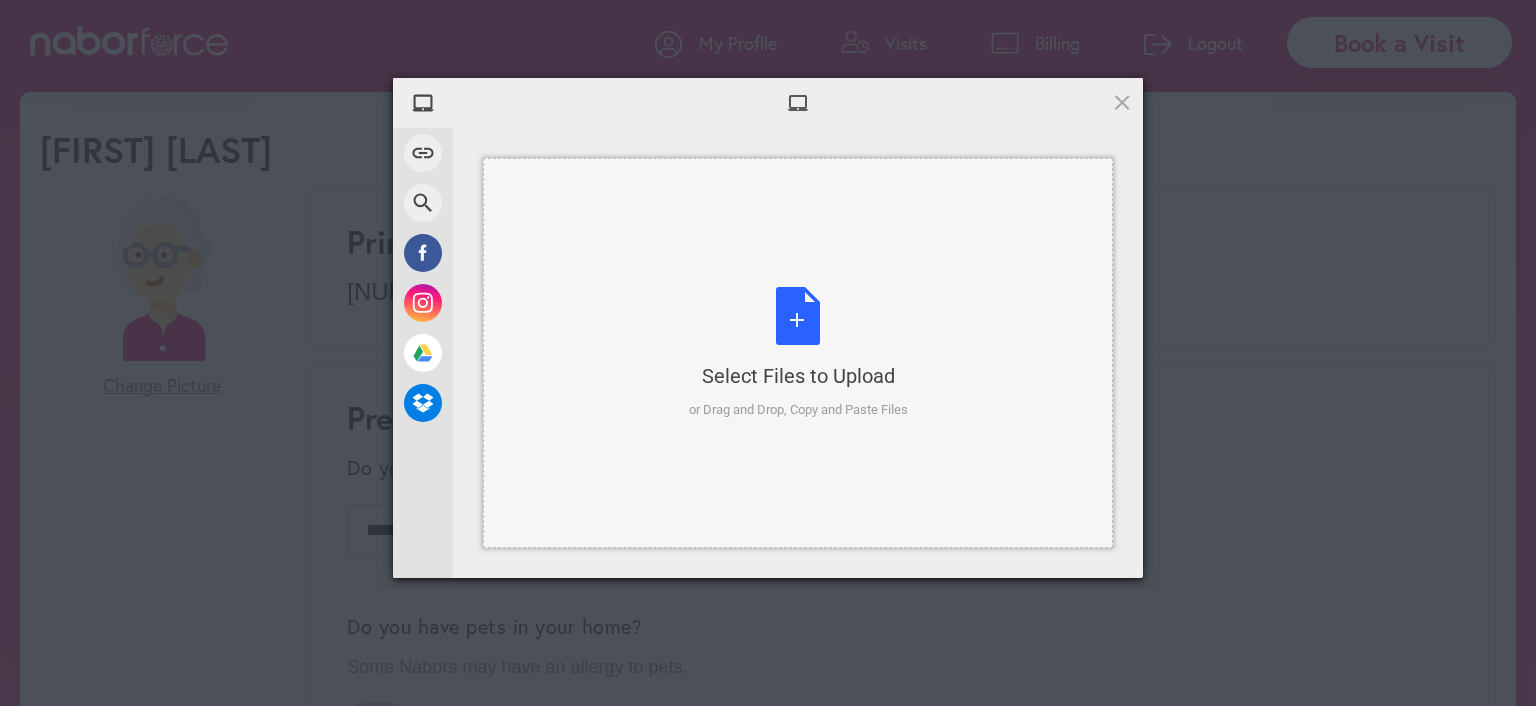 click on "Select Files to Upload     or Drag and Drop, Copy and Paste Files" at bounding box center (798, 353) 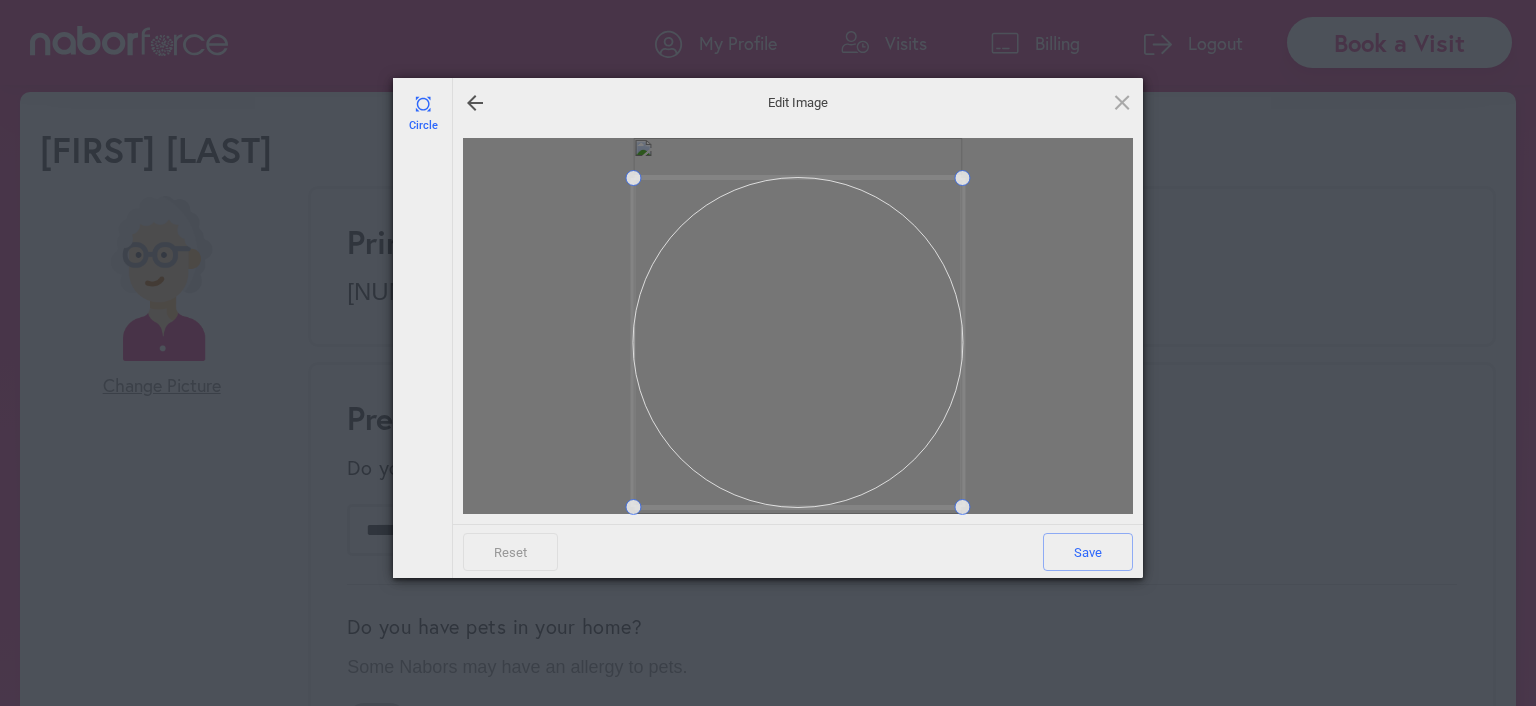 click at bounding box center (797, 342) 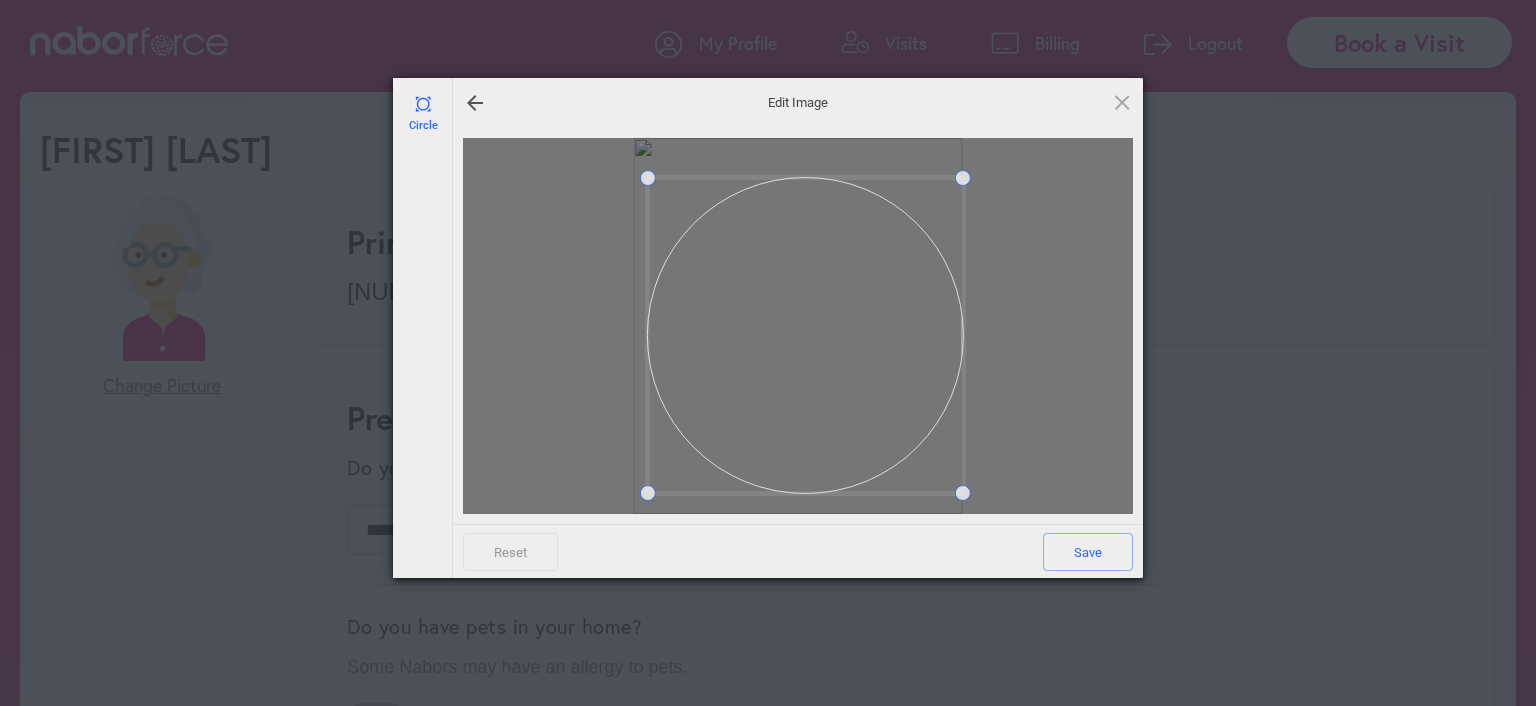 click at bounding box center (798, 326) 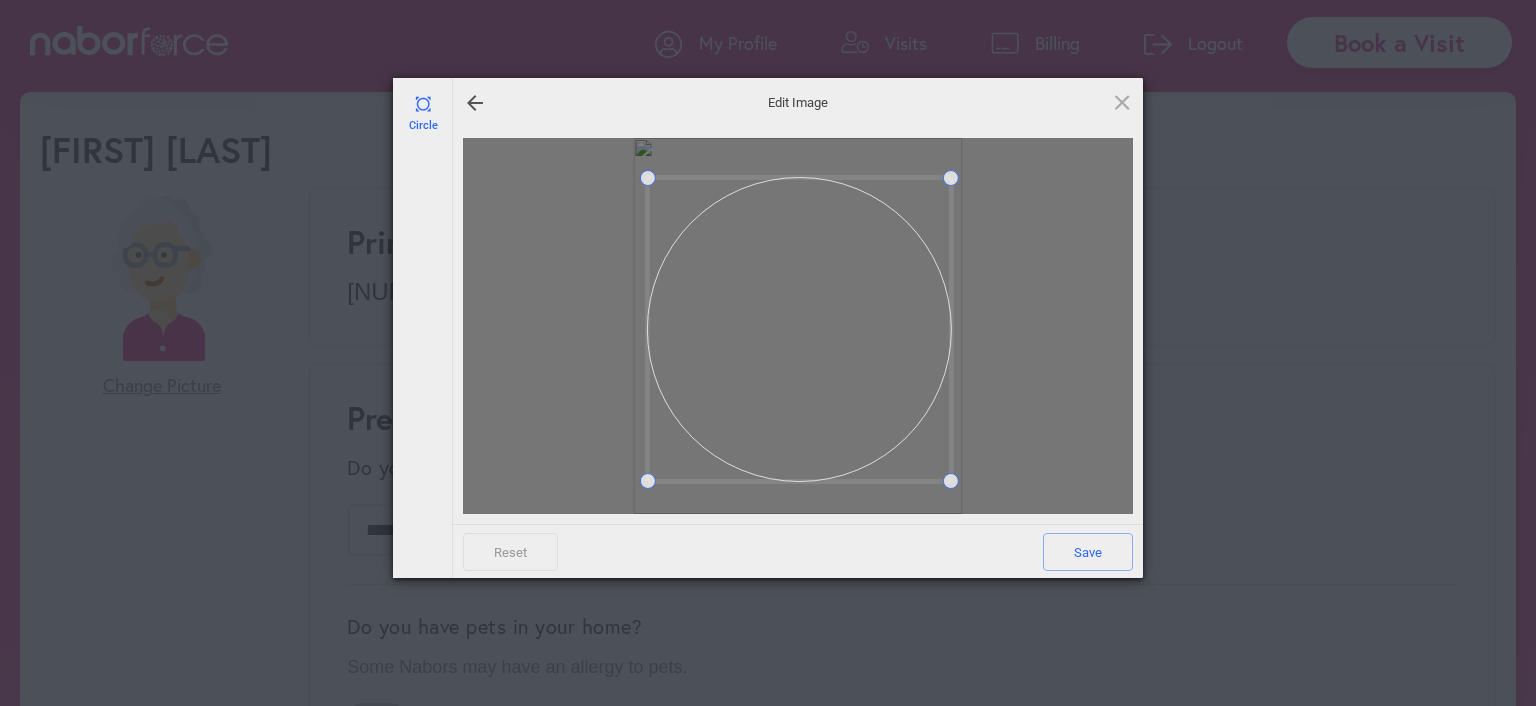 click at bounding box center (951, 481) 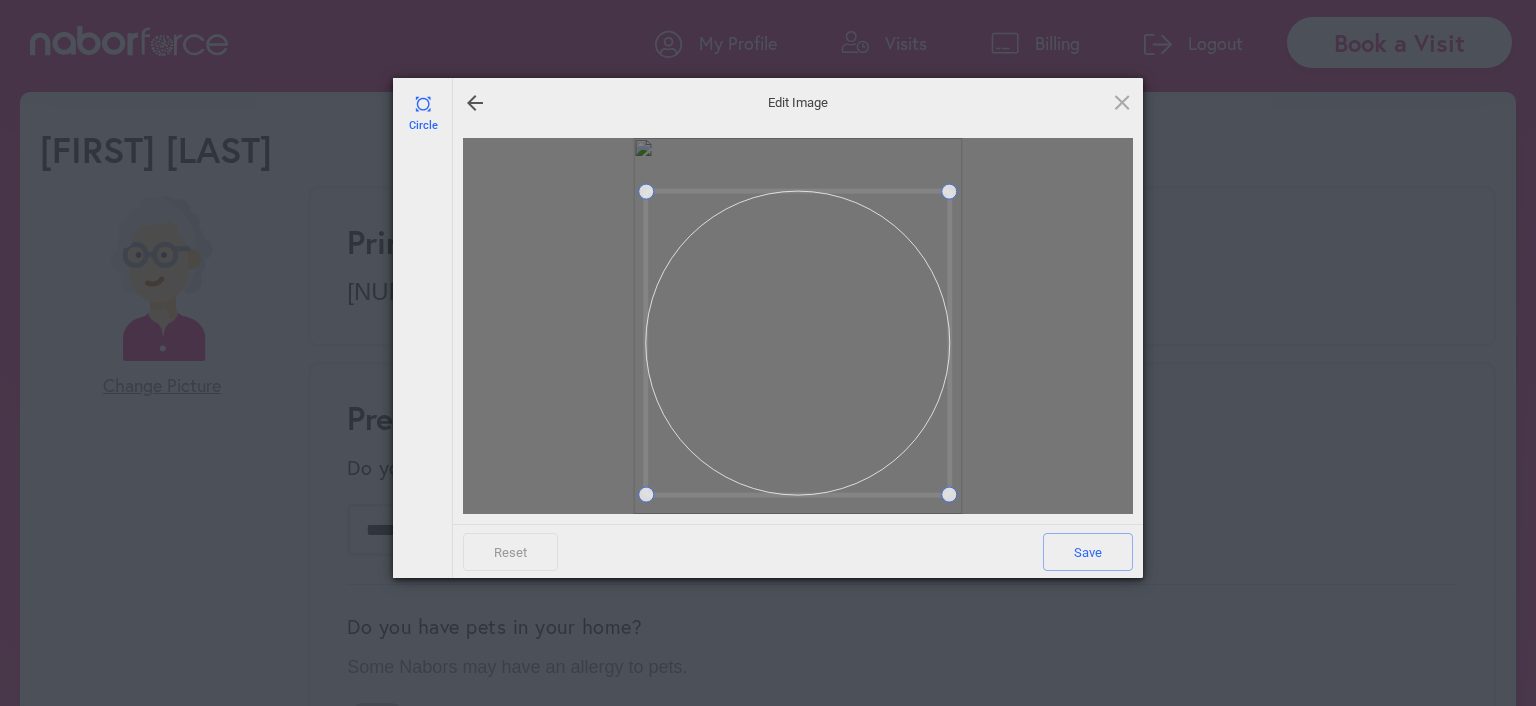 click at bounding box center [797, 343] 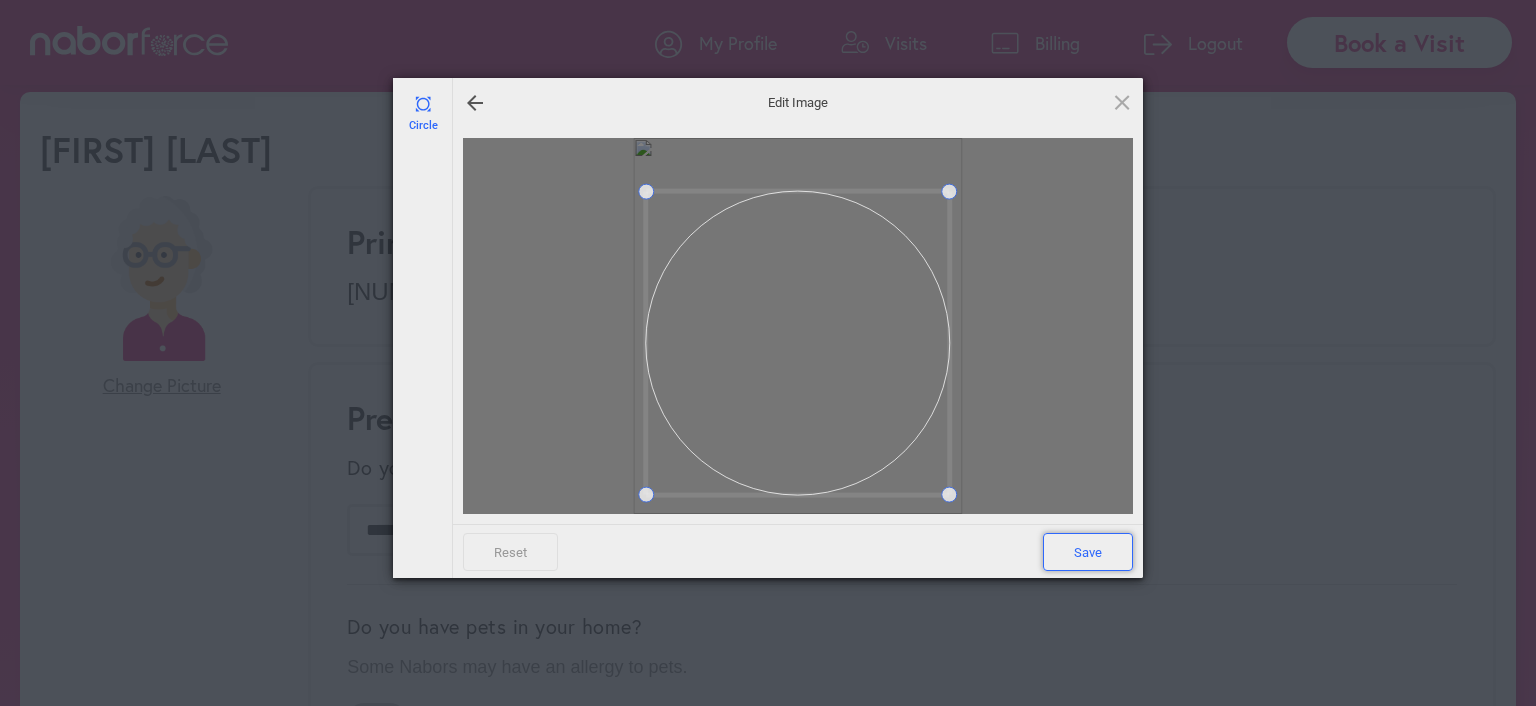 click on "Save" at bounding box center (1088, 552) 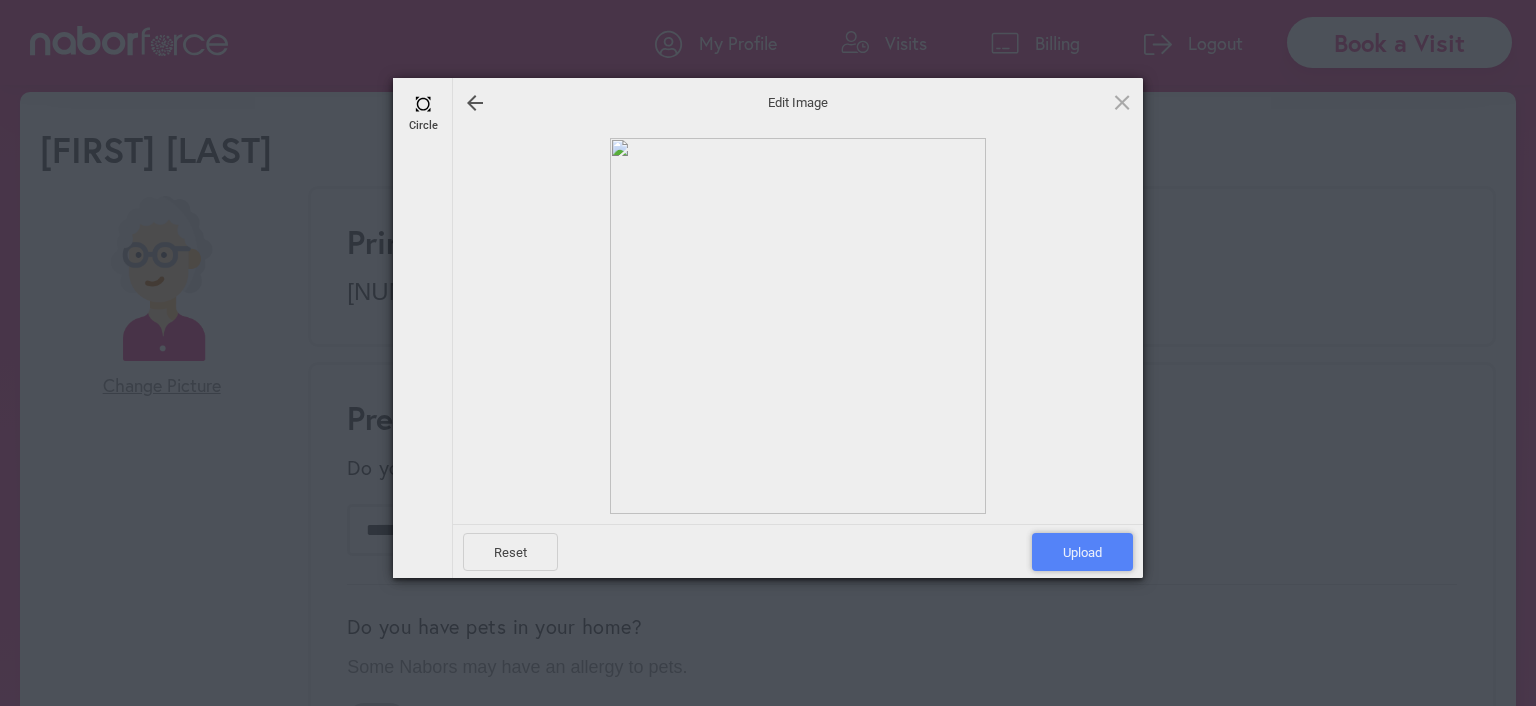 click on "Upload" at bounding box center [1082, 552] 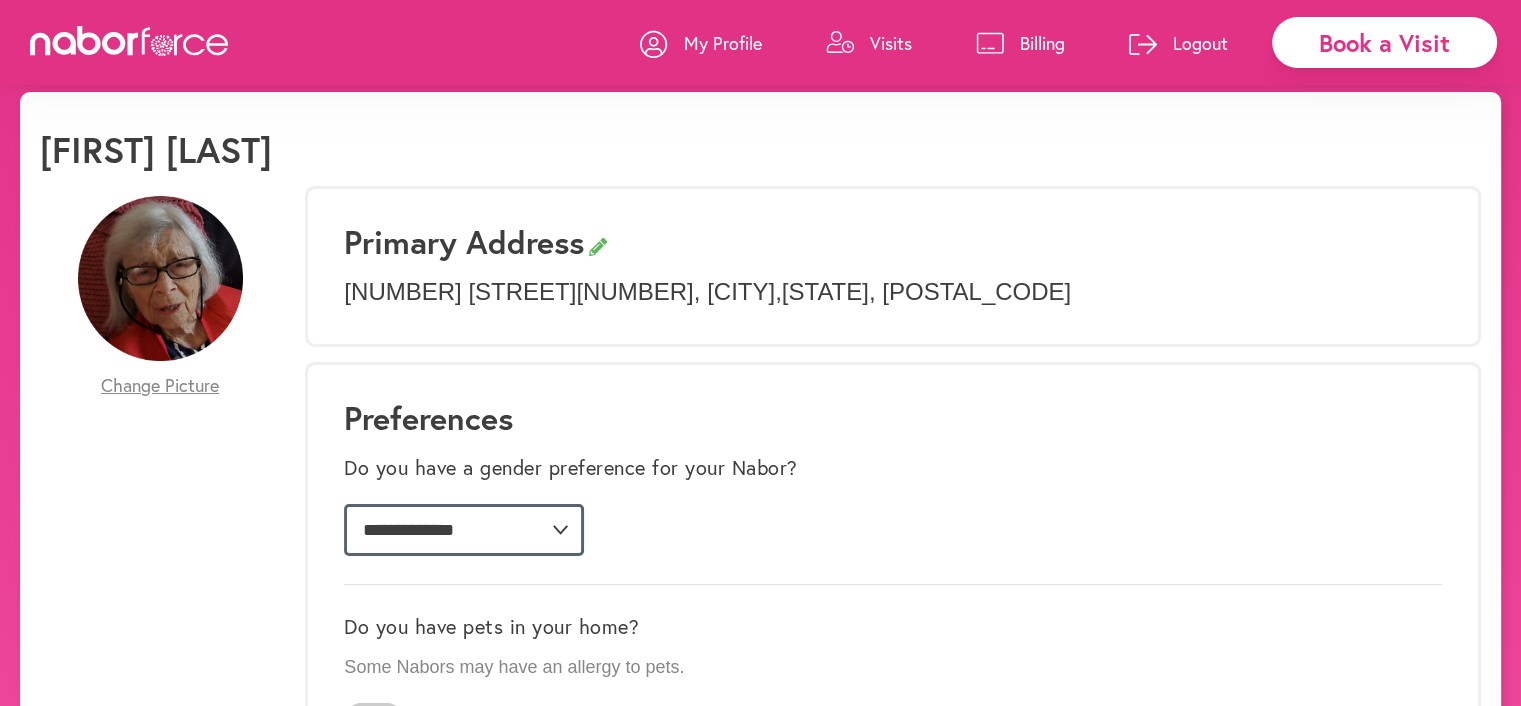click on "**********" at bounding box center [464, 530] 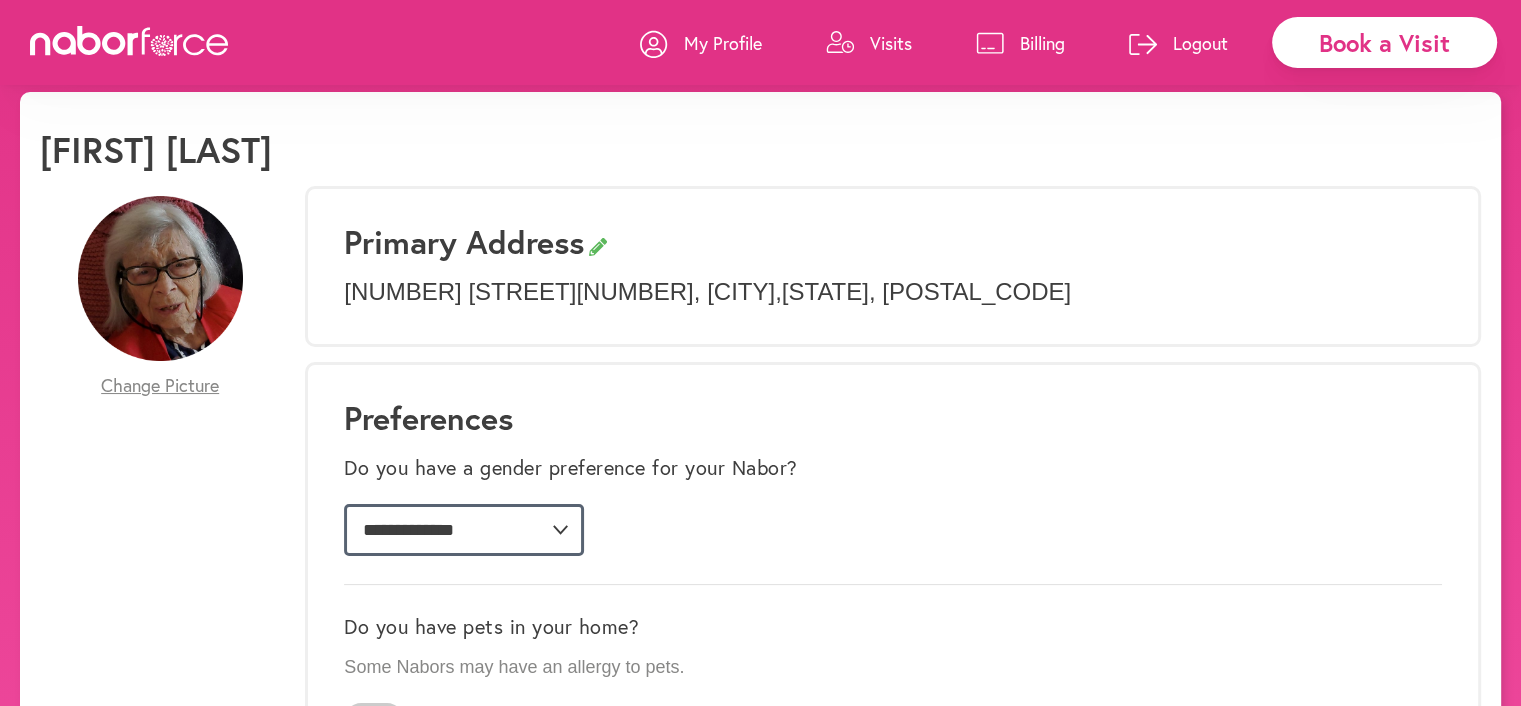 select on "*" 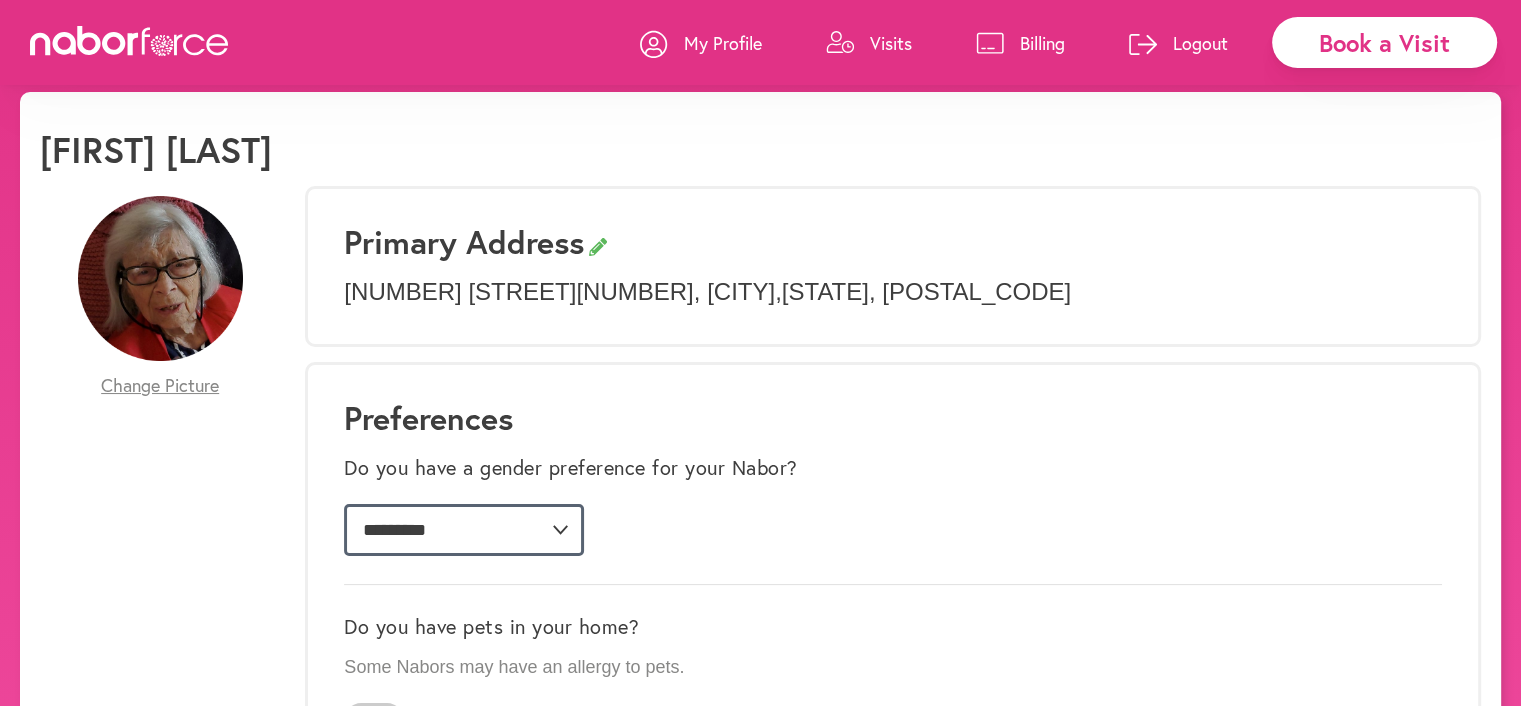 click on "**********" at bounding box center [464, 530] 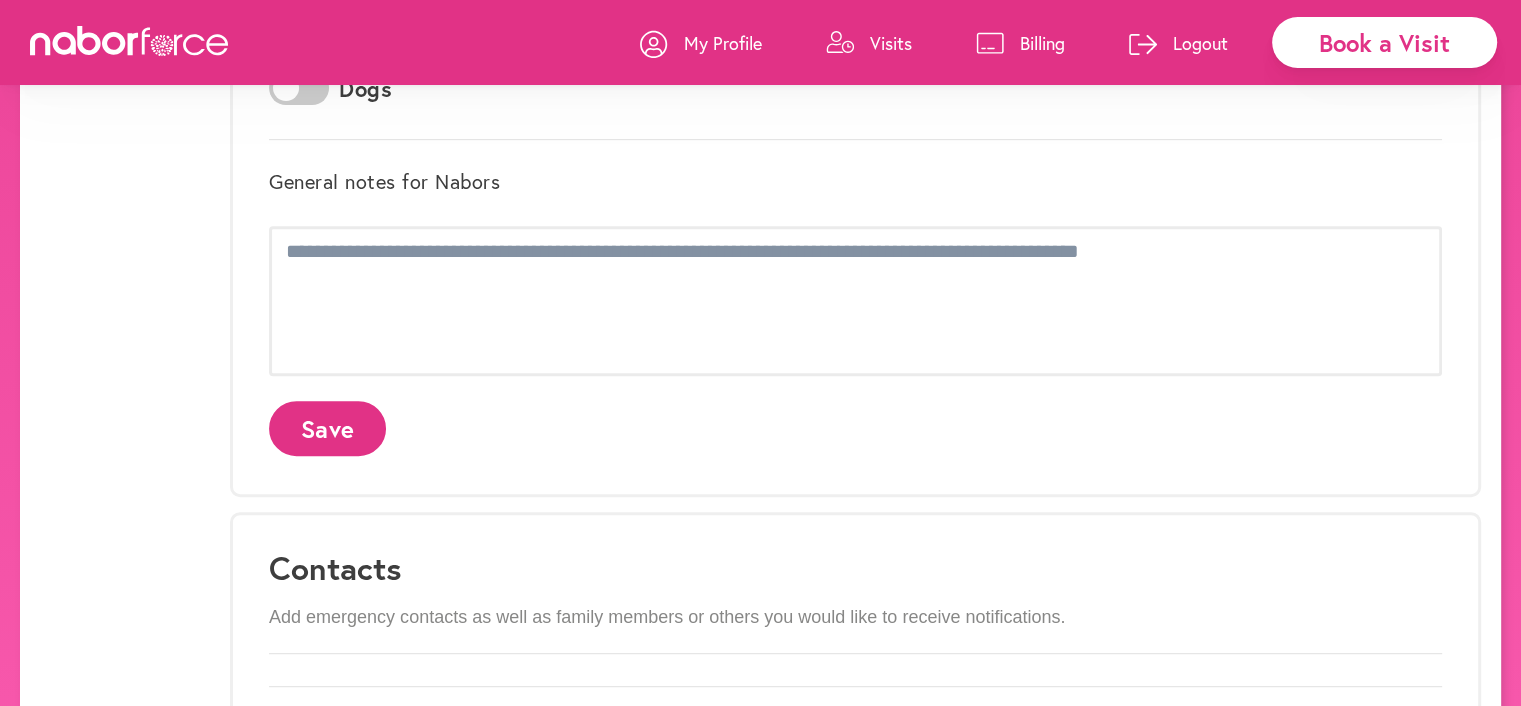 scroll, scrollTop: 800, scrollLeft: 0, axis: vertical 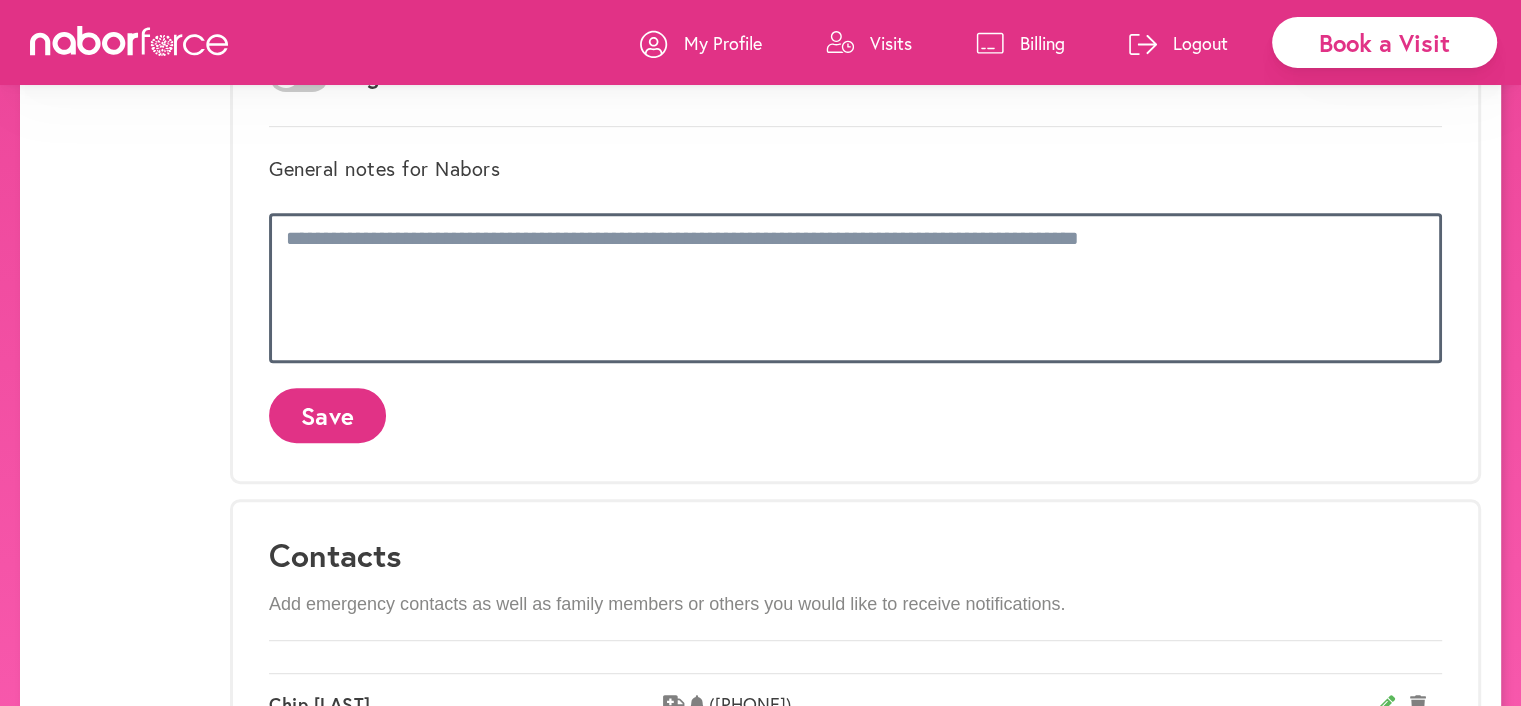 click at bounding box center (855, 288) 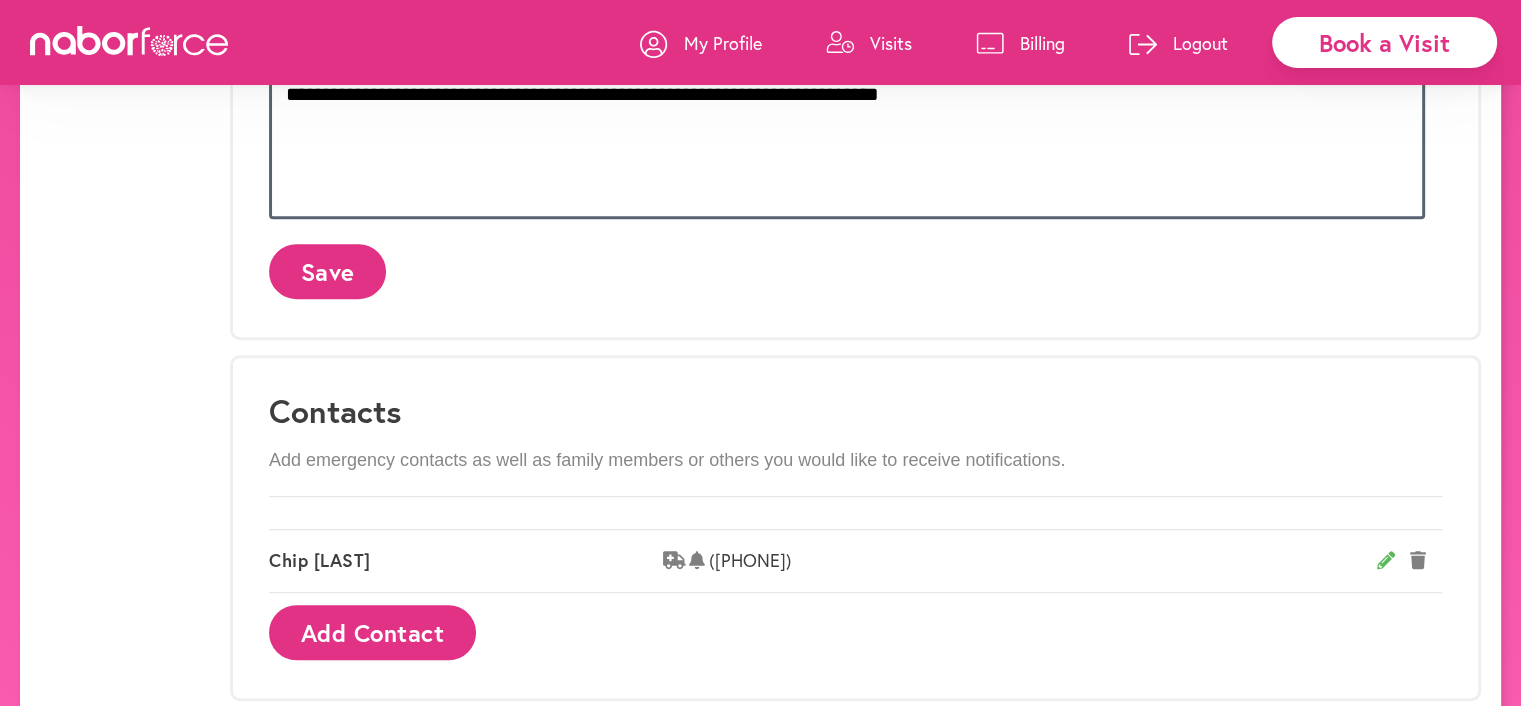 scroll, scrollTop: 933, scrollLeft: 0, axis: vertical 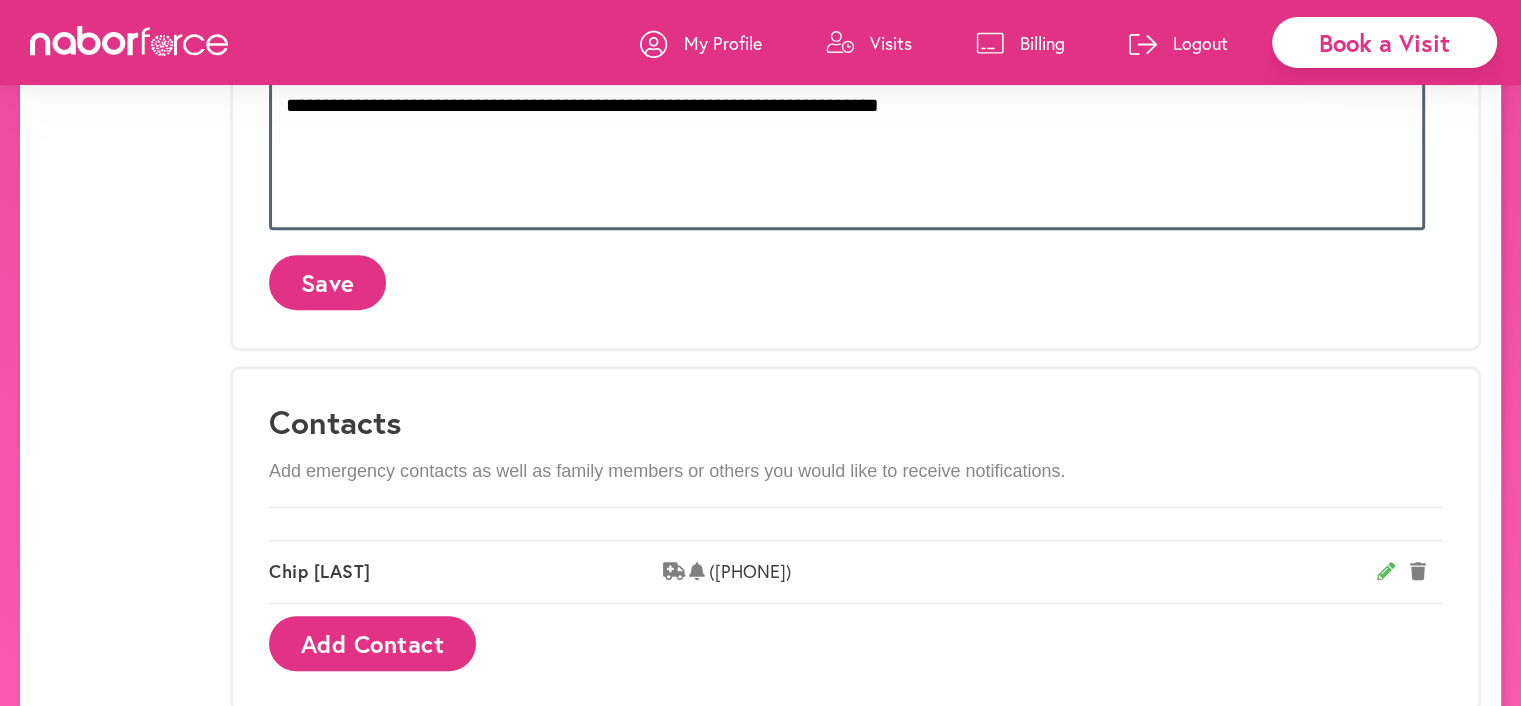 click on "**********" at bounding box center (847, 155) 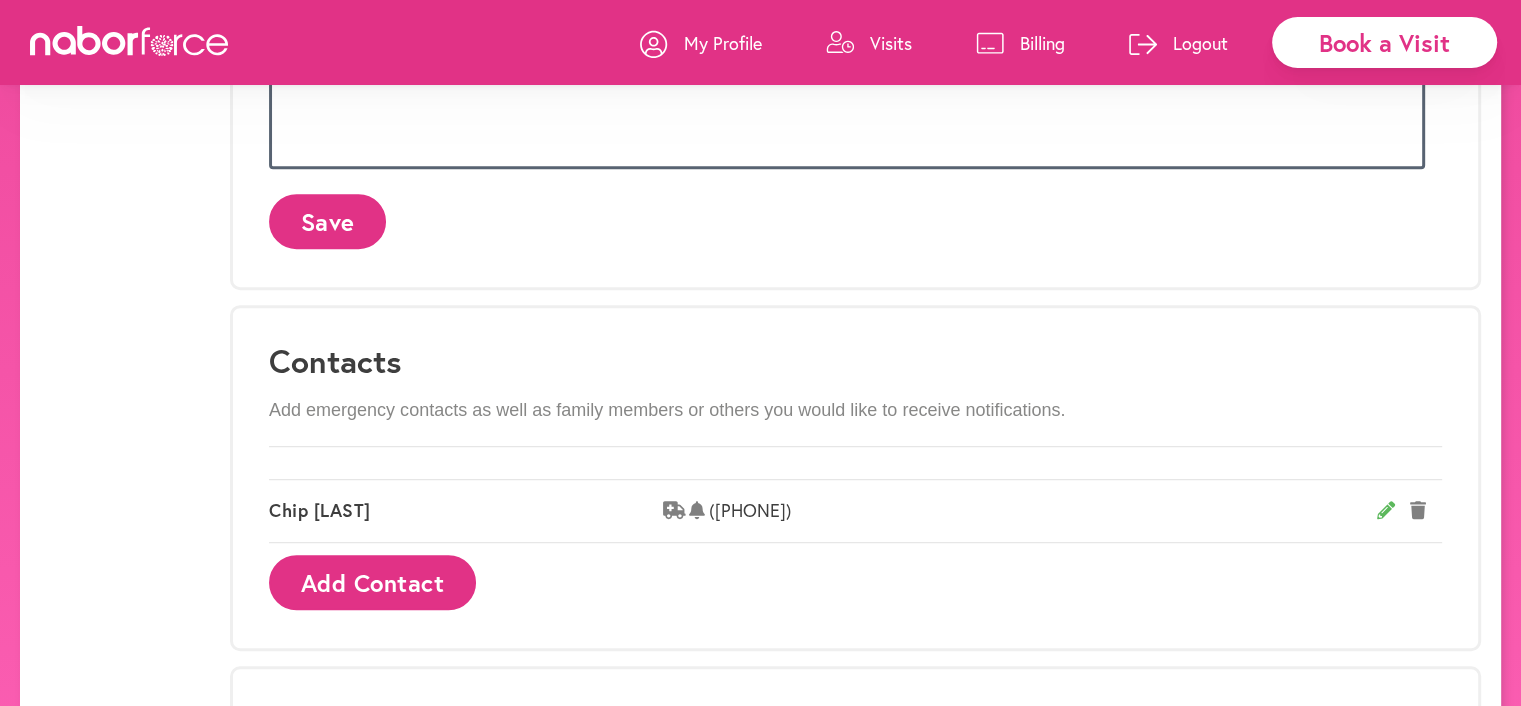 scroll, scrollTop: 966, scrollLeft: 0, axis: vertical 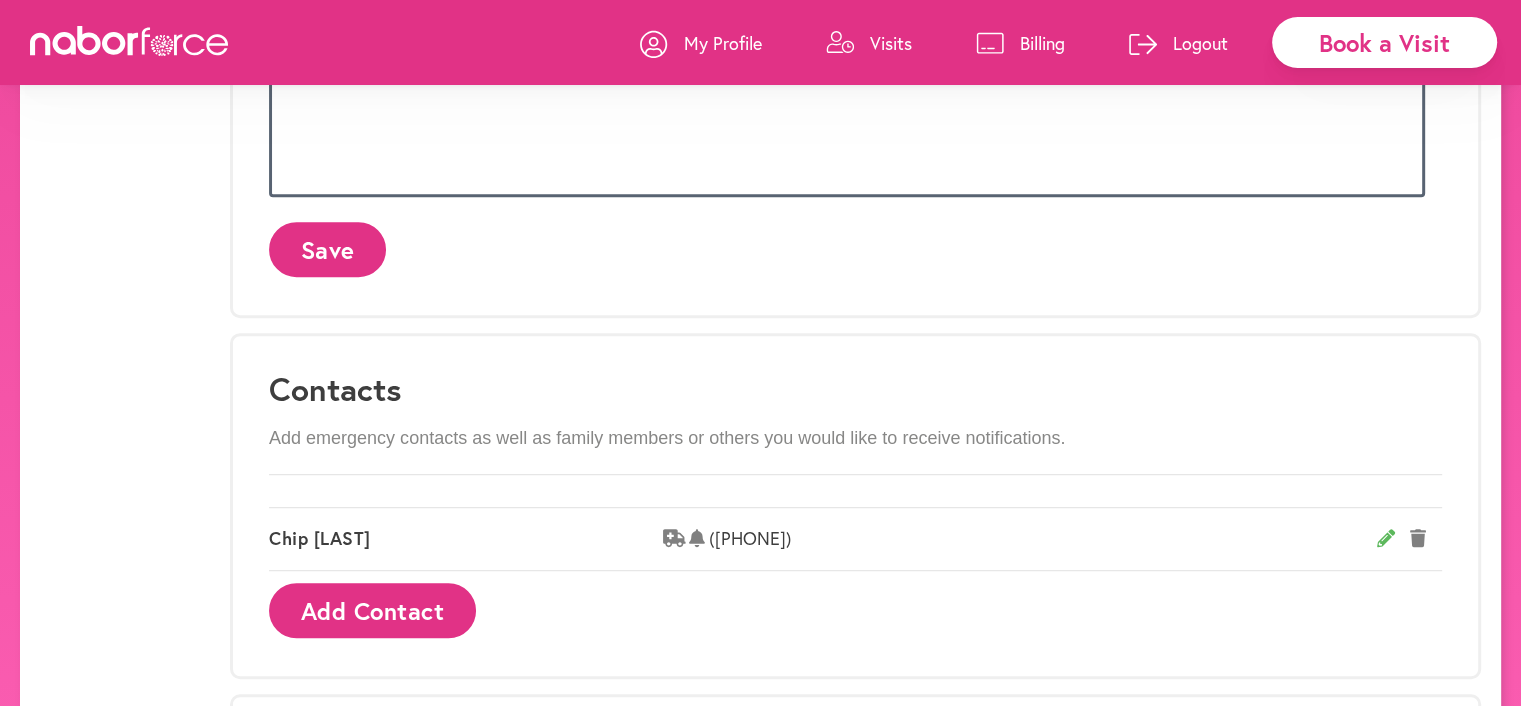 click on "**********" at bounding box center [847, 122] 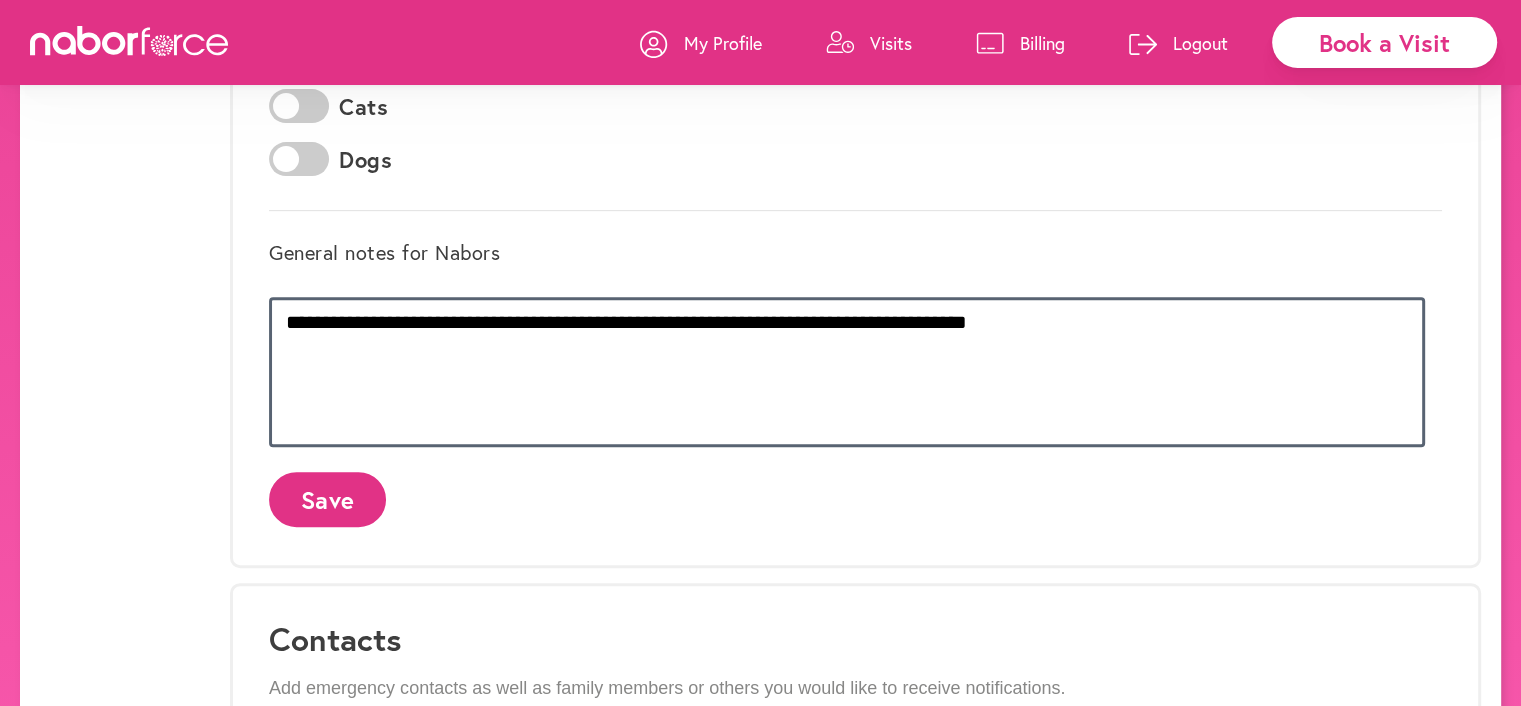 scroll, scrollTop: 733, scrollLeft: 0, axis: vertical 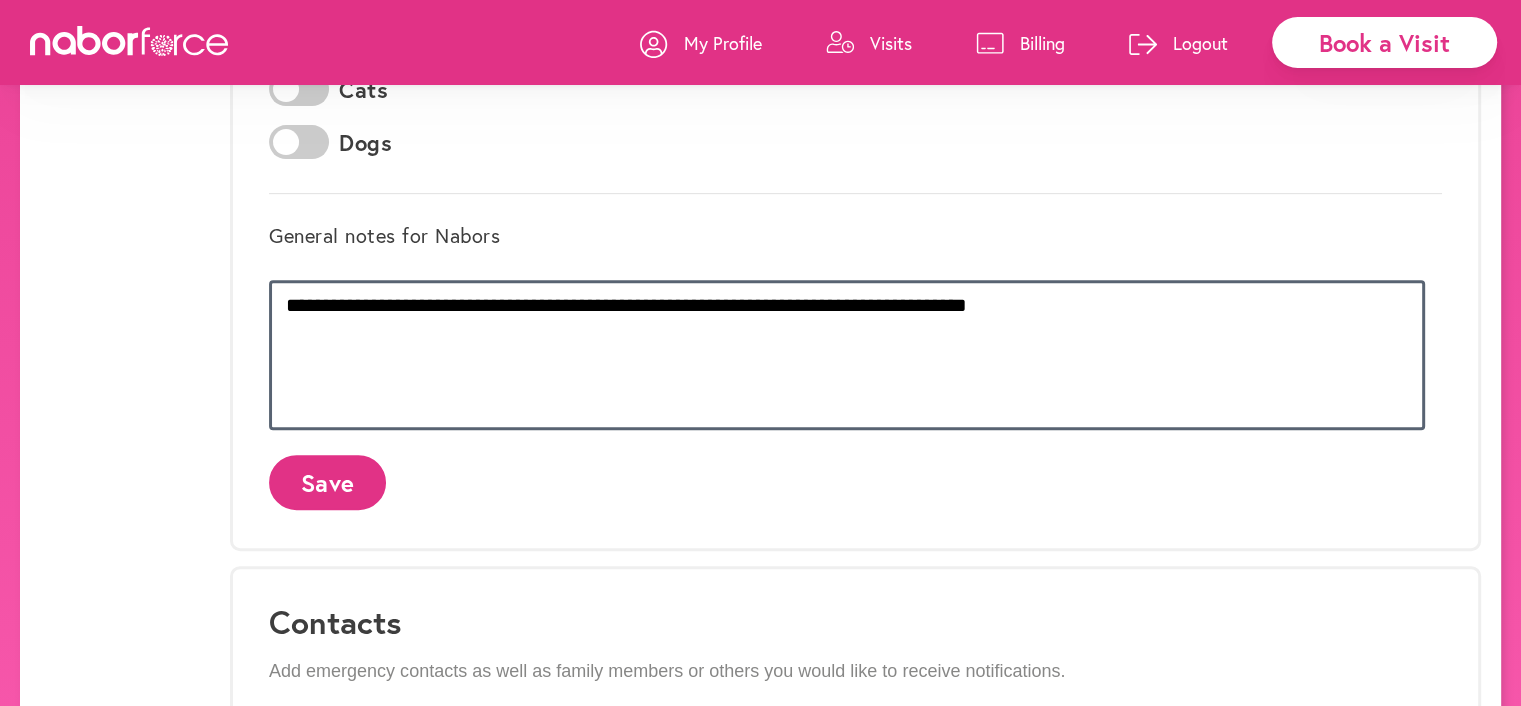 click on "**********" at bounding box center (847, 355) 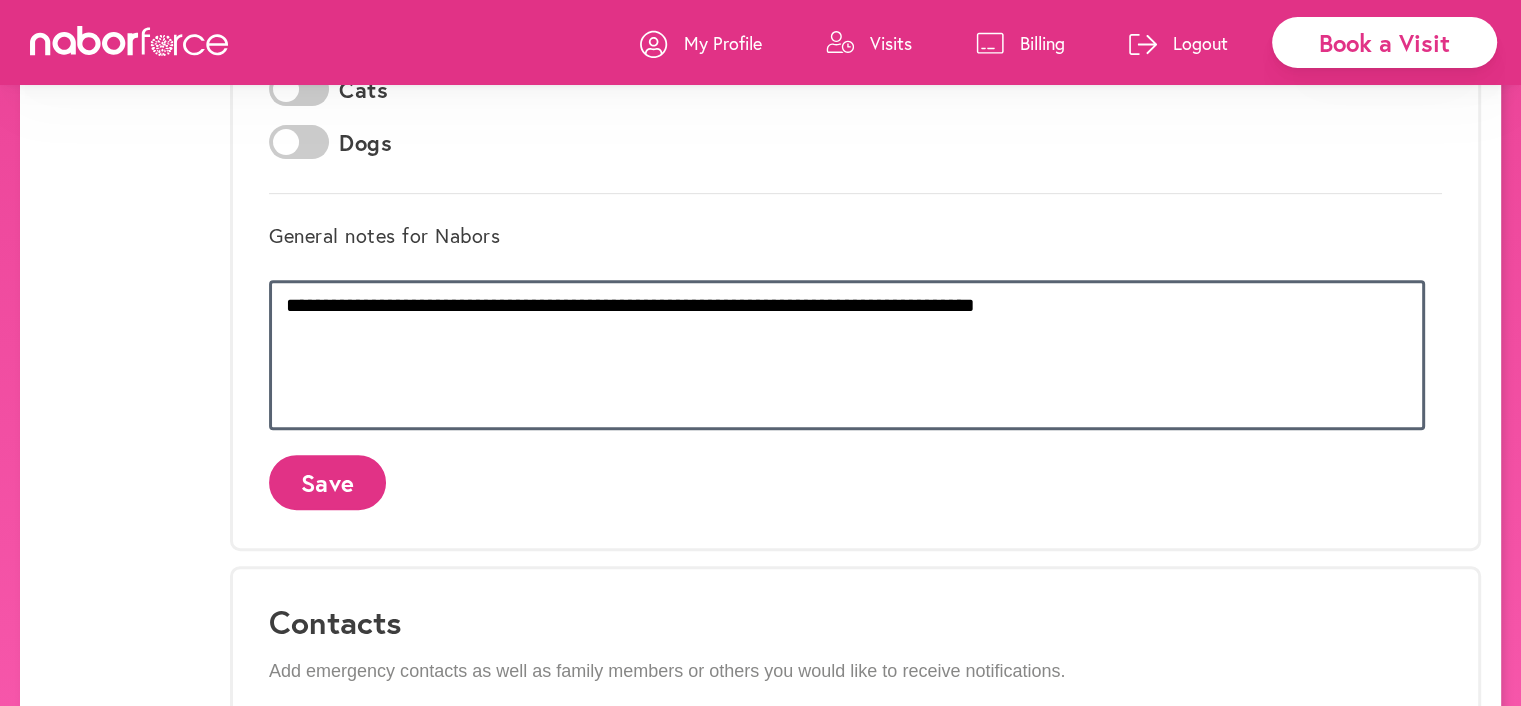 type on "**********" 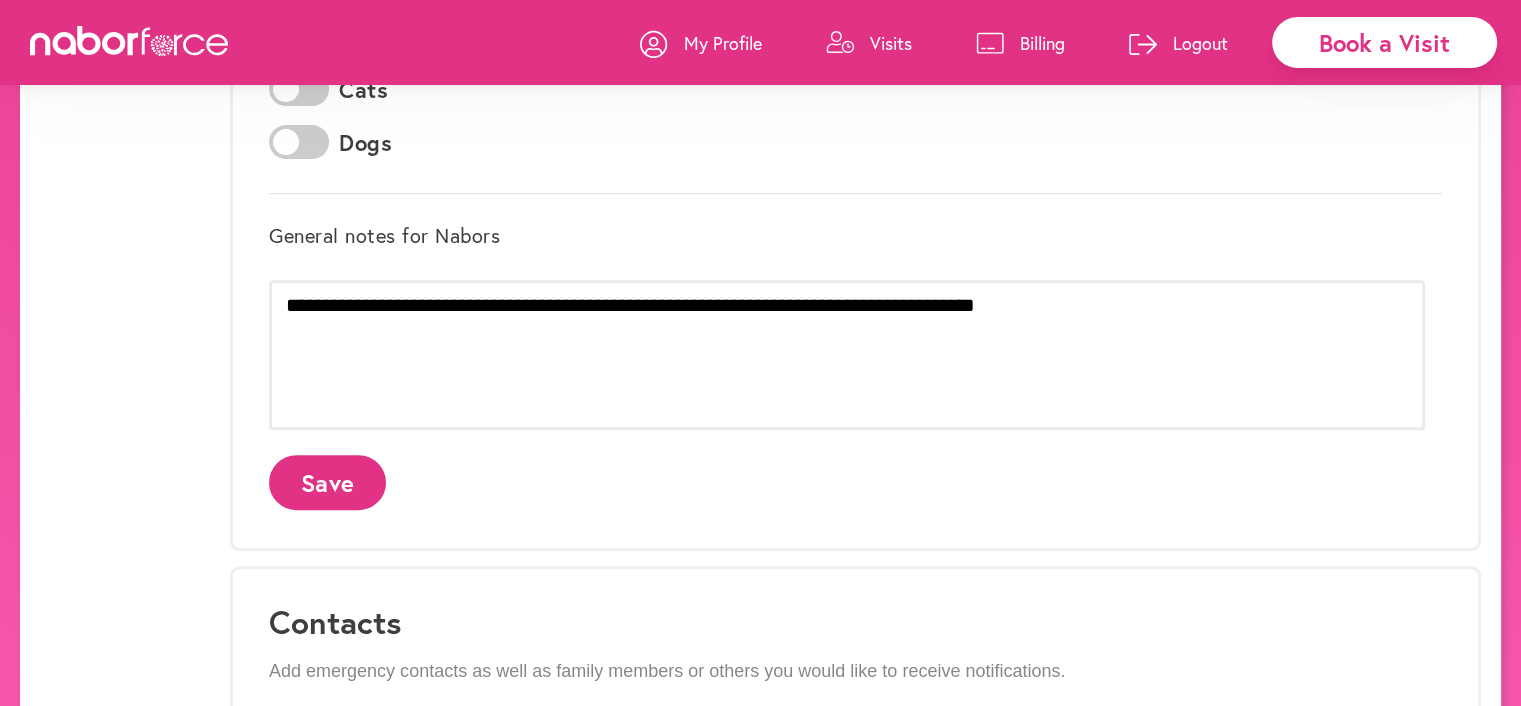 click on "Save" 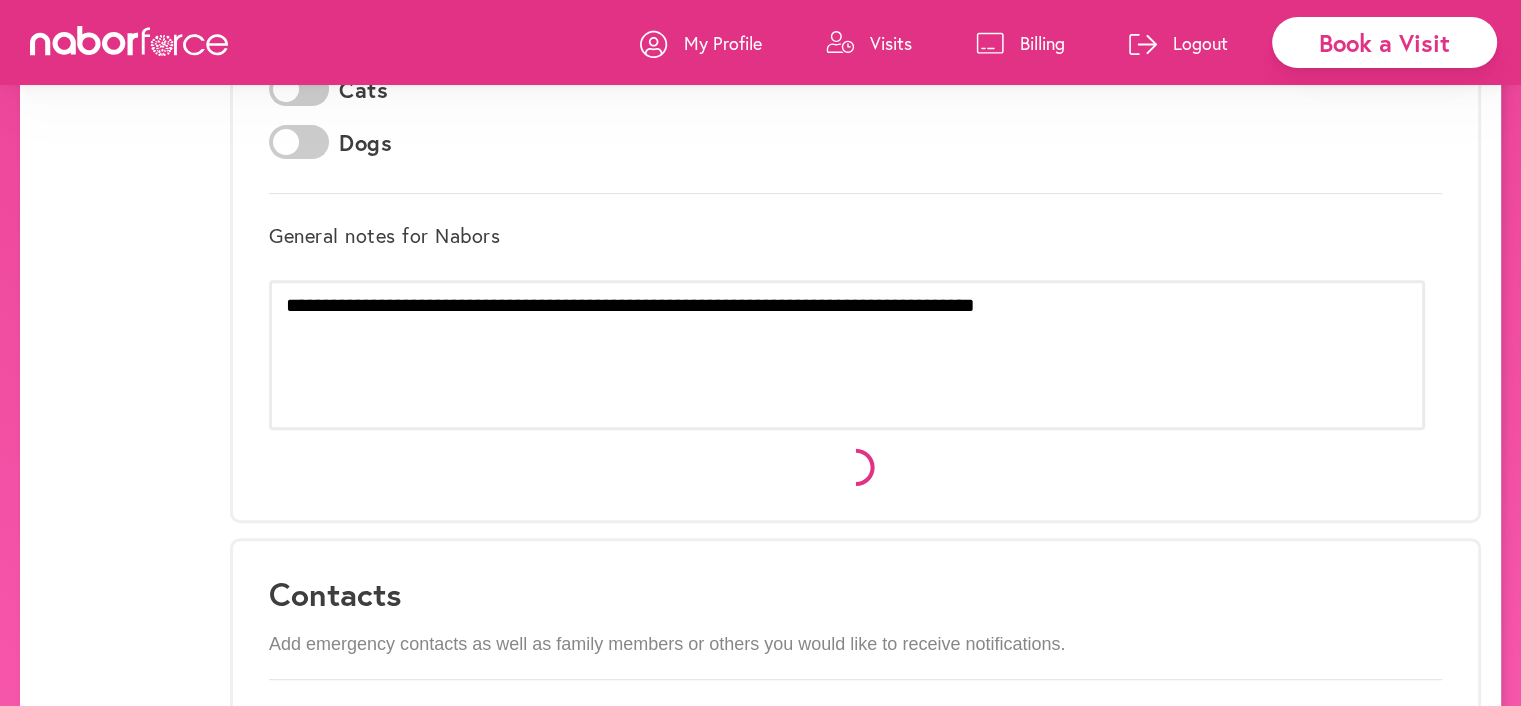 scroll, scrollTop: 0, scrollLeft: 0, axis: both 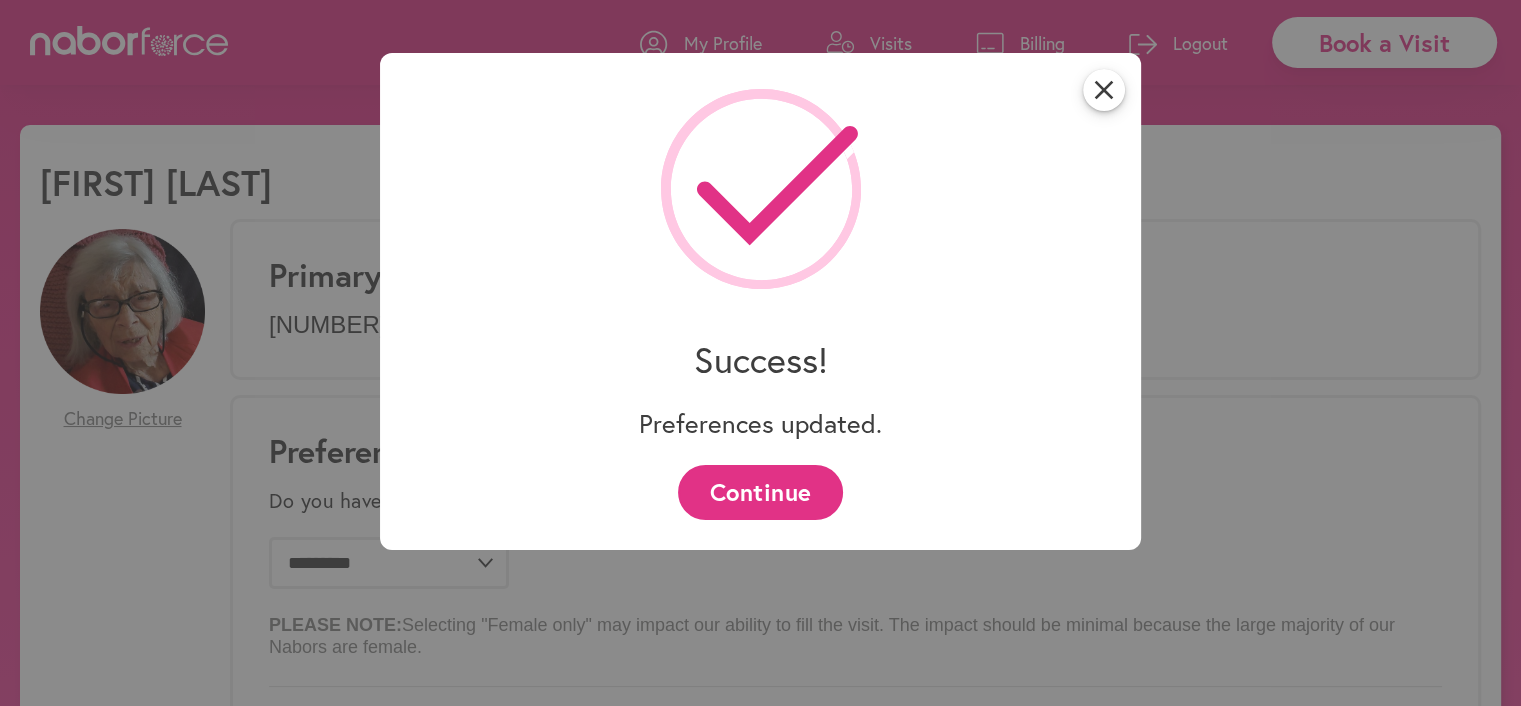 click on "Continue" at bounding box center [760, 492] 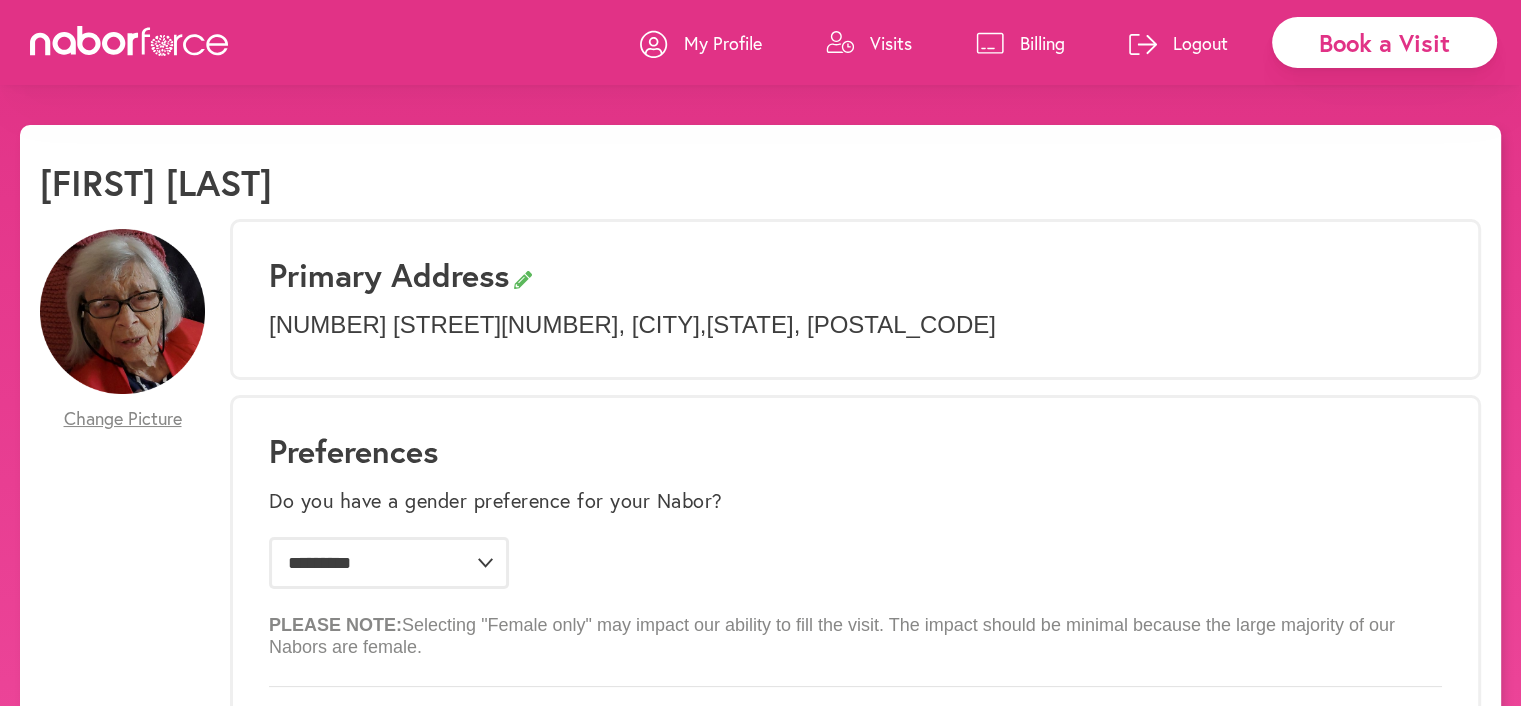 scroll, scrollTop: 0, scrollLeft: 0, axis: both 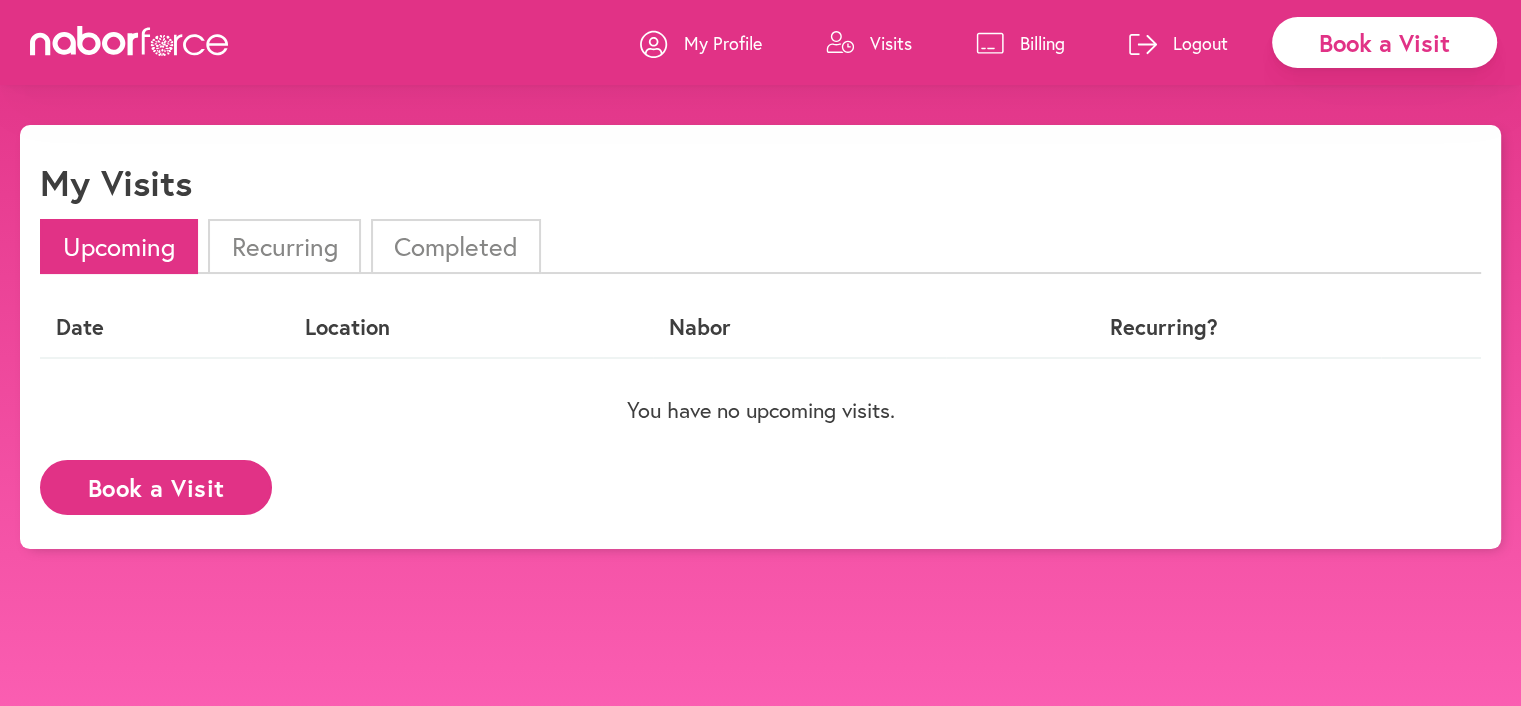 click on "Billing" at bounding box center [1042, 43] 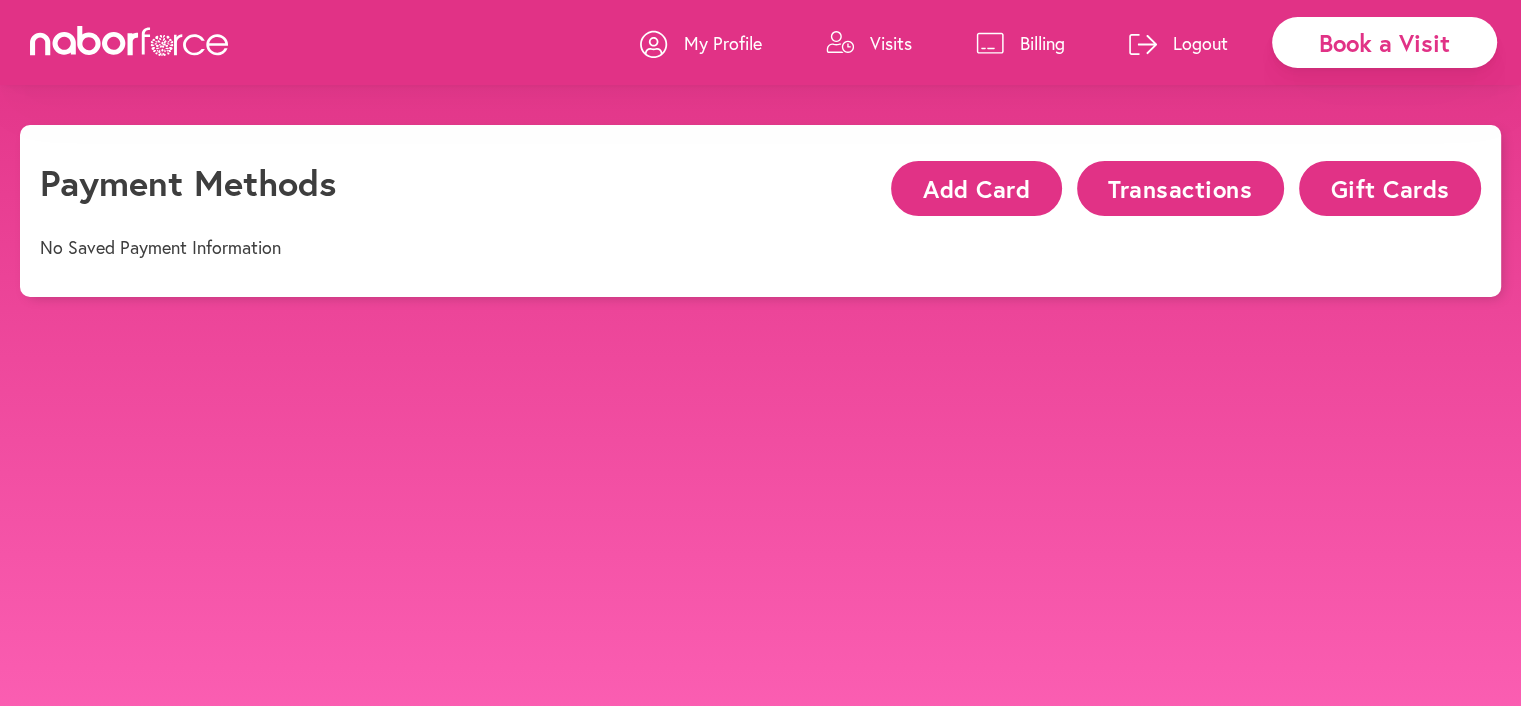 click 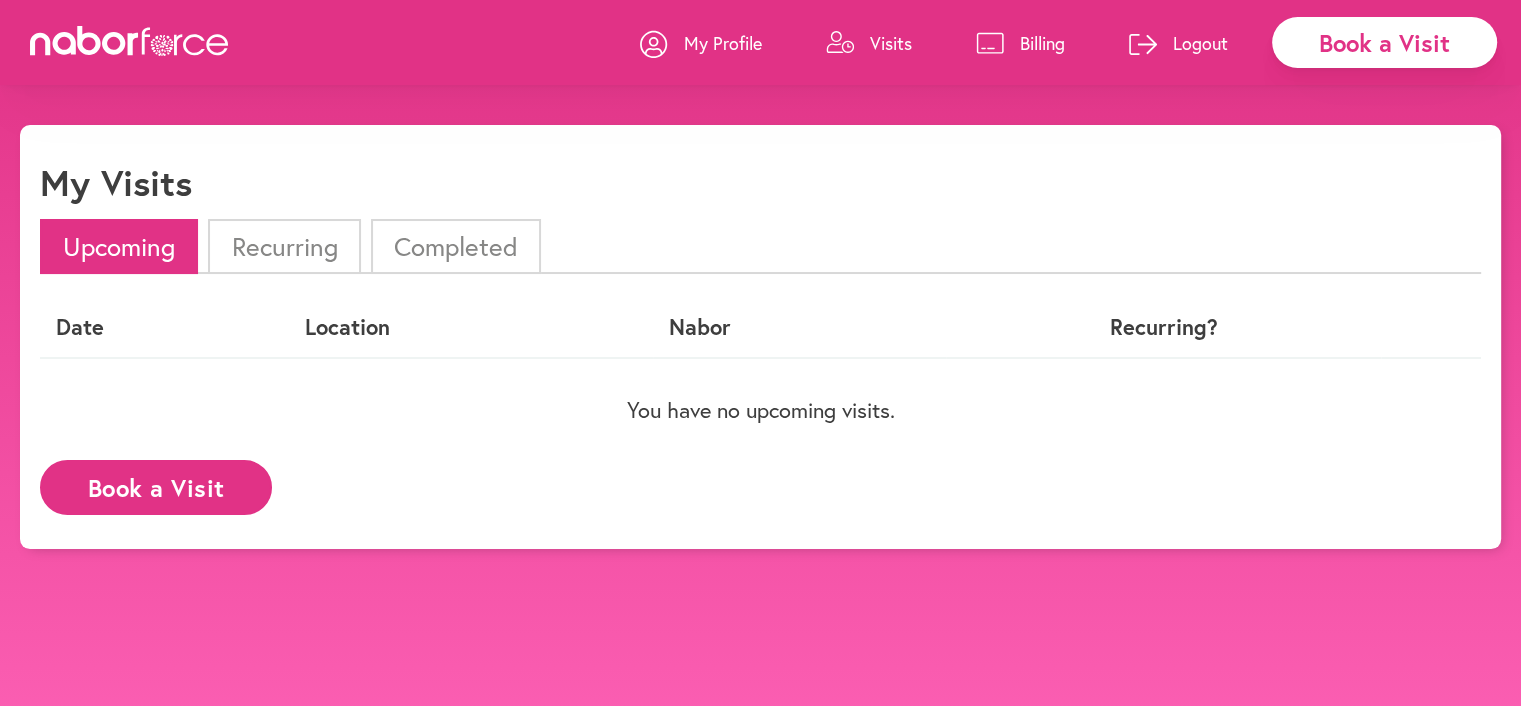click on "Recurring" at bounding box center (284, 246) 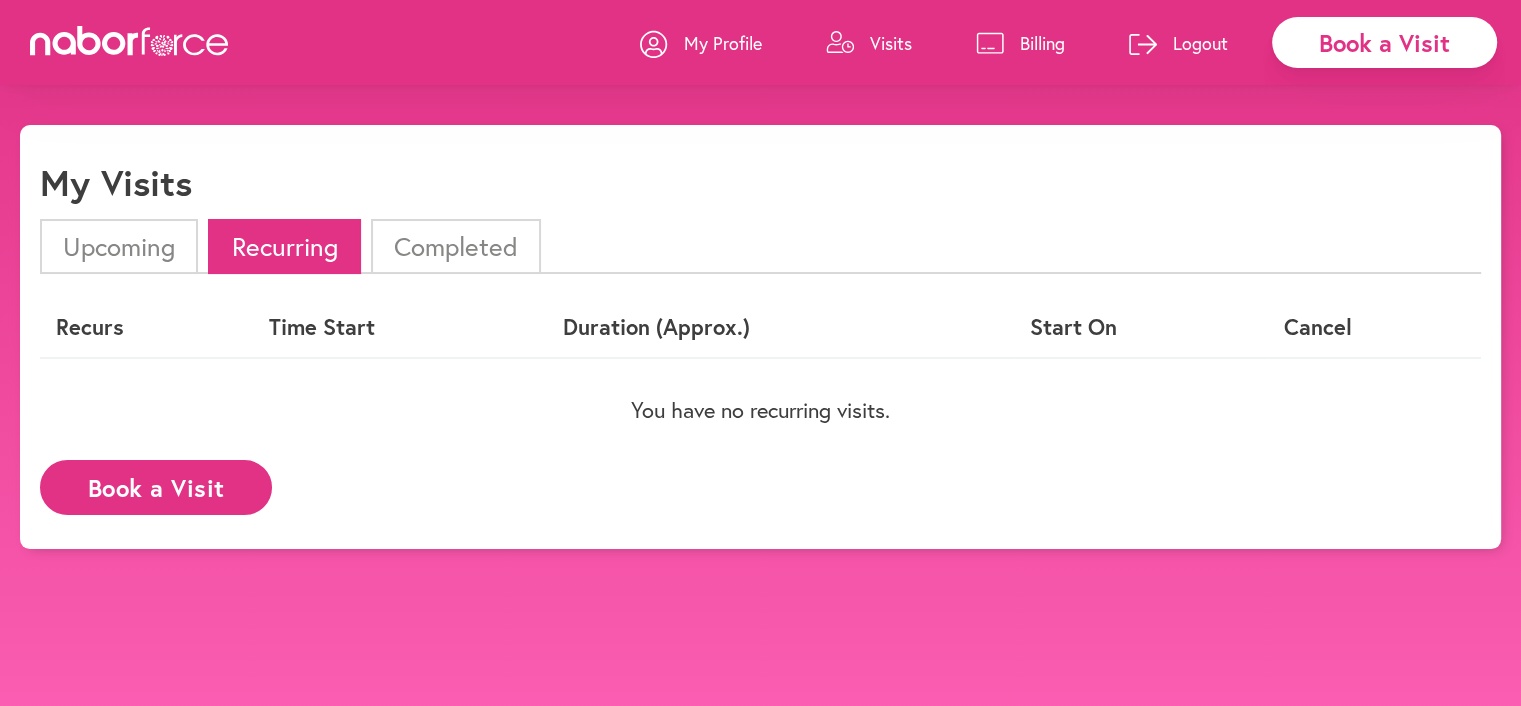 click on "Completed" at bounding box center (456, 246) 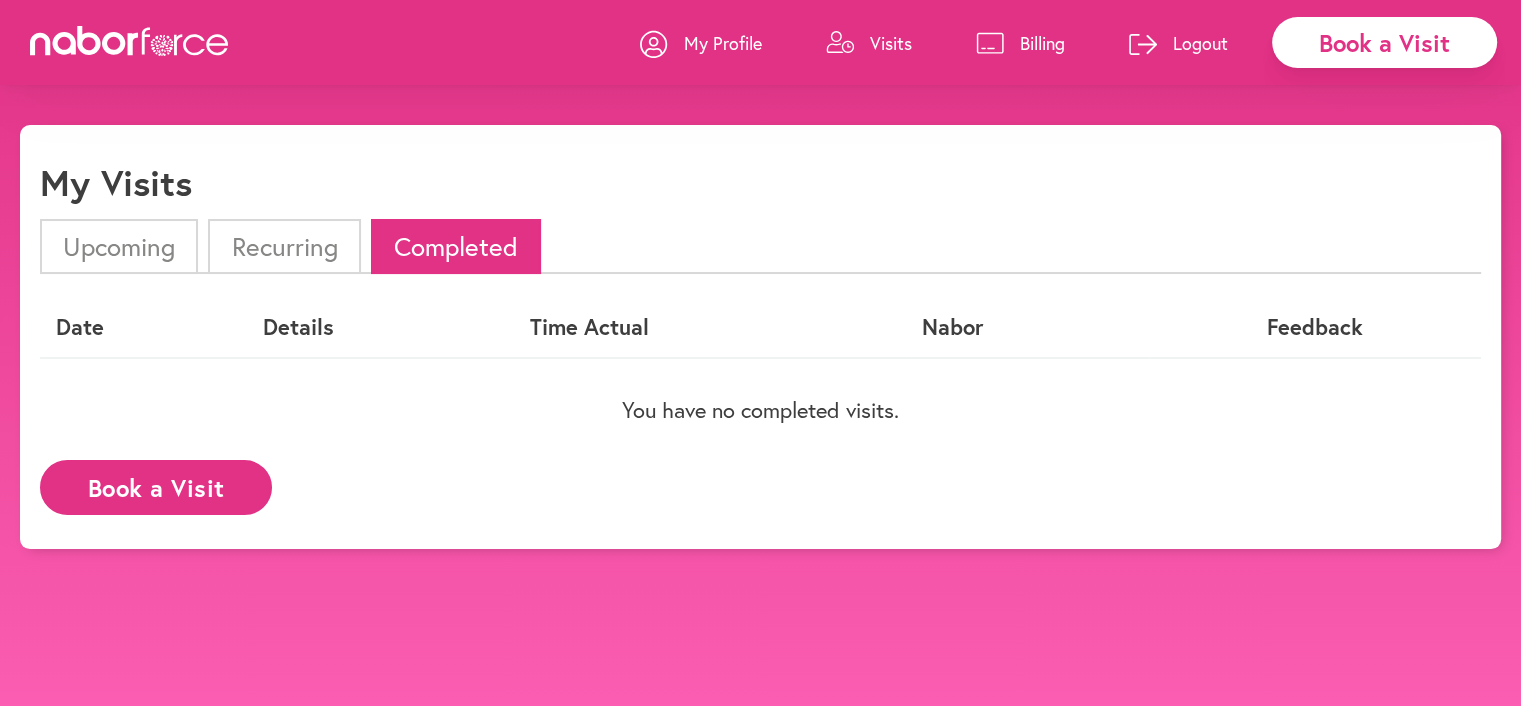 click on "Upcoming" at bounding box center (119, 246) 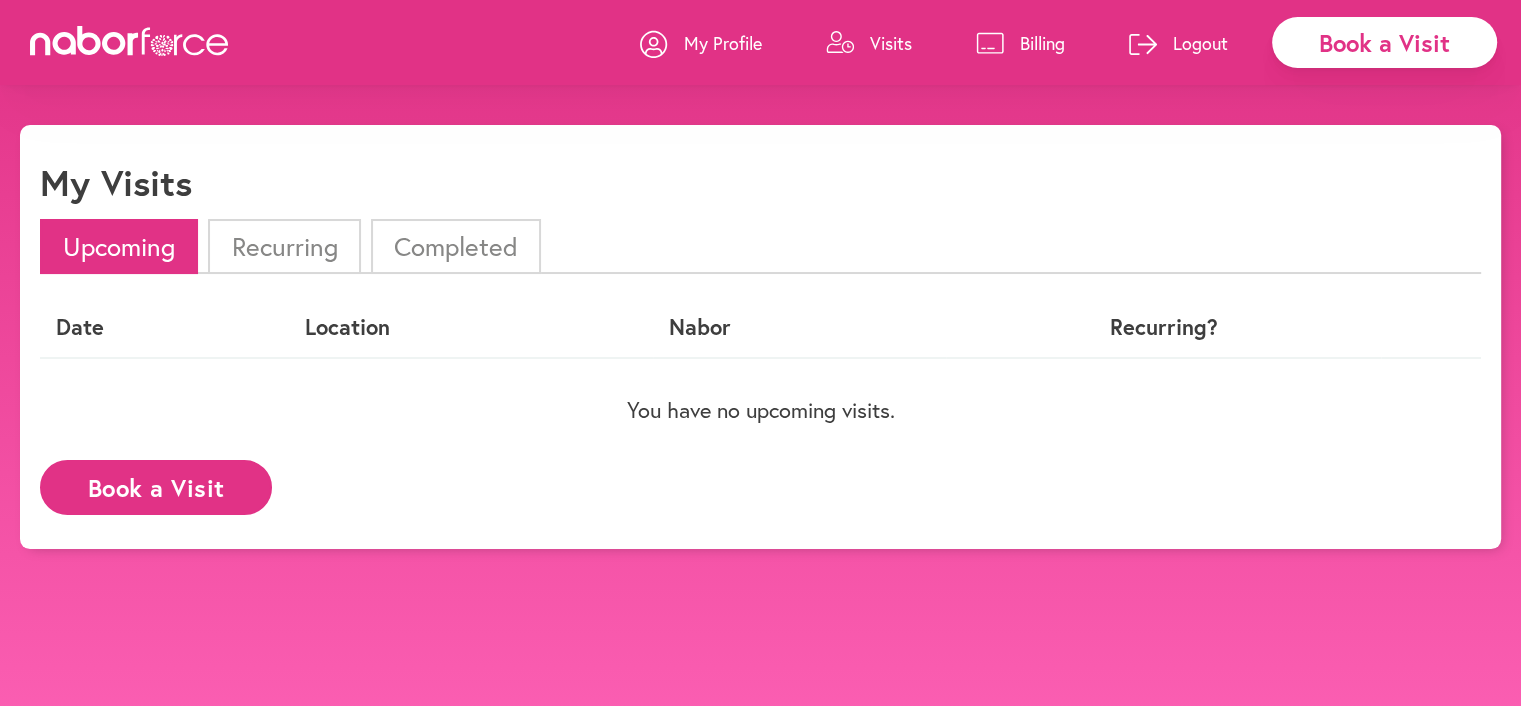 click on "Recurring" at bounding box center (284, 246) 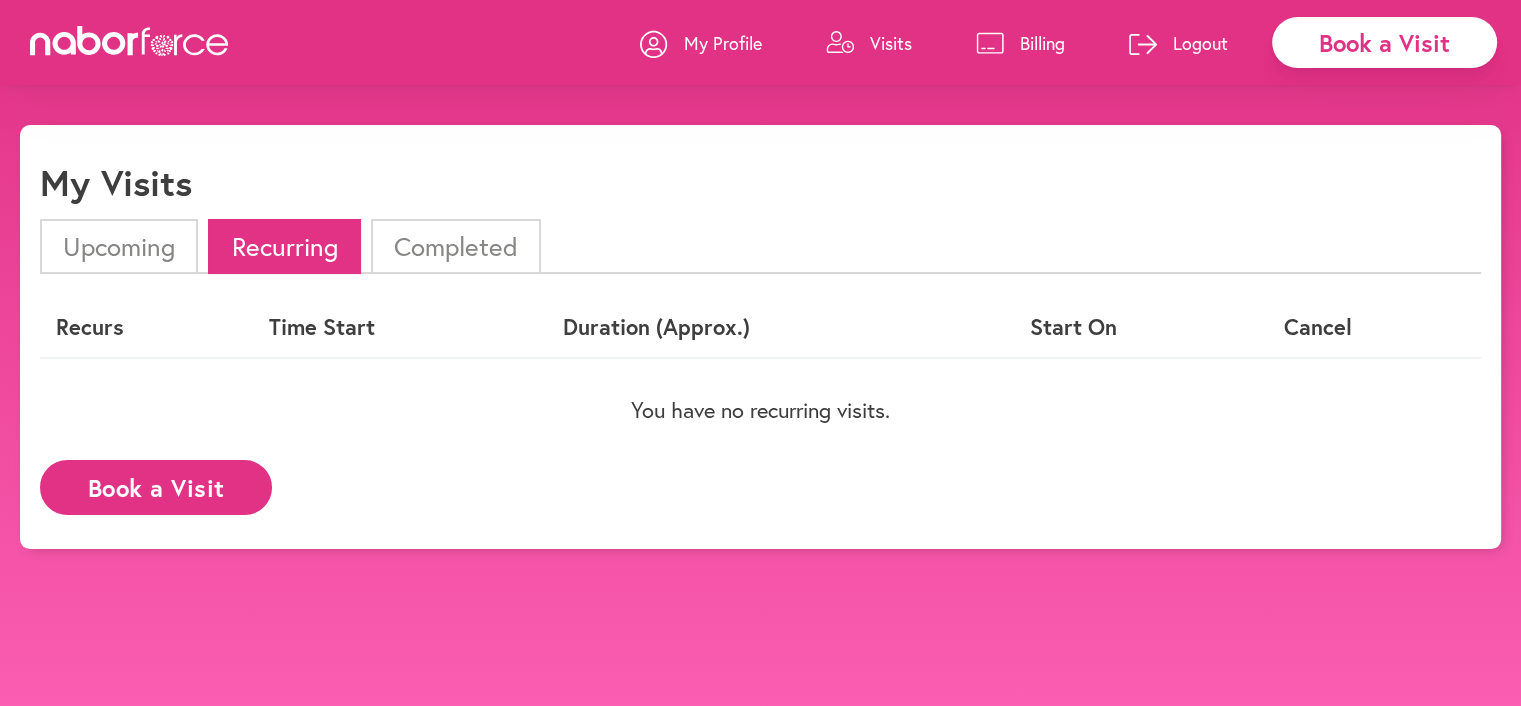 click on "Book a Visit" at bounding box center (156, 487) 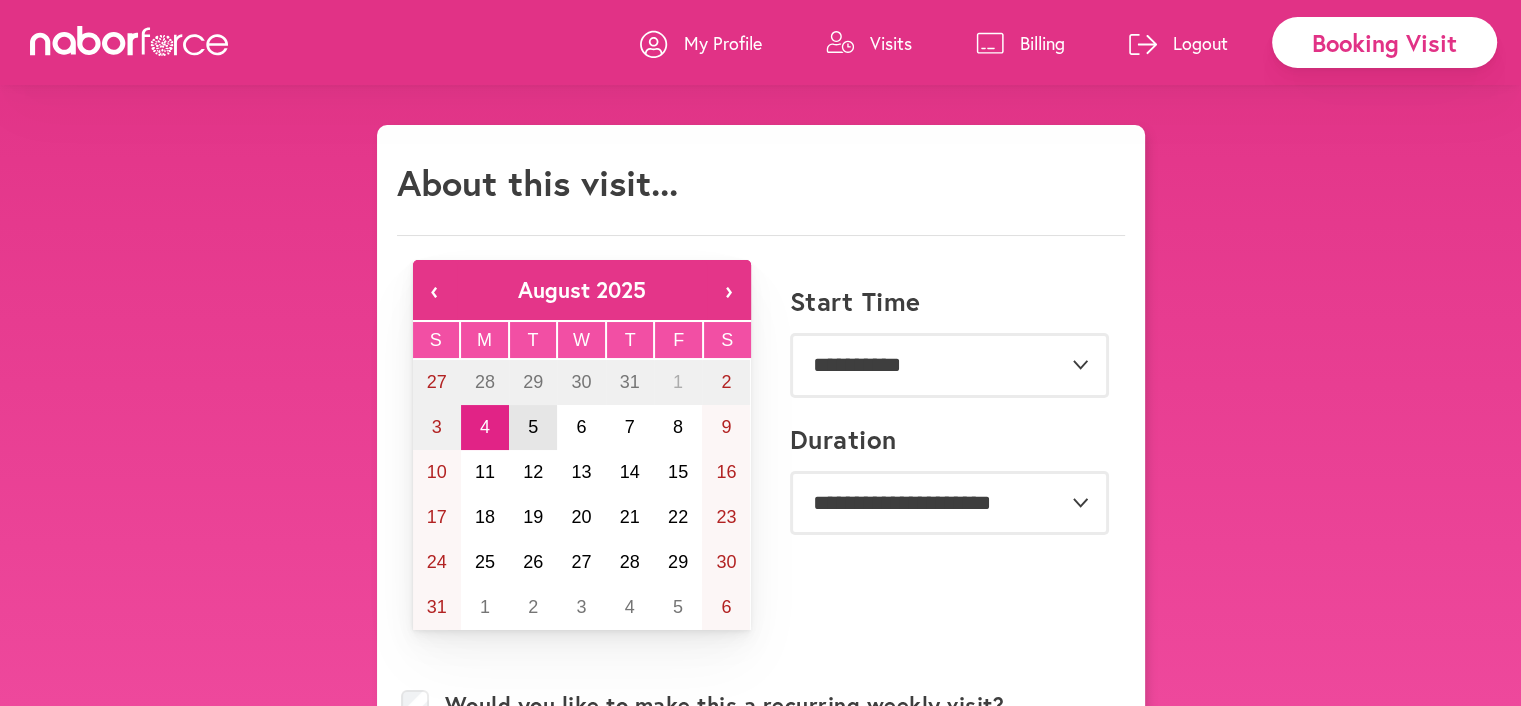 click on "5" at bounding box center [533, 427] 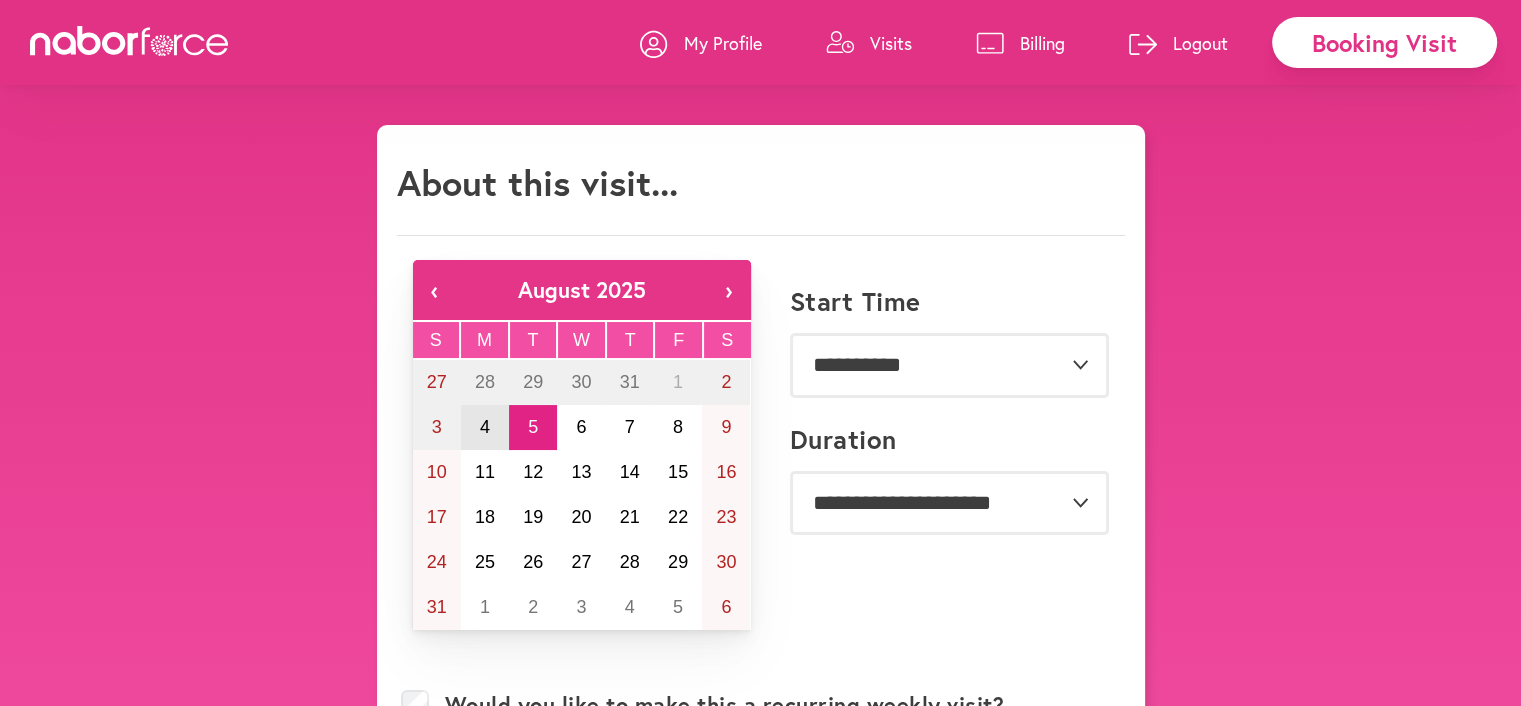 click on "4" at bounding box center [485, 427] 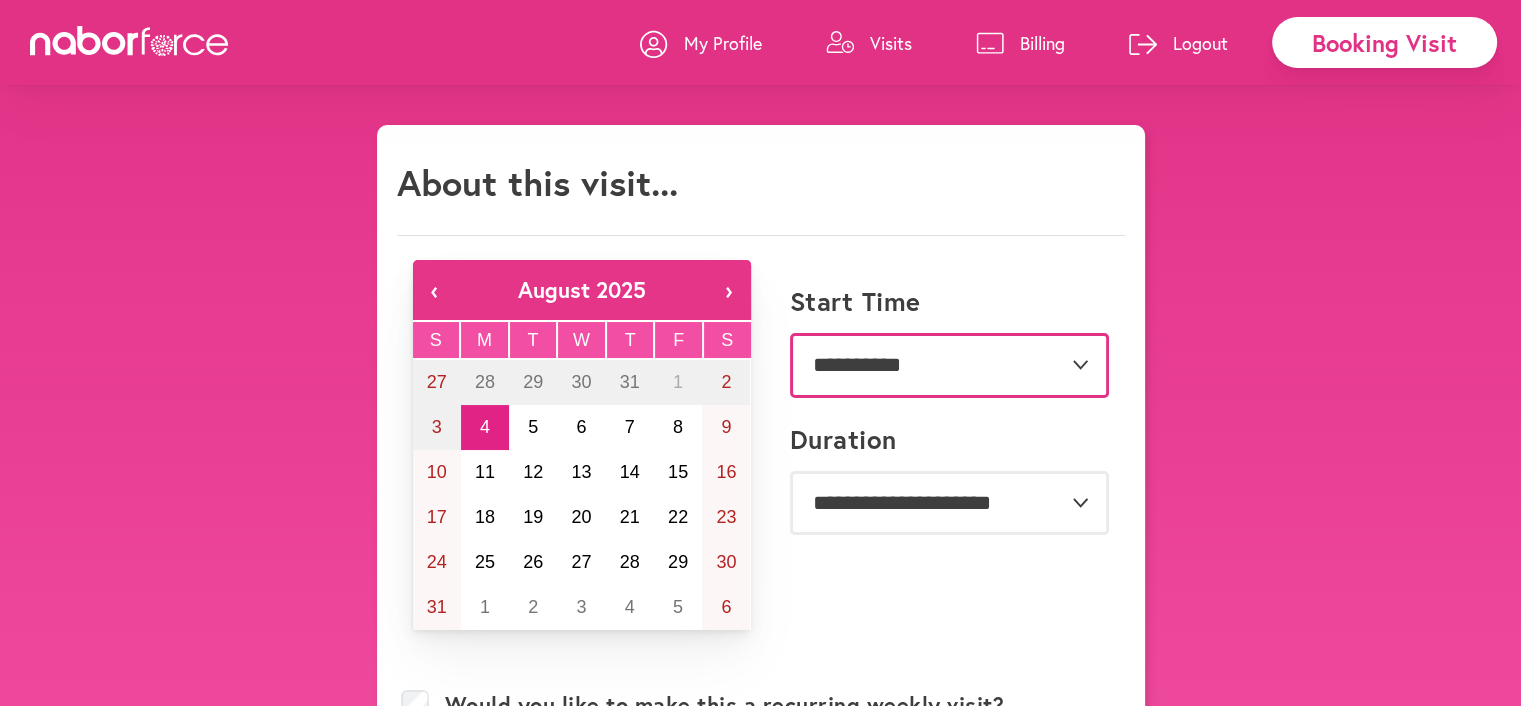 click on "**********" at bounding box center [949, 365] 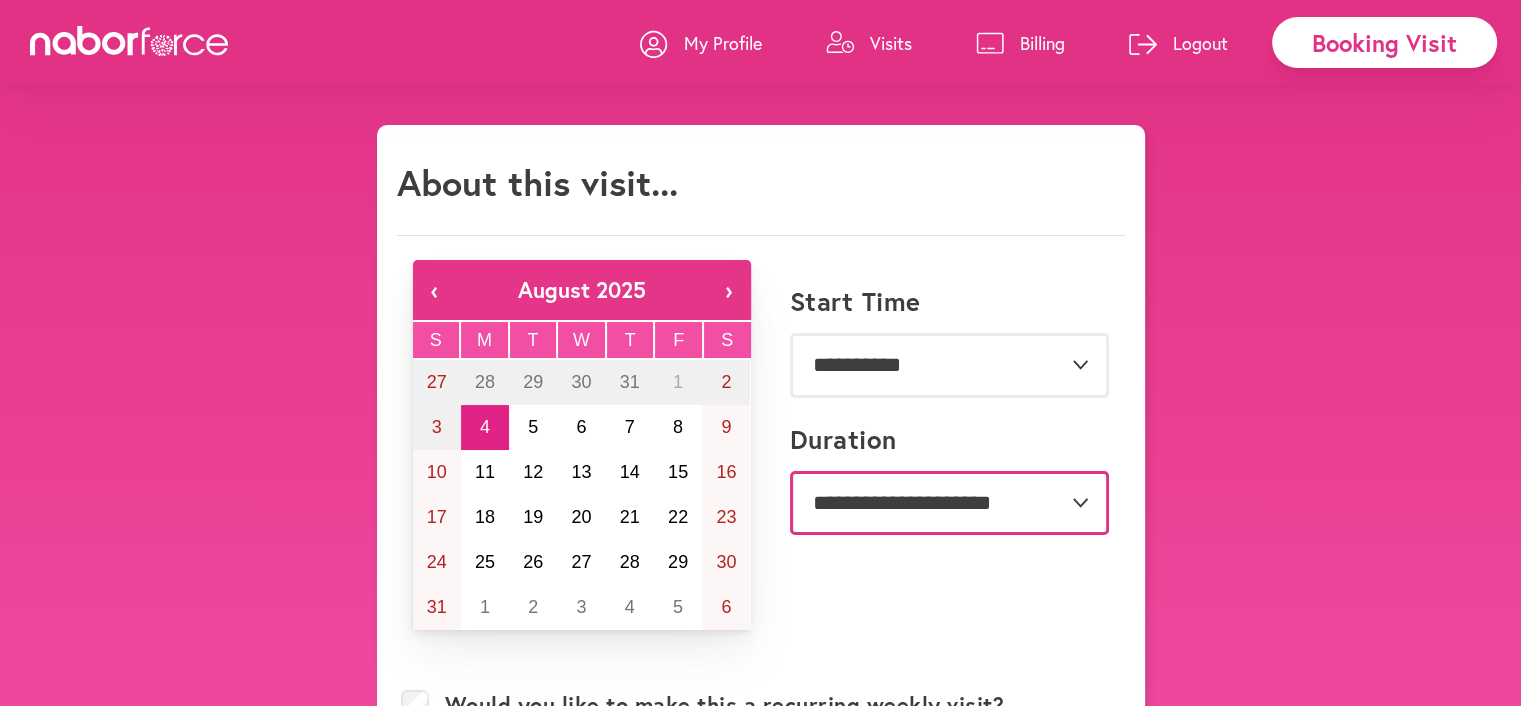 click on "**********" at bounding box center [949, 503] 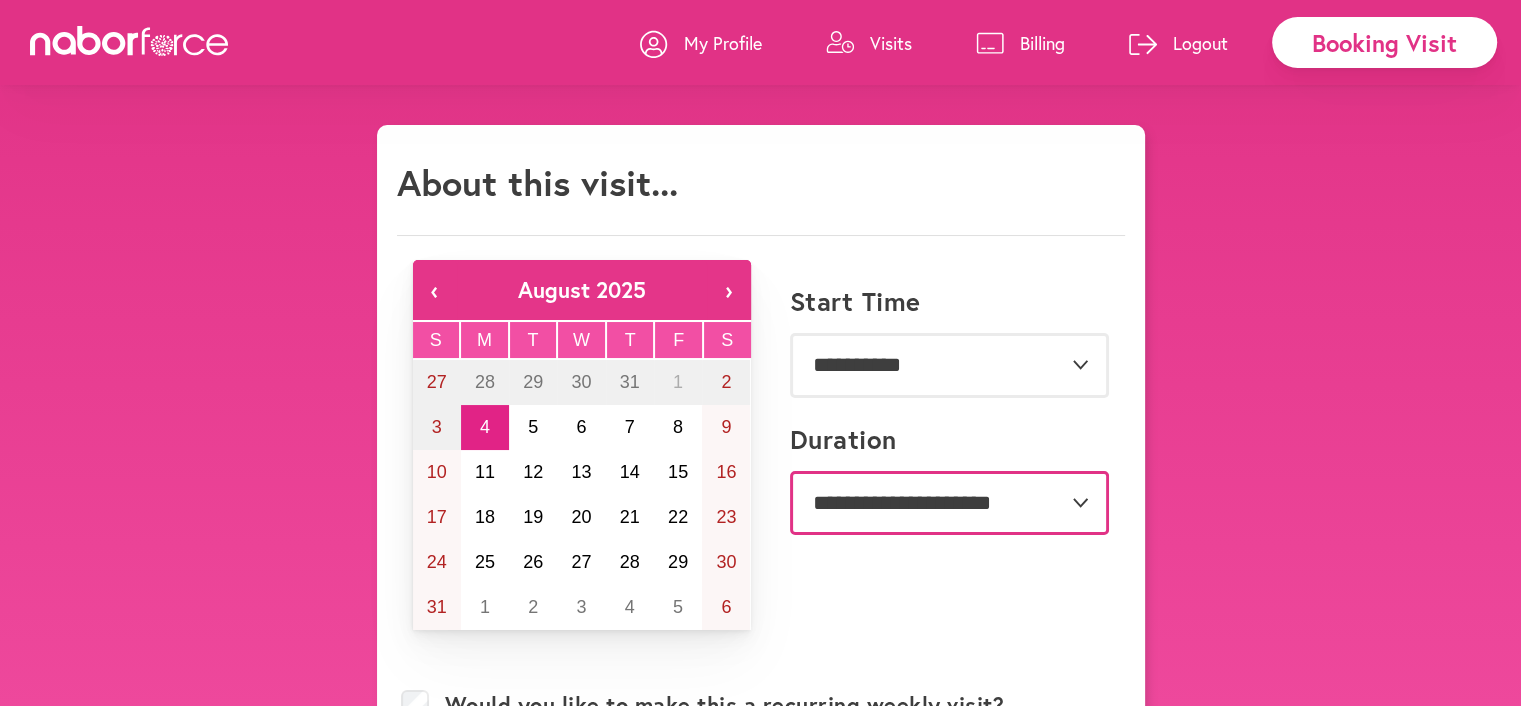 select on "**" 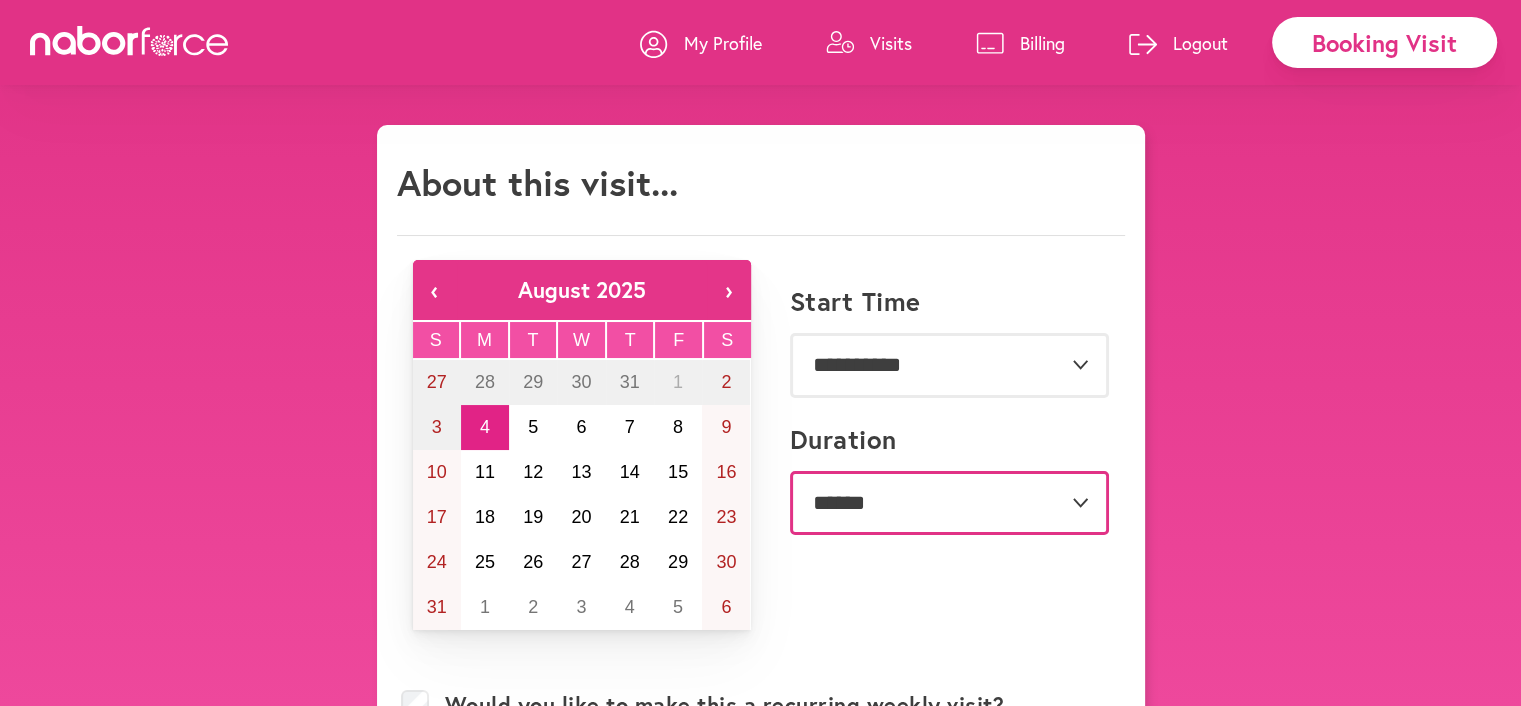 click on "**********" at bounding box center (949, 503) 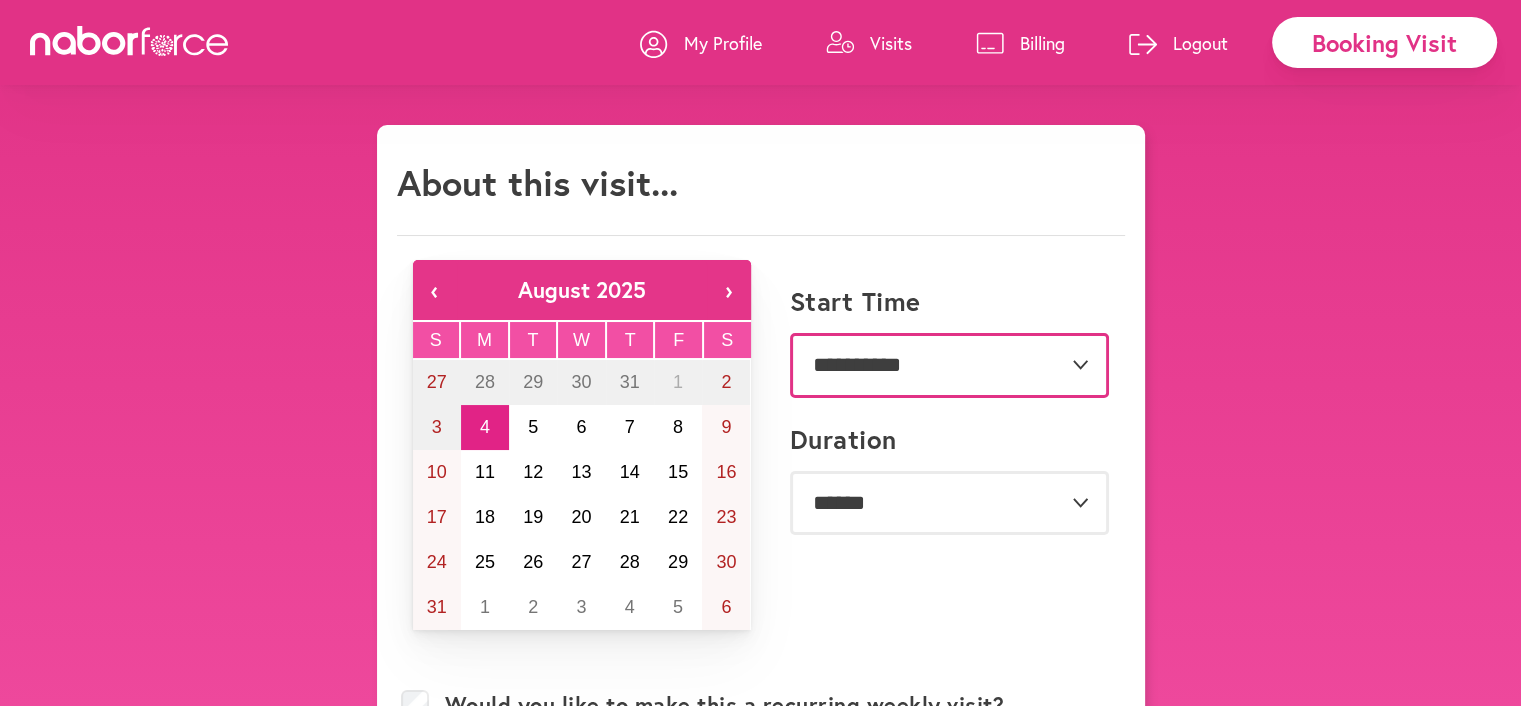 click on "**********" at bounding box center [949, 365] 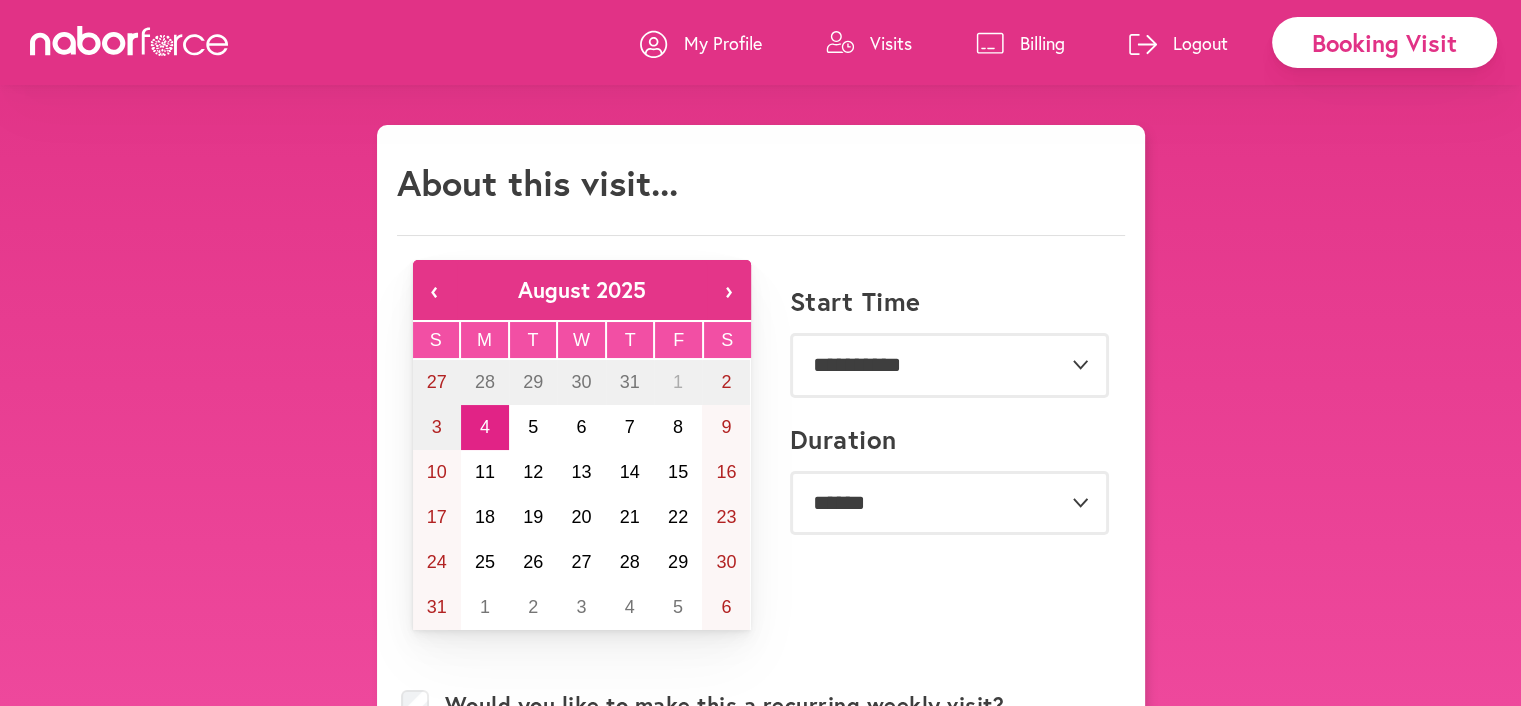 click on "**********" at bounding box center (760, 871) 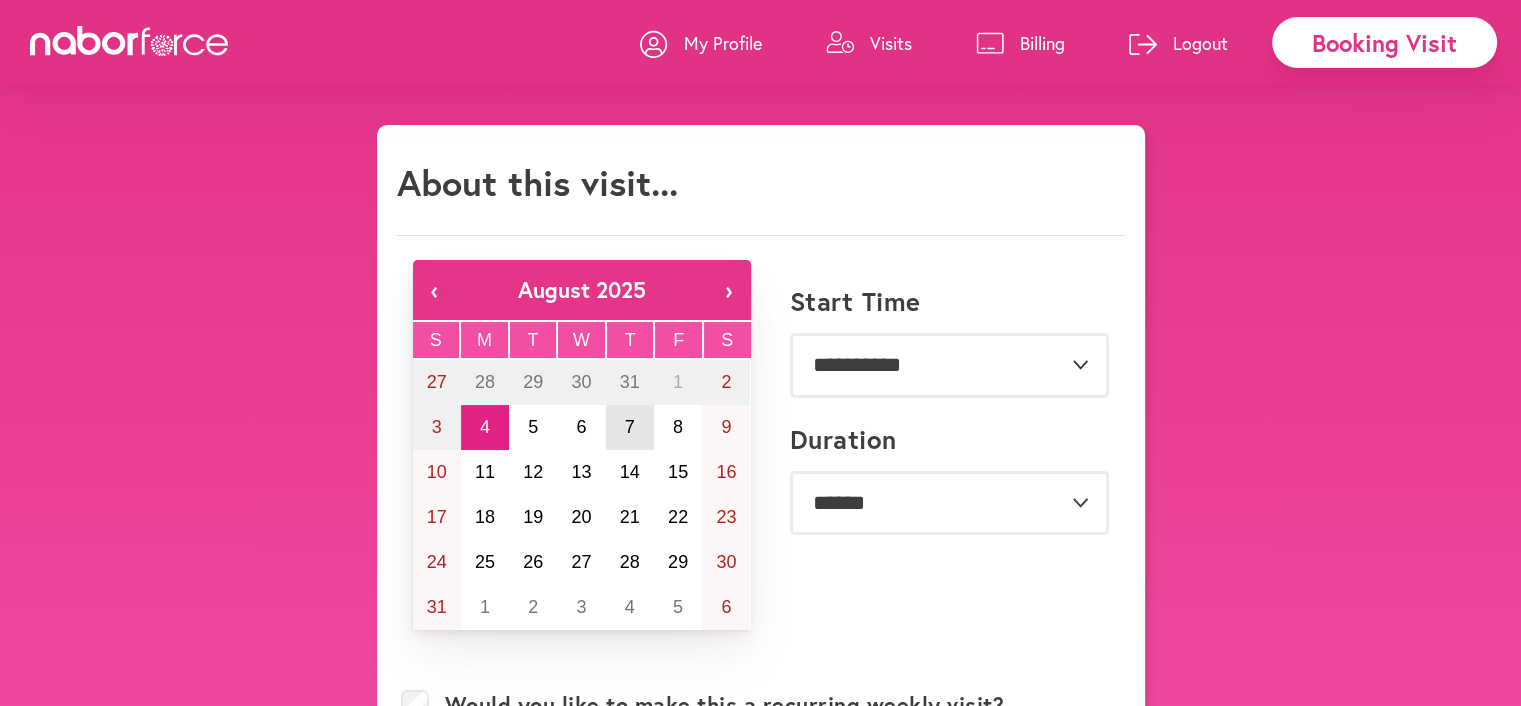 click on "7" at bounding box center [630, 427] 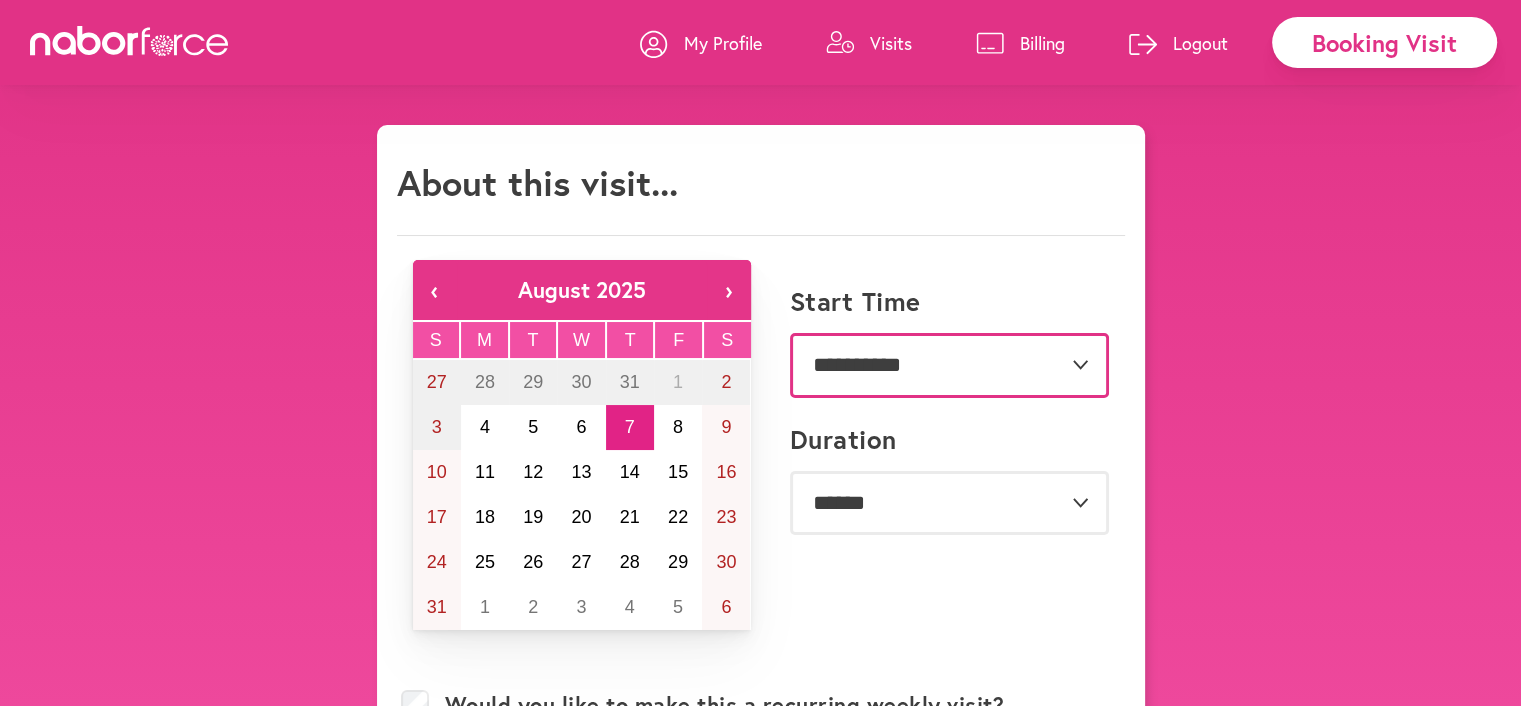 click on "**********" at bounding box center (949, 365) 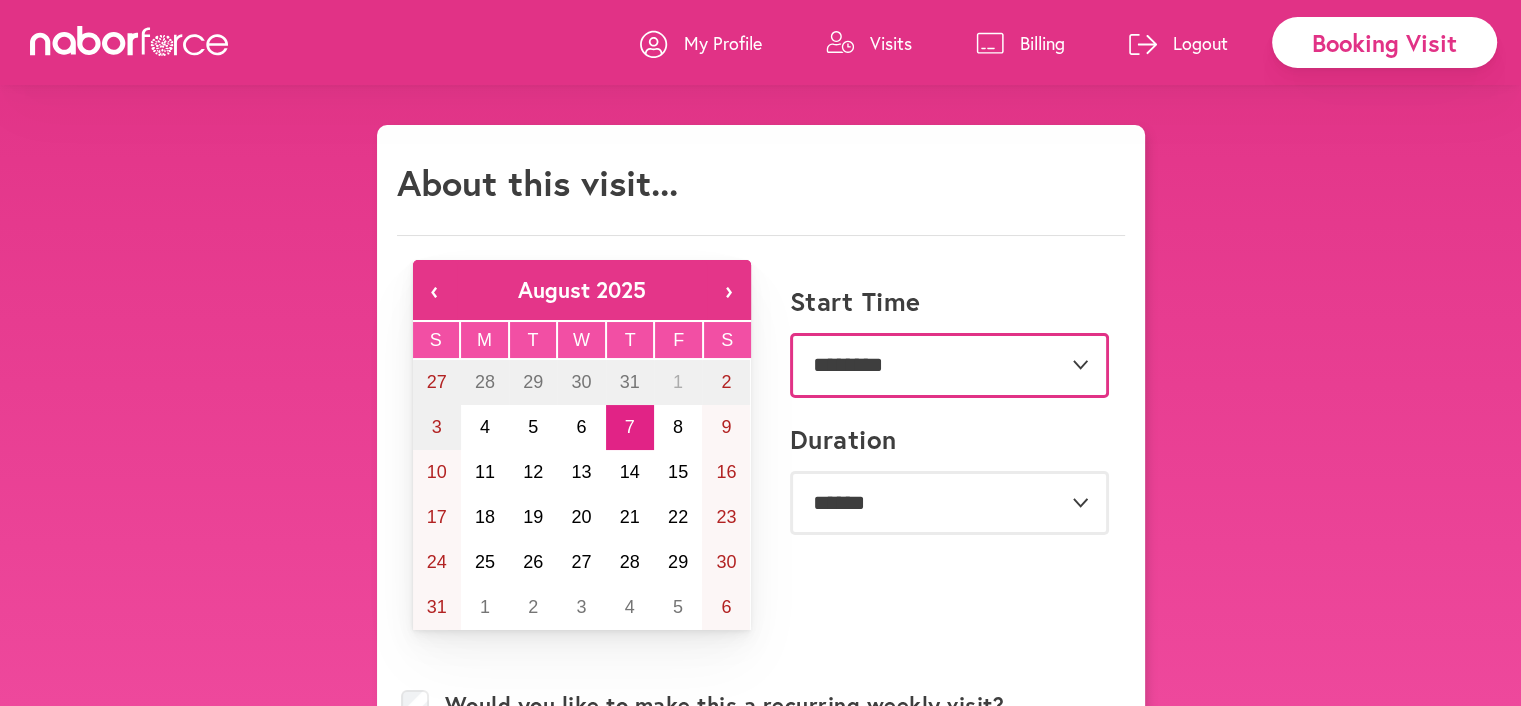 click on "**********" at bounding box center [949, 365] 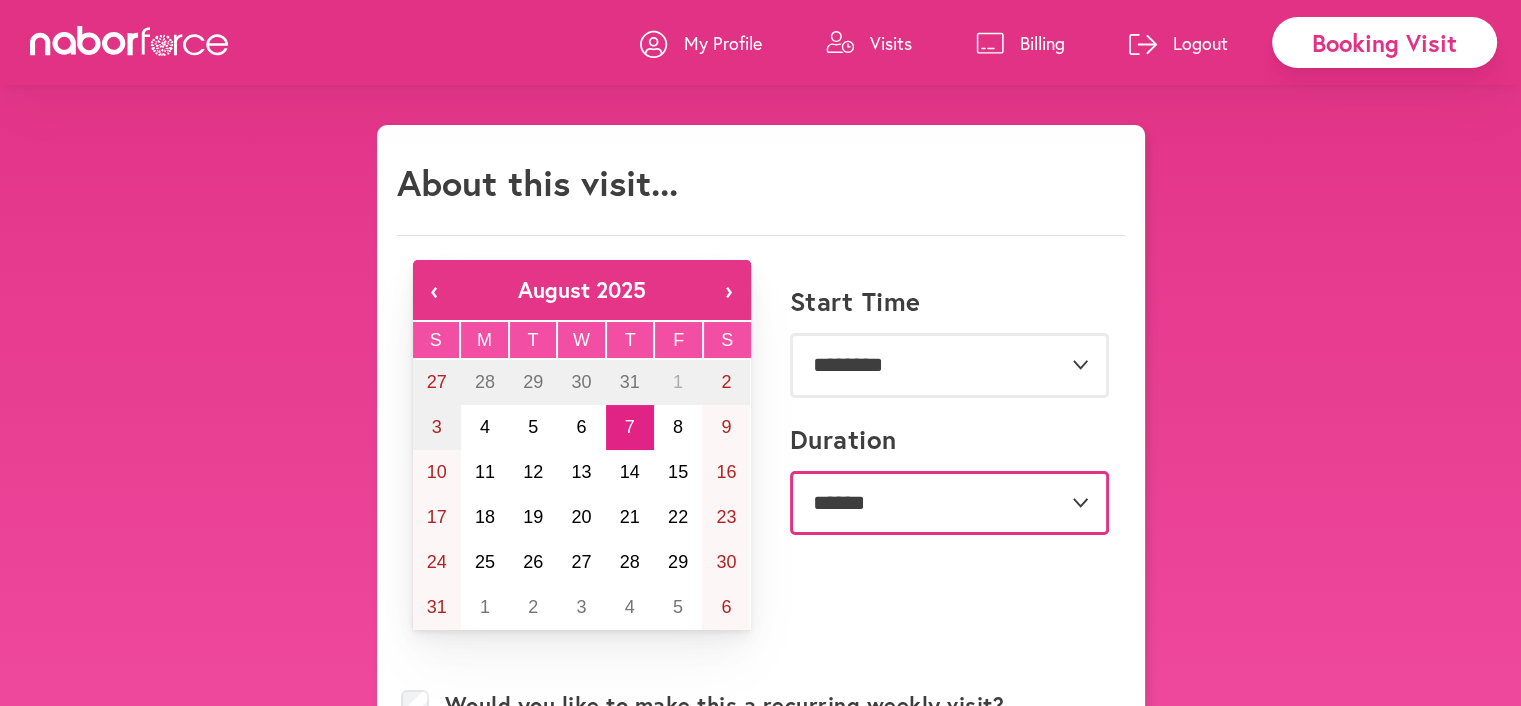 click on "**********" at bounding box center (949, 503) 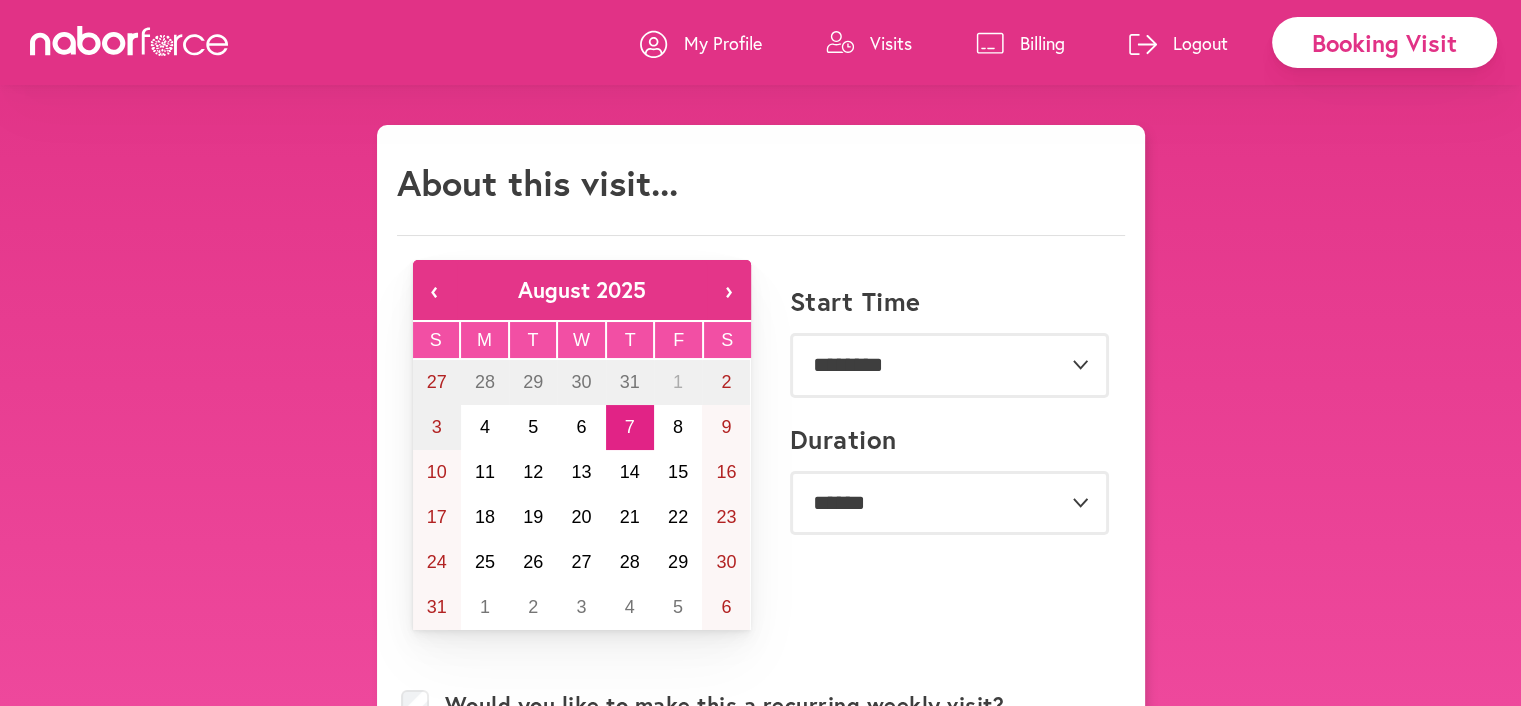 click on "**********" at bounding box center (760, 871) 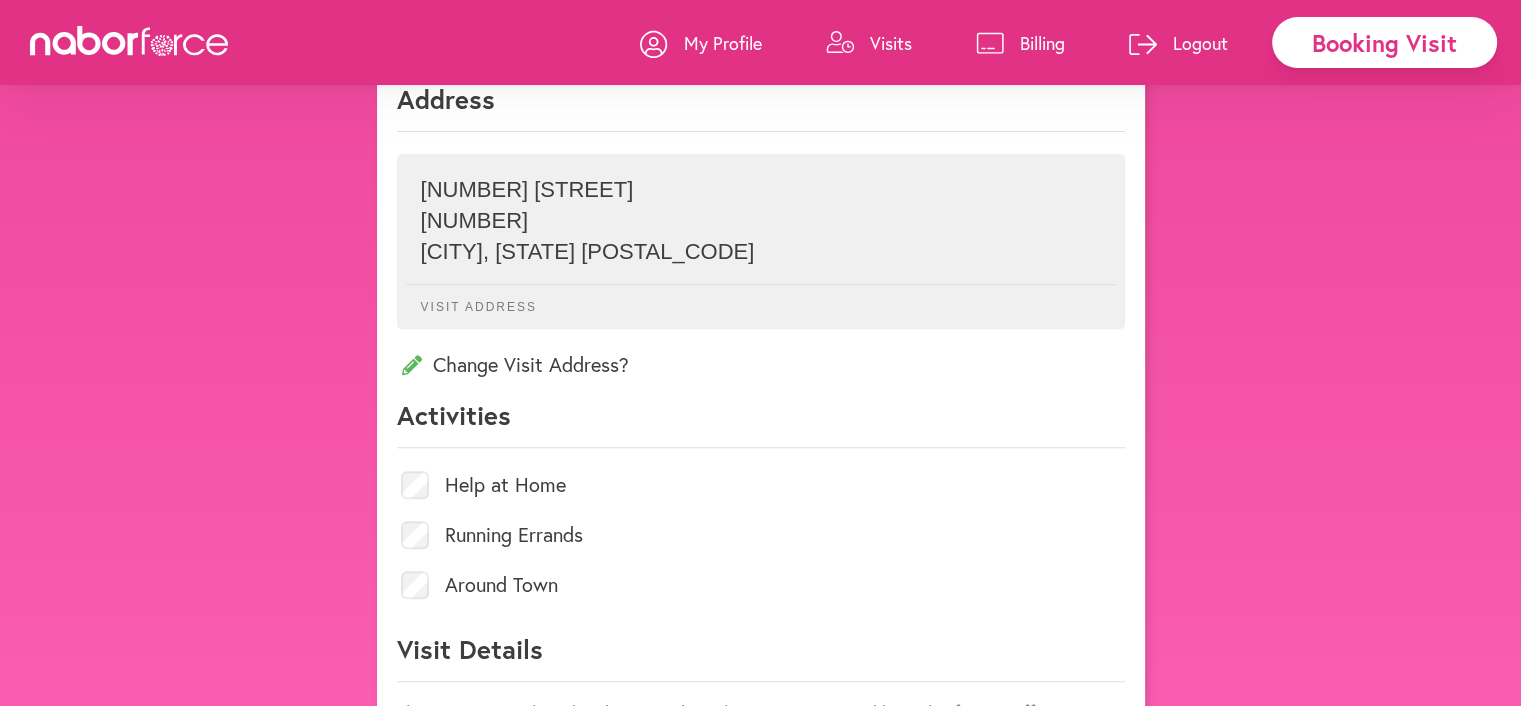 scroll, scrollTop: 700, scrollLeft: 0, axis: vertical 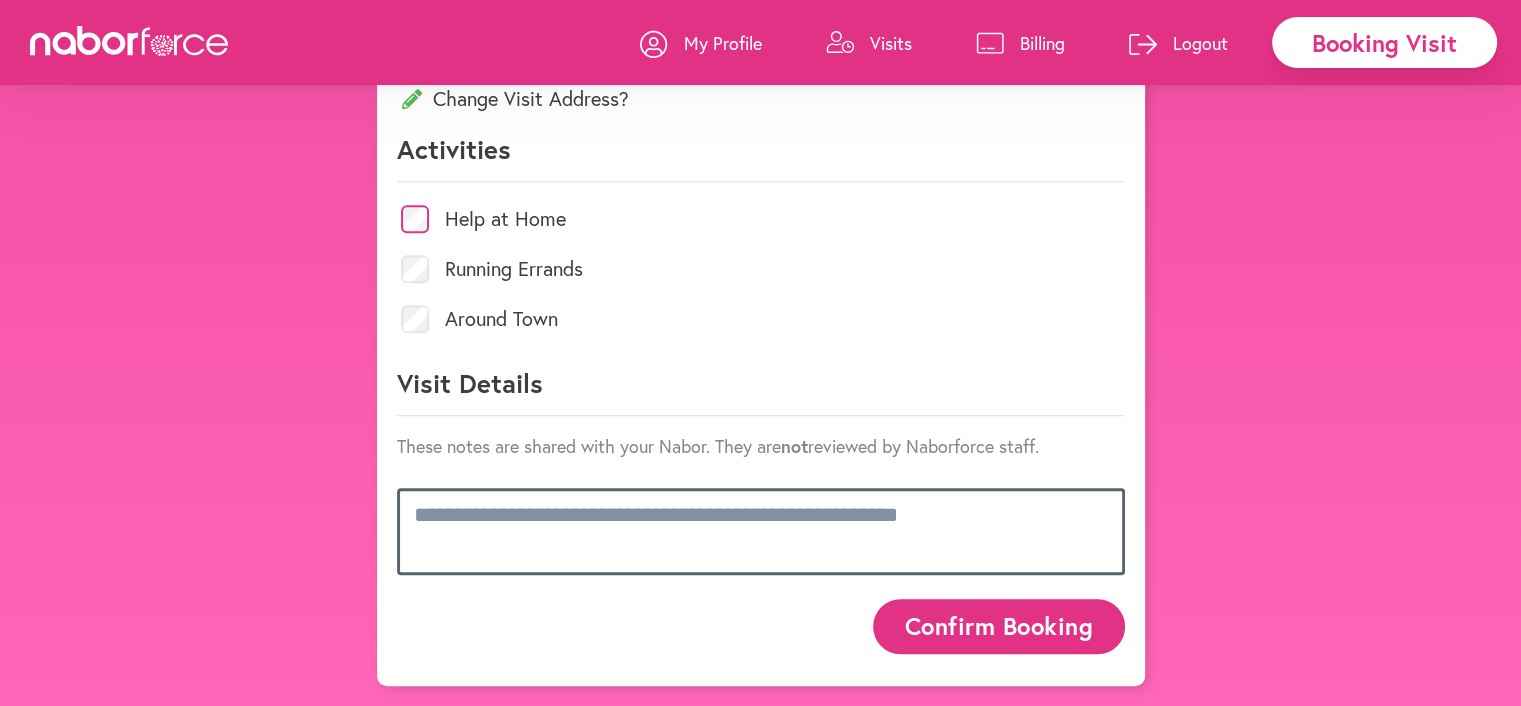 click at bounding box center (761, 531) 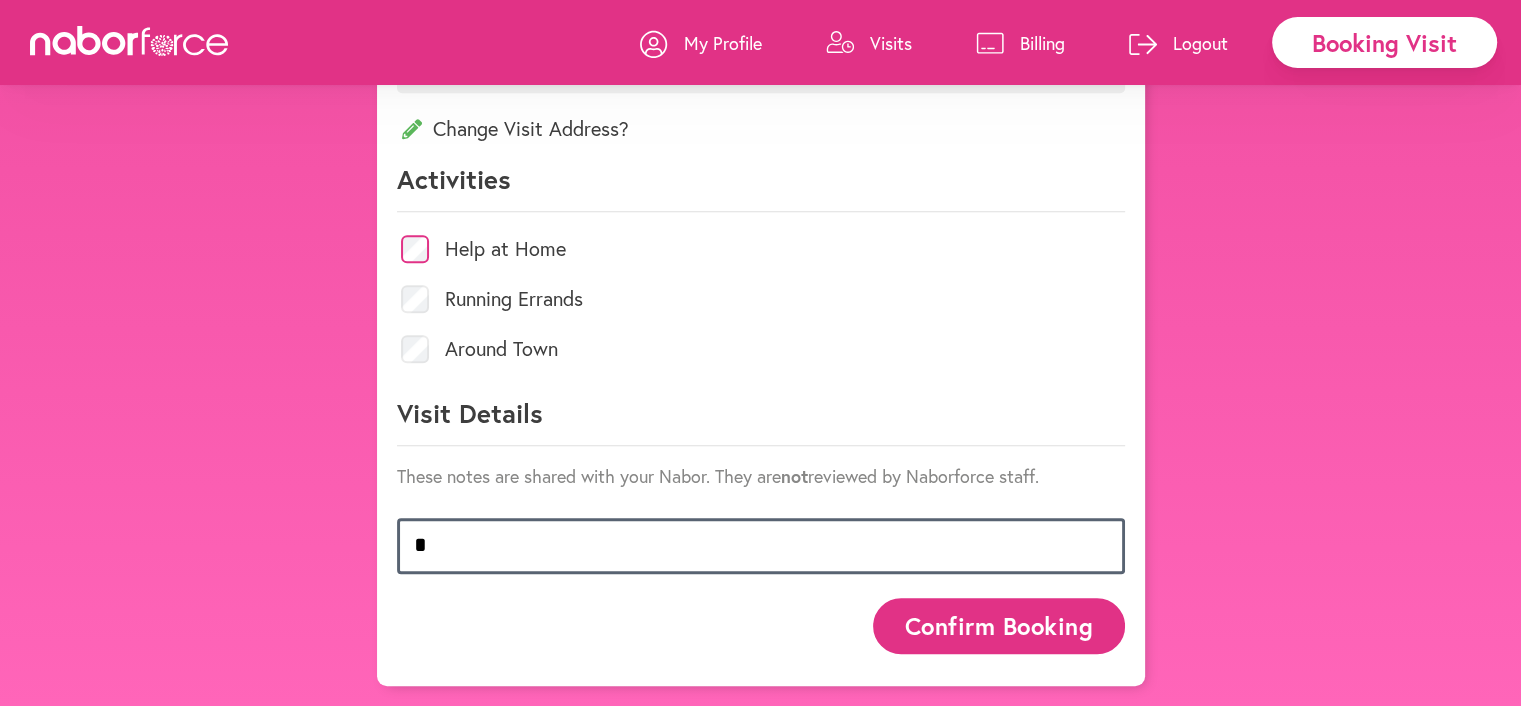 scroll, scrollTop: 1008, scrollLeft: 0, axis: vertical 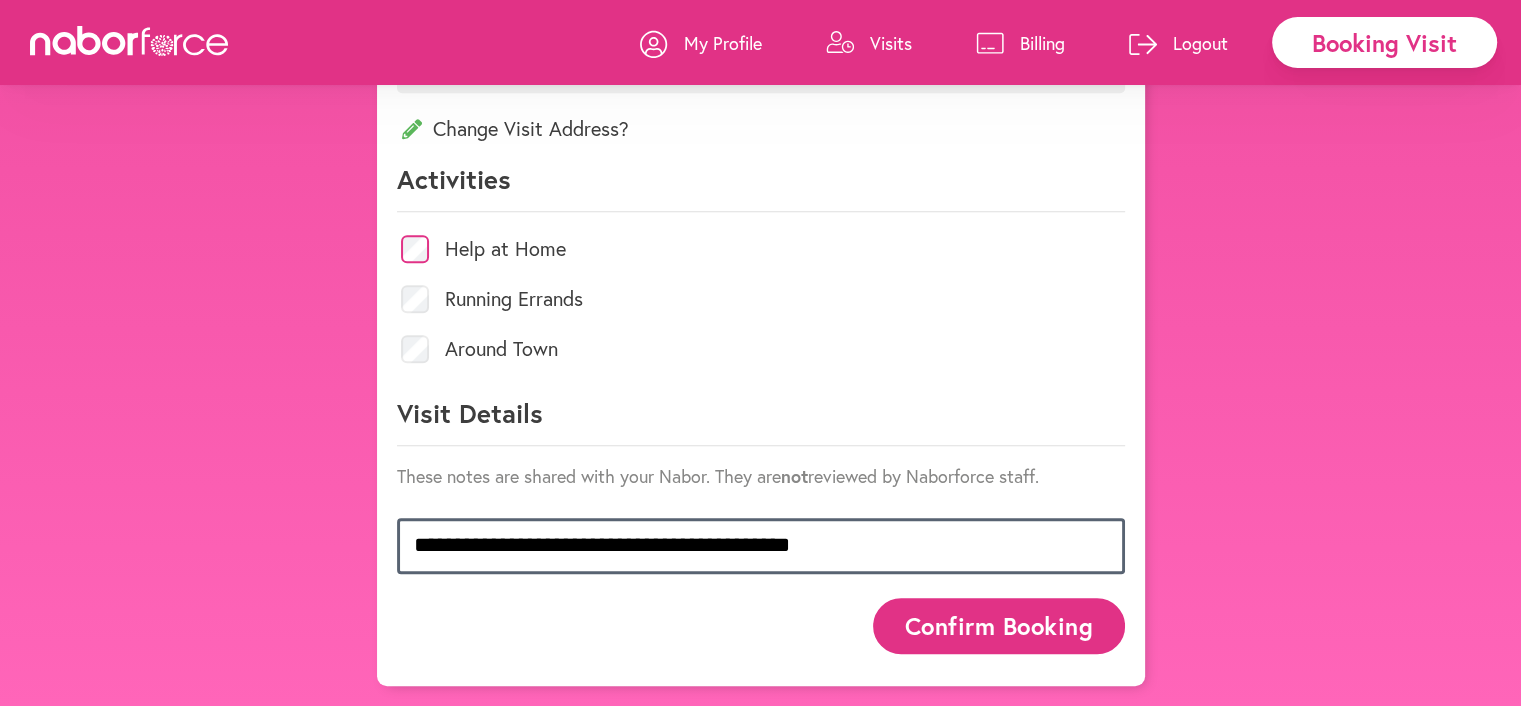 type on "**********" 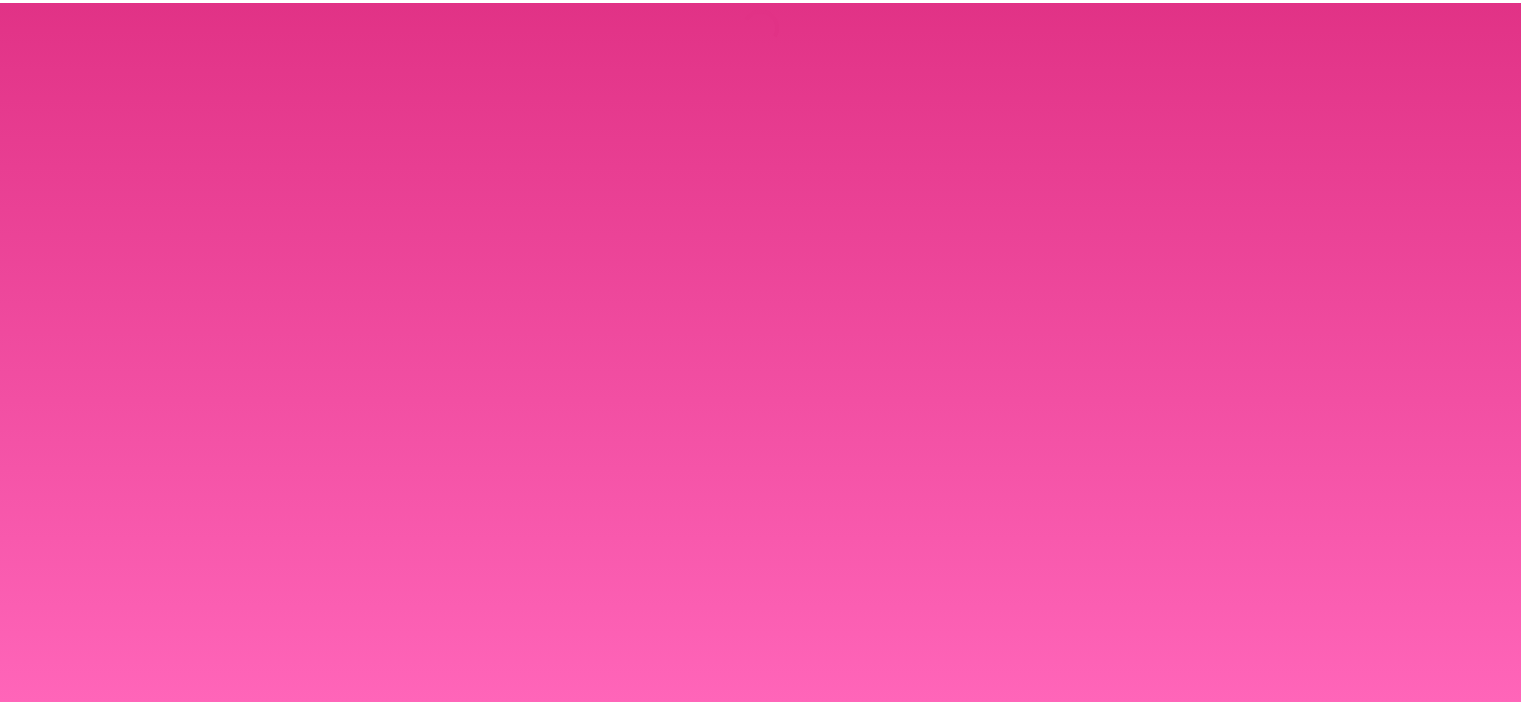 scroll, scrollTop: 0, scrollLeft: 0, axis: both 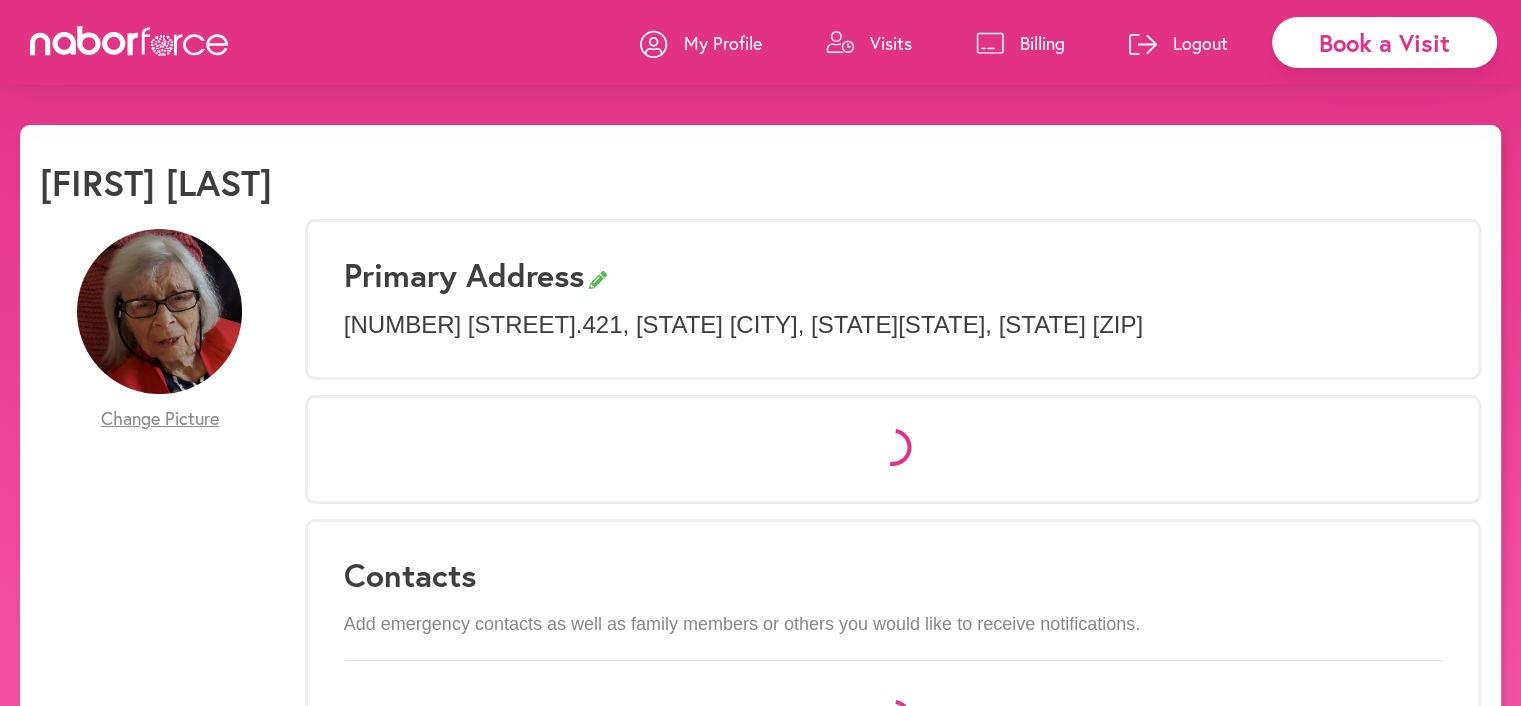 select on "*" 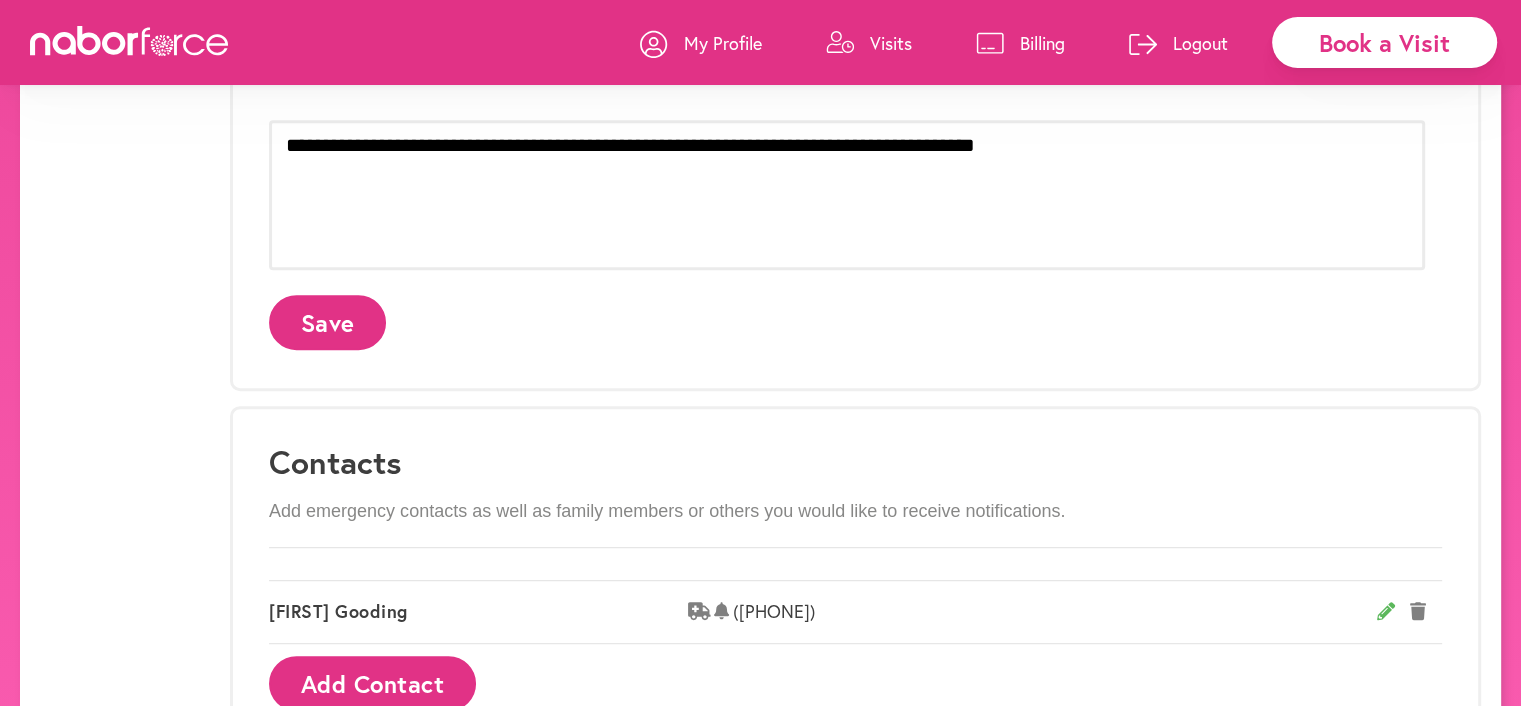 scroll, scrollTop: 900, scrollLeft: 0, axis: vertical 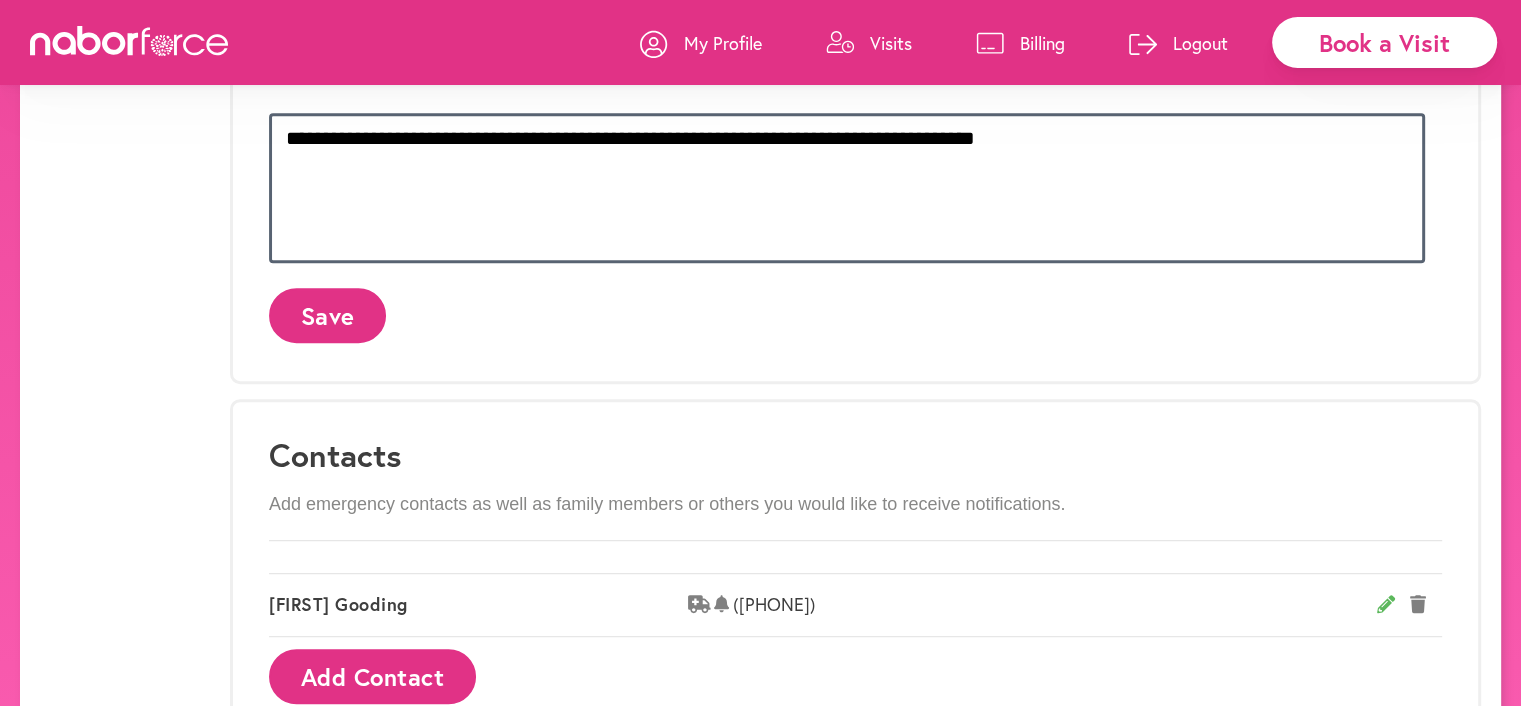click on "**********" at bounding box center (847, 188) 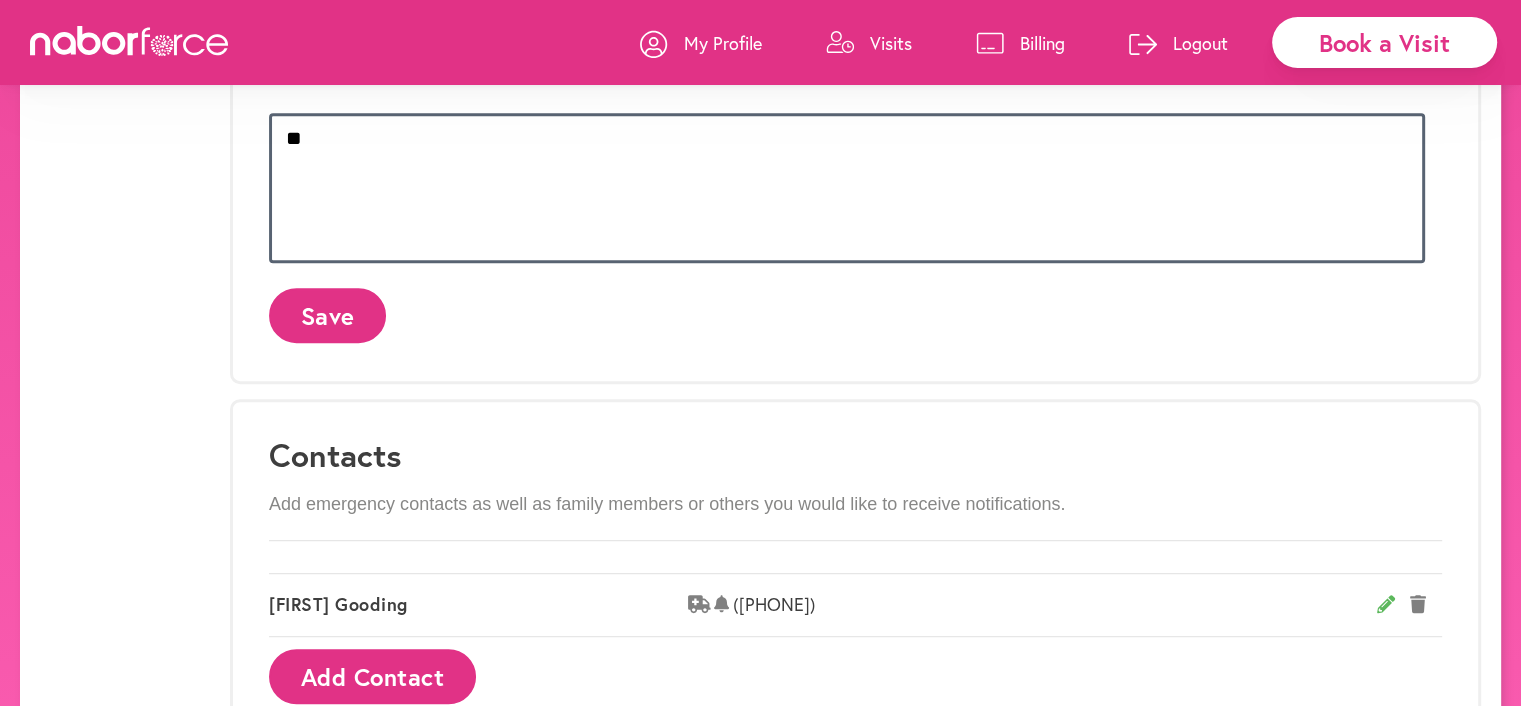 type on "*" 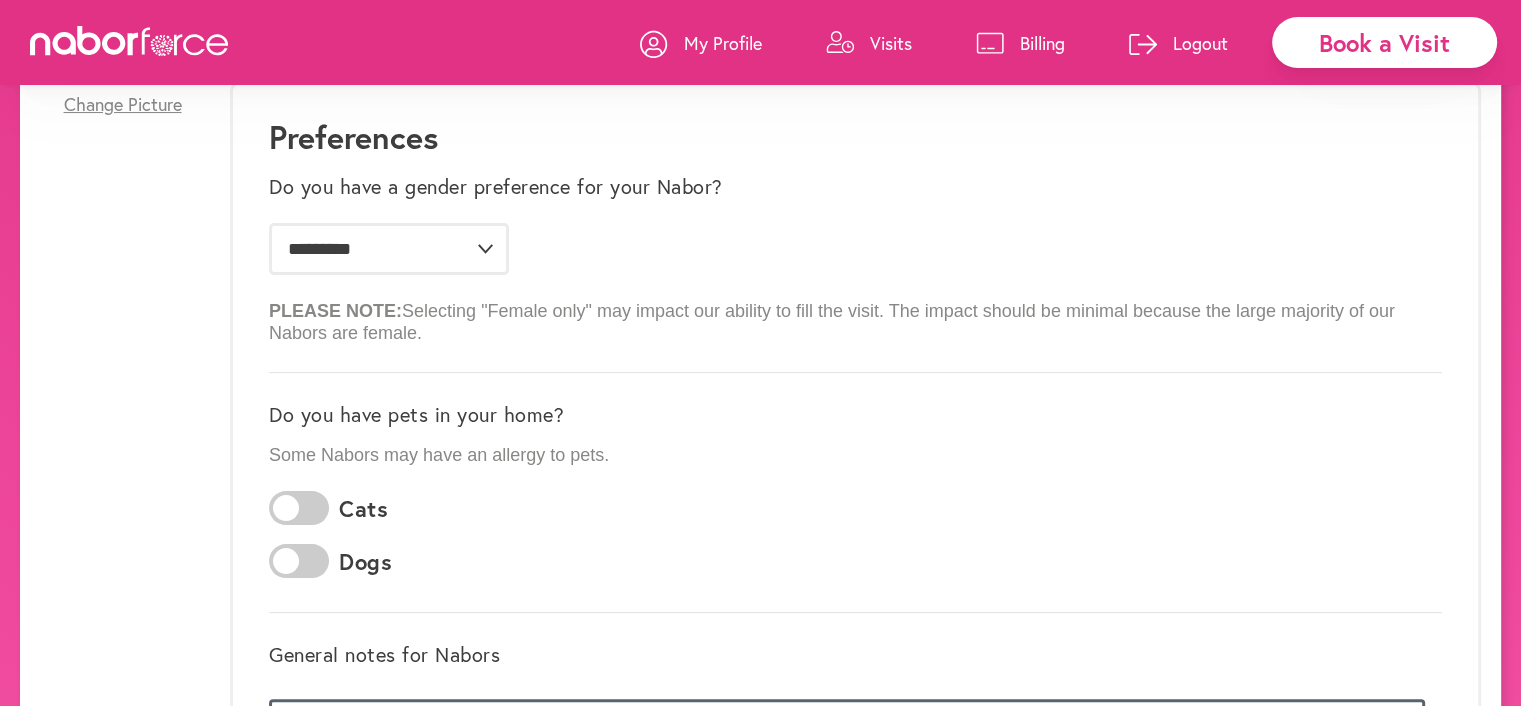 scroll, scrollTop: 195, scrollLeft: 0, axis: vertical 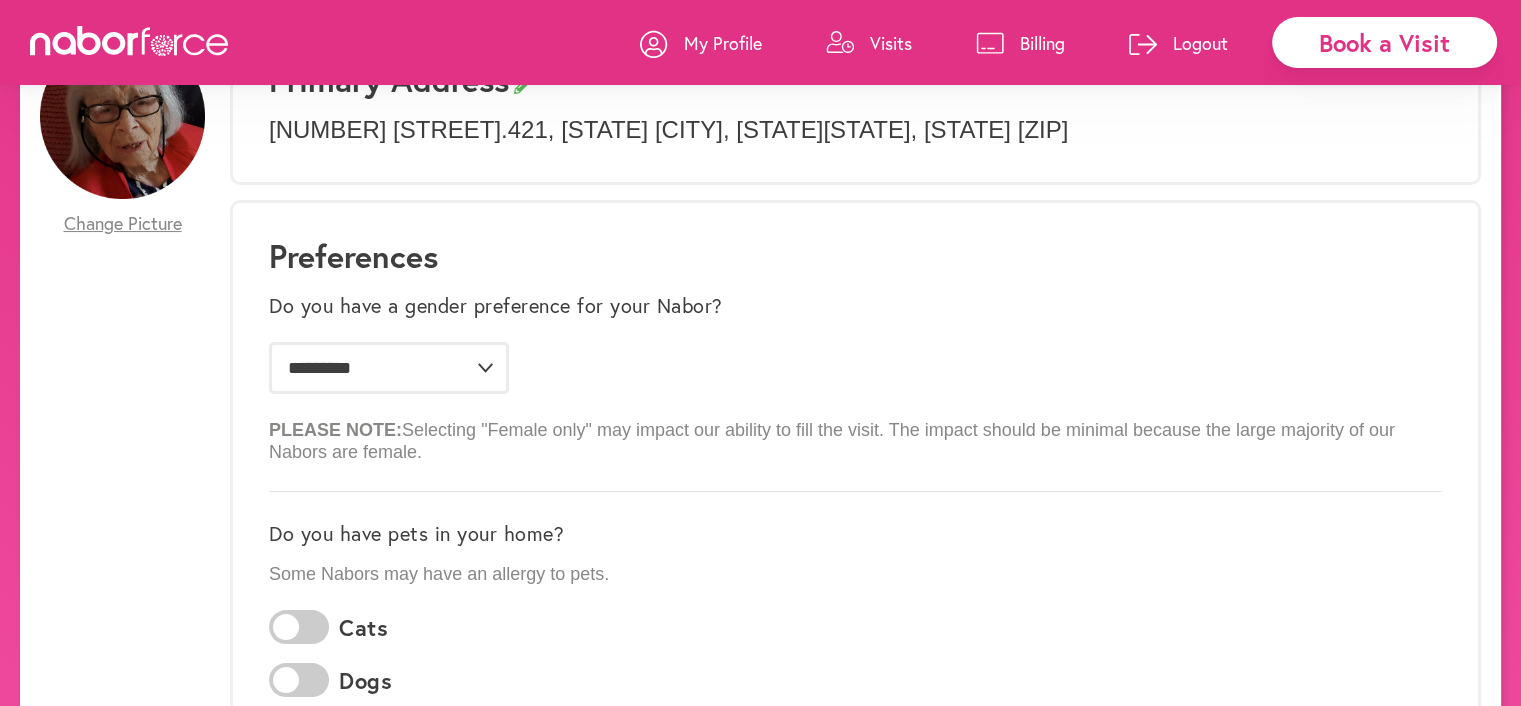 type on "**********" 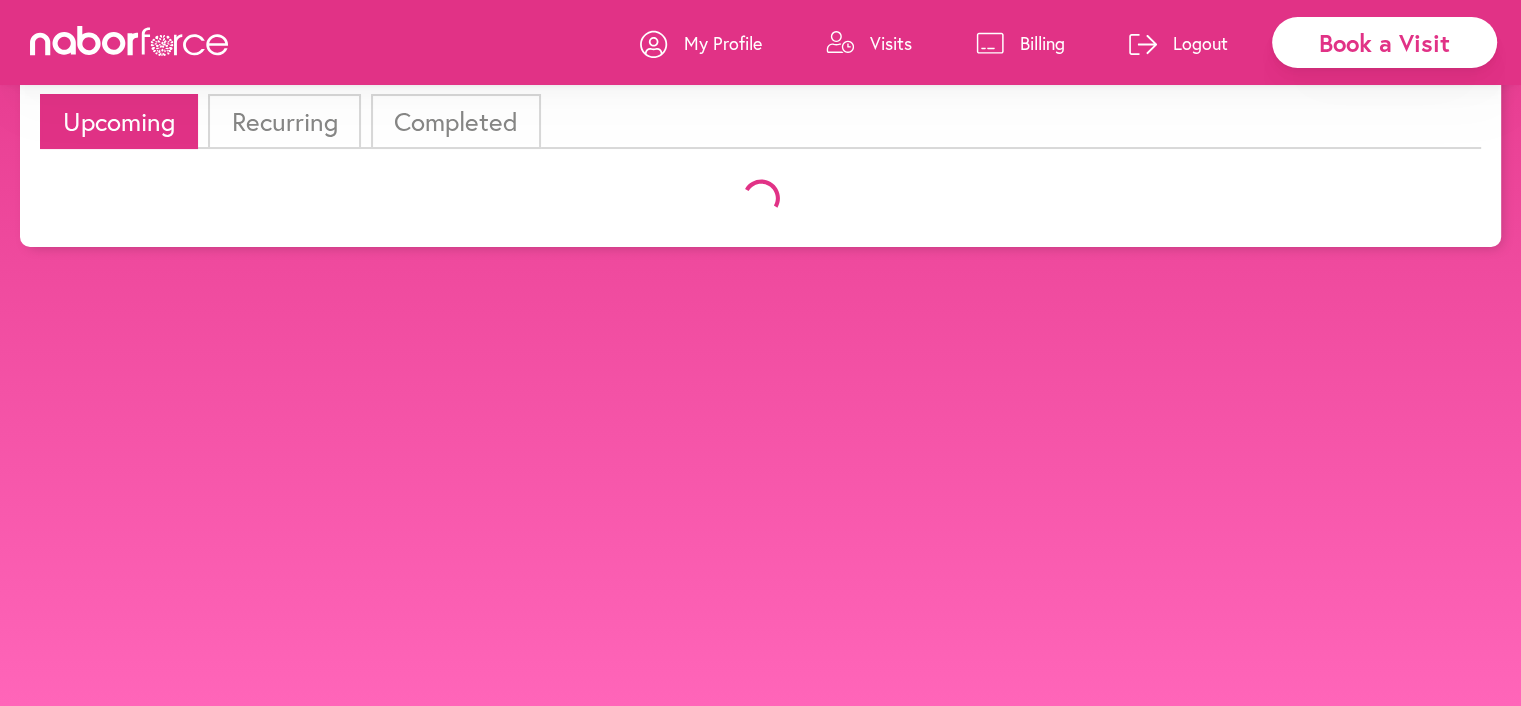 scroll, scrollTop: 0, scrollLeft: 0, axis: both 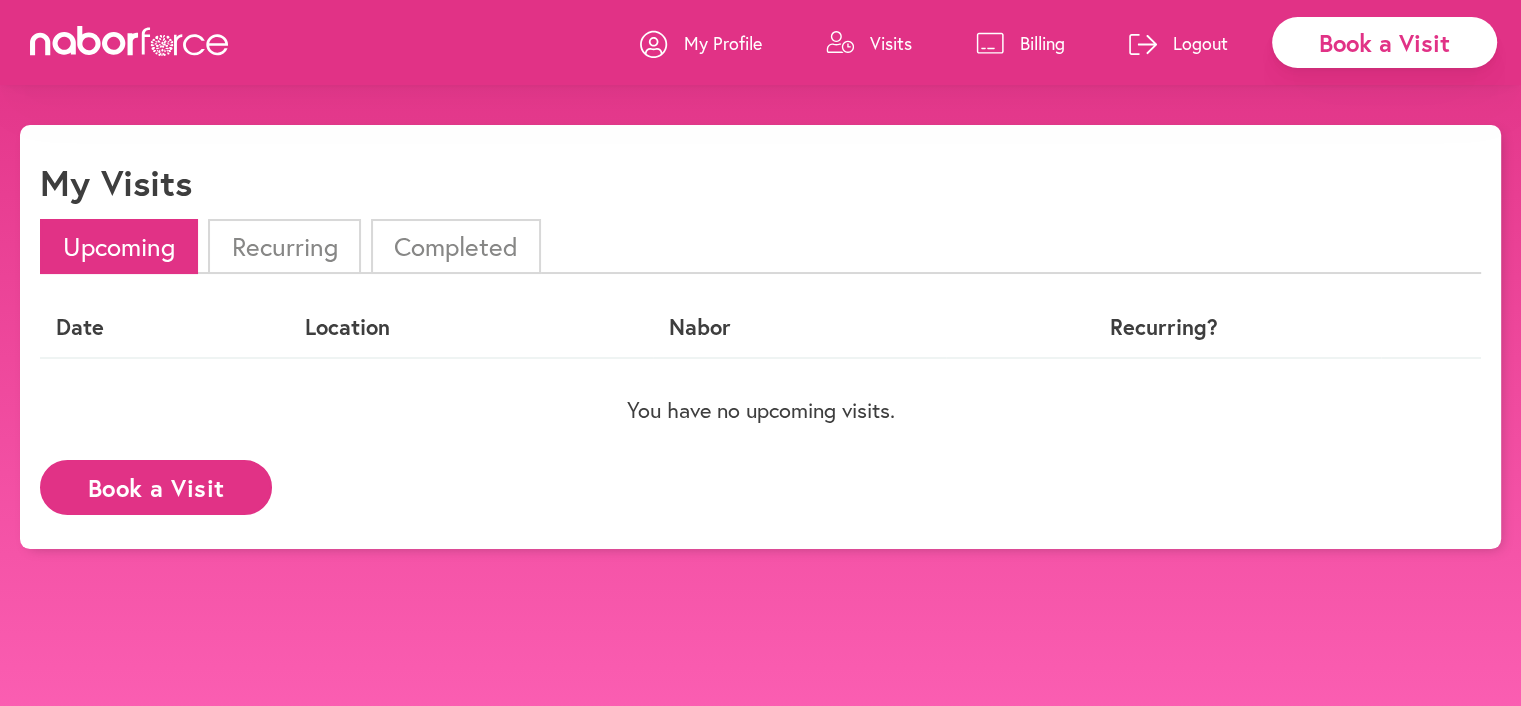 click on "Completed" at bounding box center (456, 246) 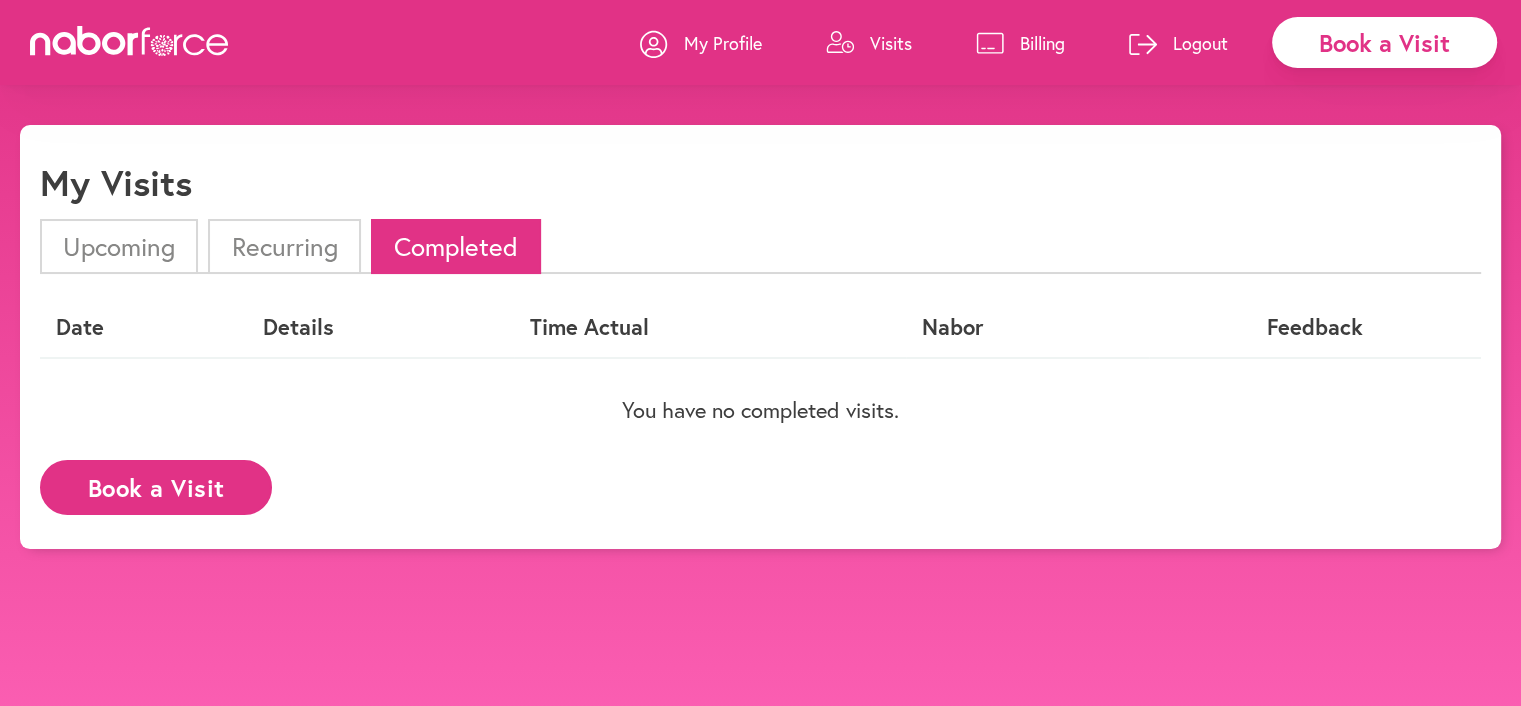 click on "Recurring" at bounding box center [284, 246] 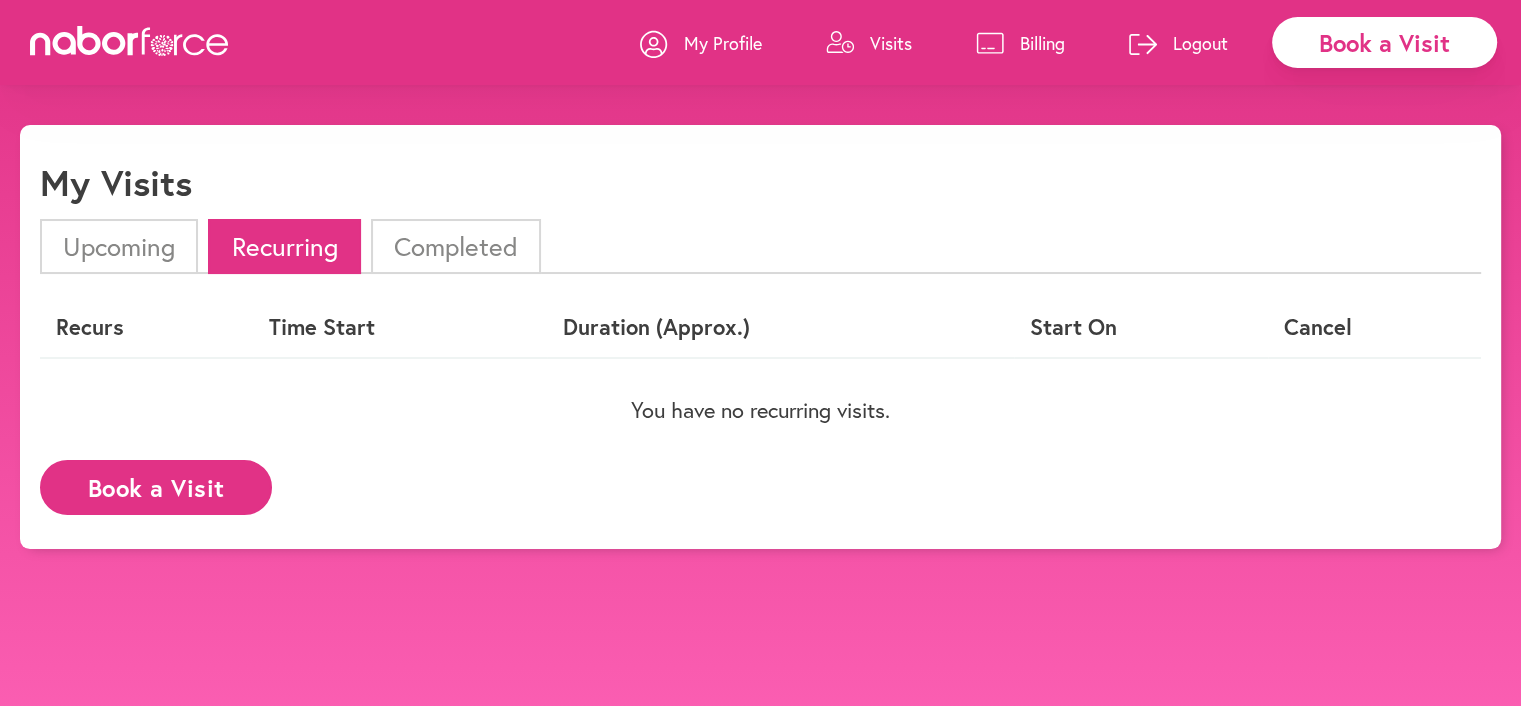 click on "Upcoming" at bounding box center [119, 246] 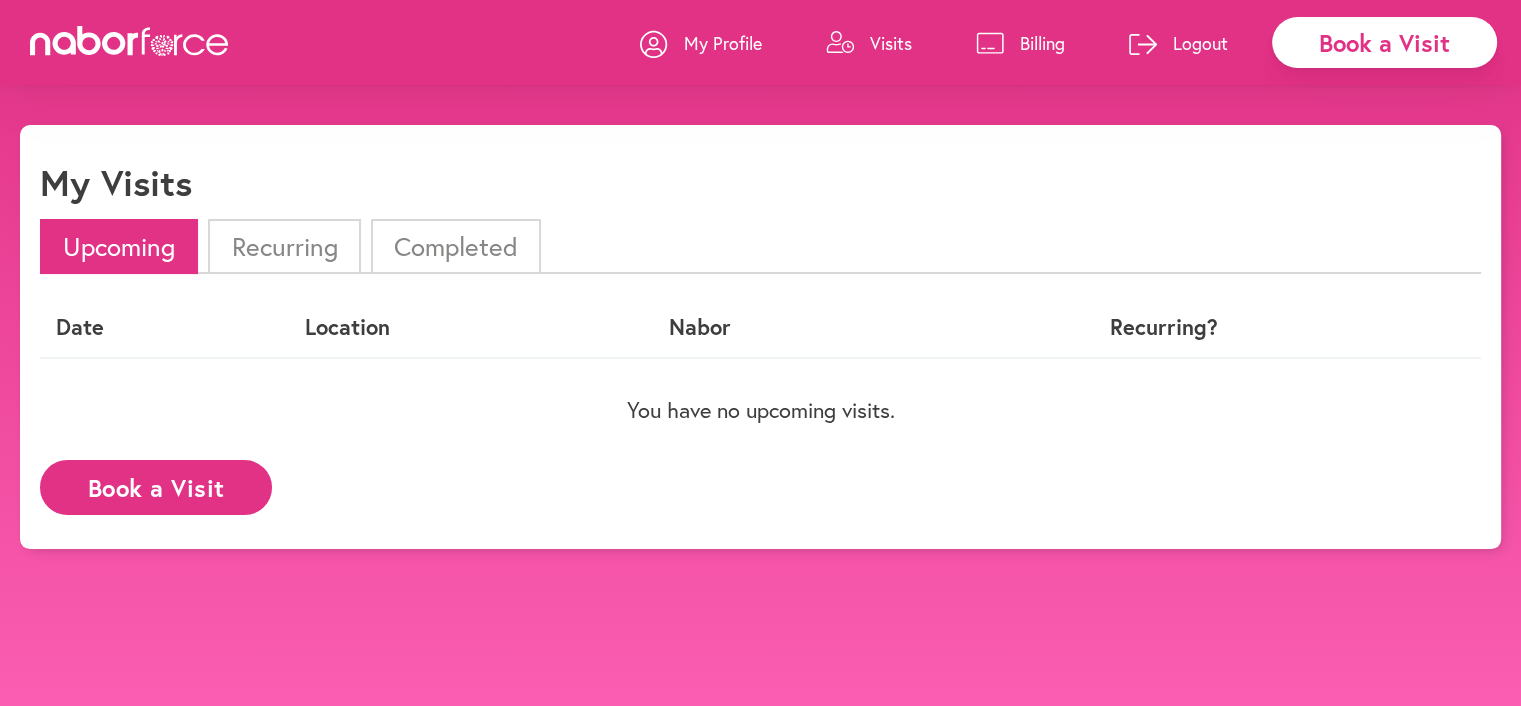 click on "Recurring" at bounding box center [284, 246] 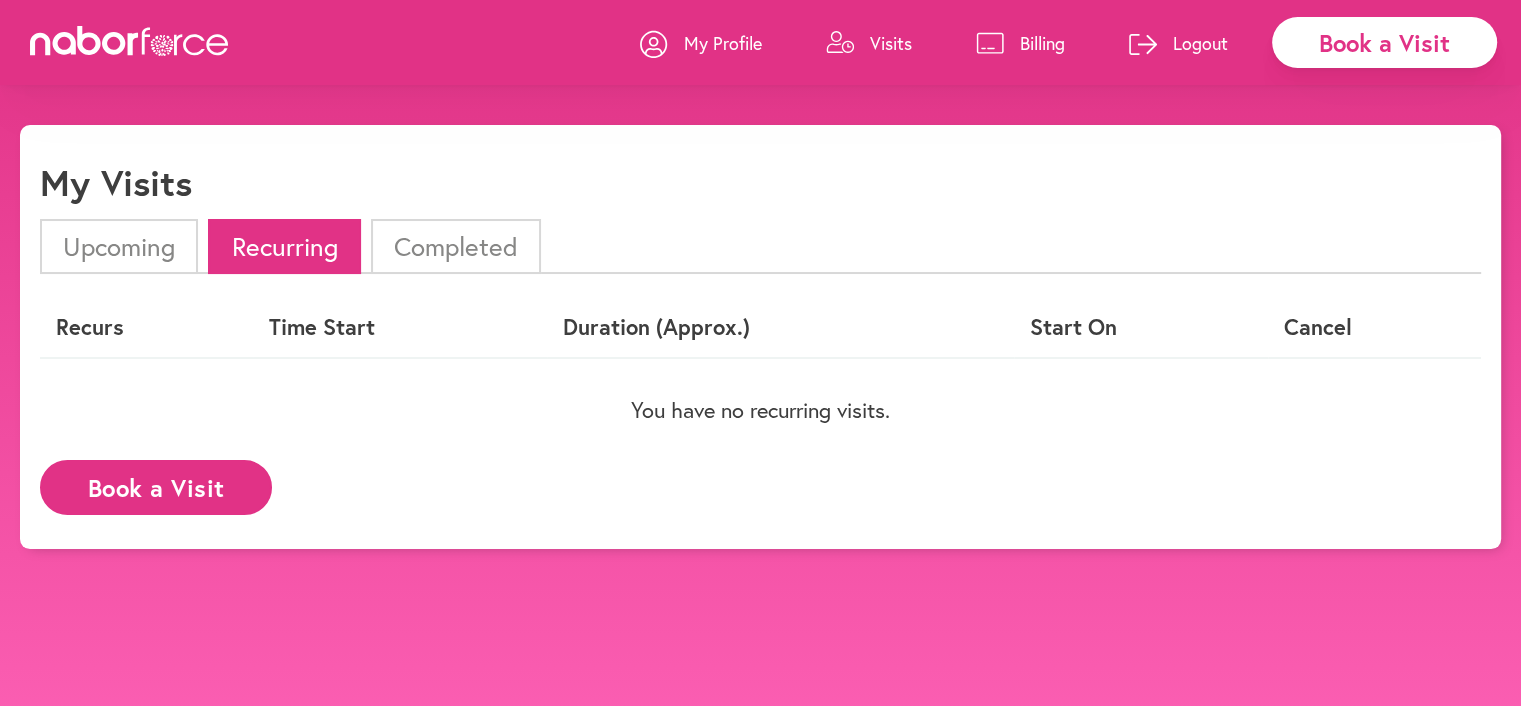 click on "Book a Visit" at bounding box center [156, 487] 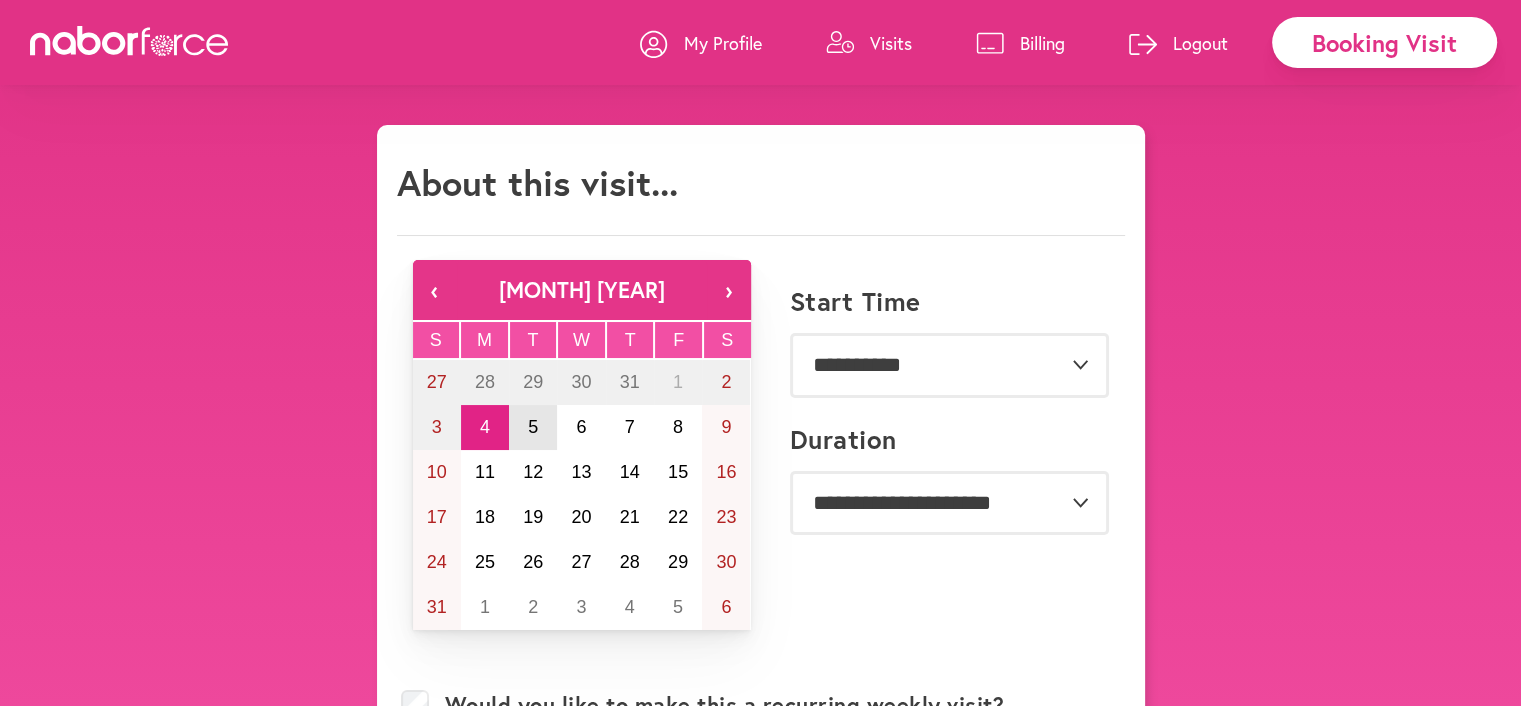click on "5" at bounding box center [533, 427] 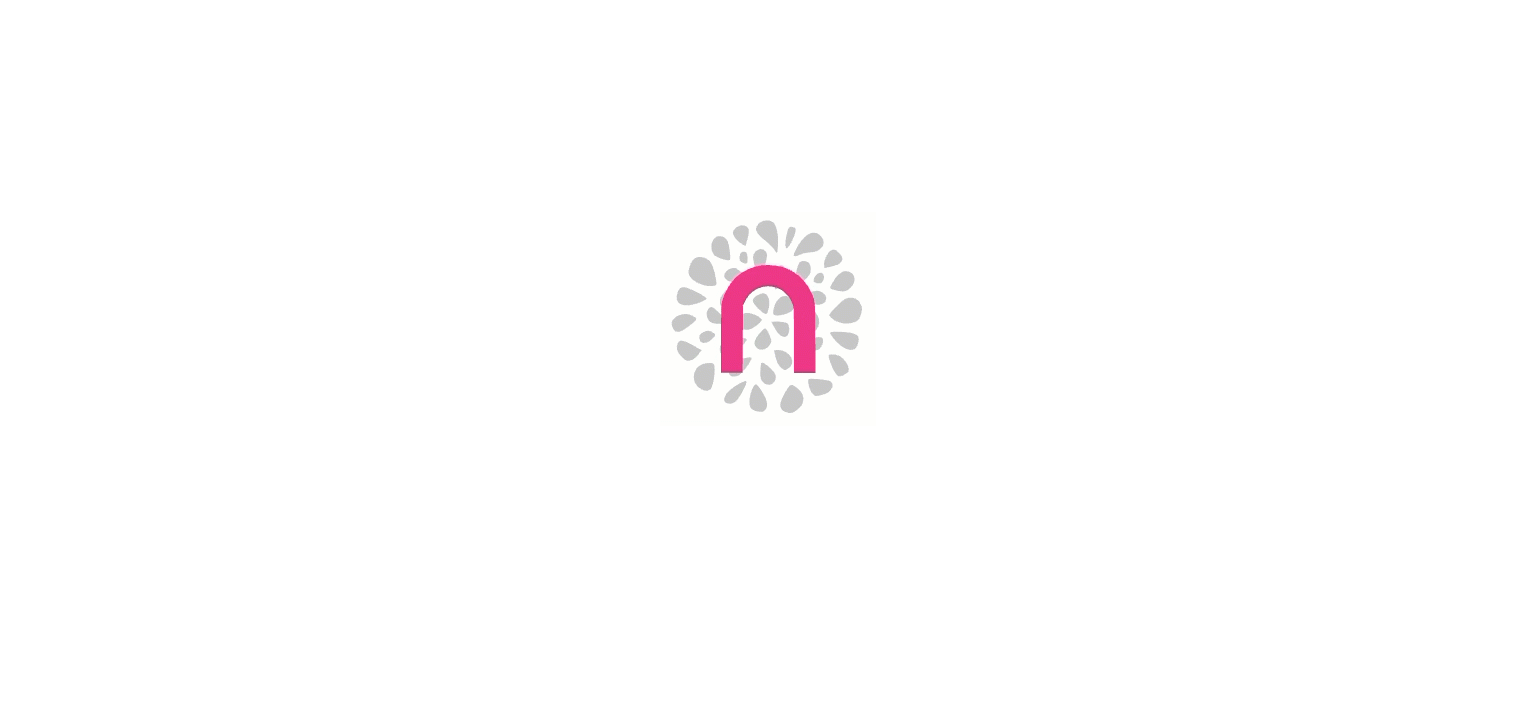 scroll, scrollTop: 0, scrollLeft: 0, axis: both 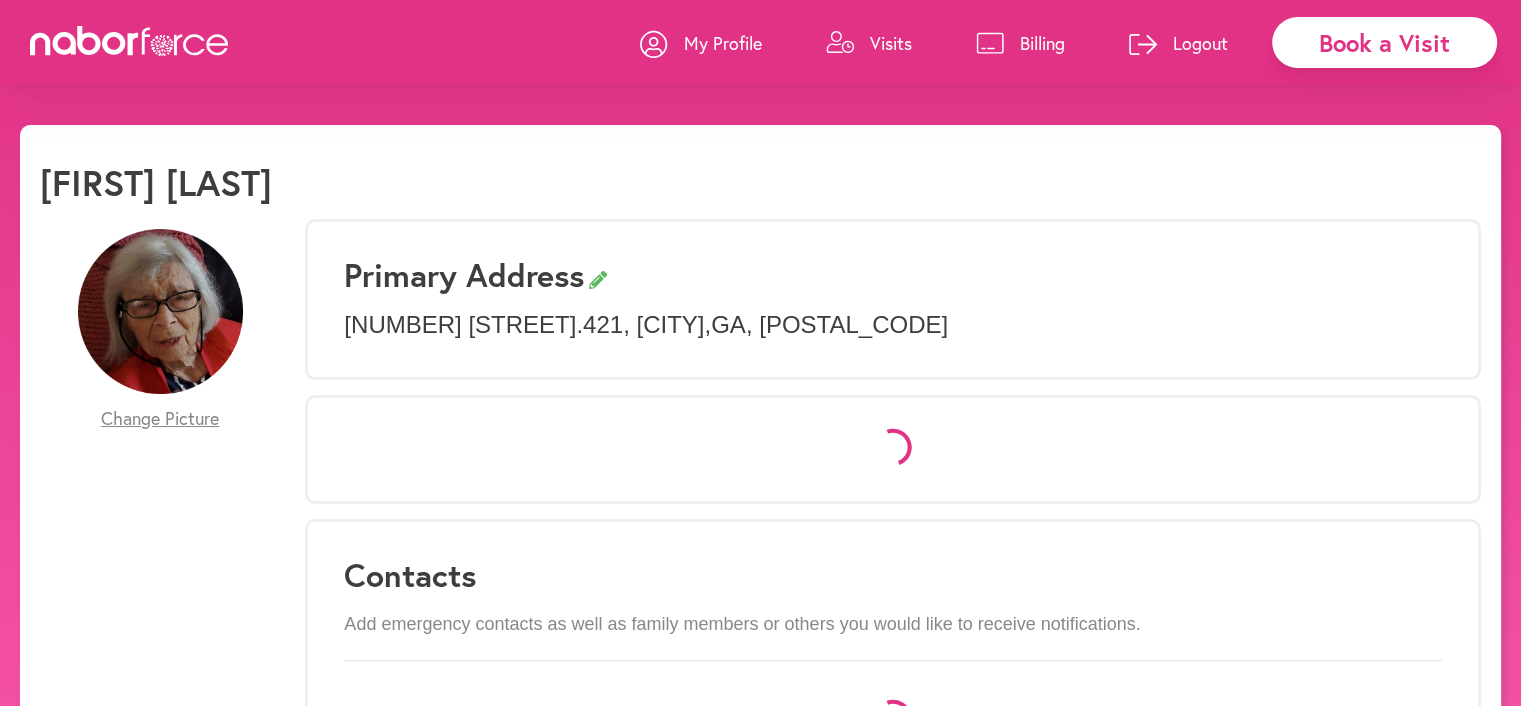 select on "*" 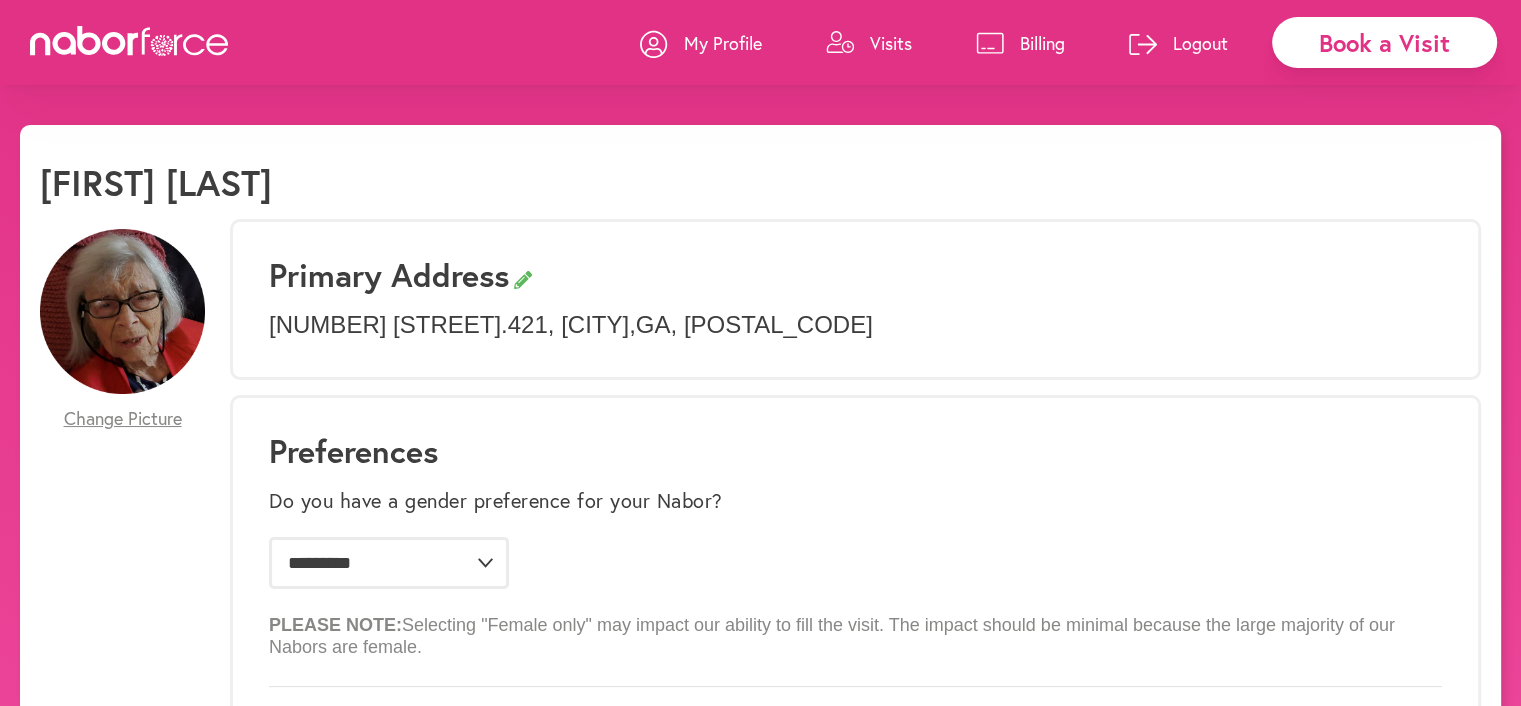 click on "Visits" at bounding box center (891, 43) 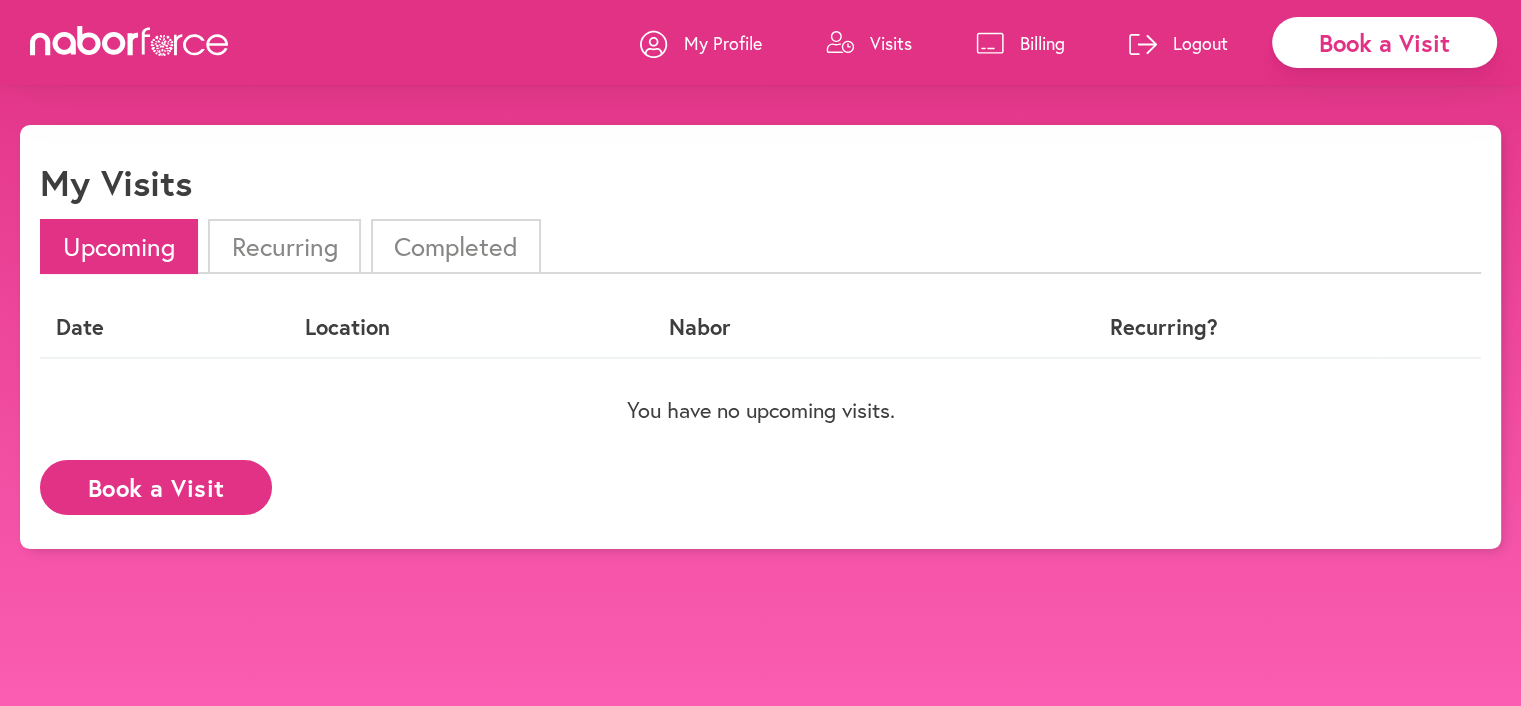 click on "Book a Visit" at bounding box center (156, 487) 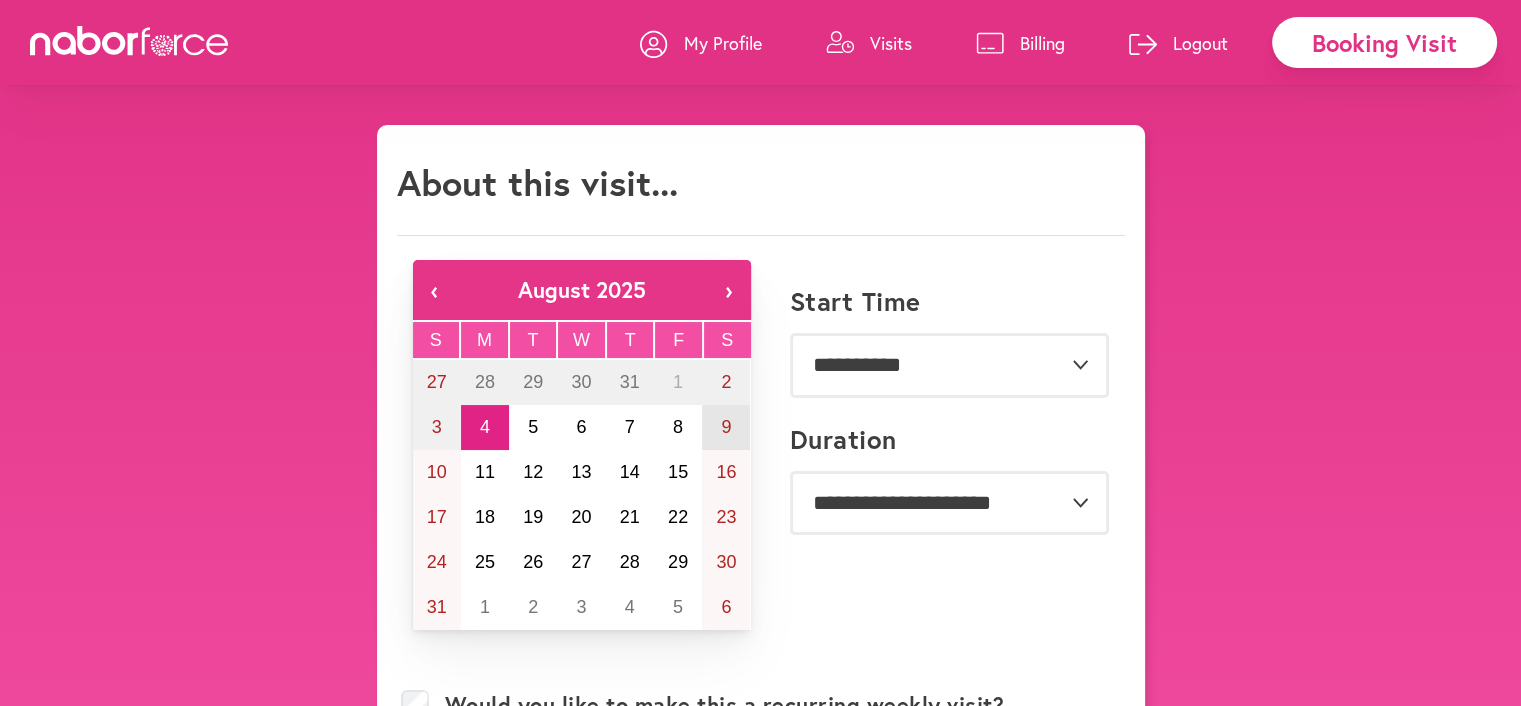 click on "9" at bounding box center (726, 427) 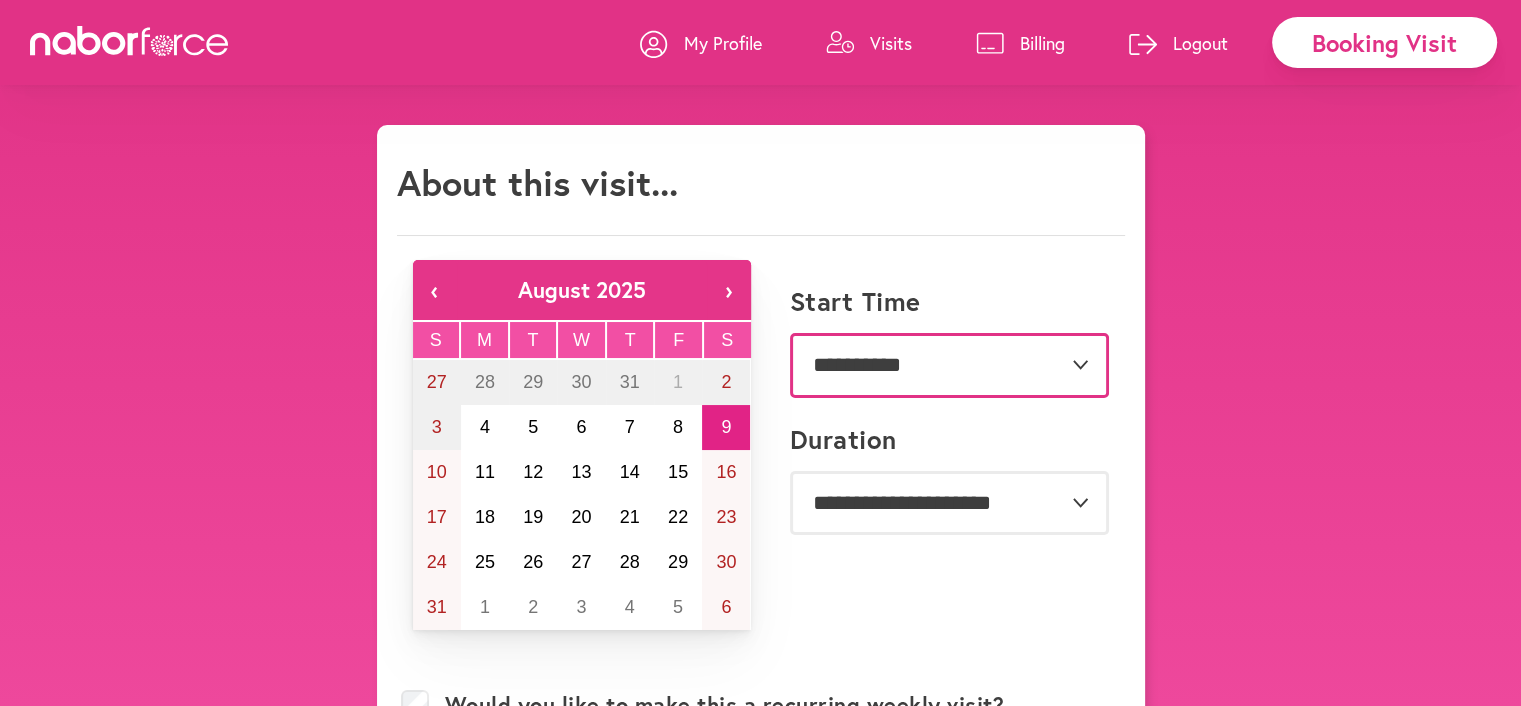 click on "**********" at bounding box center [949, 365] 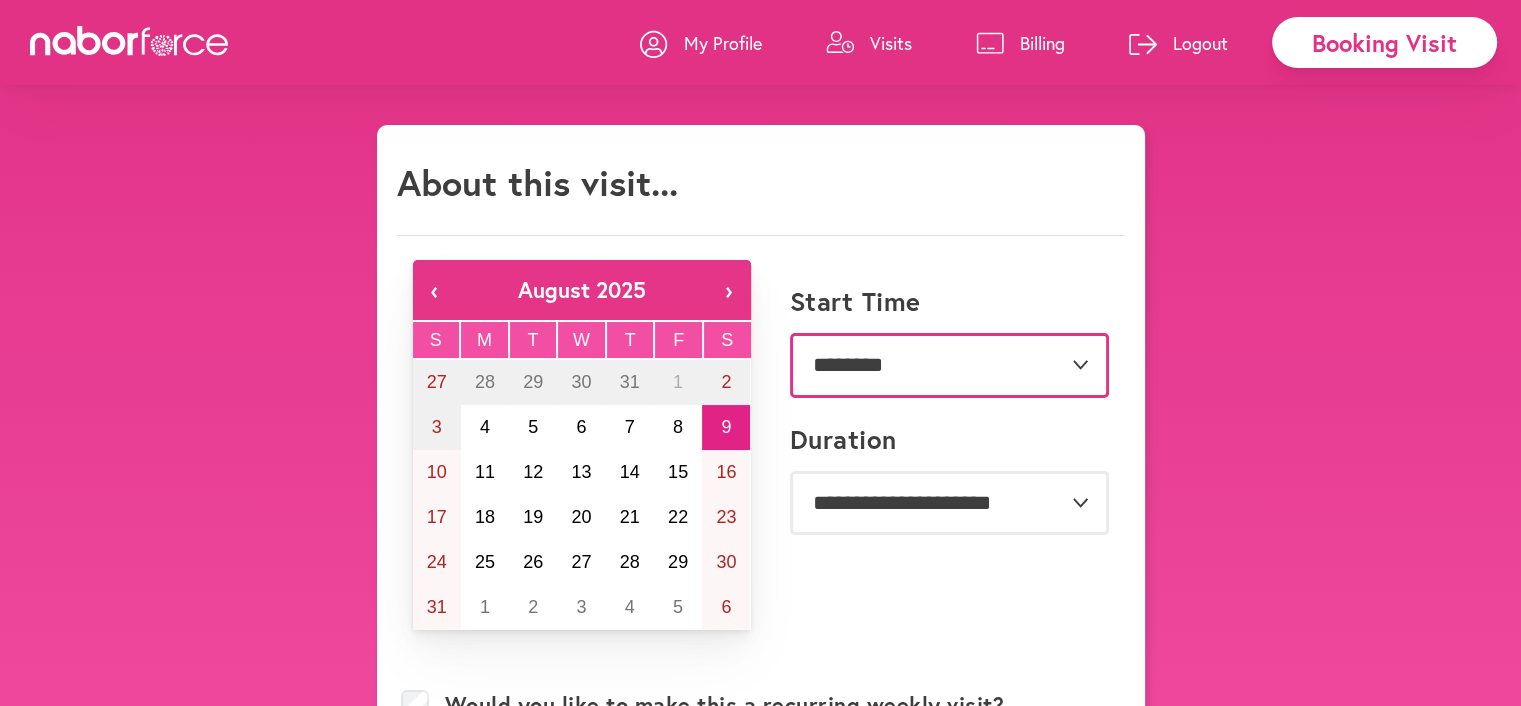 click on "**********" at bounding box center (949, 365) 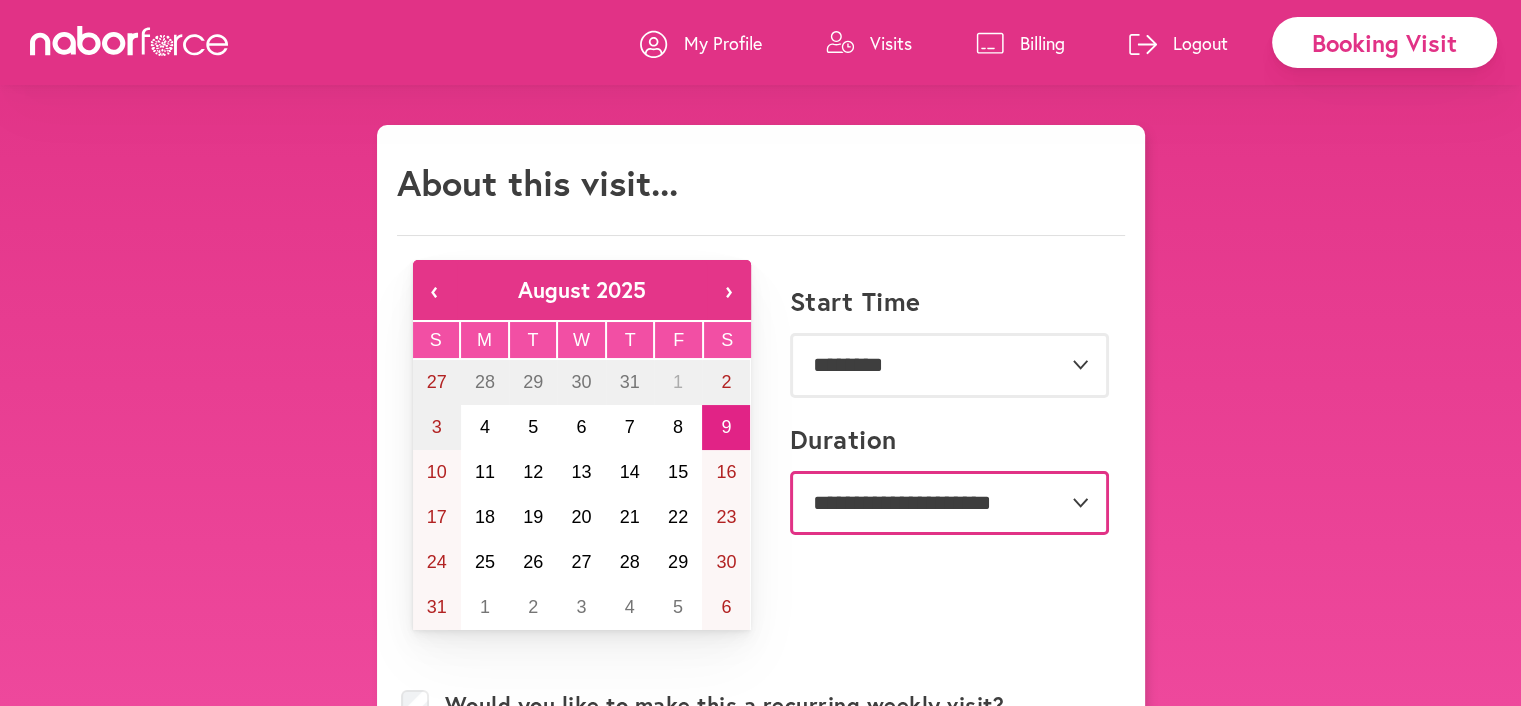 click on "**********" at bounding box center [949, 503] 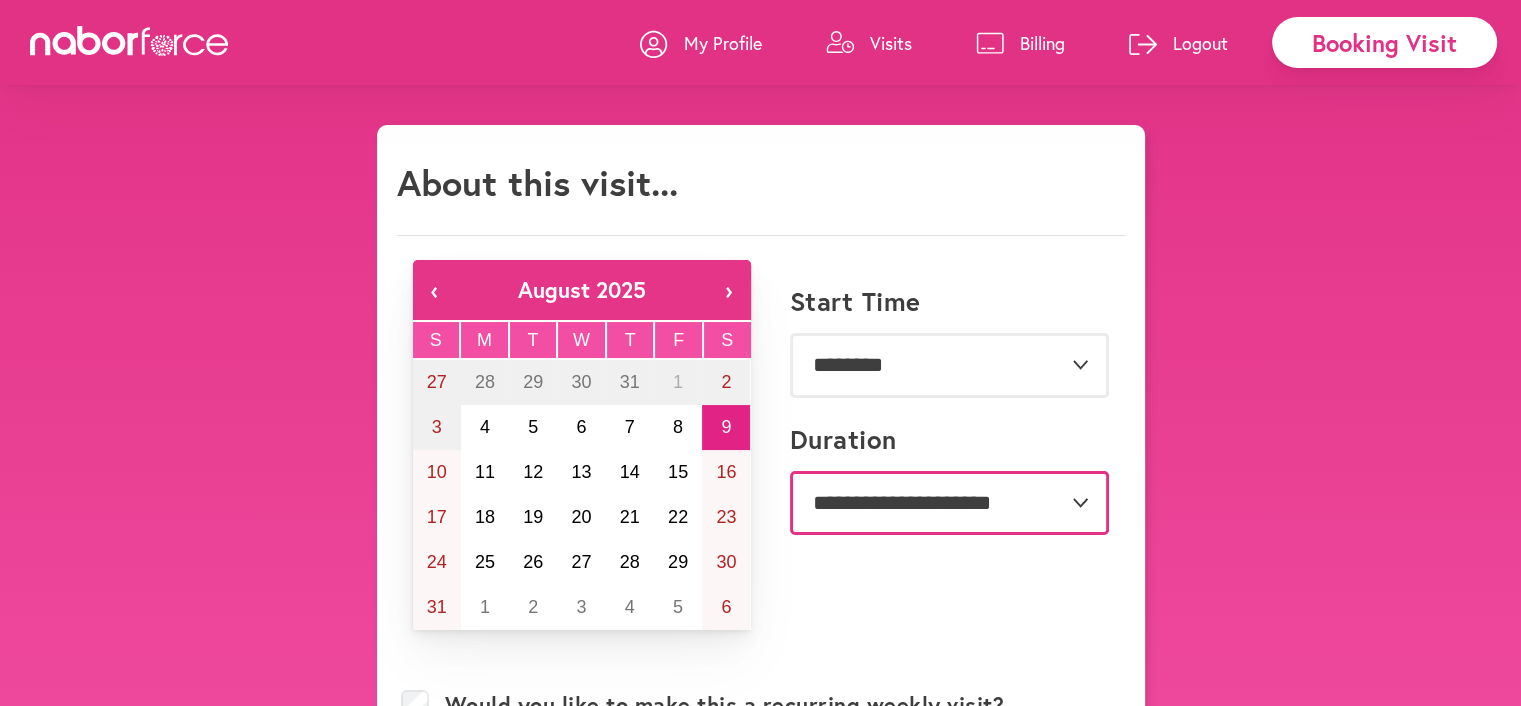 select on "**" 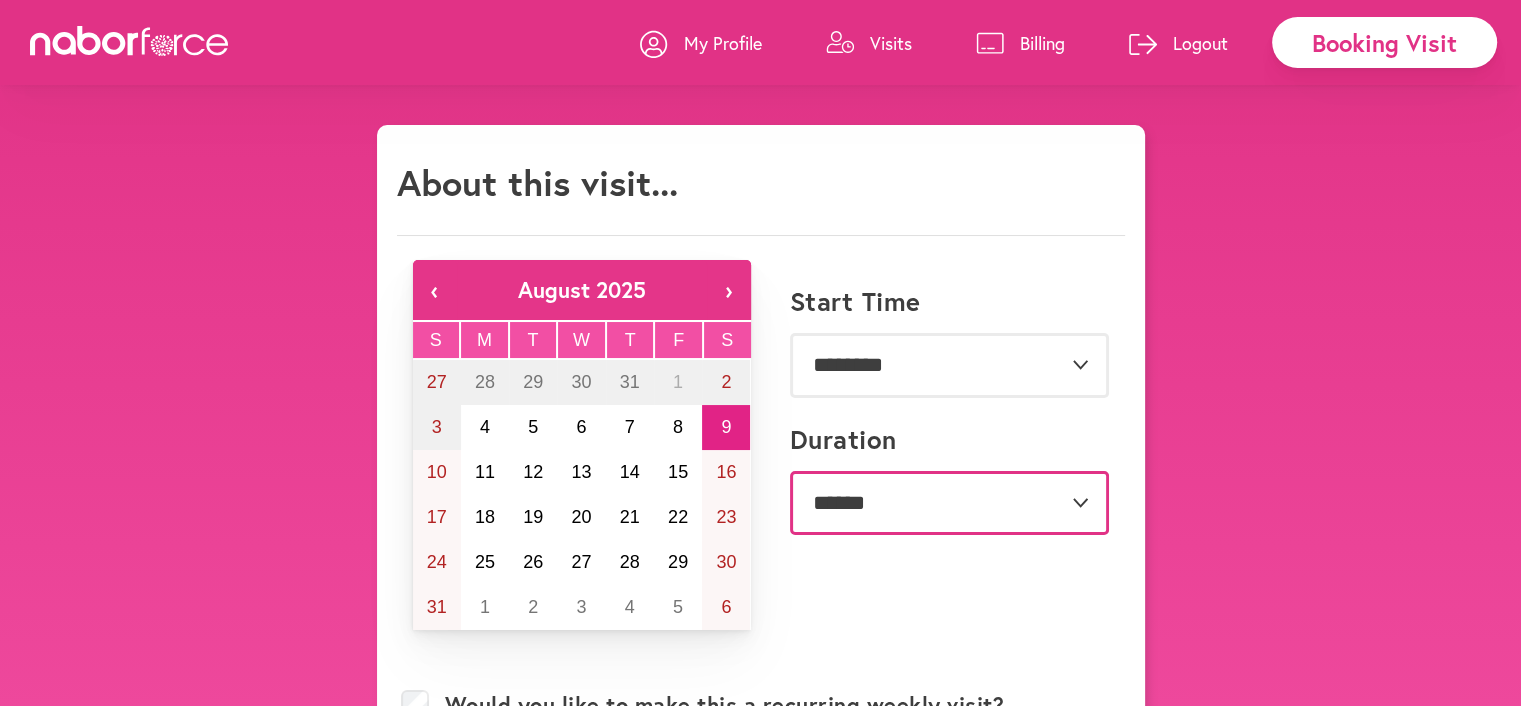 click on "**********" at bounding box center (949, 503) 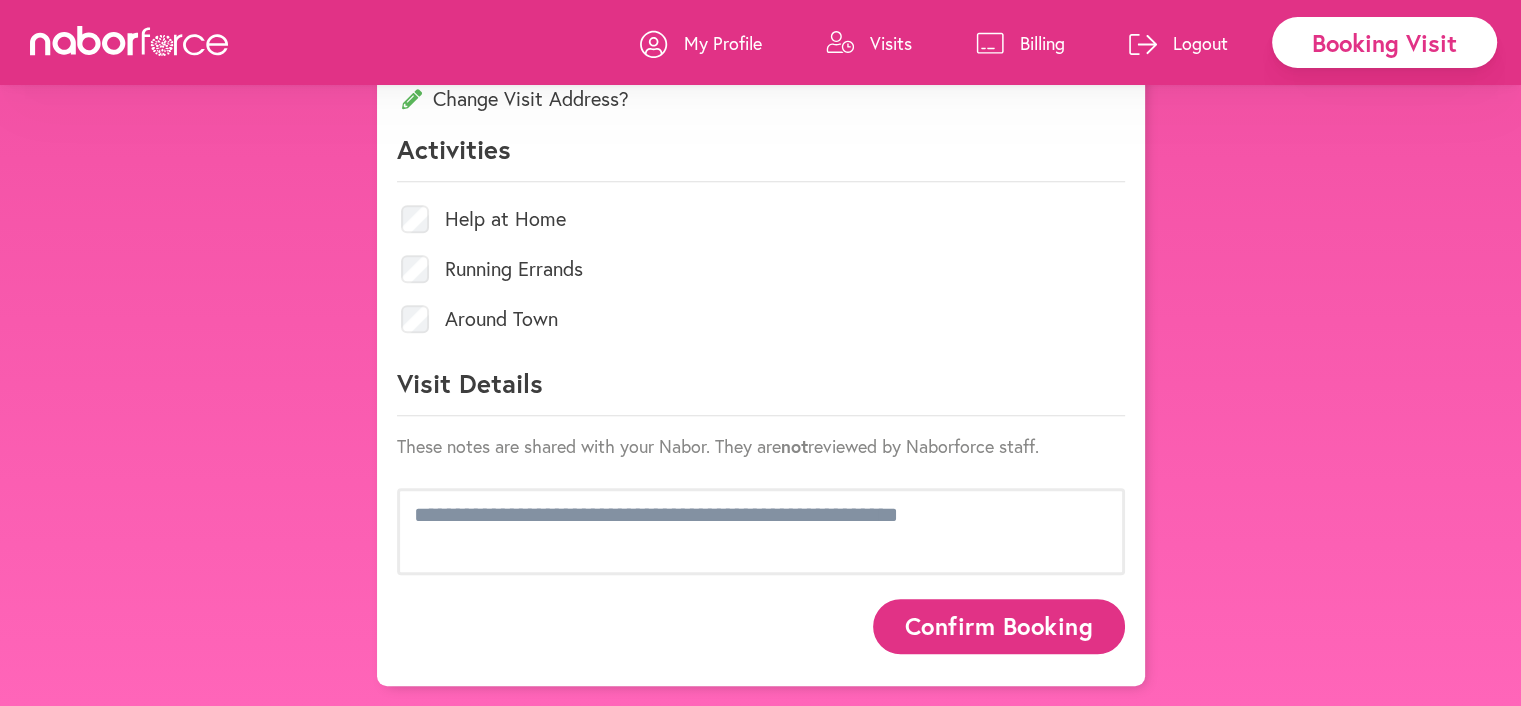 scroll, scrollTop: 1000, scrollLeft: 0, axis: vertical 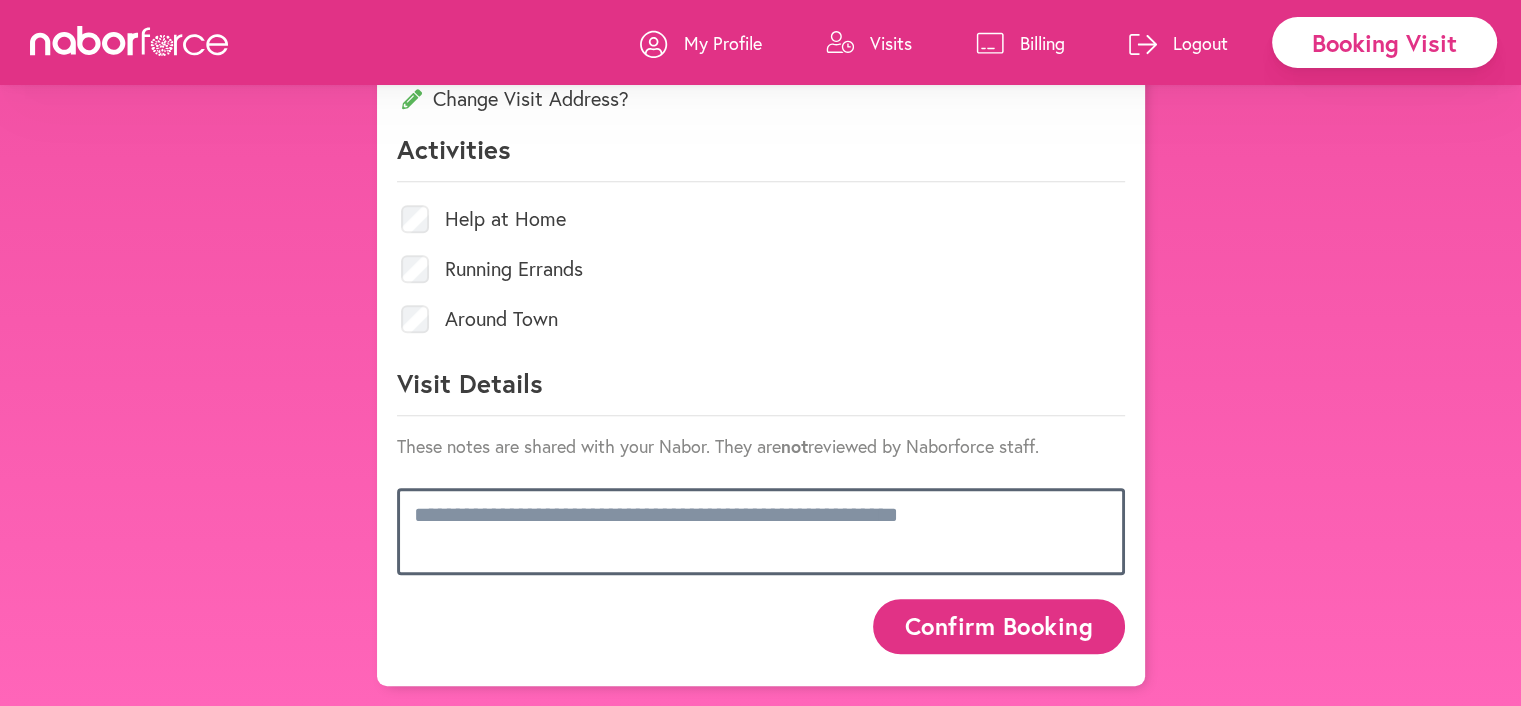 click at bounding box center [761, 531] 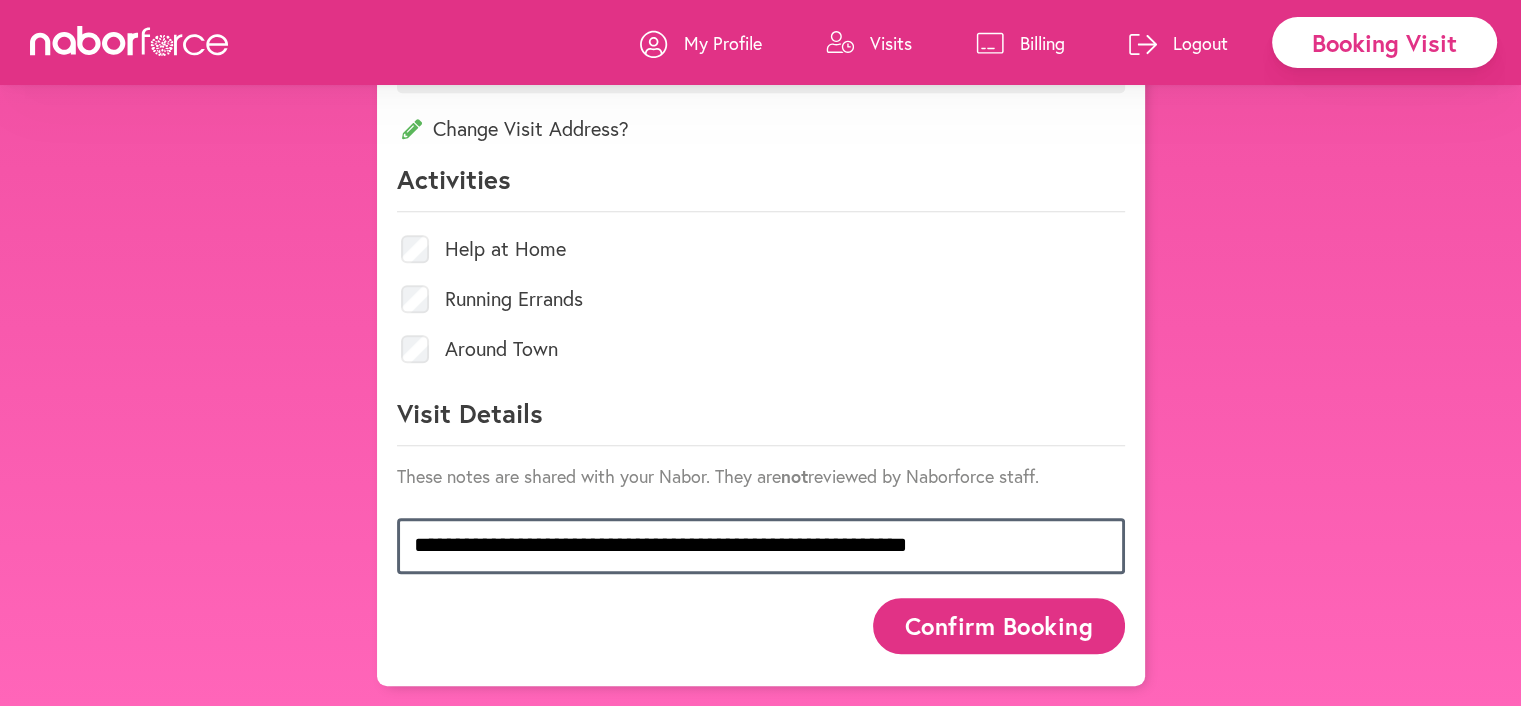 scroll, scrollTop: 1008, scrollLeft: 0, axis: vertical 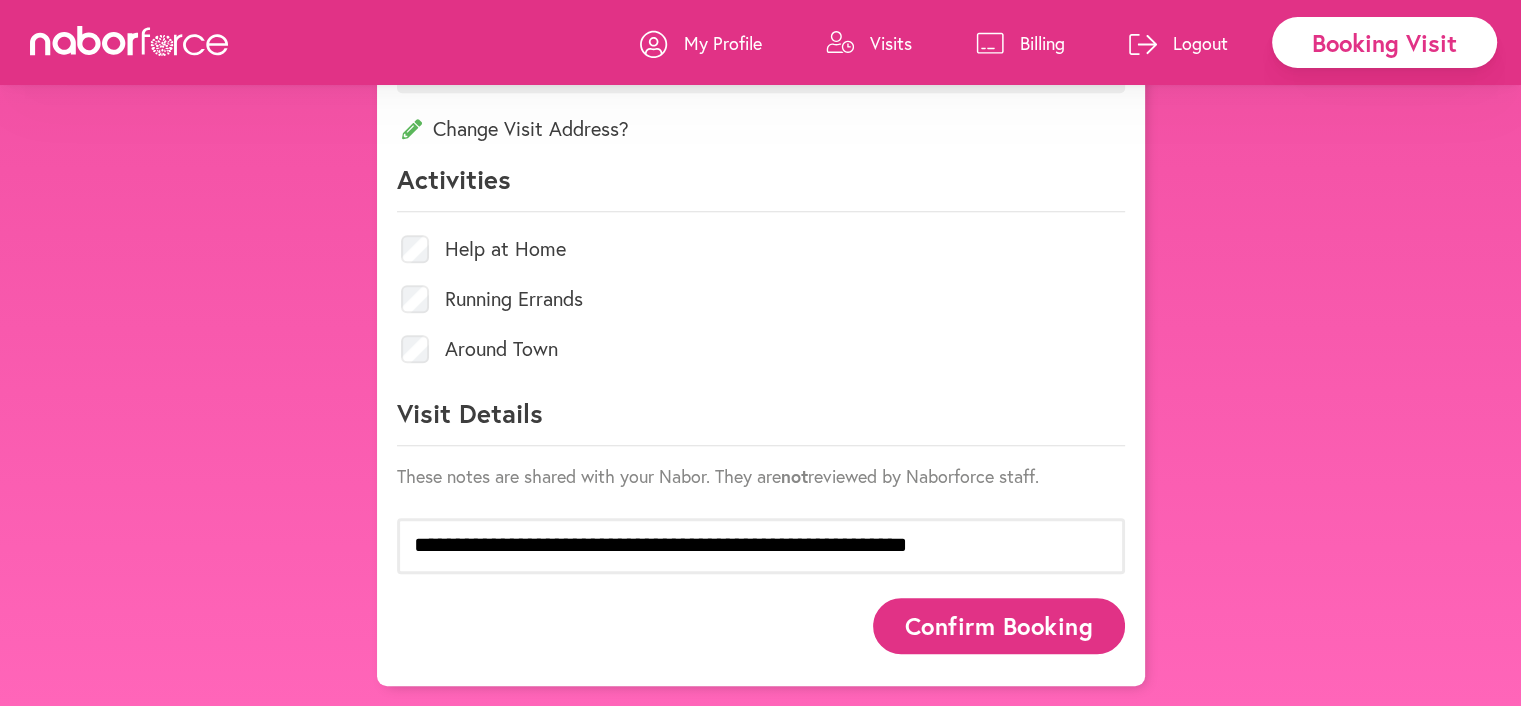 click 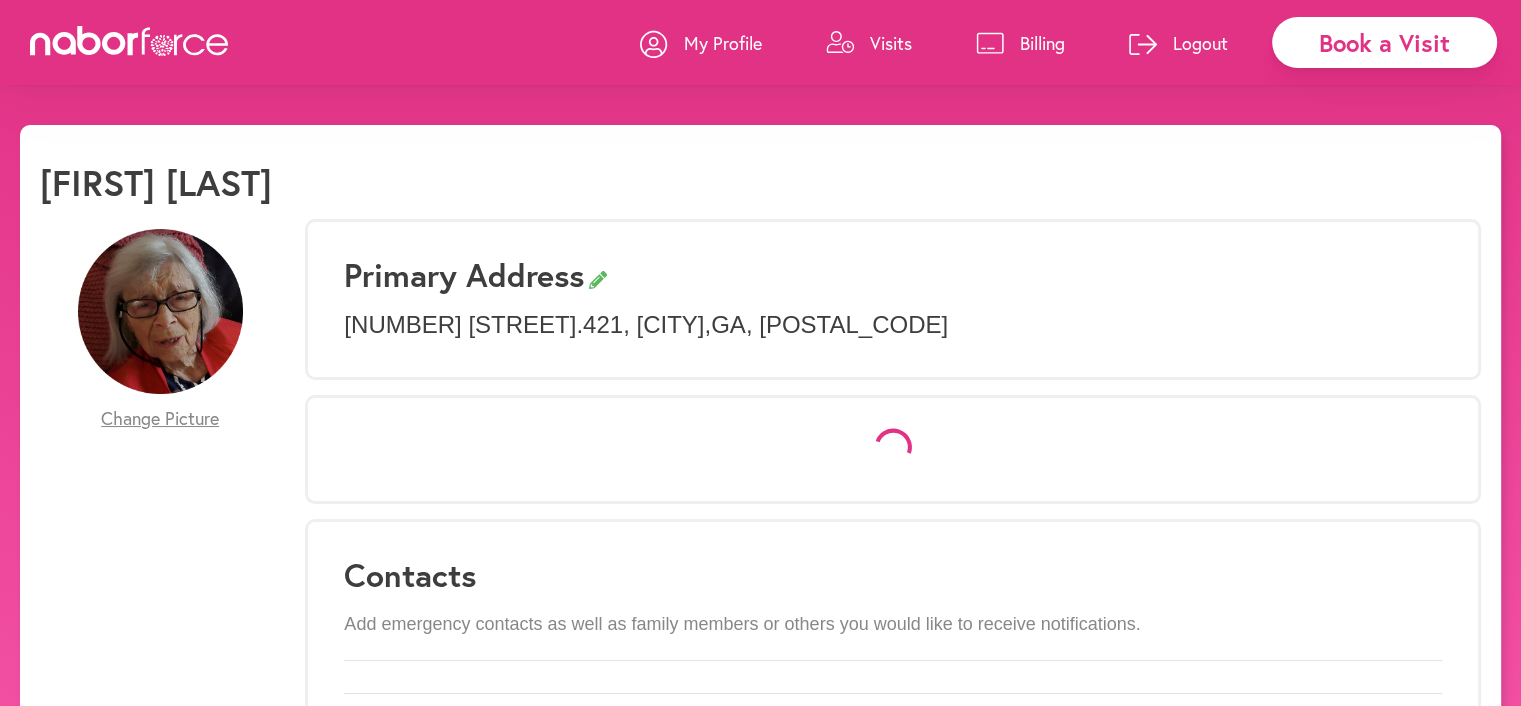 select on "*" 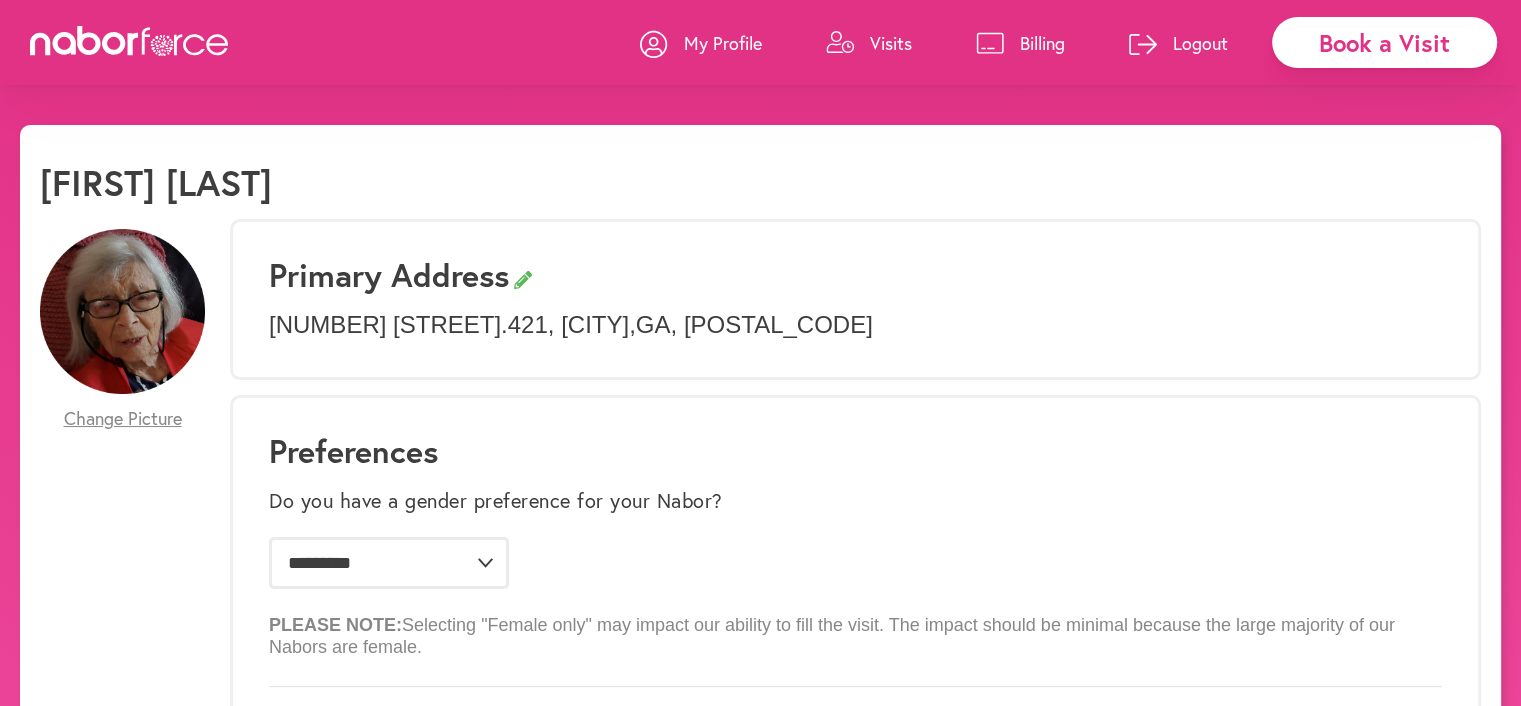 click 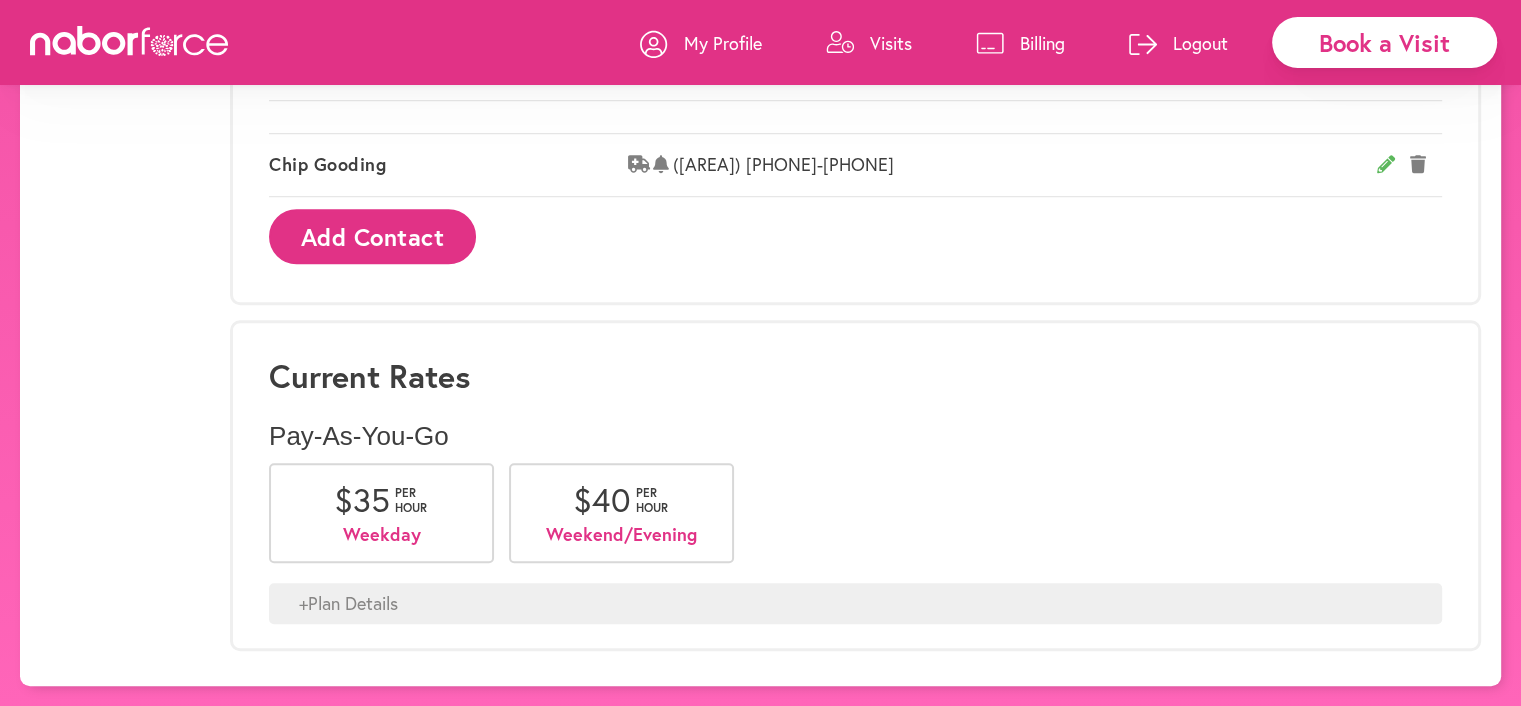scroll, scrollTop: 1561, scrollLeft: 0, axis: vertical 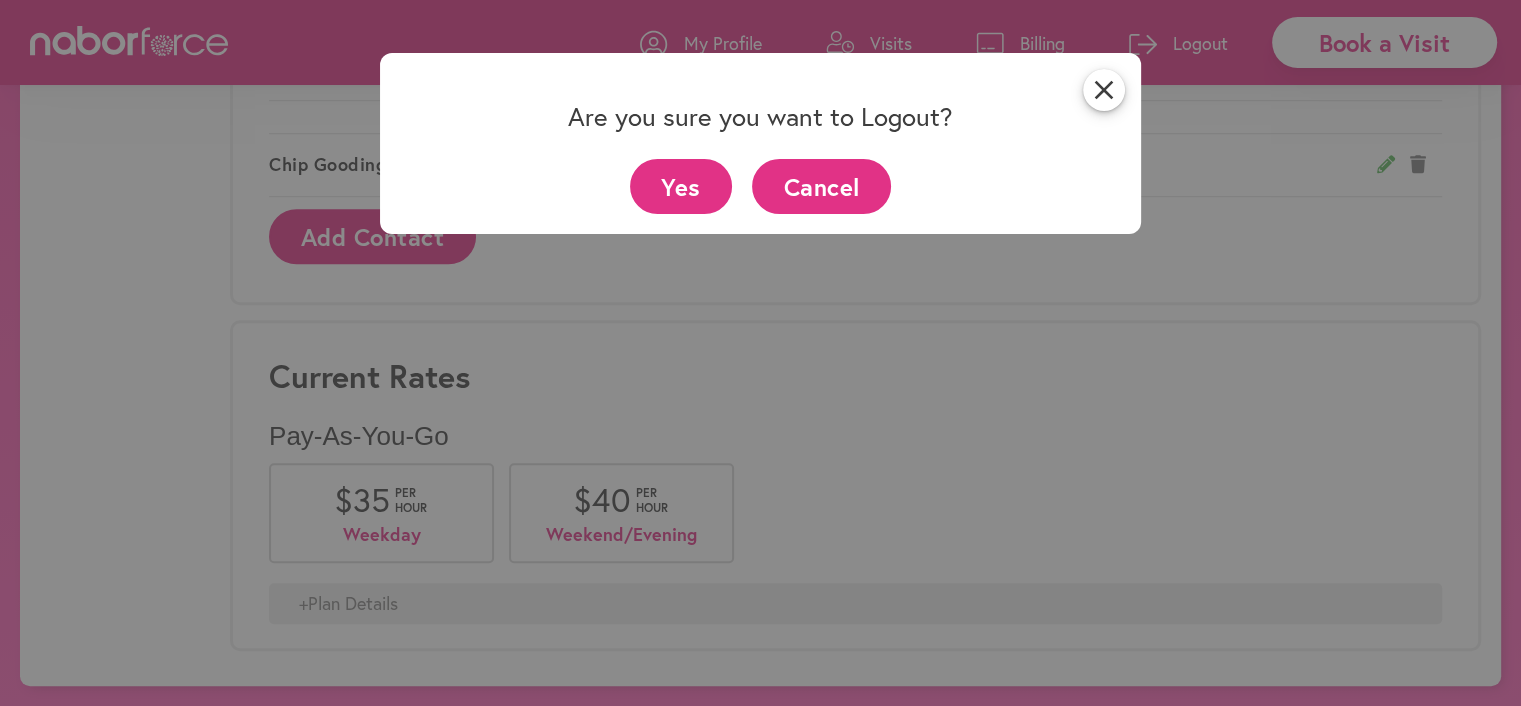 click on "Yes" at bounding box center (681, 186) 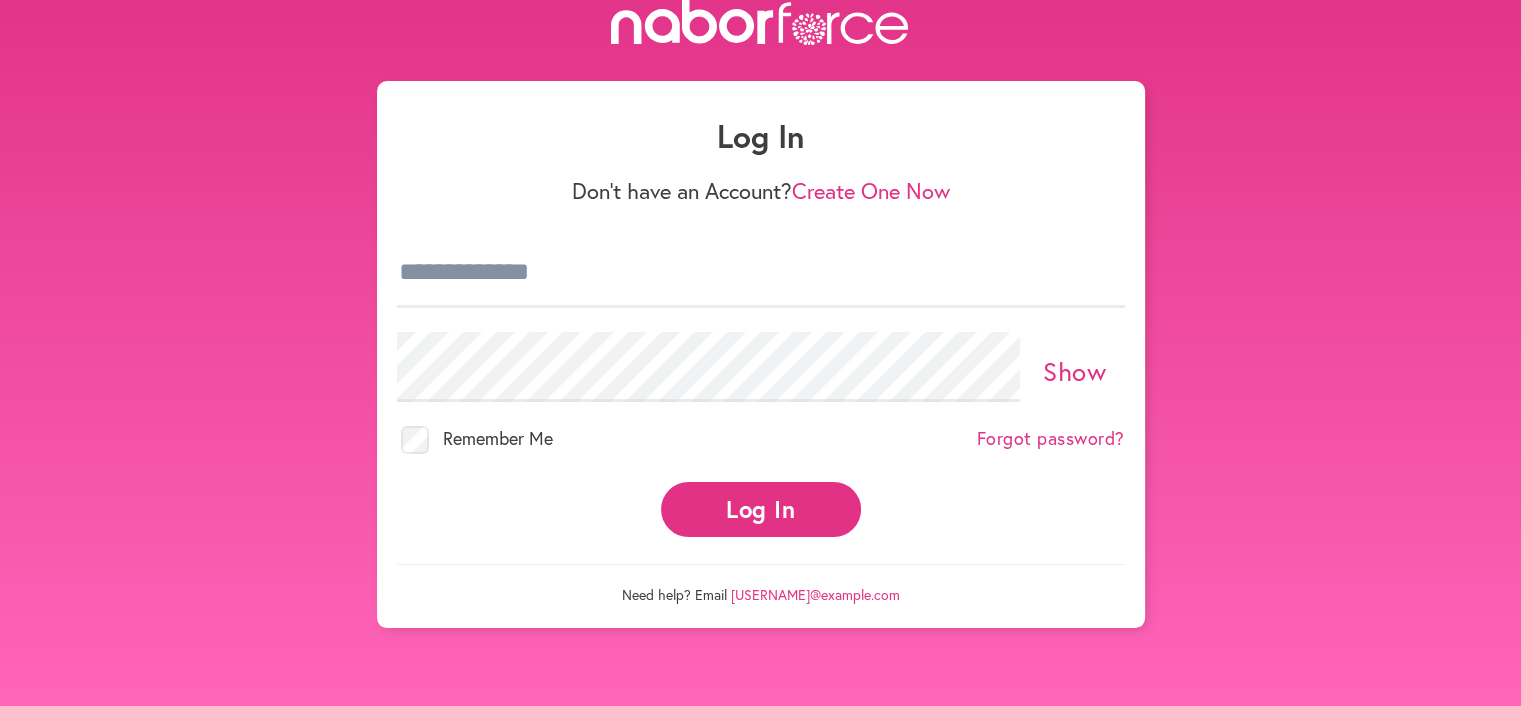 scroll, scrollTop: 0, scrollLeft: 0, axis: both 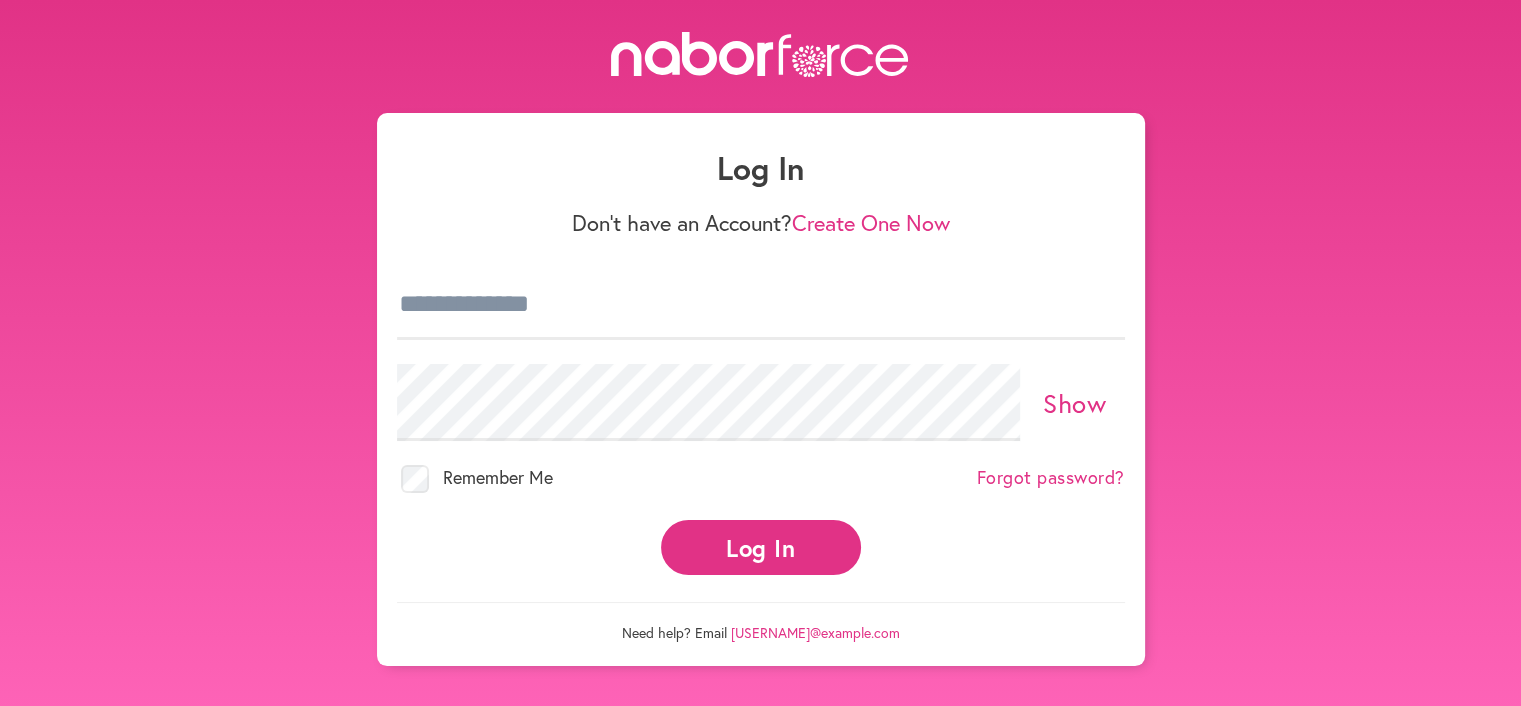click 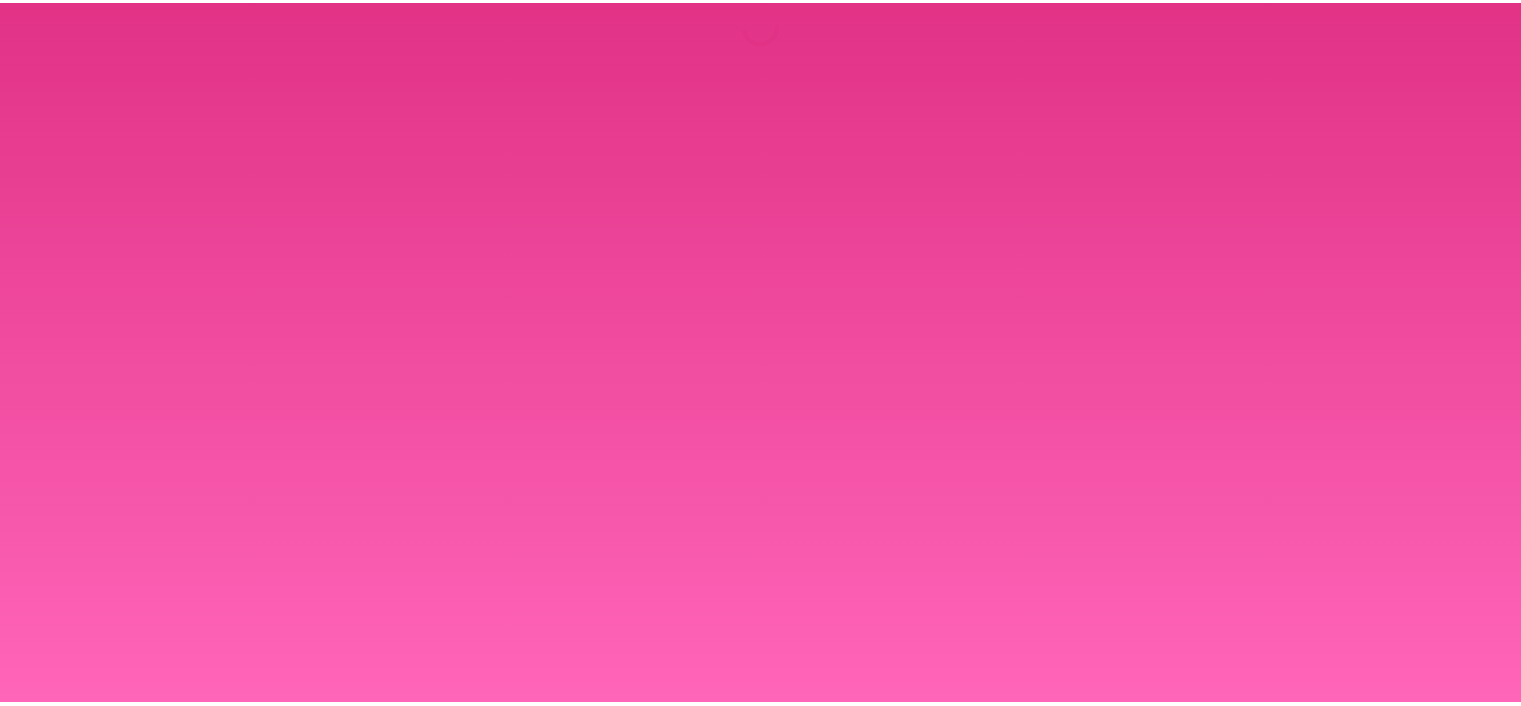 scroll, scrollTop: 0, scrollLeft: 0, axis: both 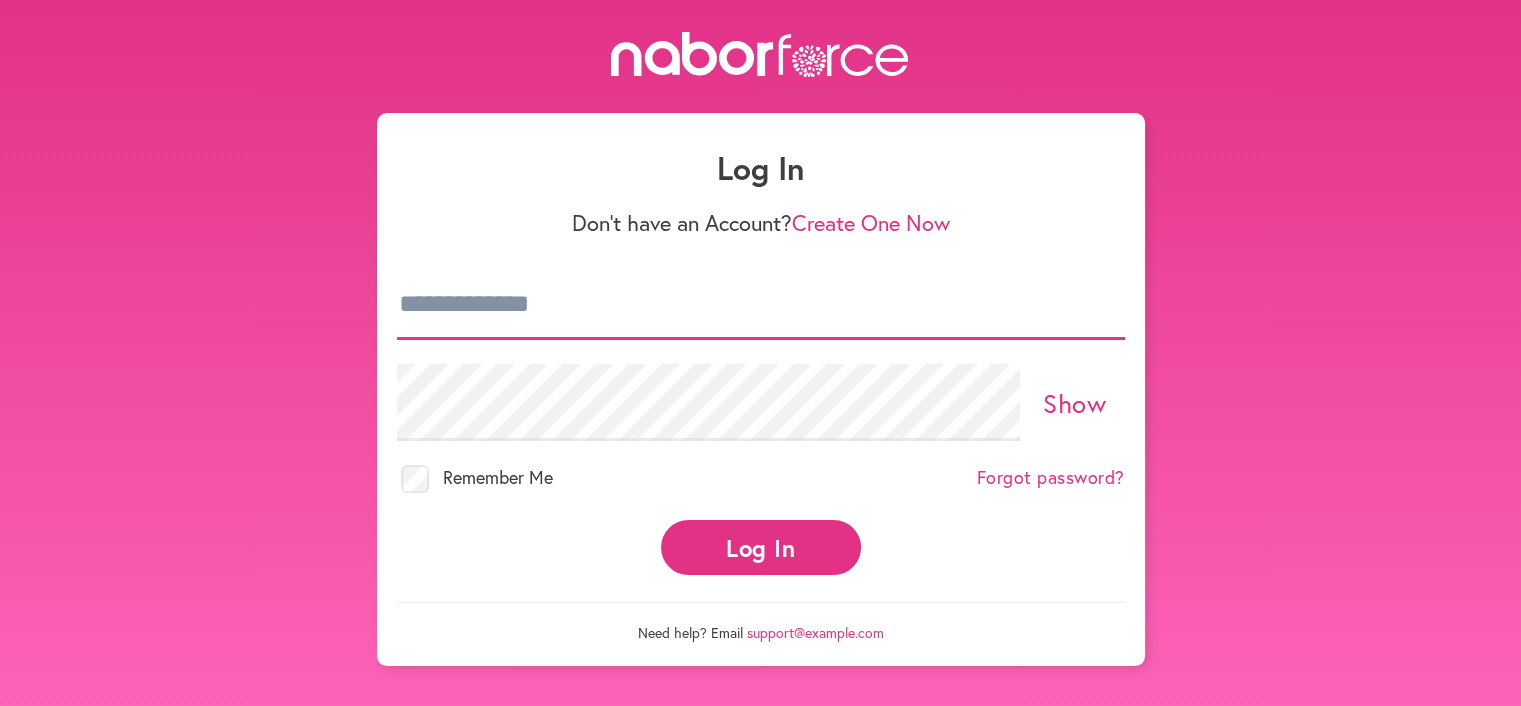 click at bounding box center [761, 305] 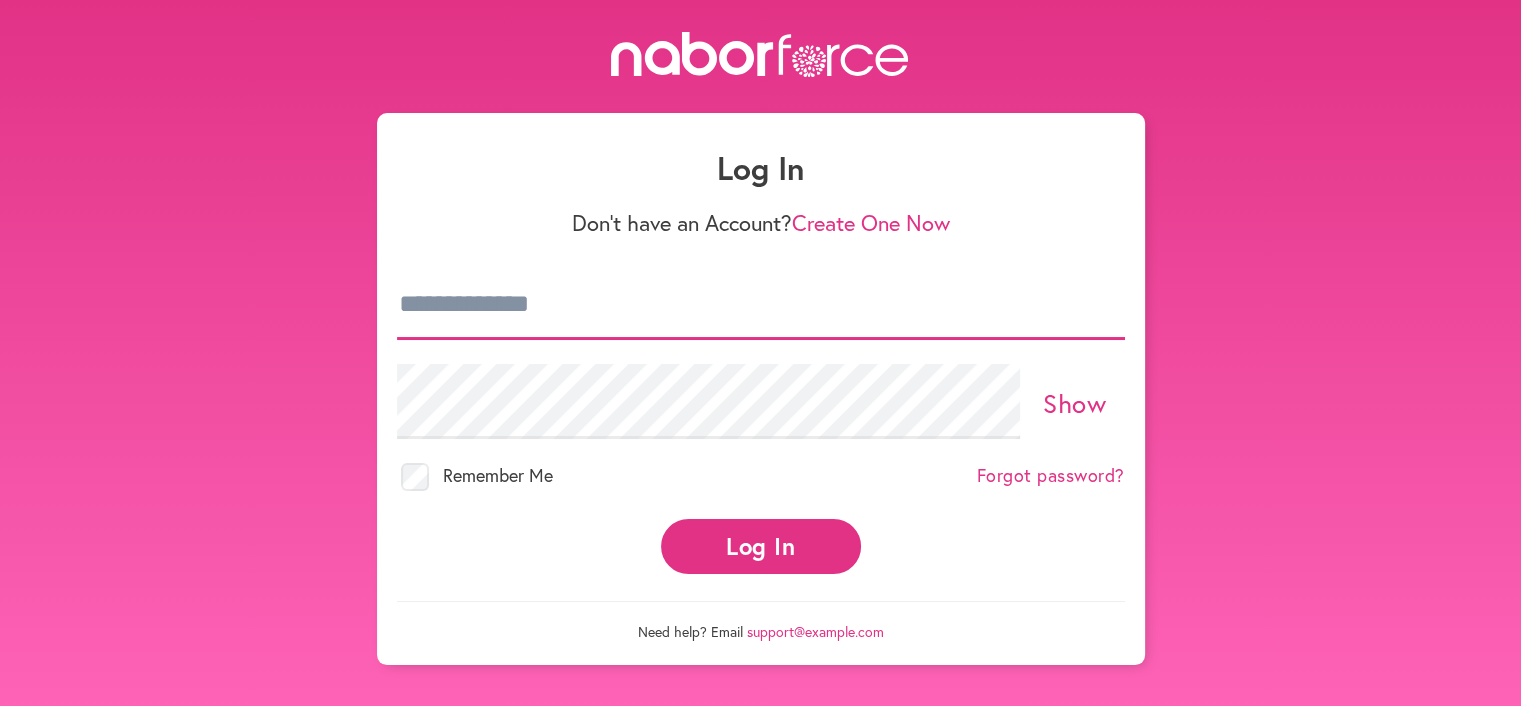 type on "**********" 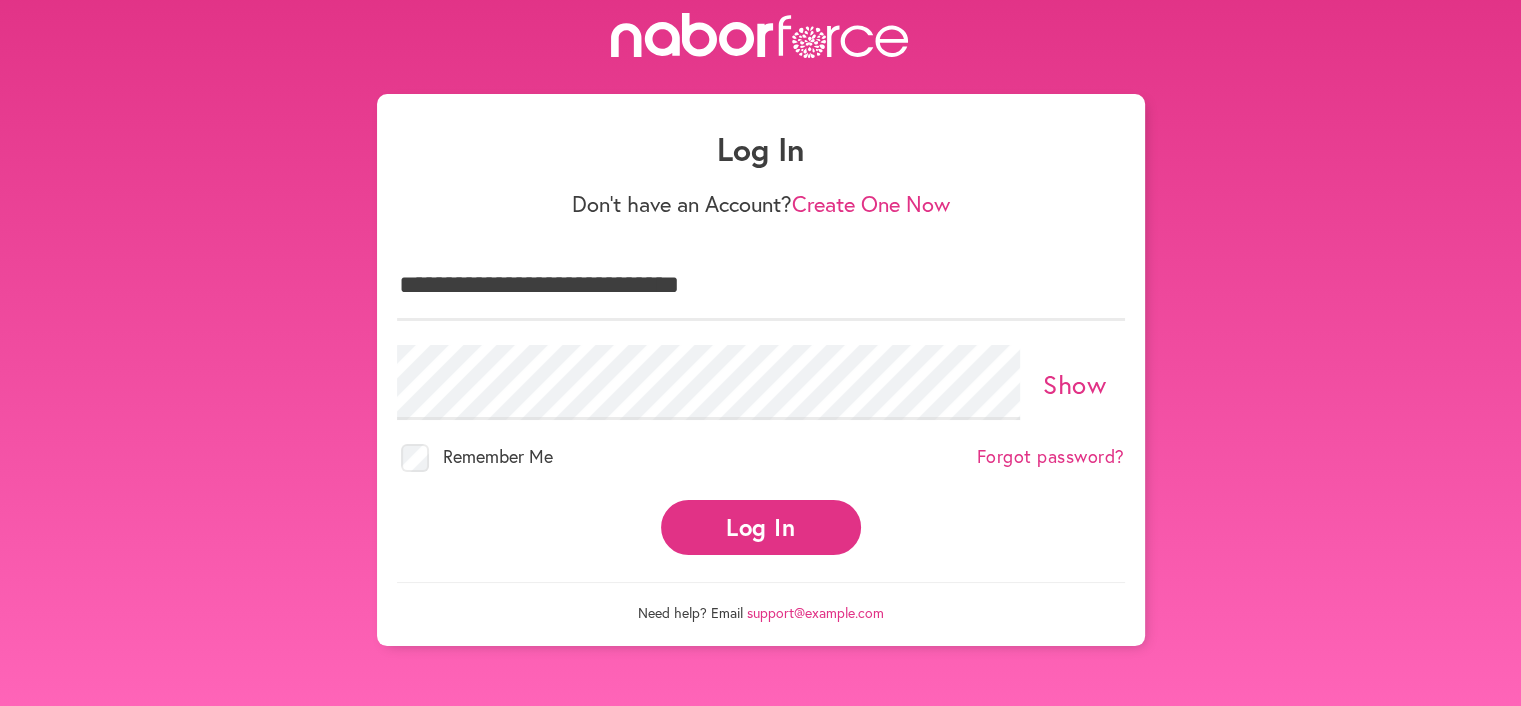 scroll, scrollTop: 40, scrollLeft: 0, axis: vertical 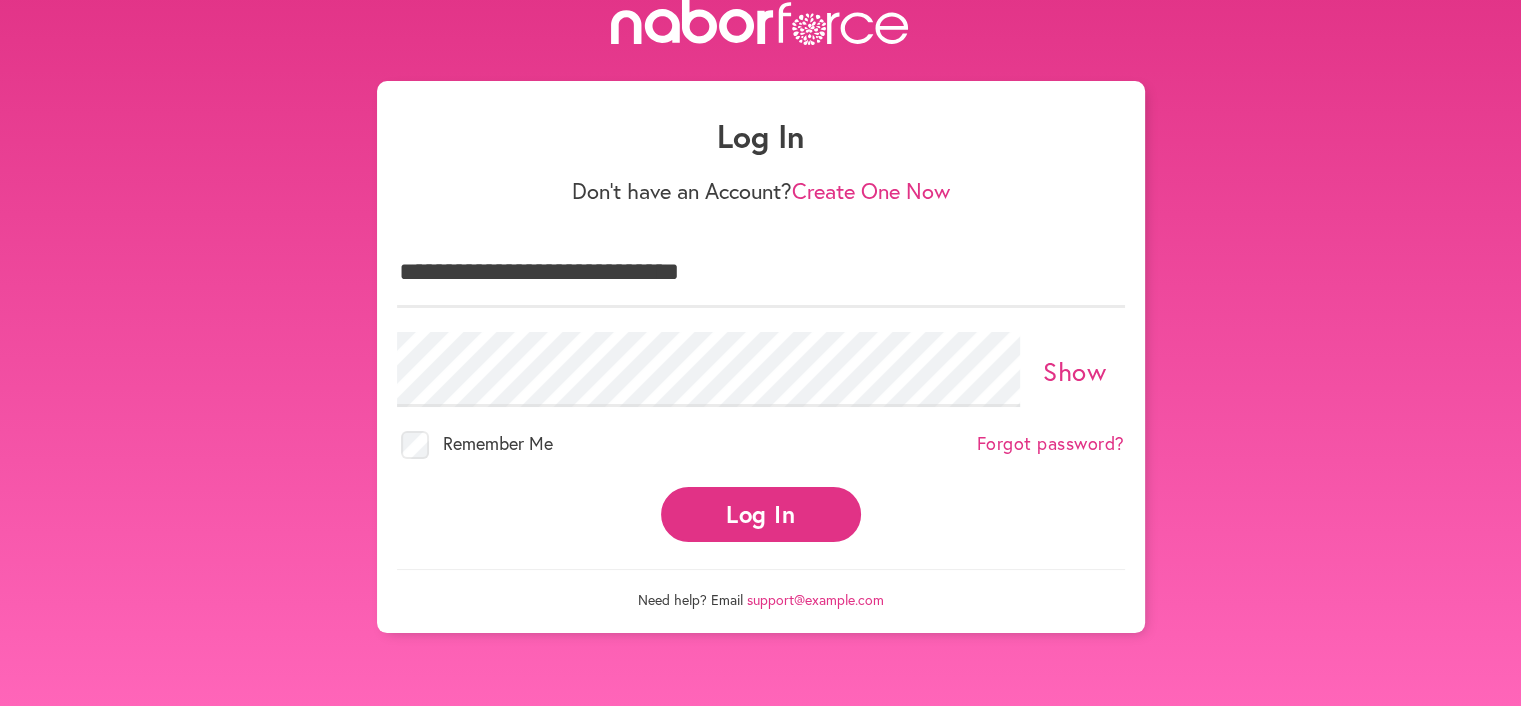 click on "Log In" at bounding box center [761, 514] 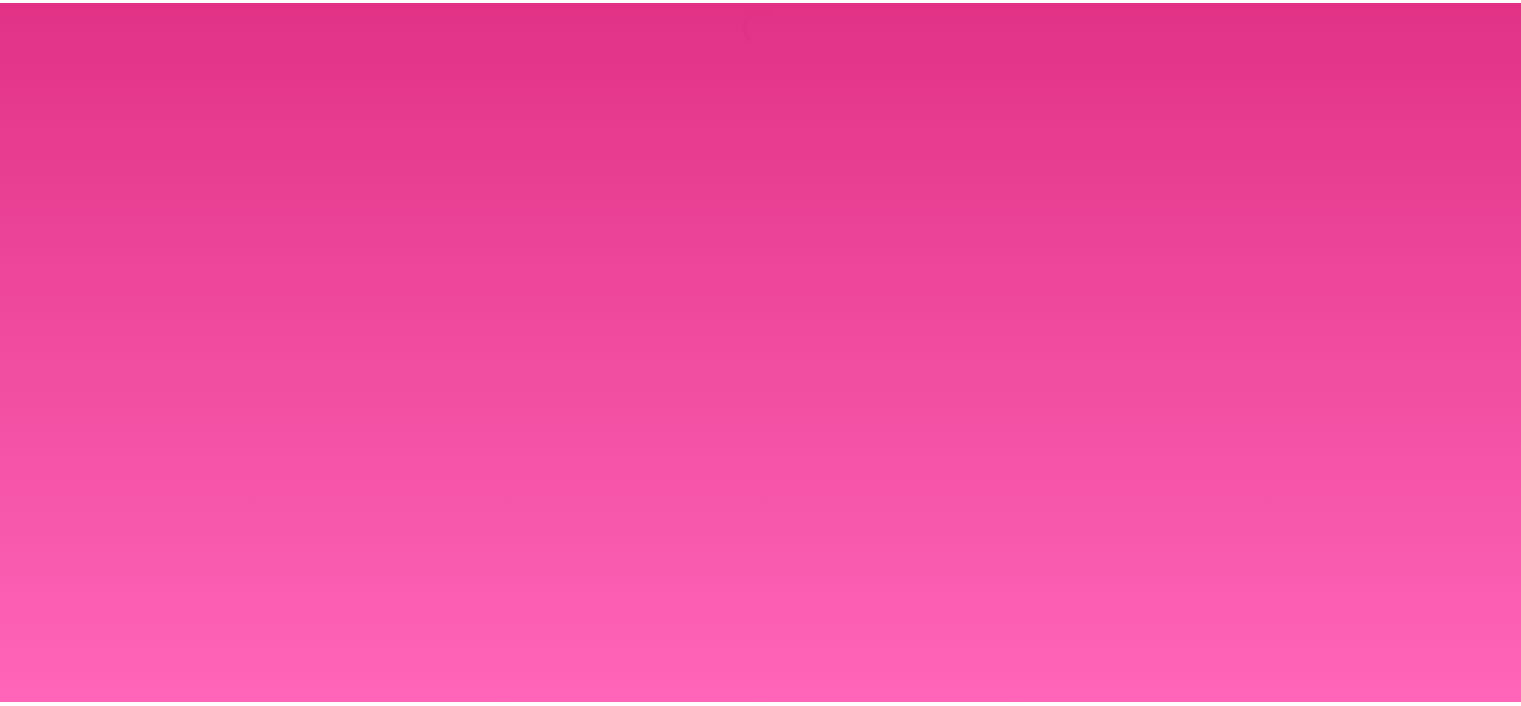 scroll, scrollTop: 0, scrollLeft: 0, axis: both 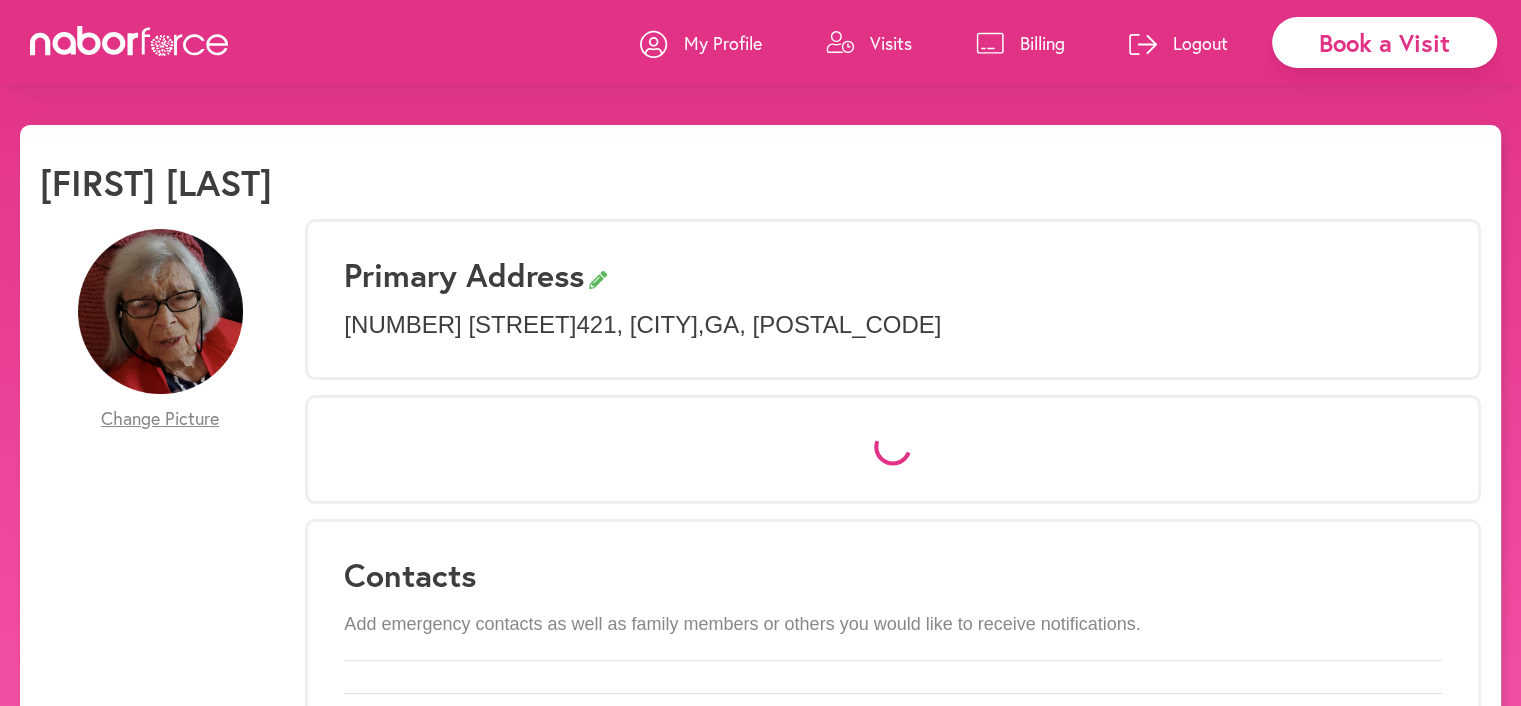 select on "*" 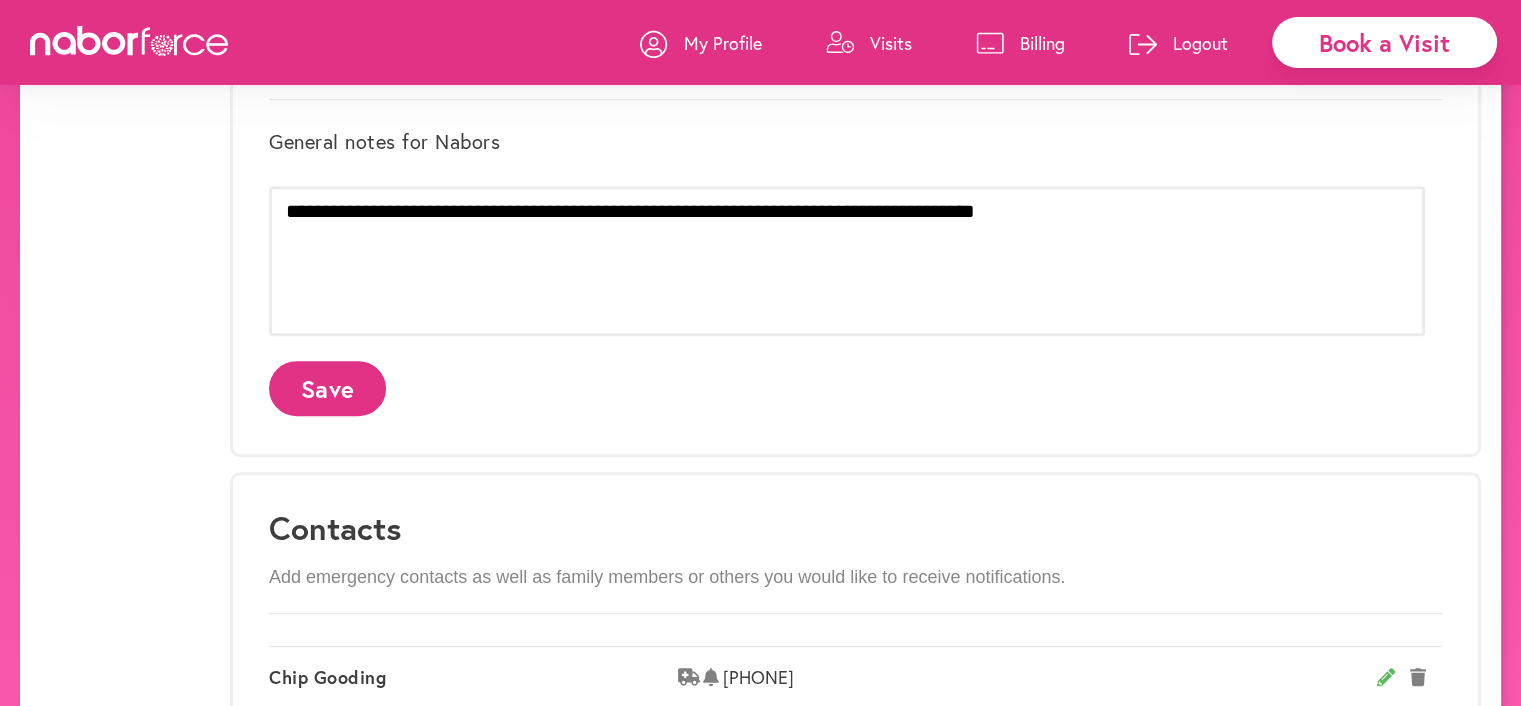 scroll, scrollTop: 833, scrollLeft: 0, axis: vertical 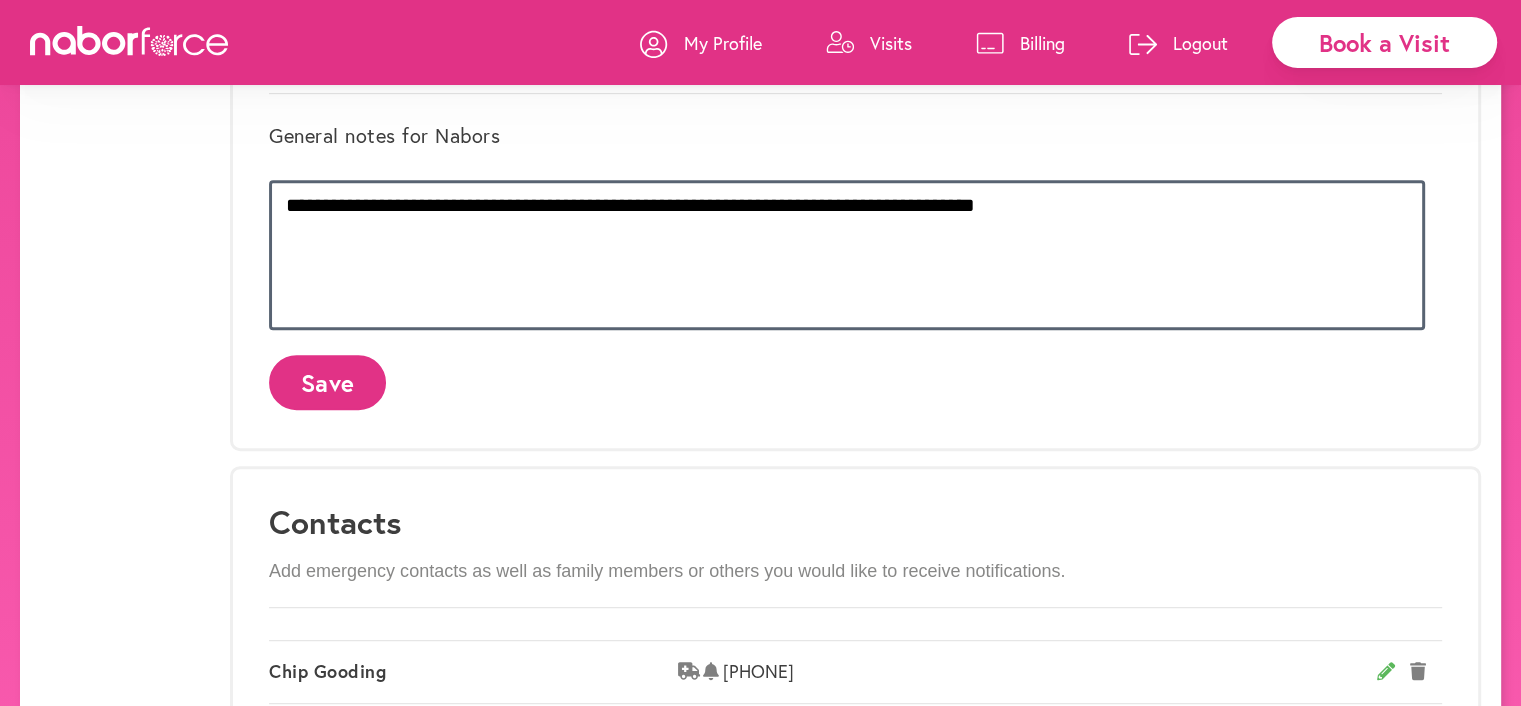 click on "**********" at bounding box center (847, 255) 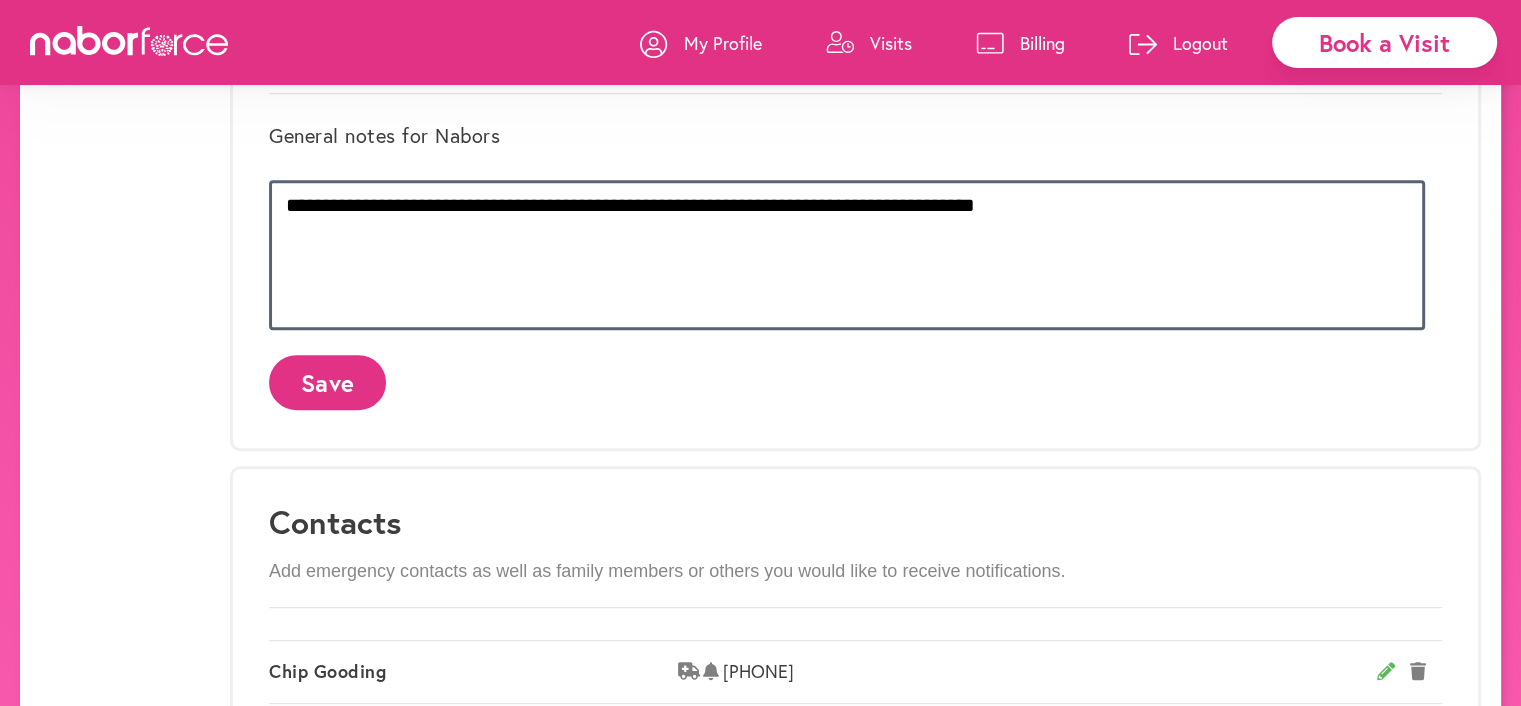 click on "**********" at bounding box center (847, 255) 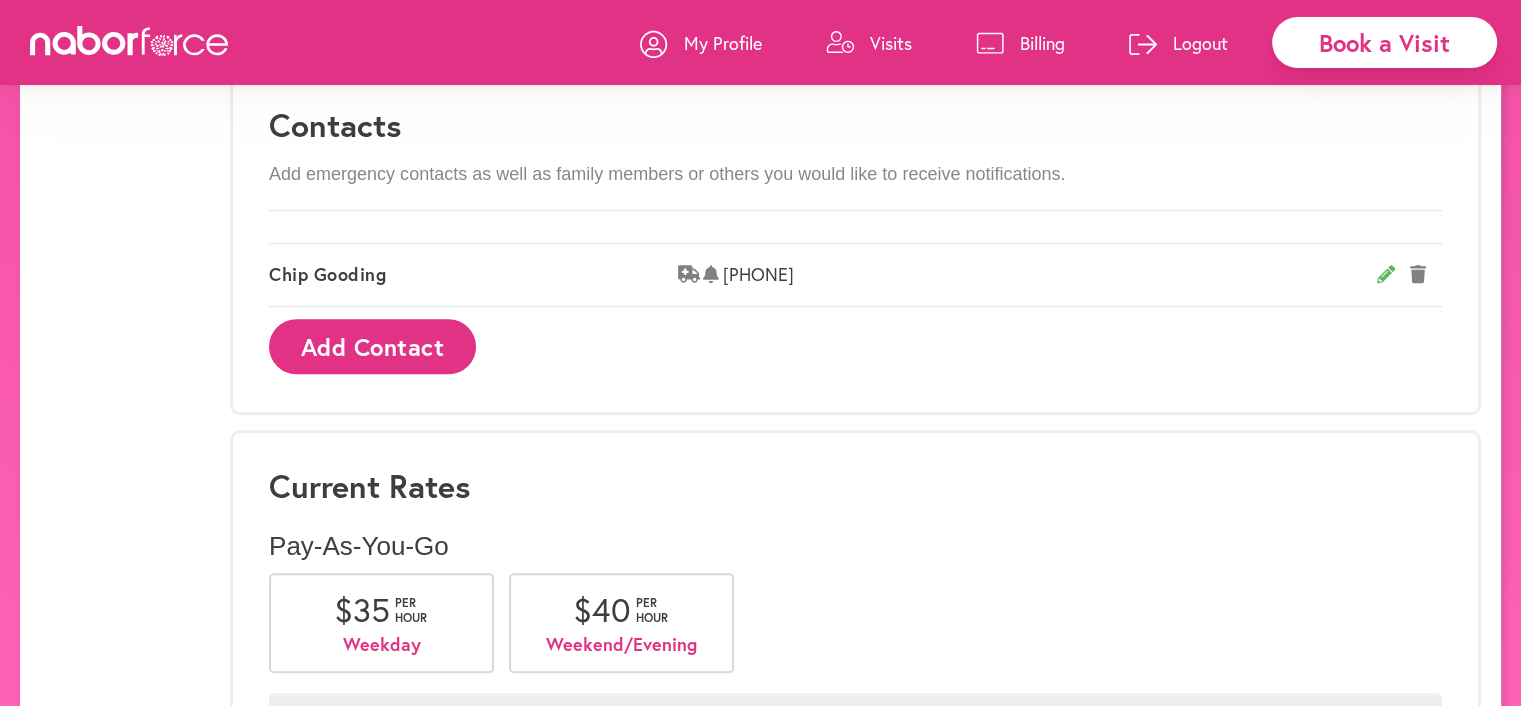 scroll, scrollTop: 1233, scrollLeft: 0, axis: vertical 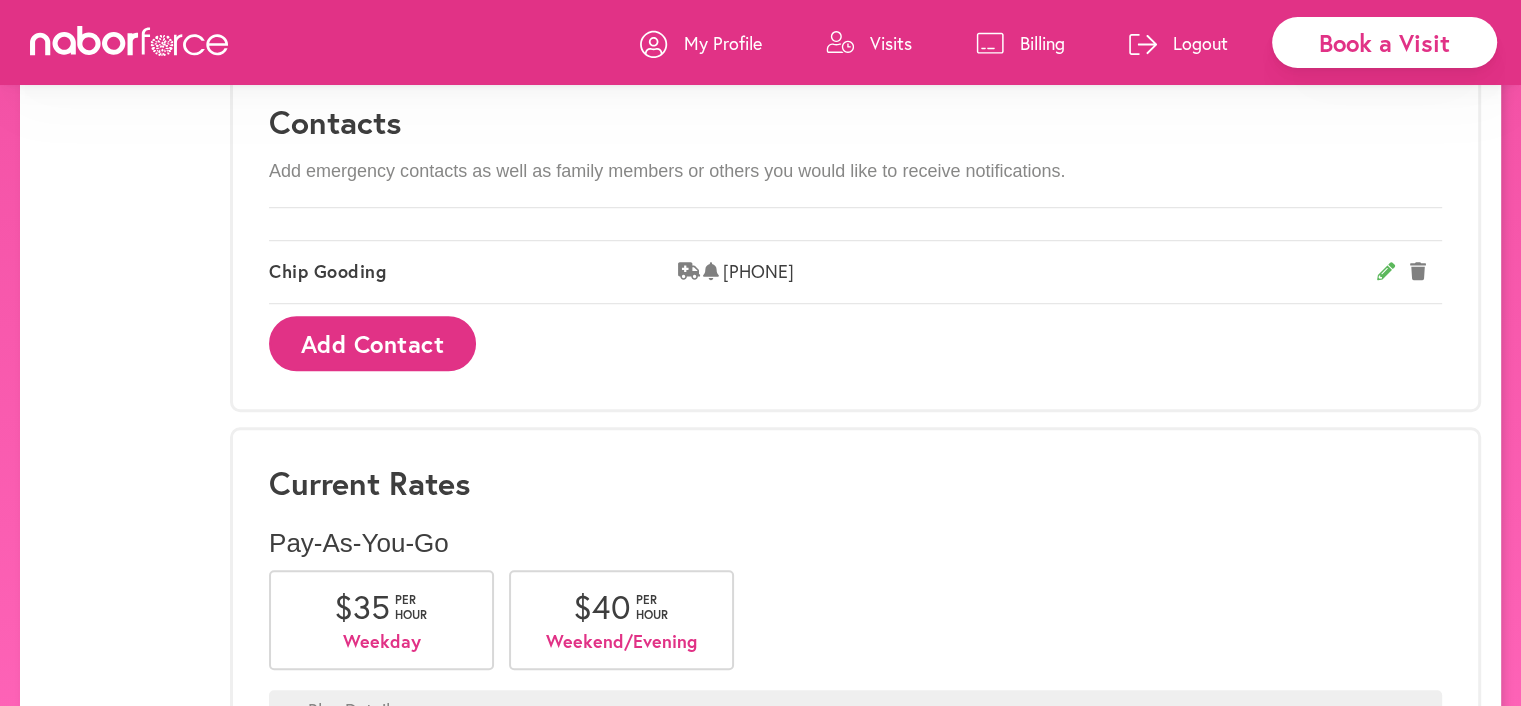 type on "**********" 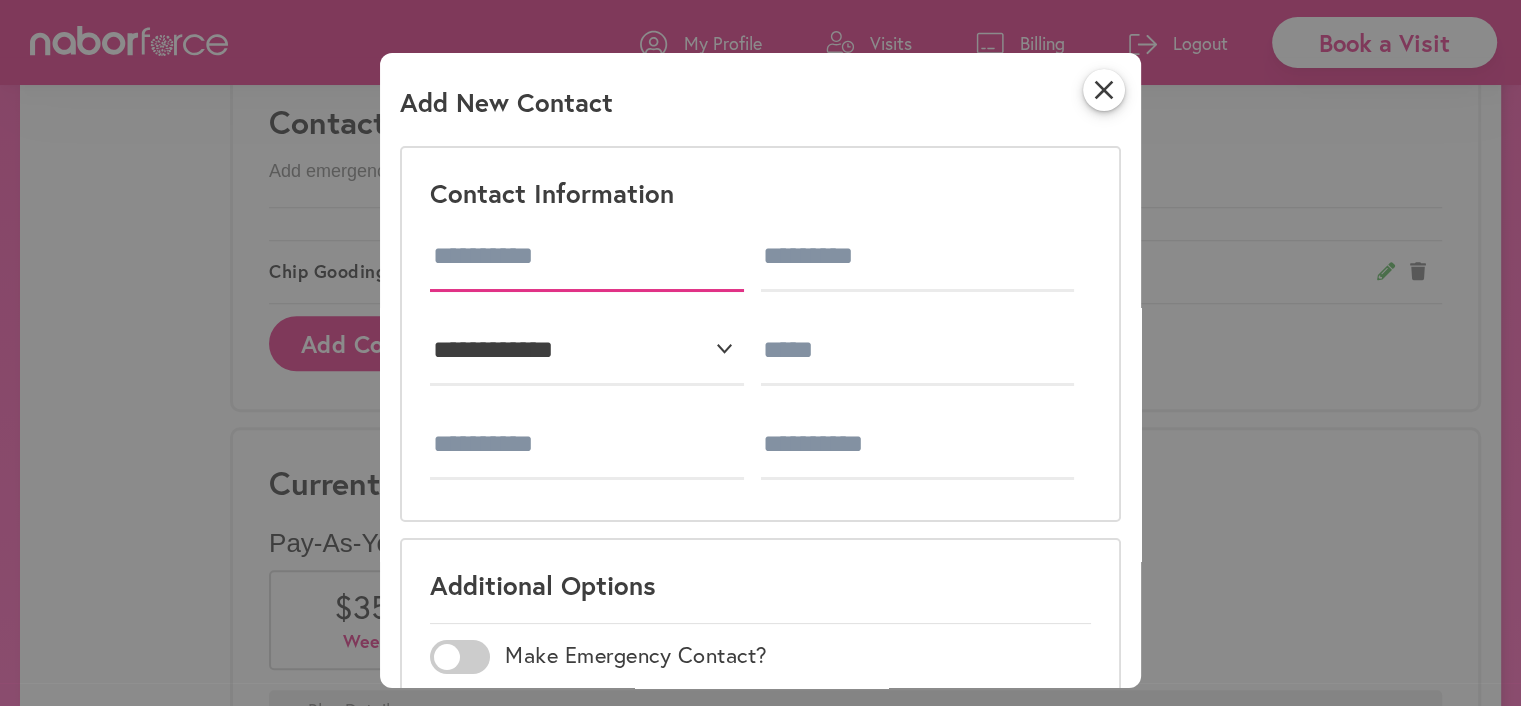 click at bounding box center (587, 257) 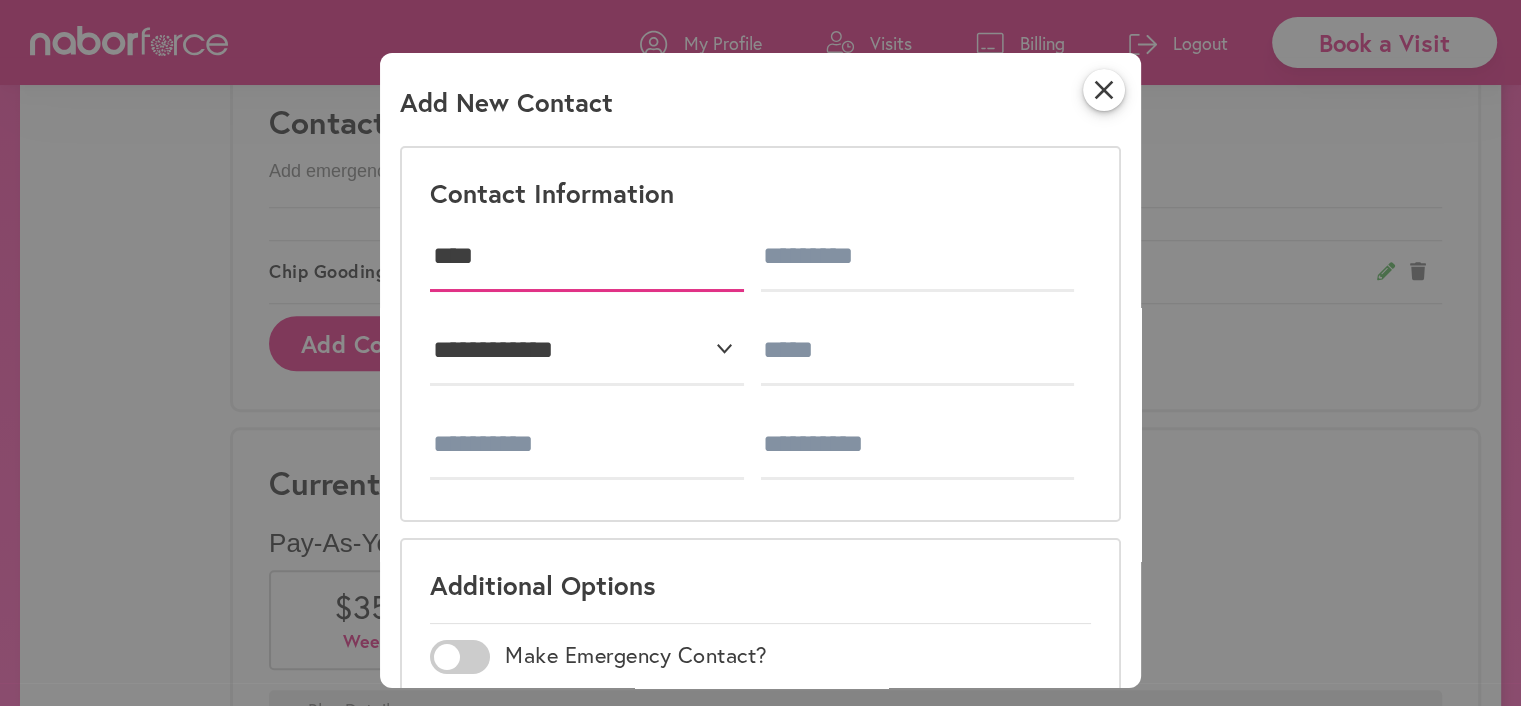 click on "****" at bounding box center (587, 257) 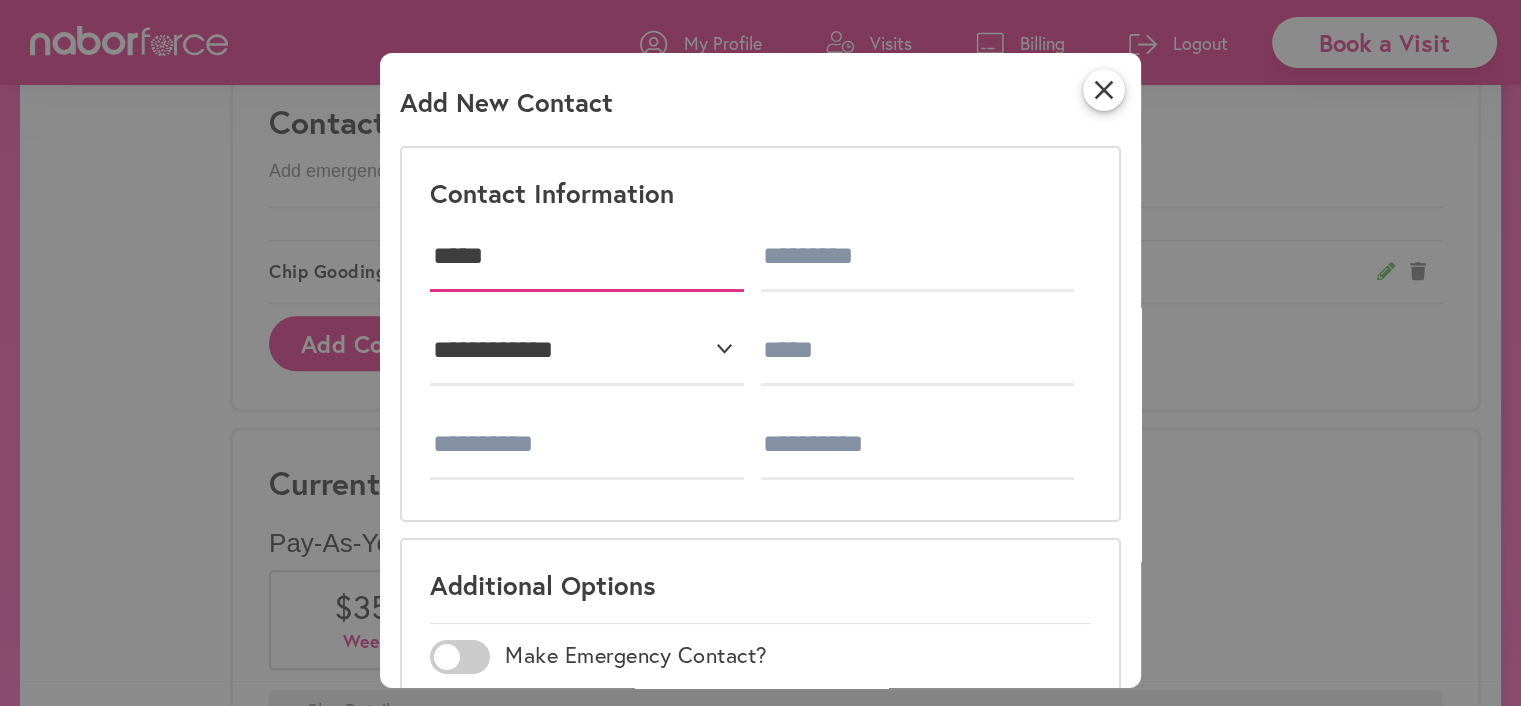 type on "*****" 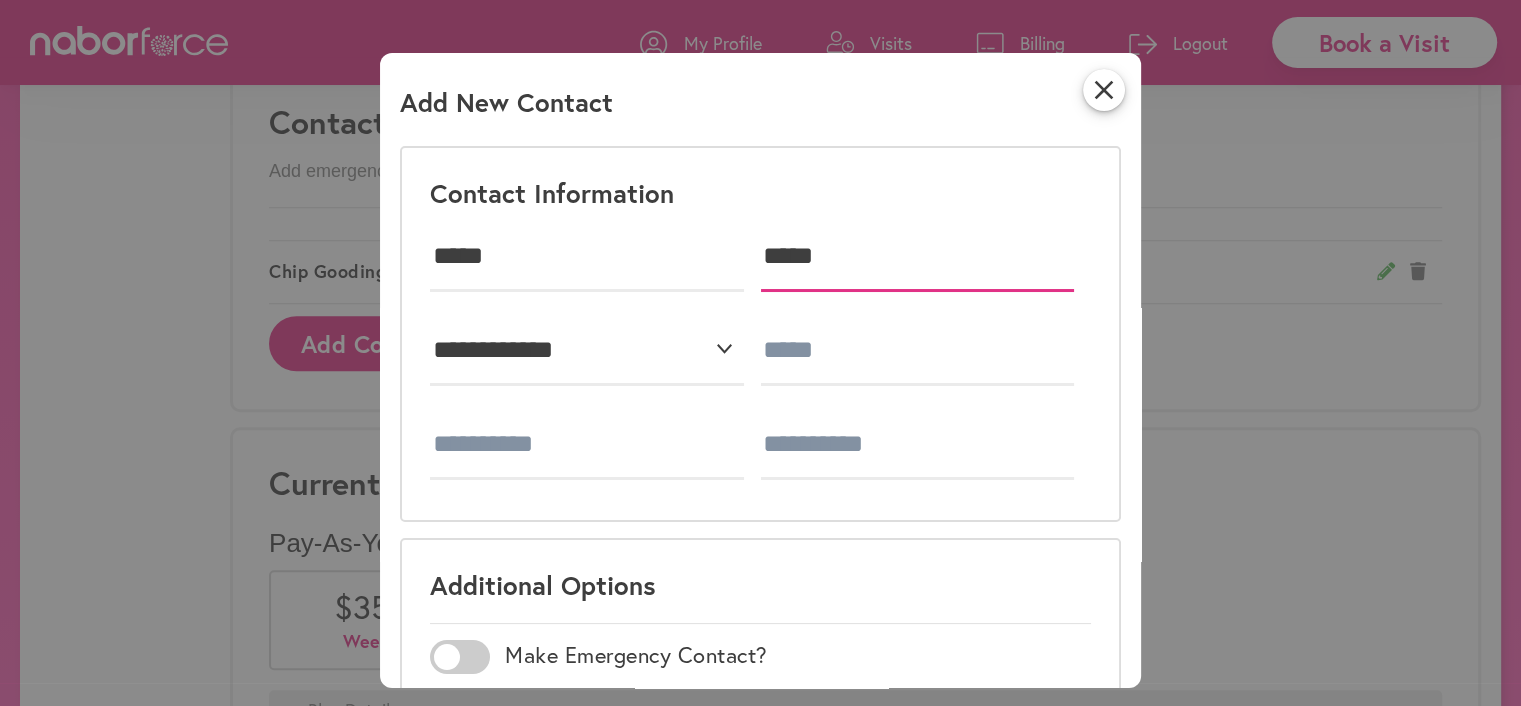 type on "*****" 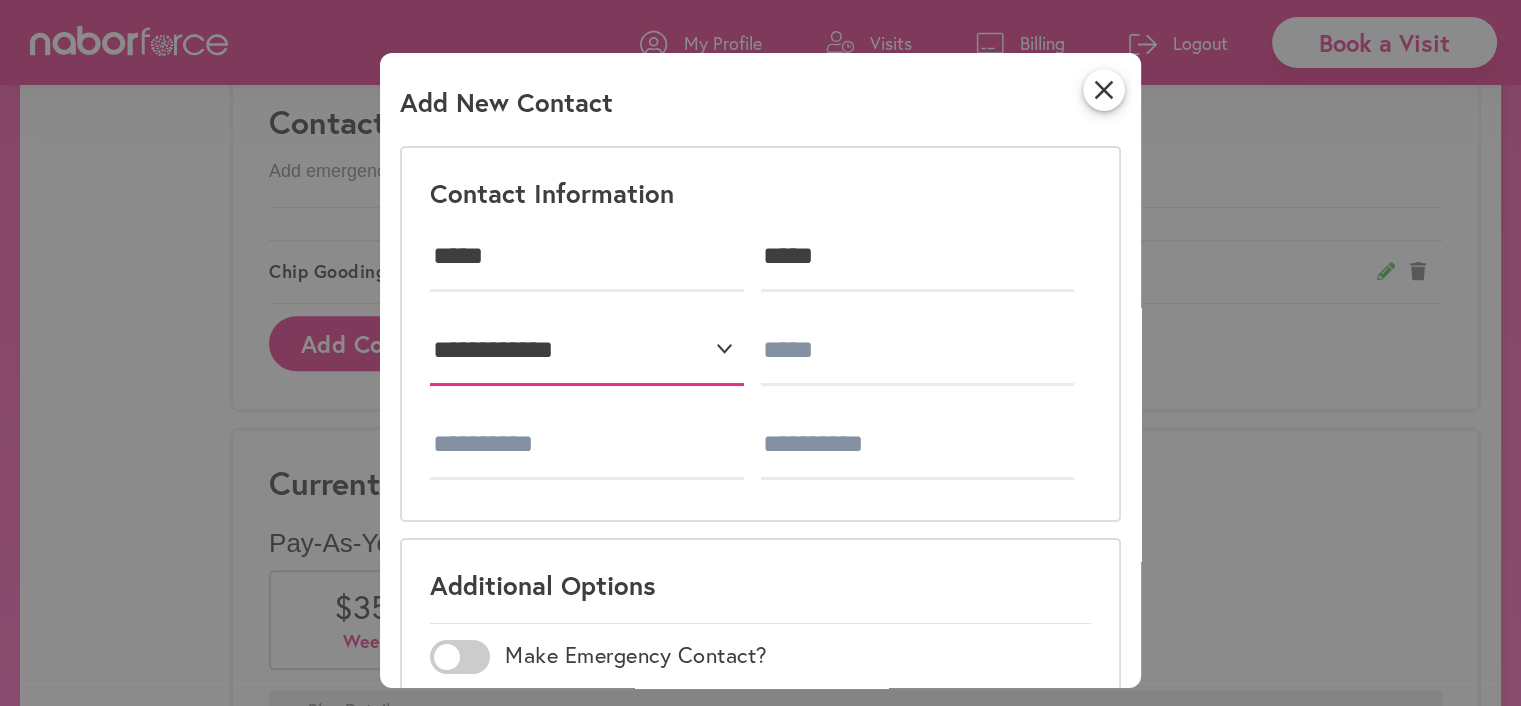 click on "**********" at bounding box center (587, 351) 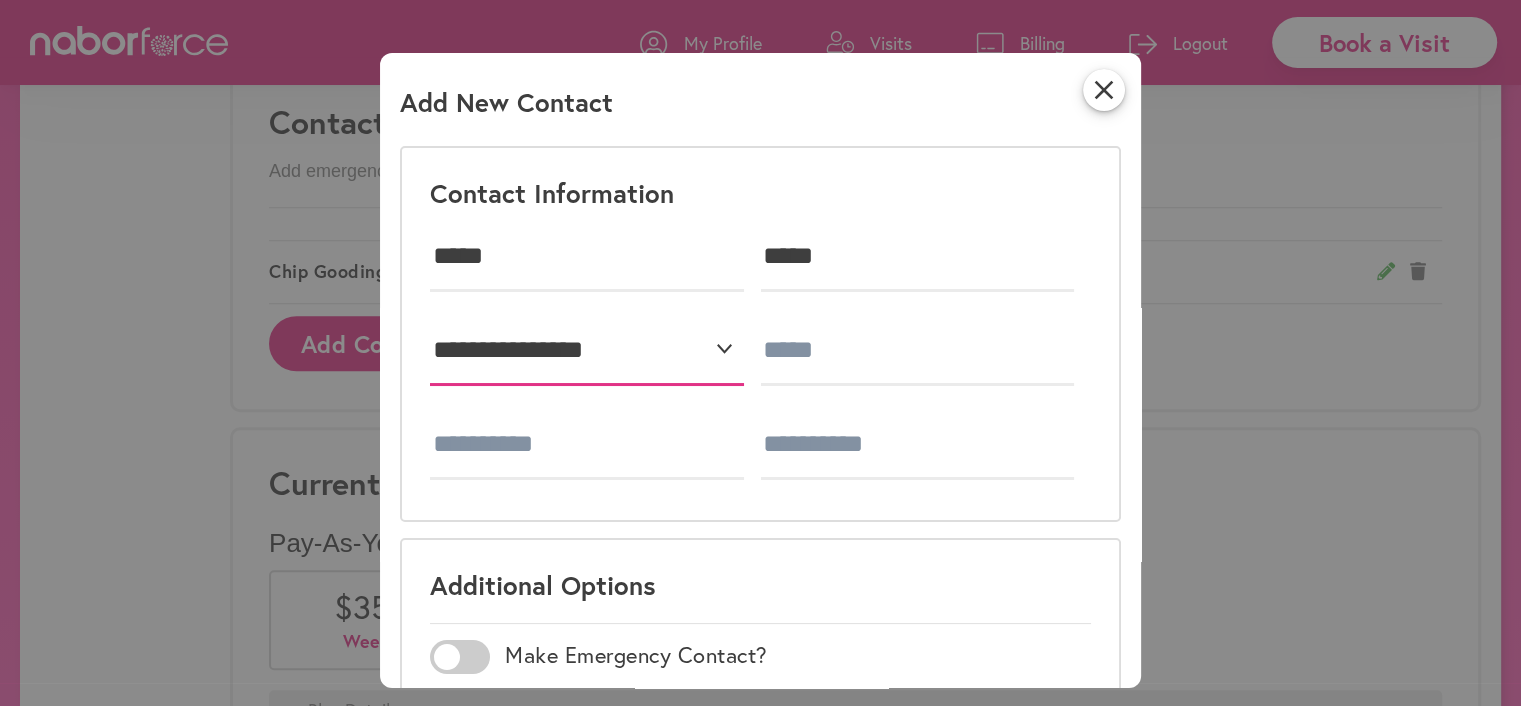 click on "**********" at bounding box center (587, 351) 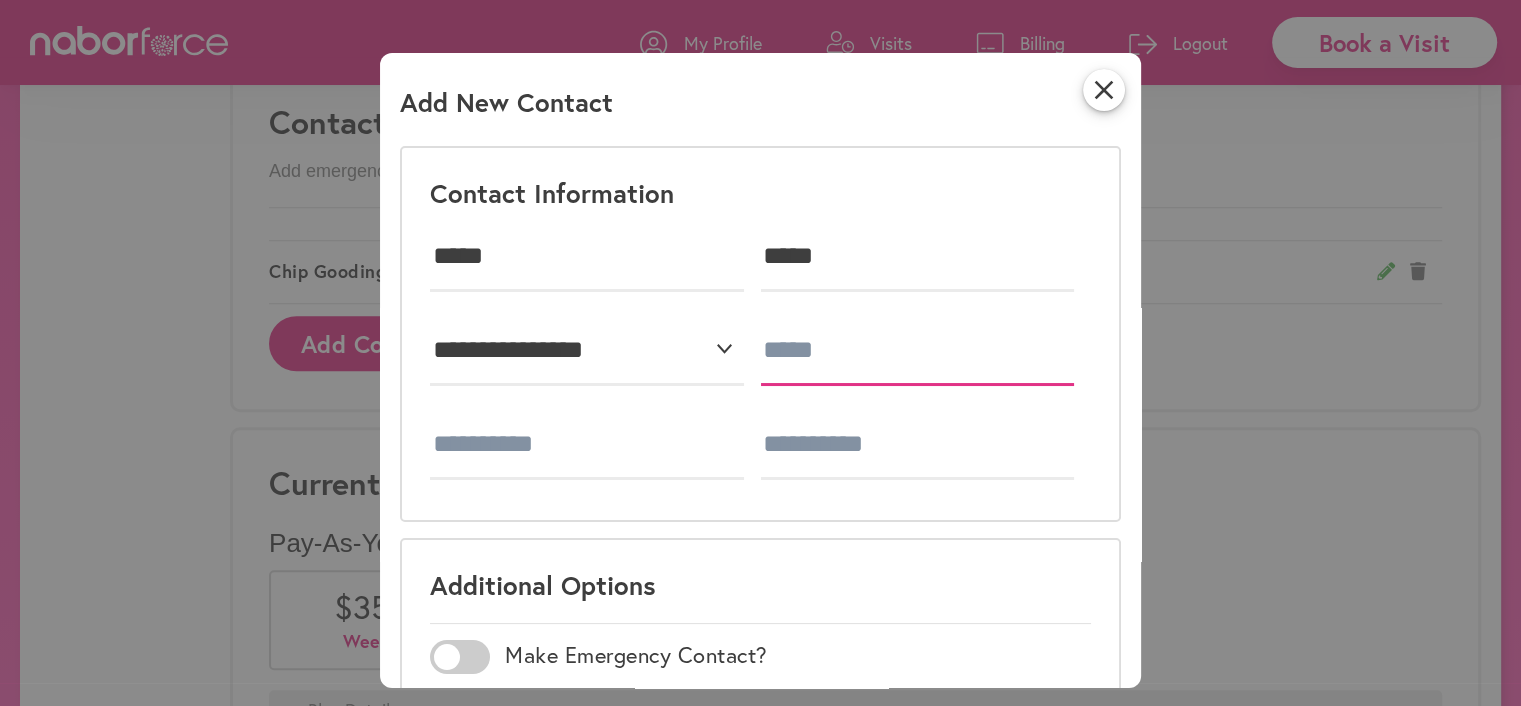 click at bounding box center (918, 351) 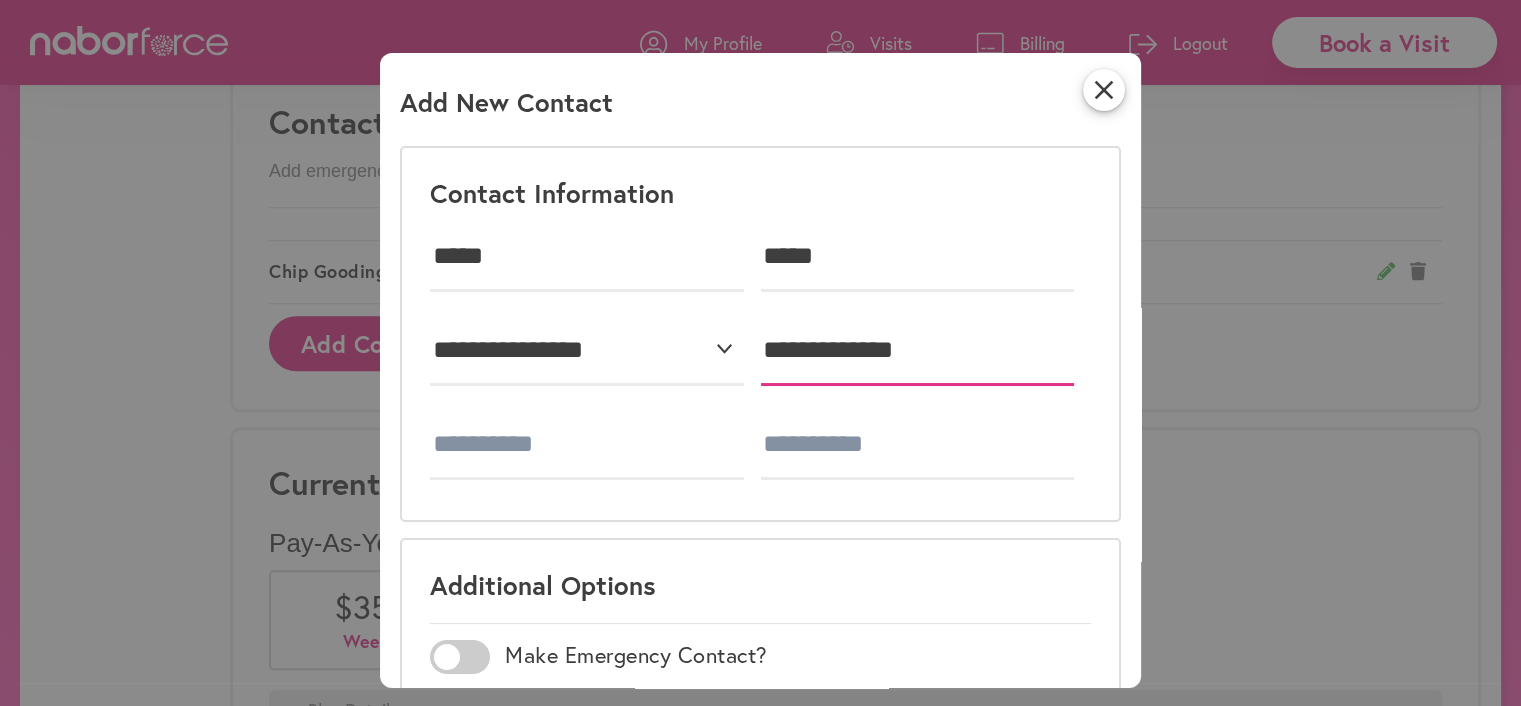 type on "**********" 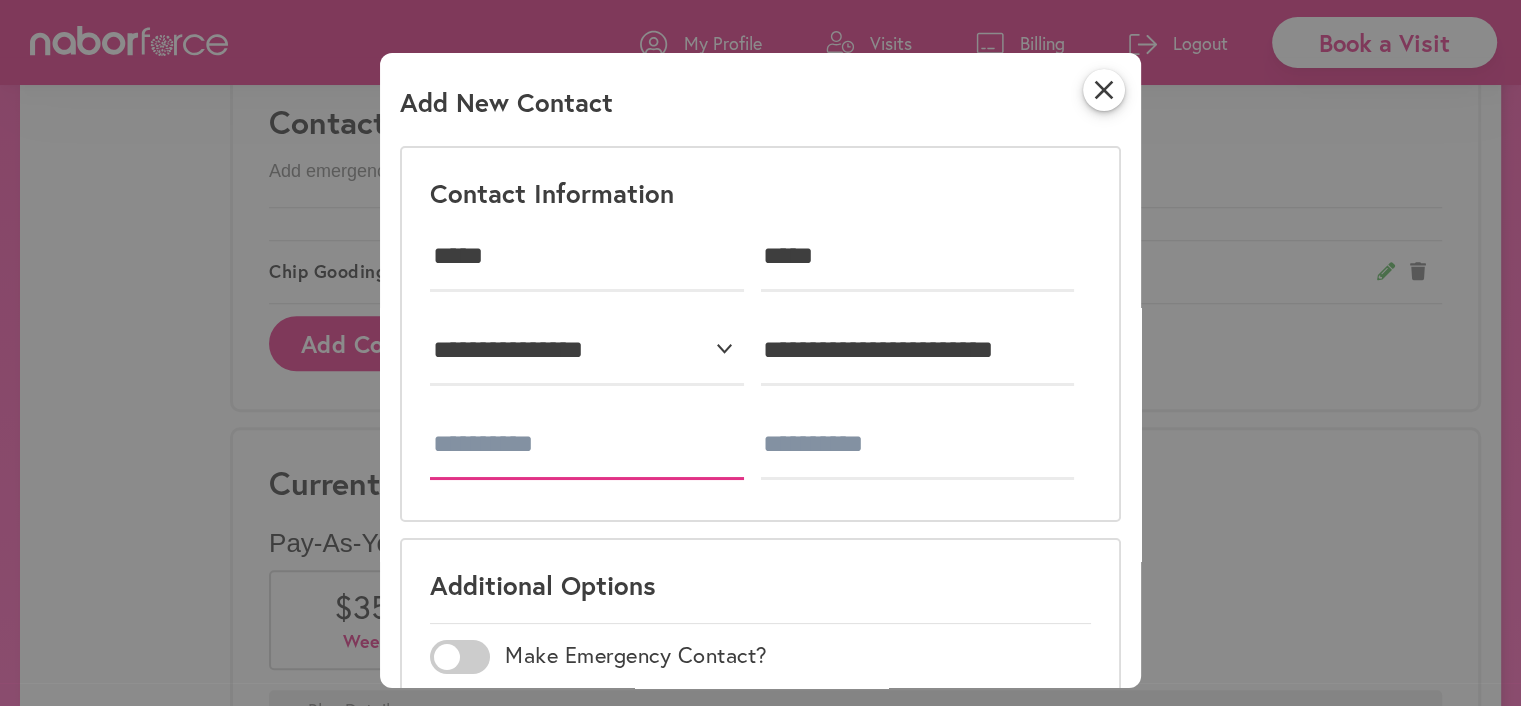 click at bounding box center (587, 445) 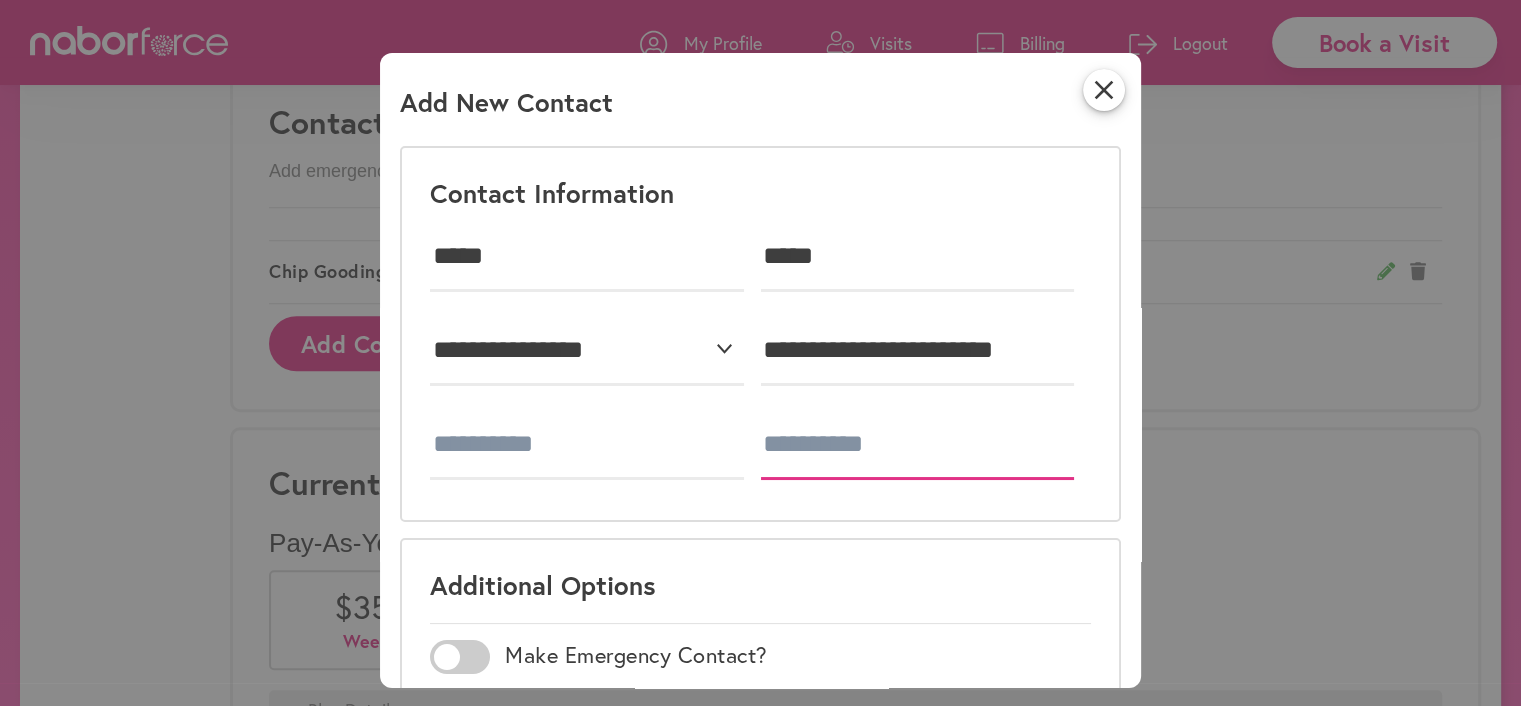 click at bounding box center (918, 445) 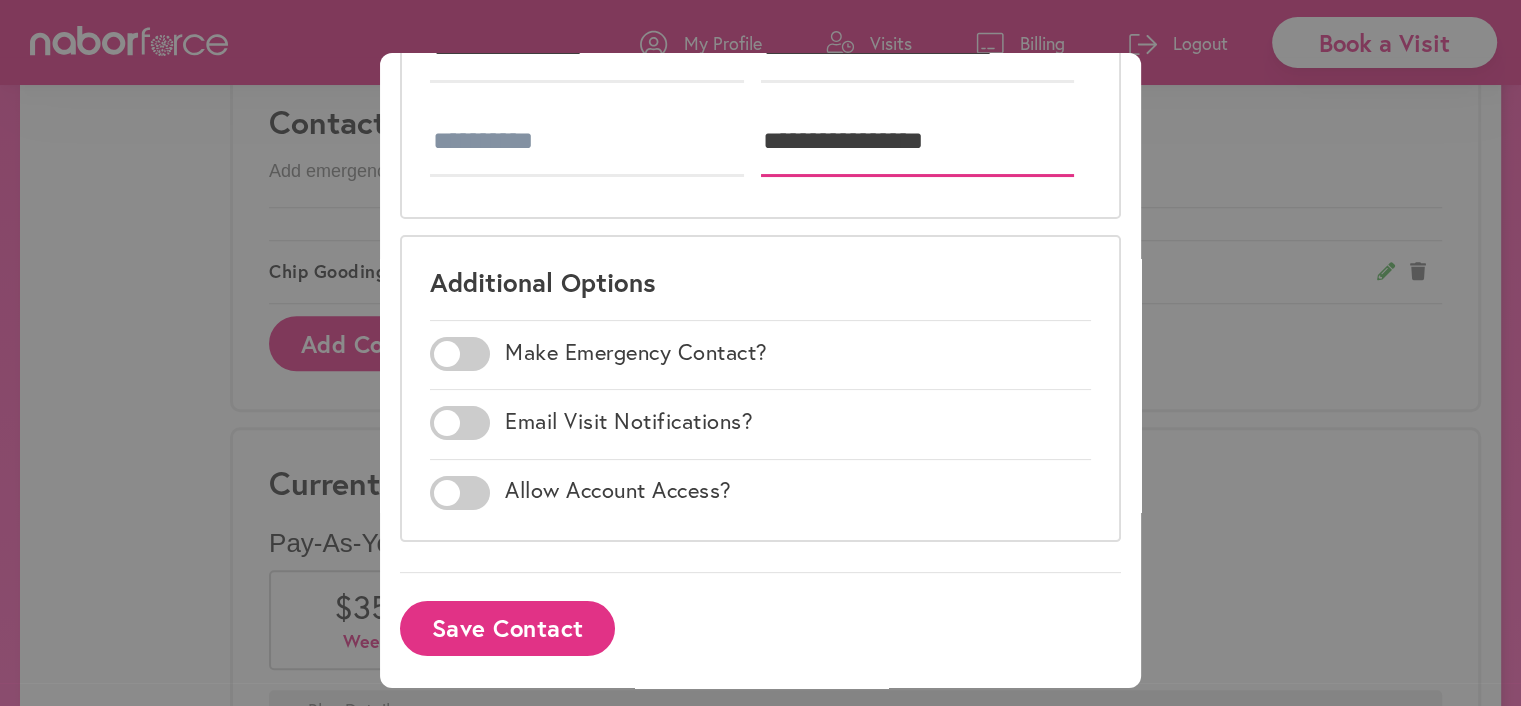 scroll, scrollTop: 425, scrollLeft: 0, axis: vertical 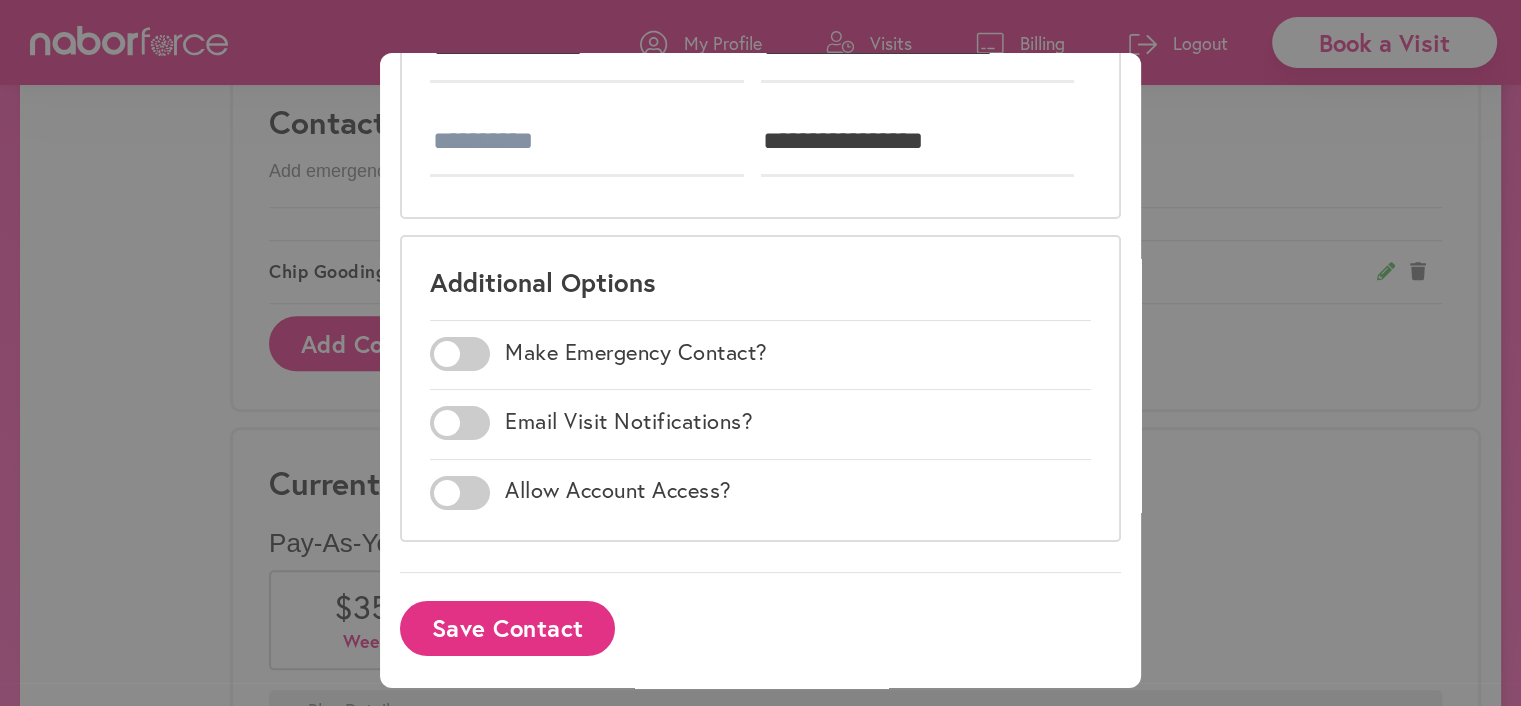 click at bounding box center [460, 354] 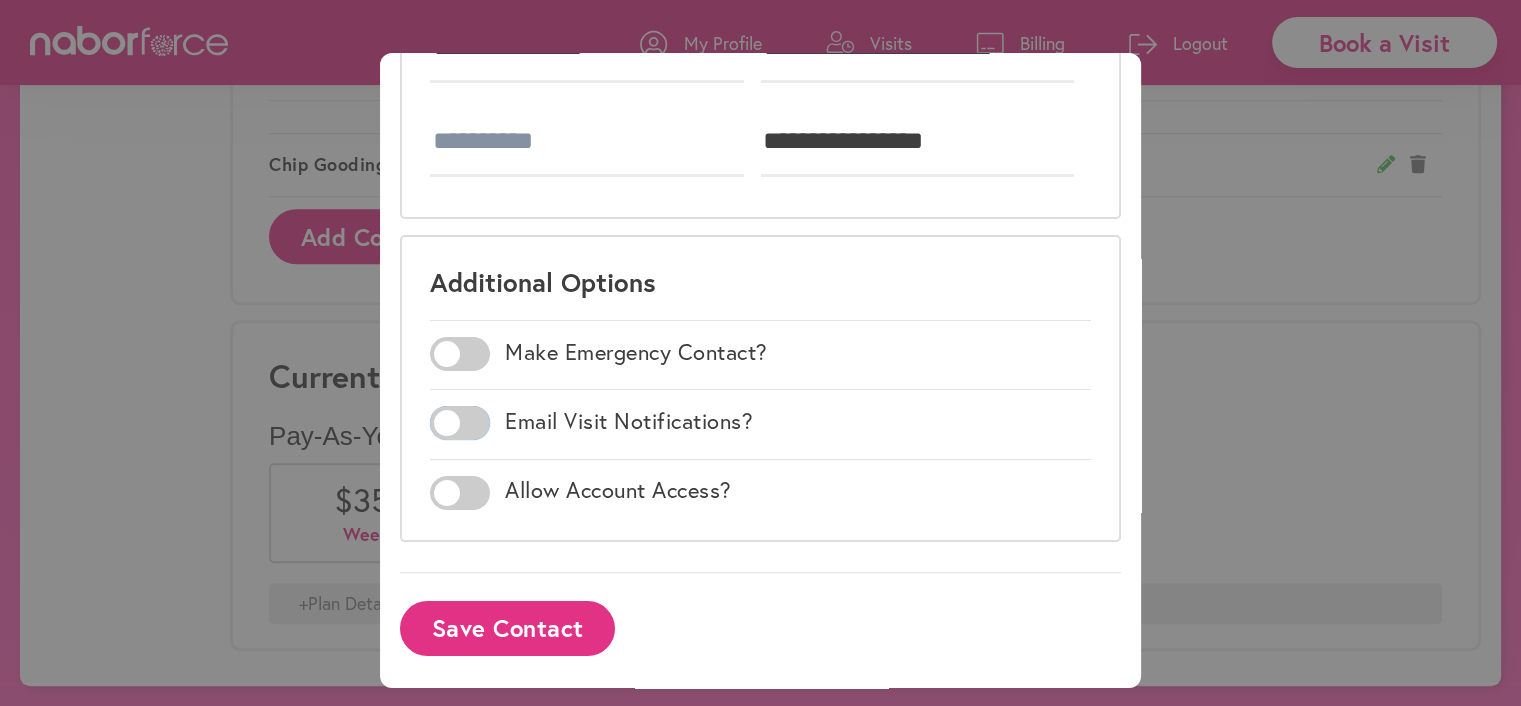scroll, scrollTop: 1366, scrollLeft: 0, axis: vertical 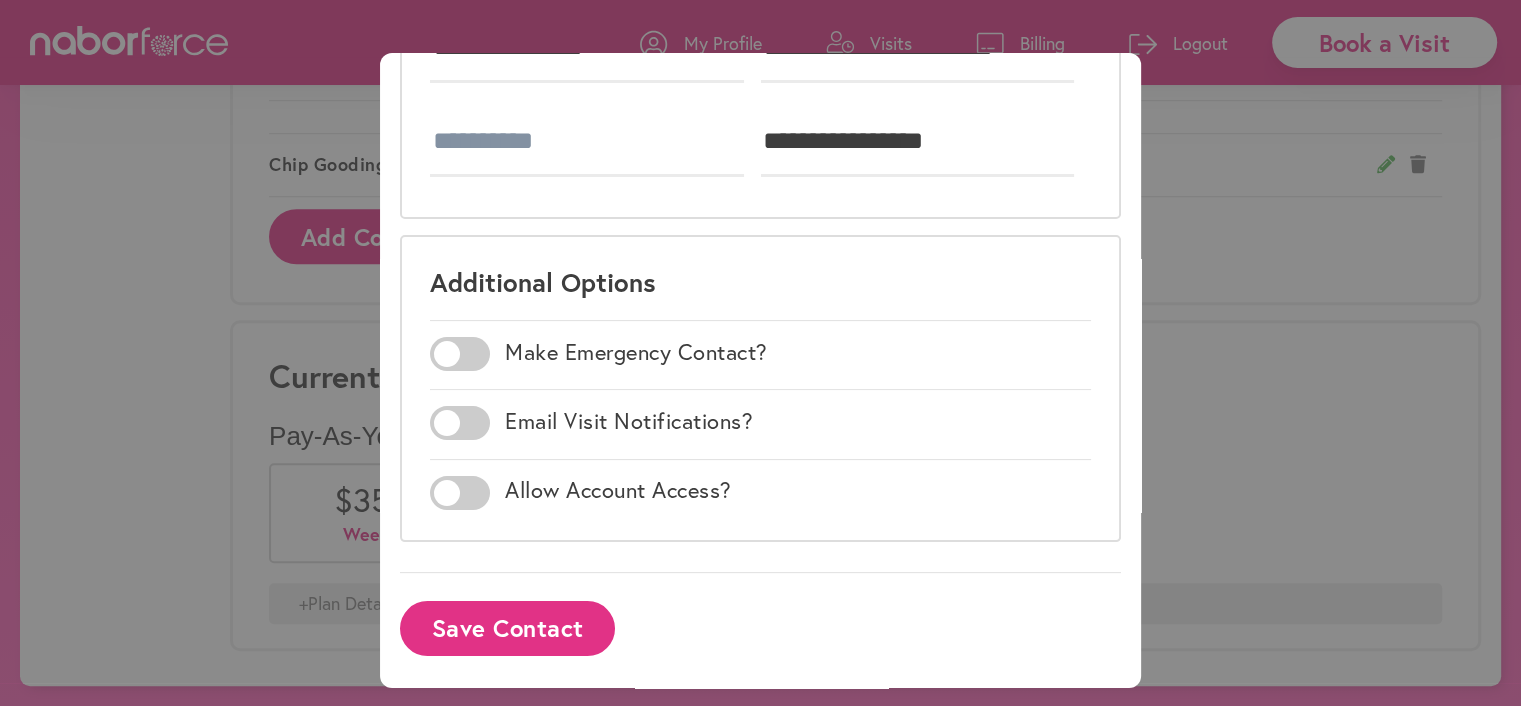click at bounding box center [460, 493] 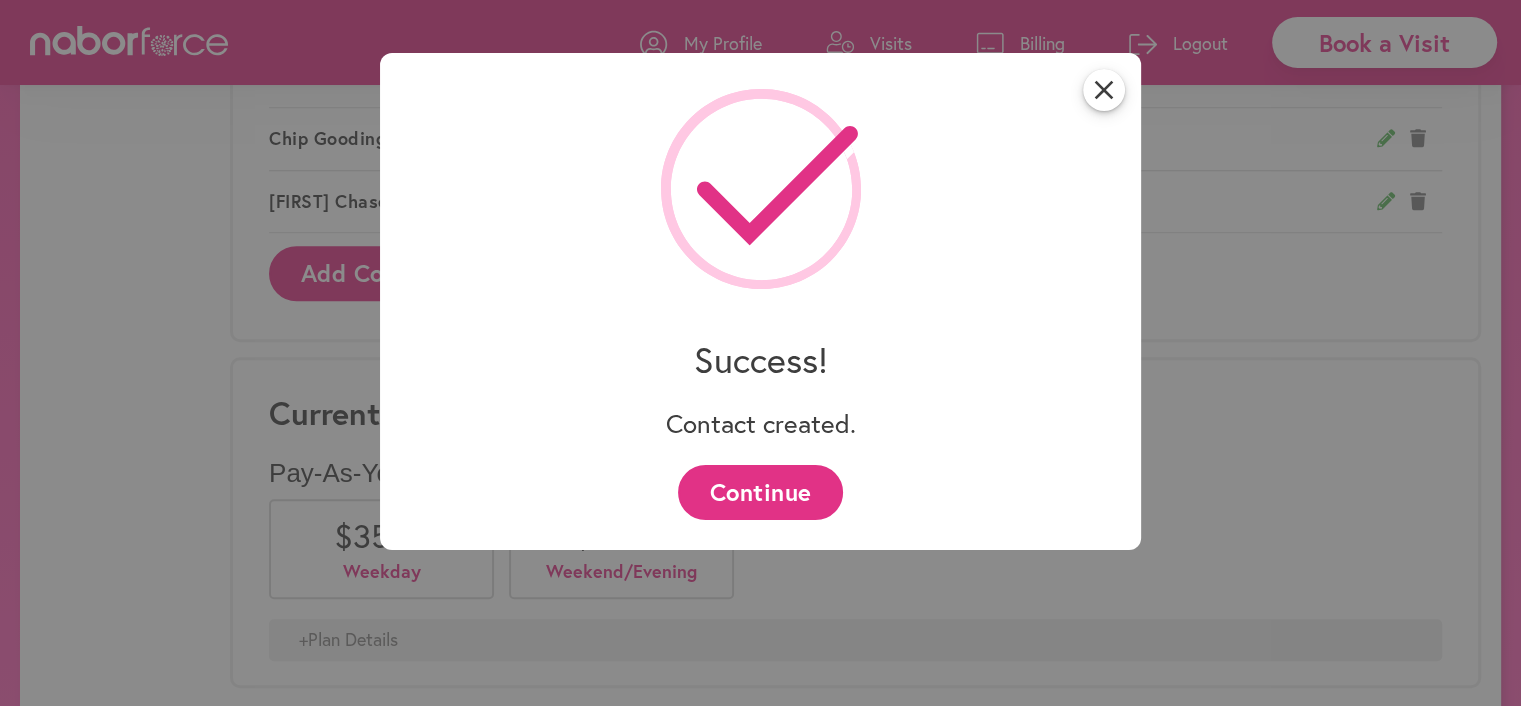 click on "Continue" at bounding box center [760, 492] 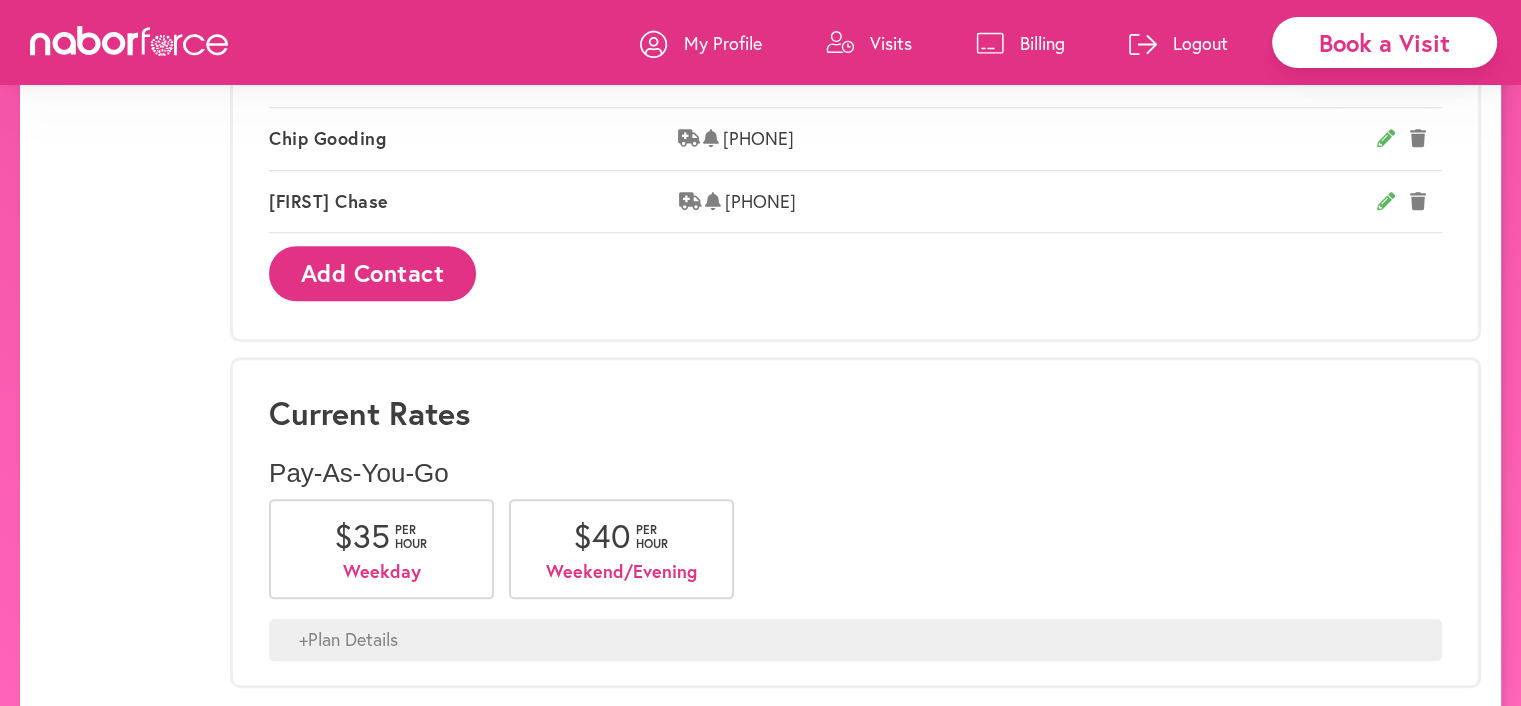 click 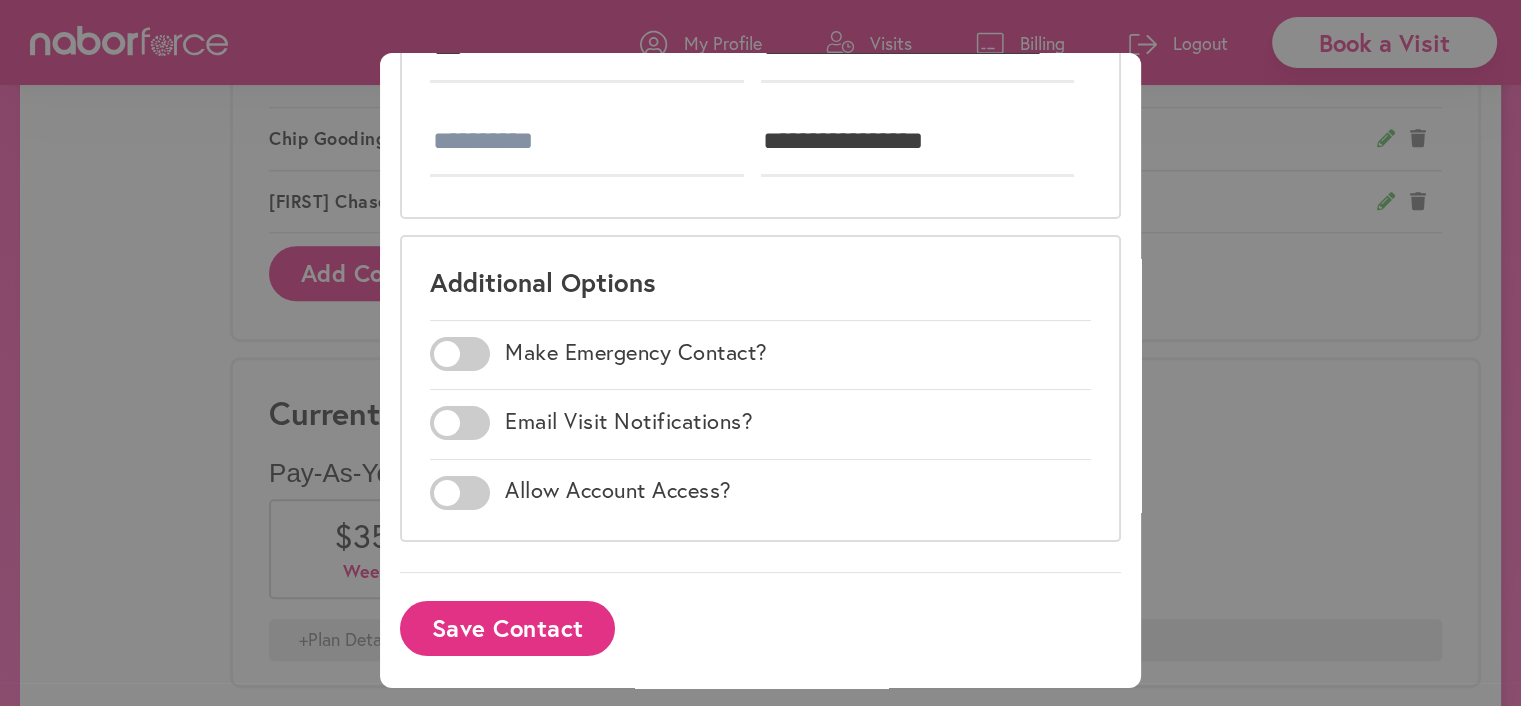 scroll, scrollTop: 425, scrollLeft: 0, axis: vertical 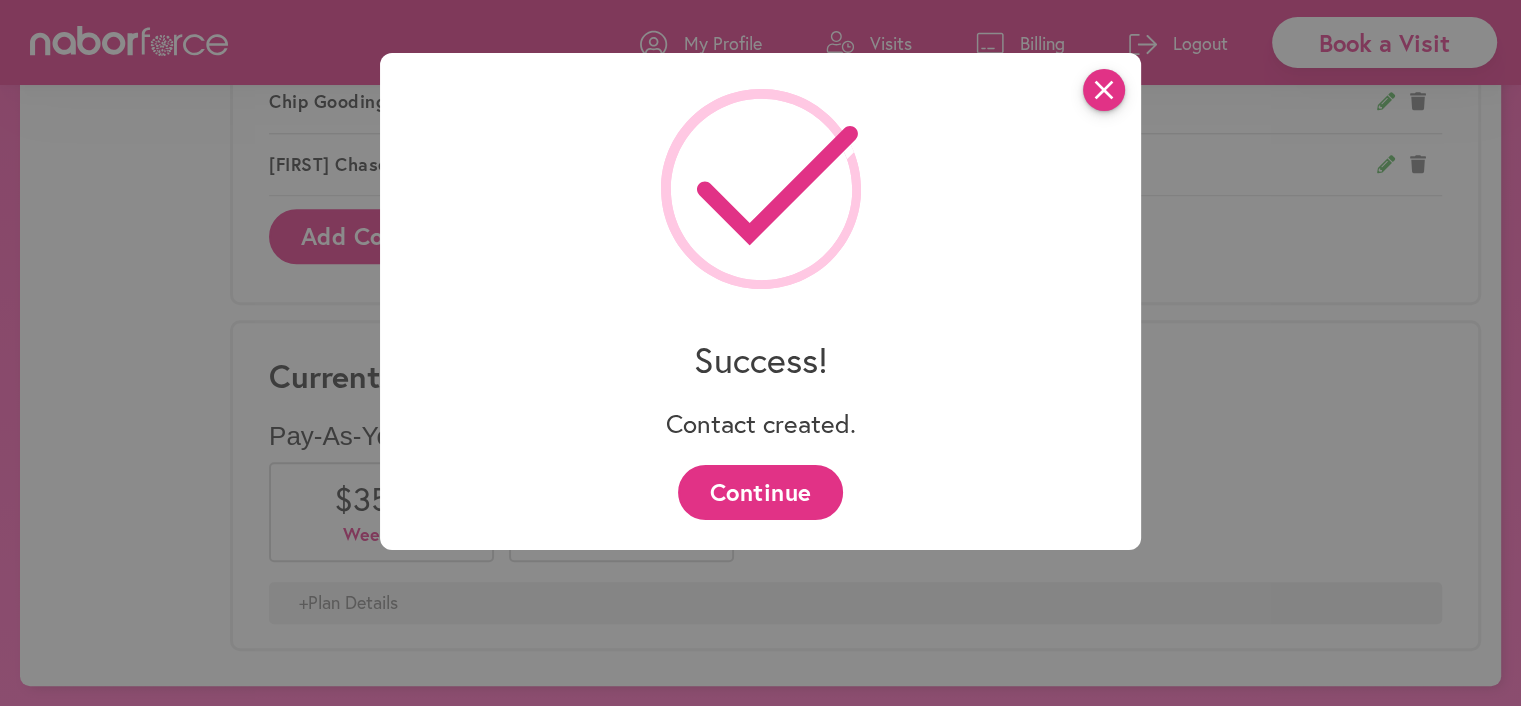 click on "close" at bounding box center [1104, 90] 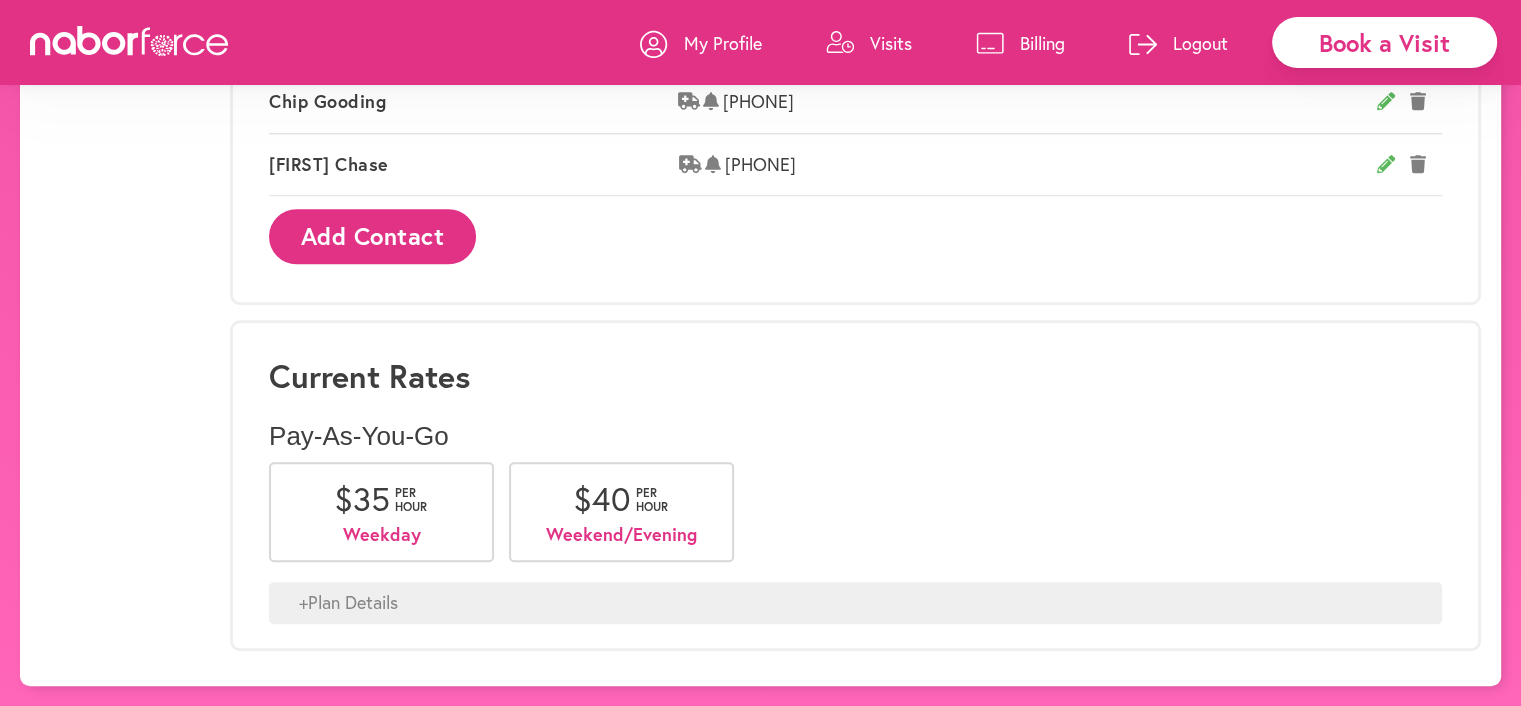 click on "+  Plan Details" at bounding box center (855, 603) 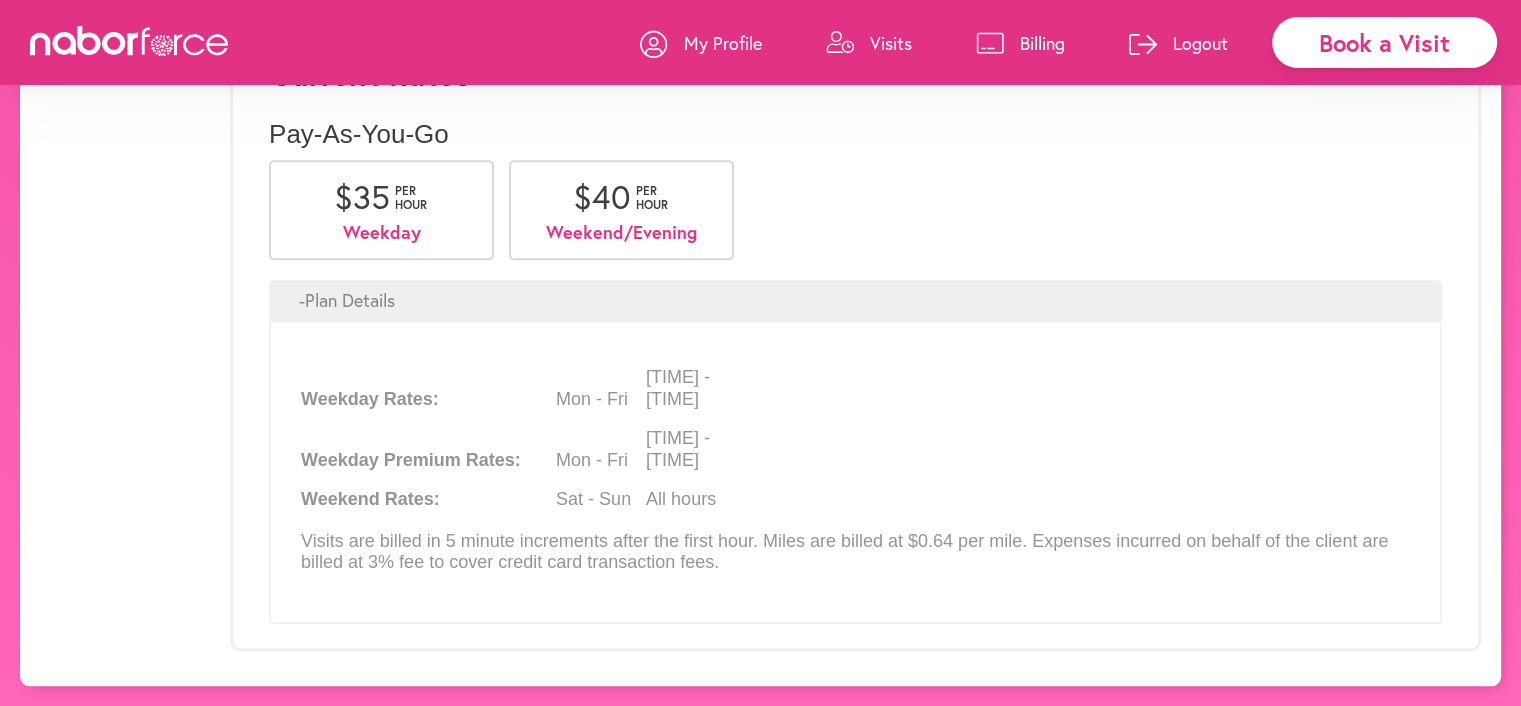 scroll, scrollTop: 1683, scrollLeft: 0, axis: vertical 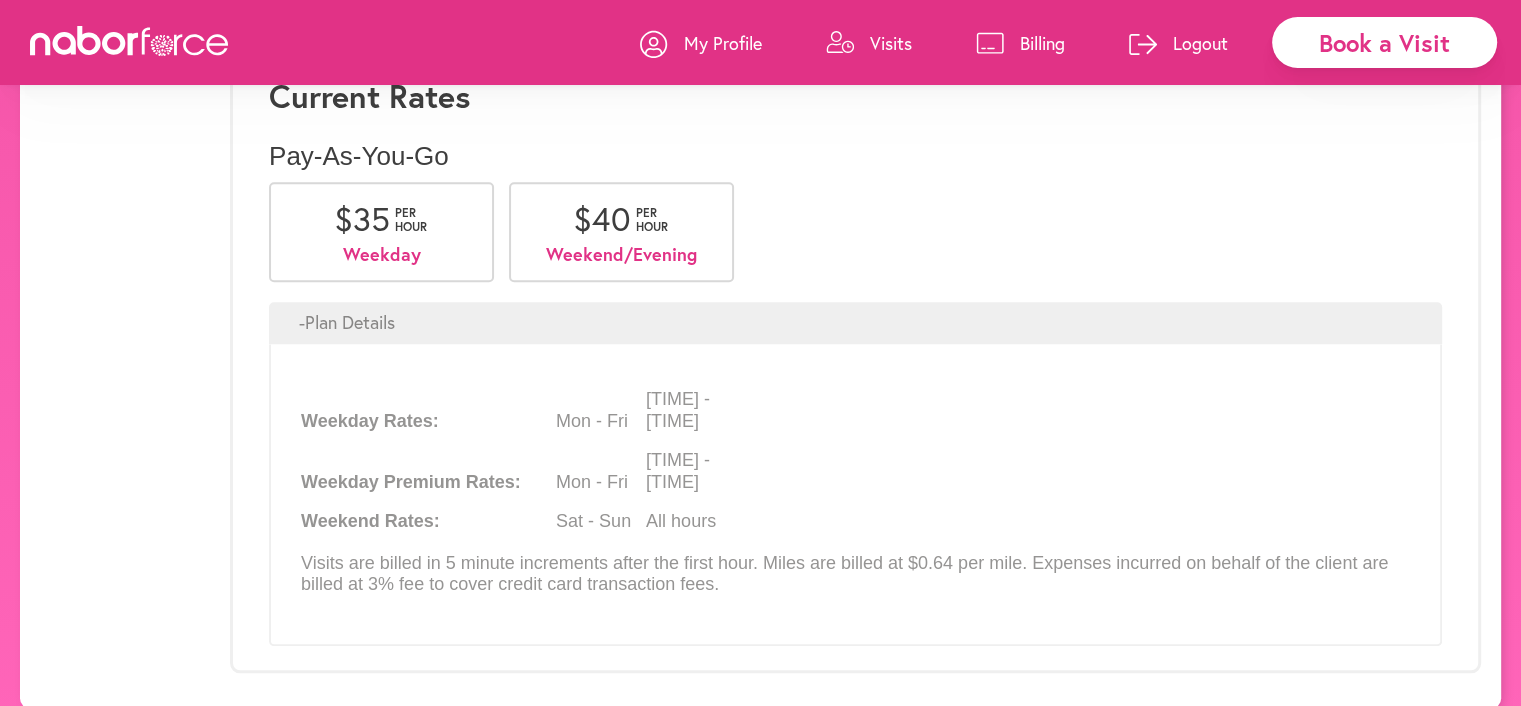 click on "Book a Visit" at bounding box center [1384, 42] 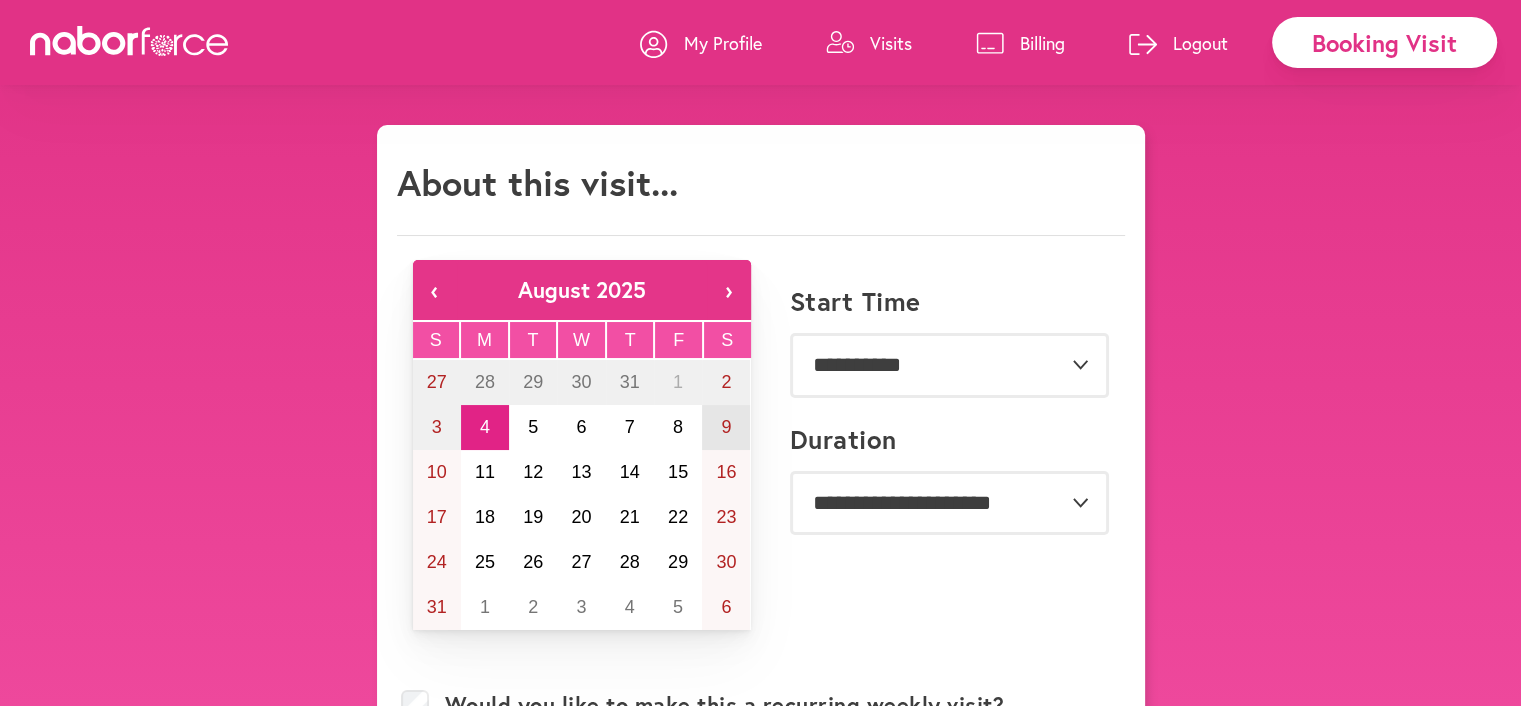 click on "9" at bounding box center [726, 427] 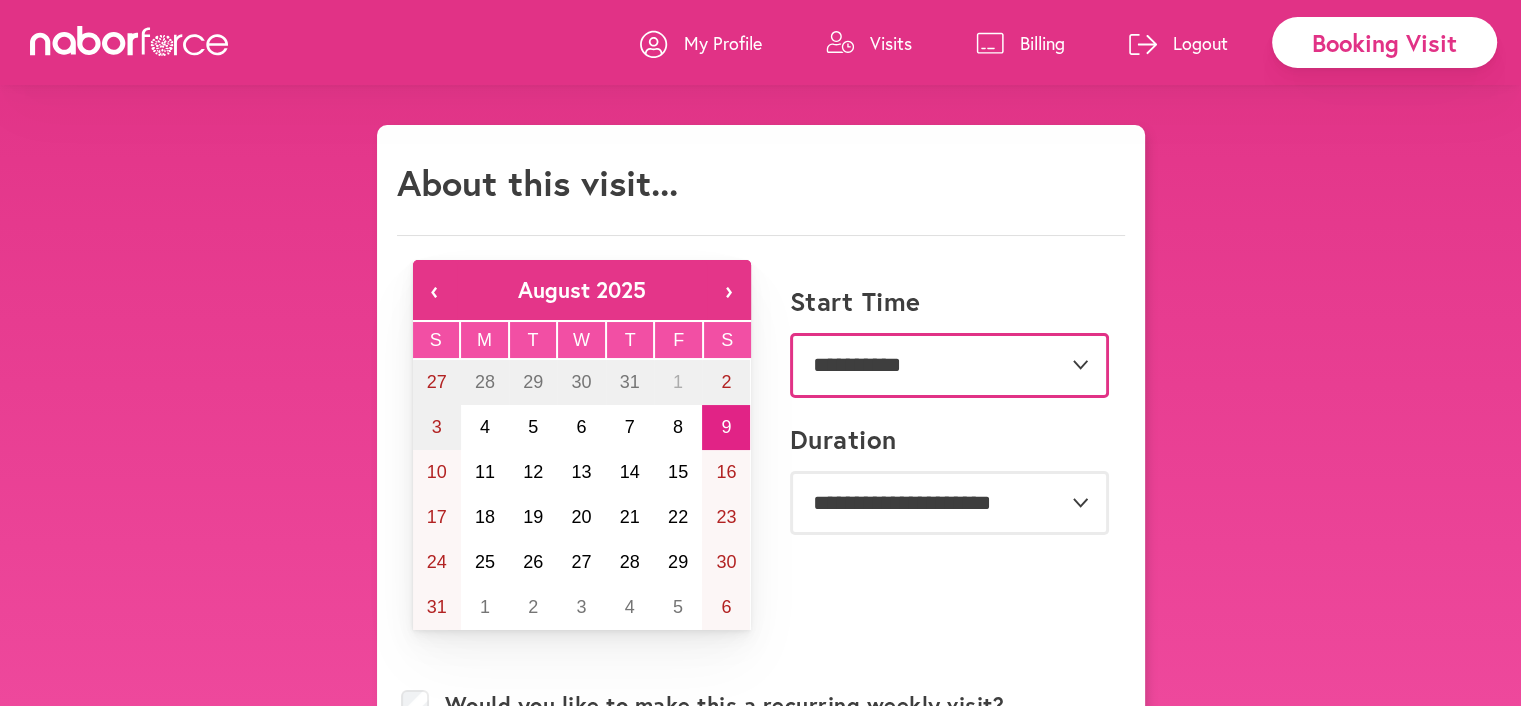 click on "**********" at bounding box center [949, 365] 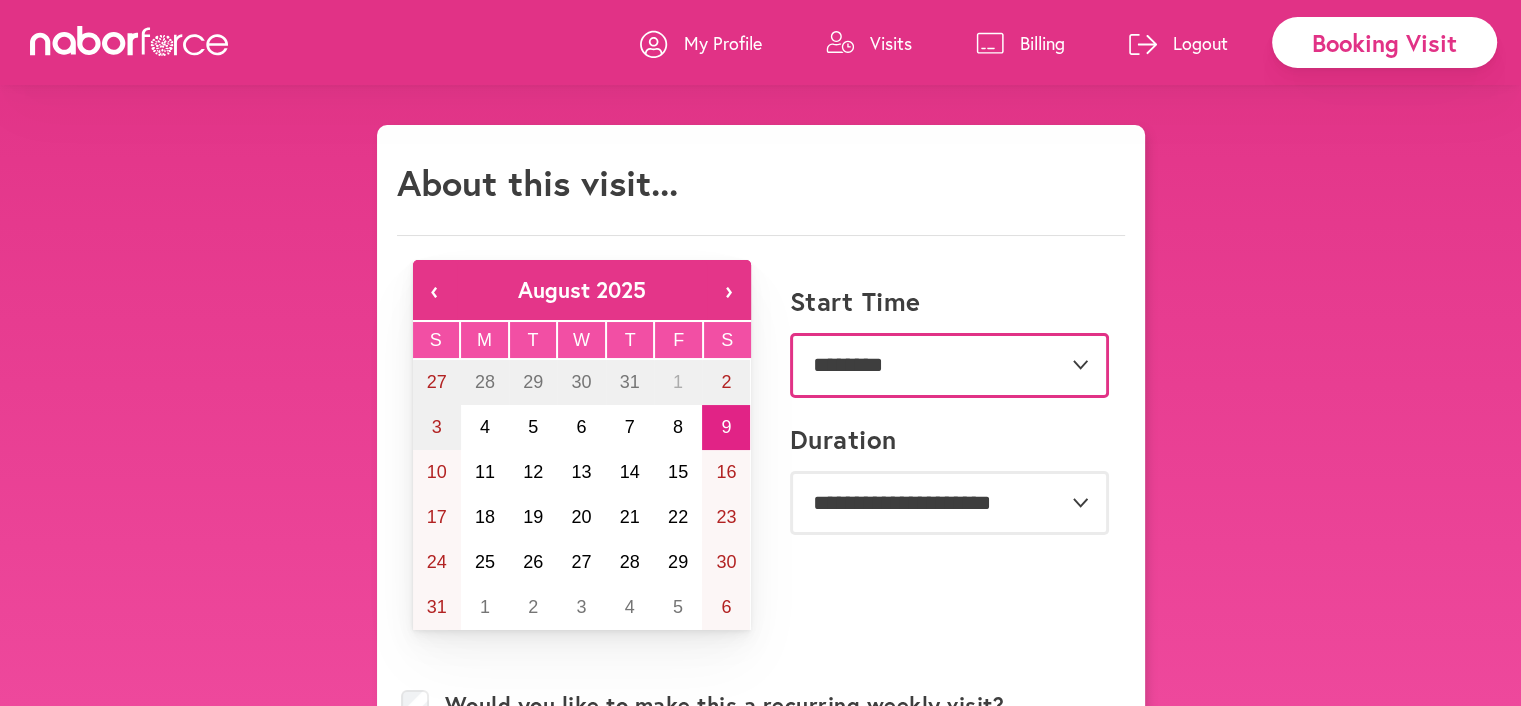 click on "**********" at bounding box center (949, 365) 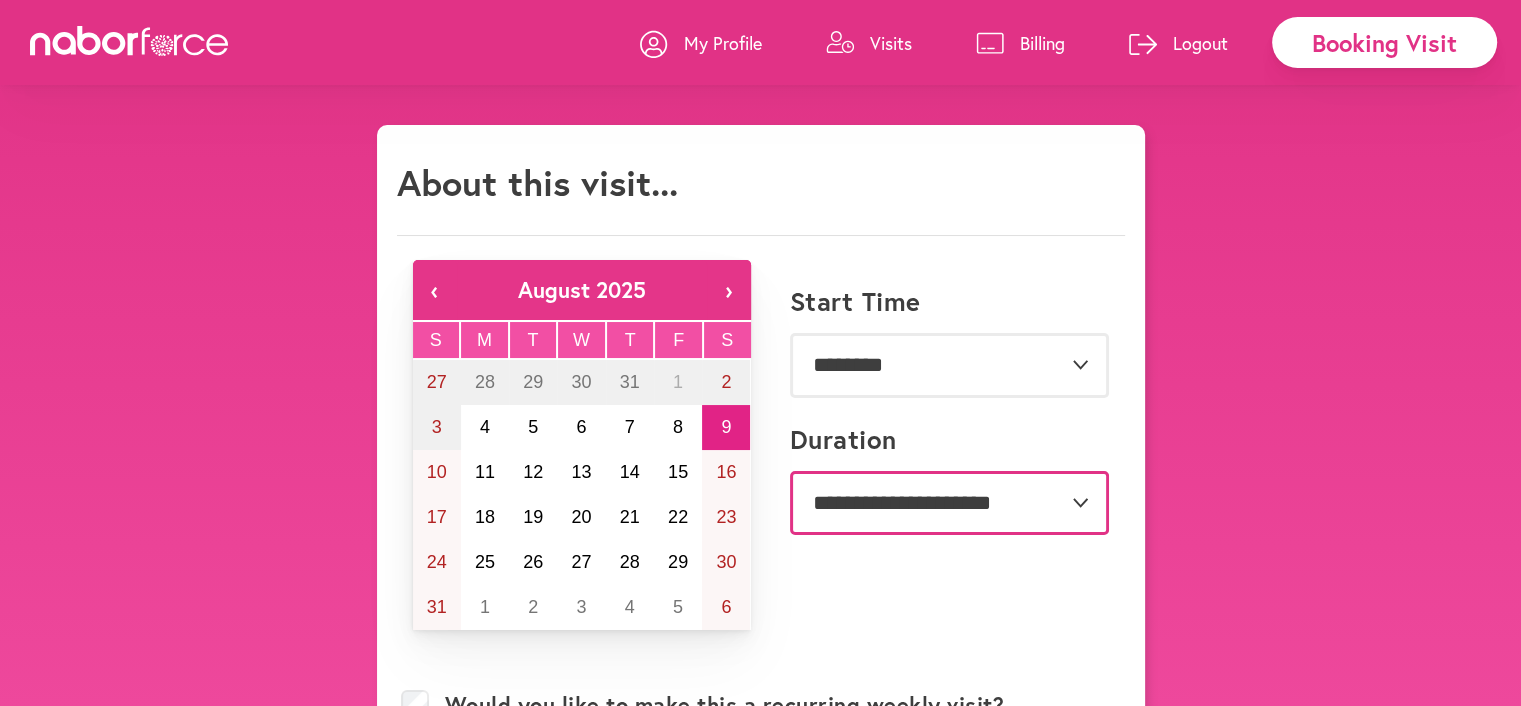 click on "**********" at bounding box center (949, 503) 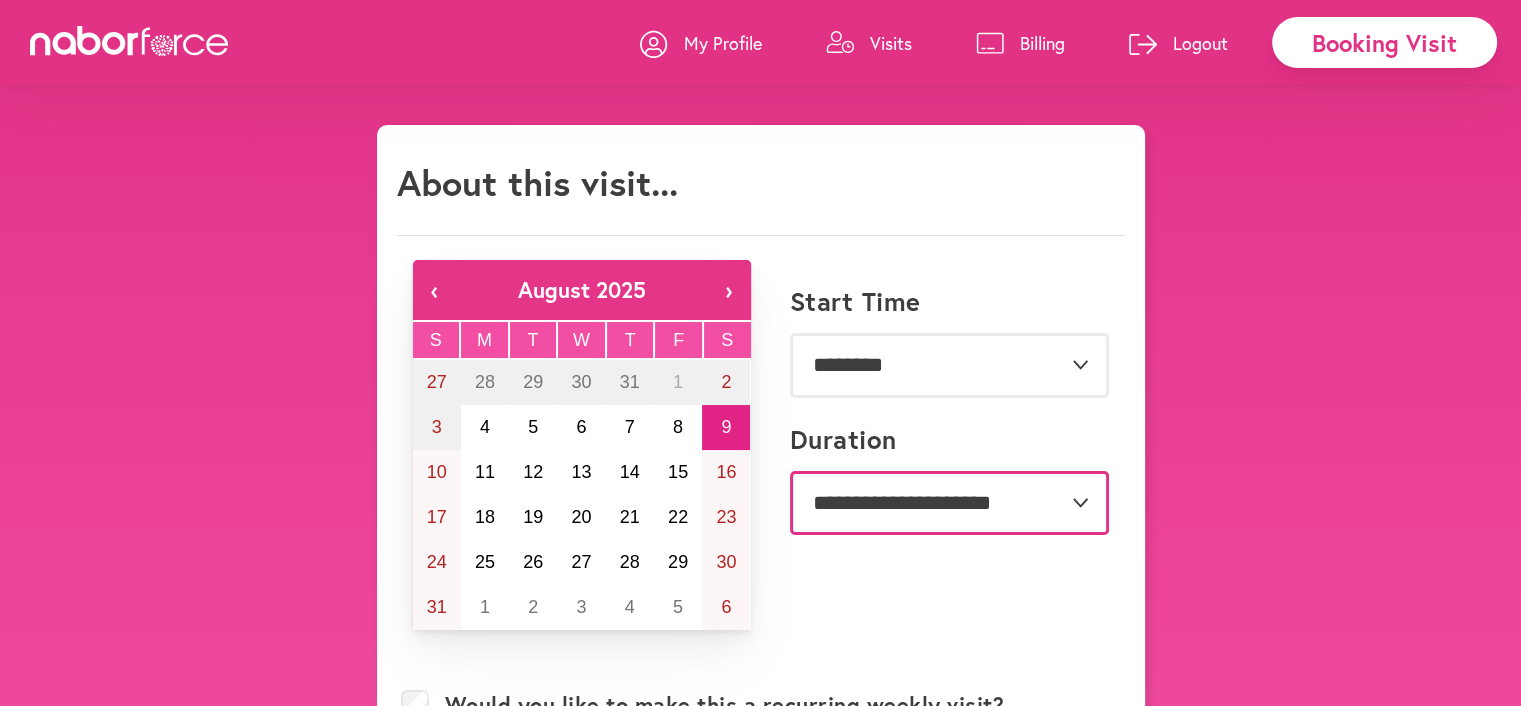 select on "**" 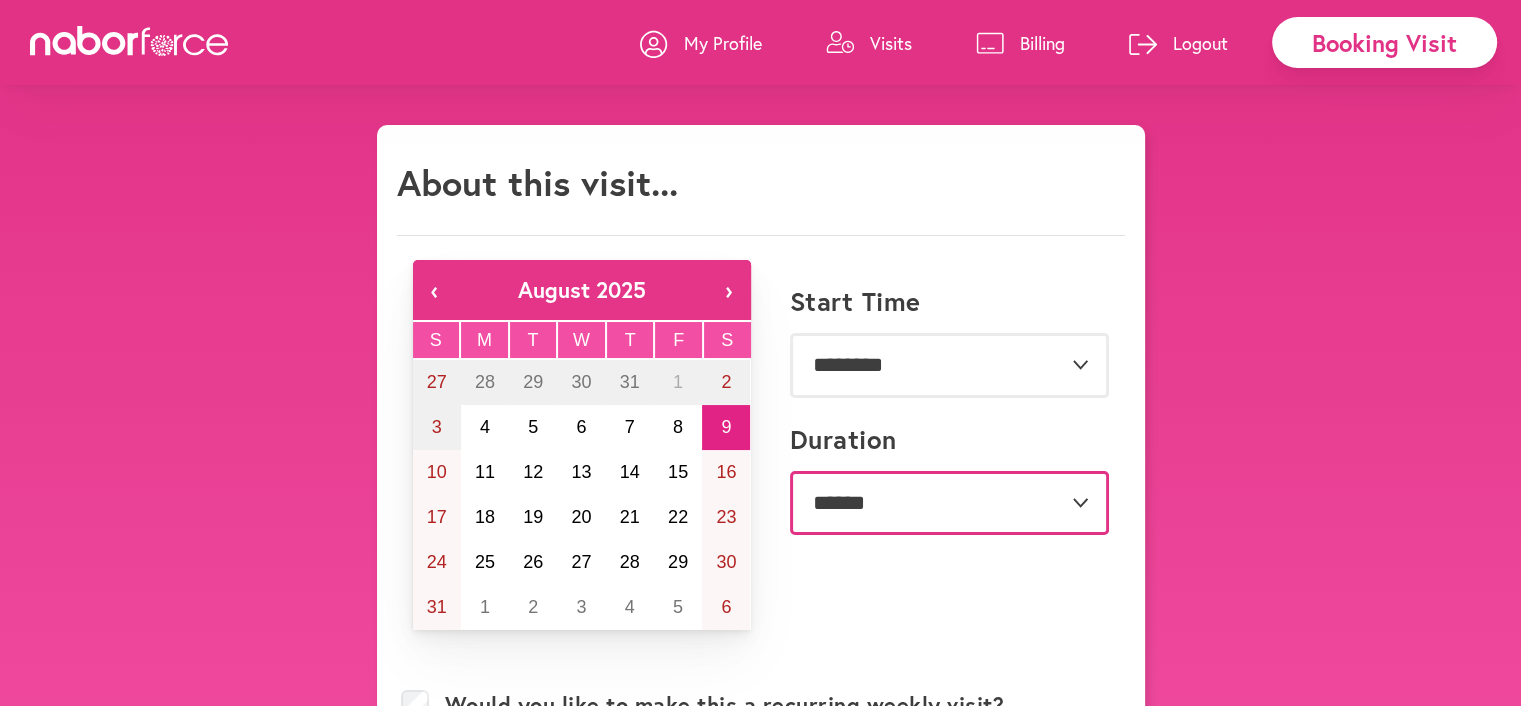 click on "**********" at bounding box center (949, 503) 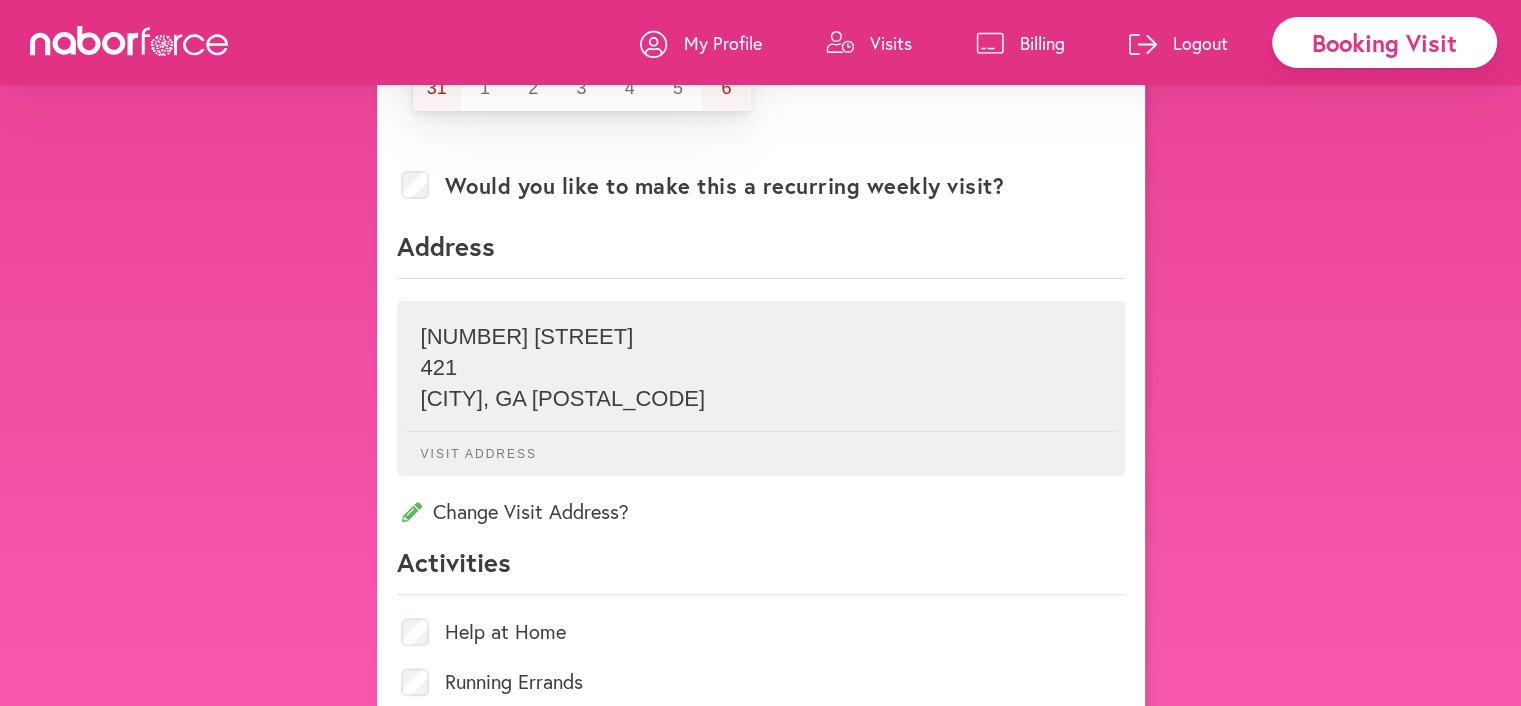 scroll, scrollTop: 533, scrollLeft: 0, axis: vertical 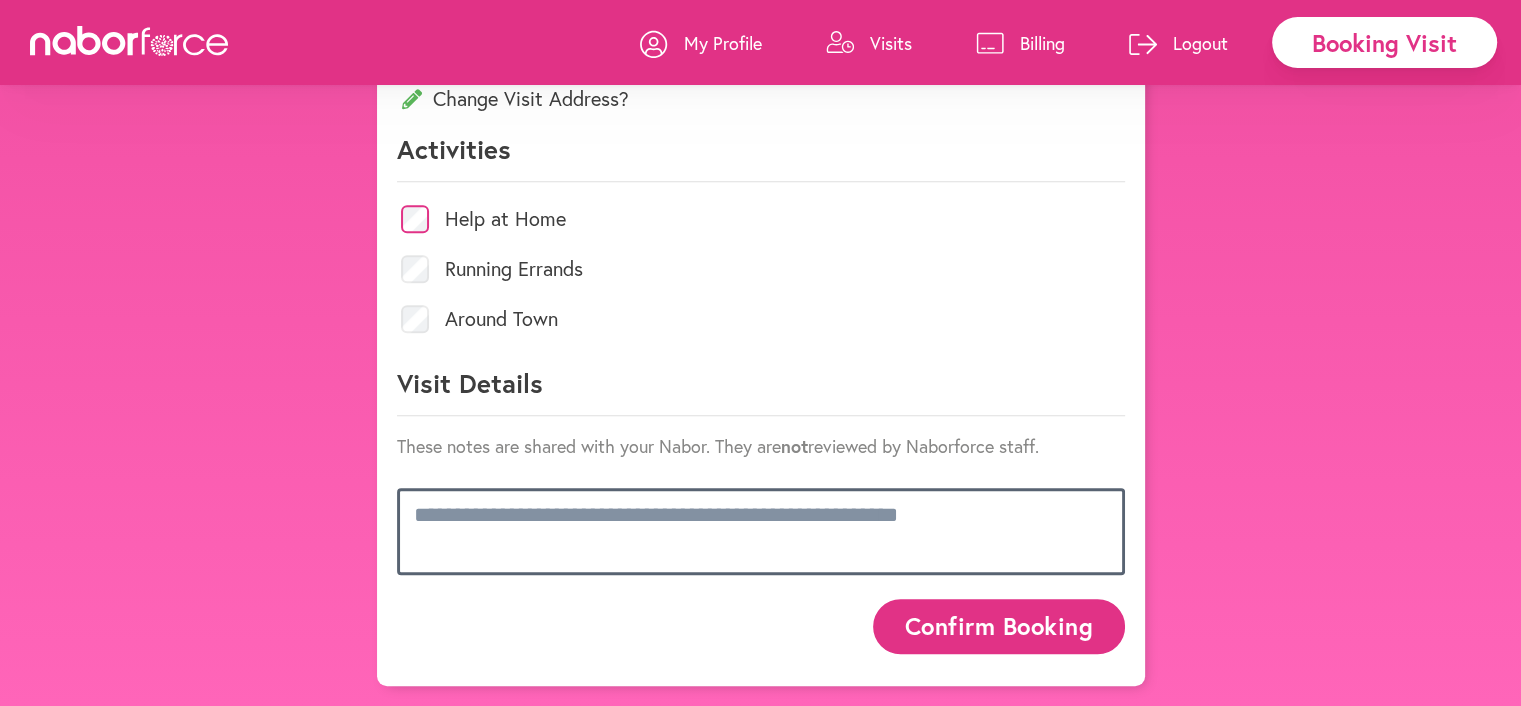 click at bounding box center (761, 531) 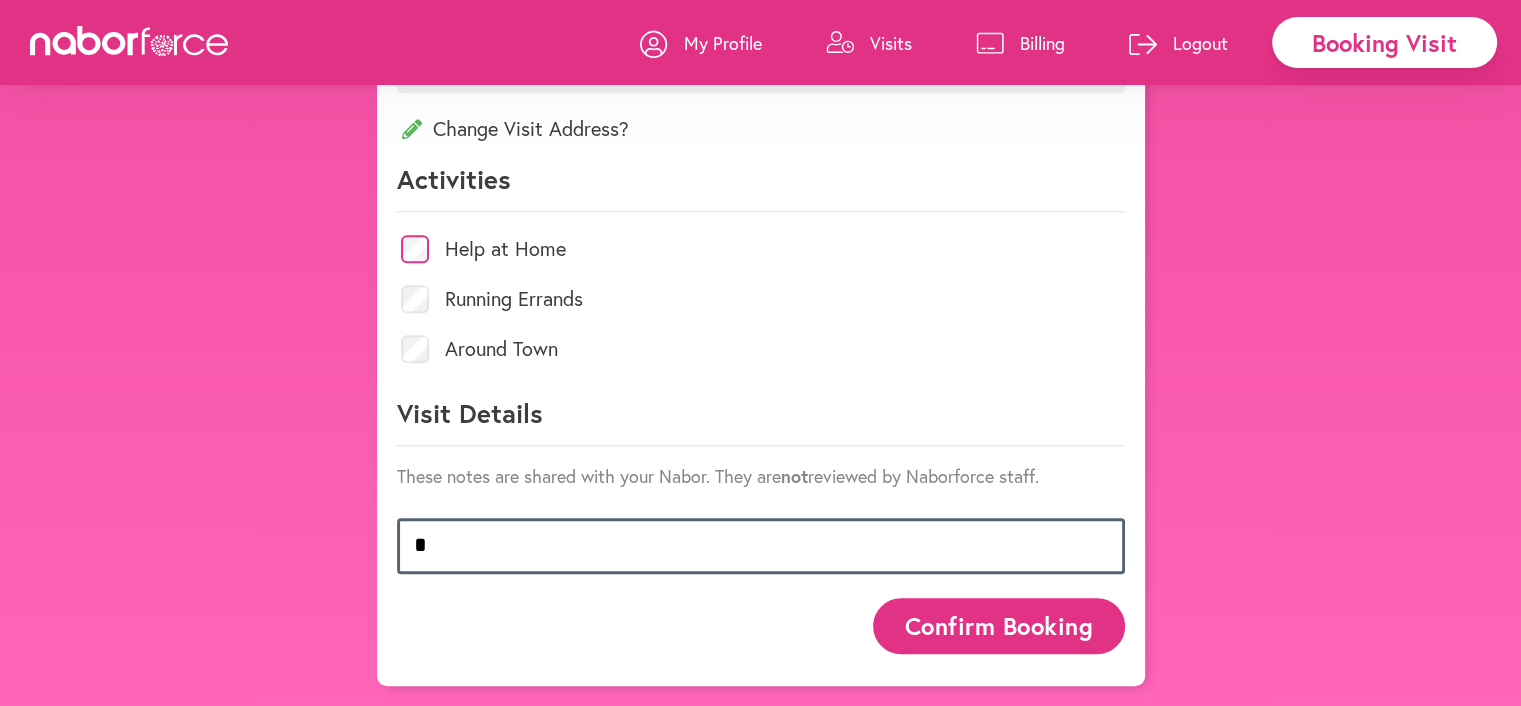 scroll, scrollTop: 1008, scrollLeft: 0, axis: vertical 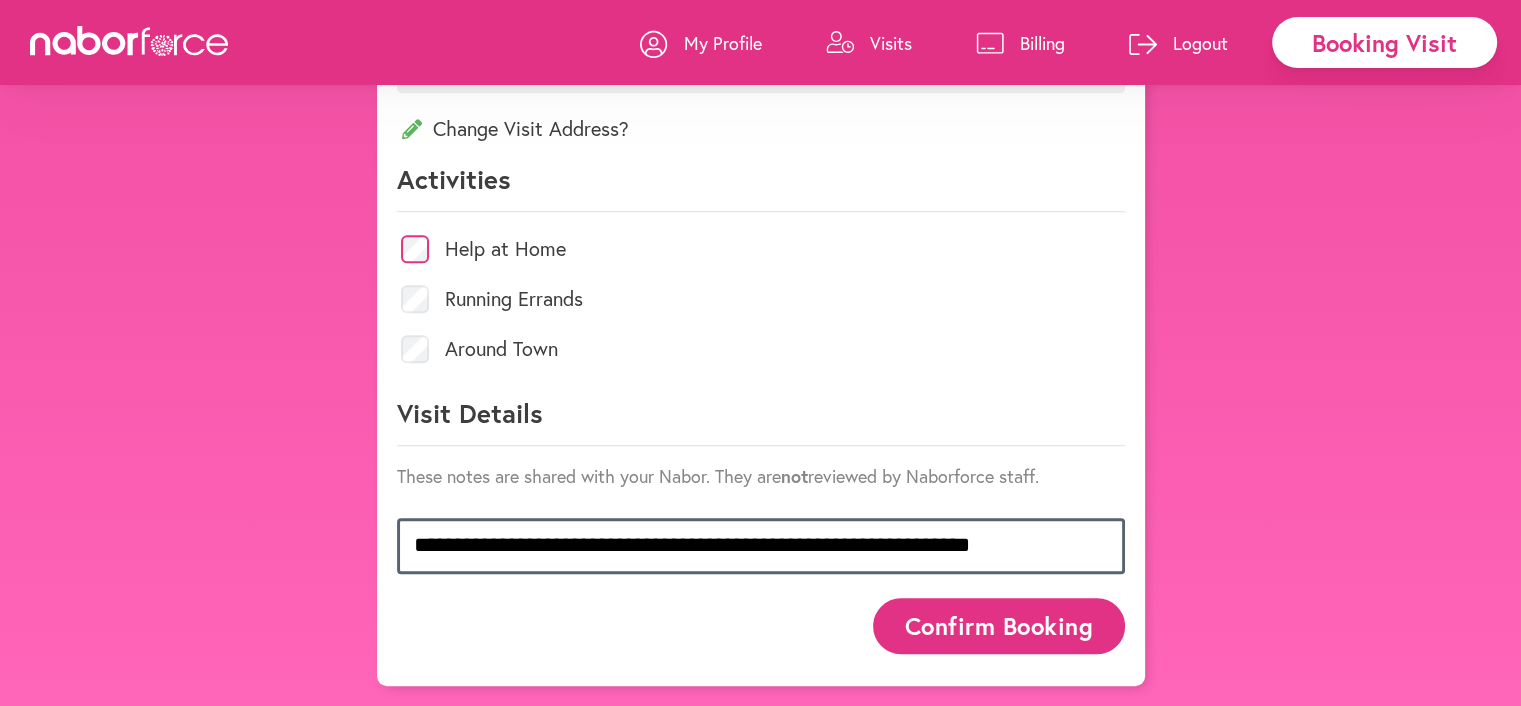 click on "**********" at bounding box center (761, 546) 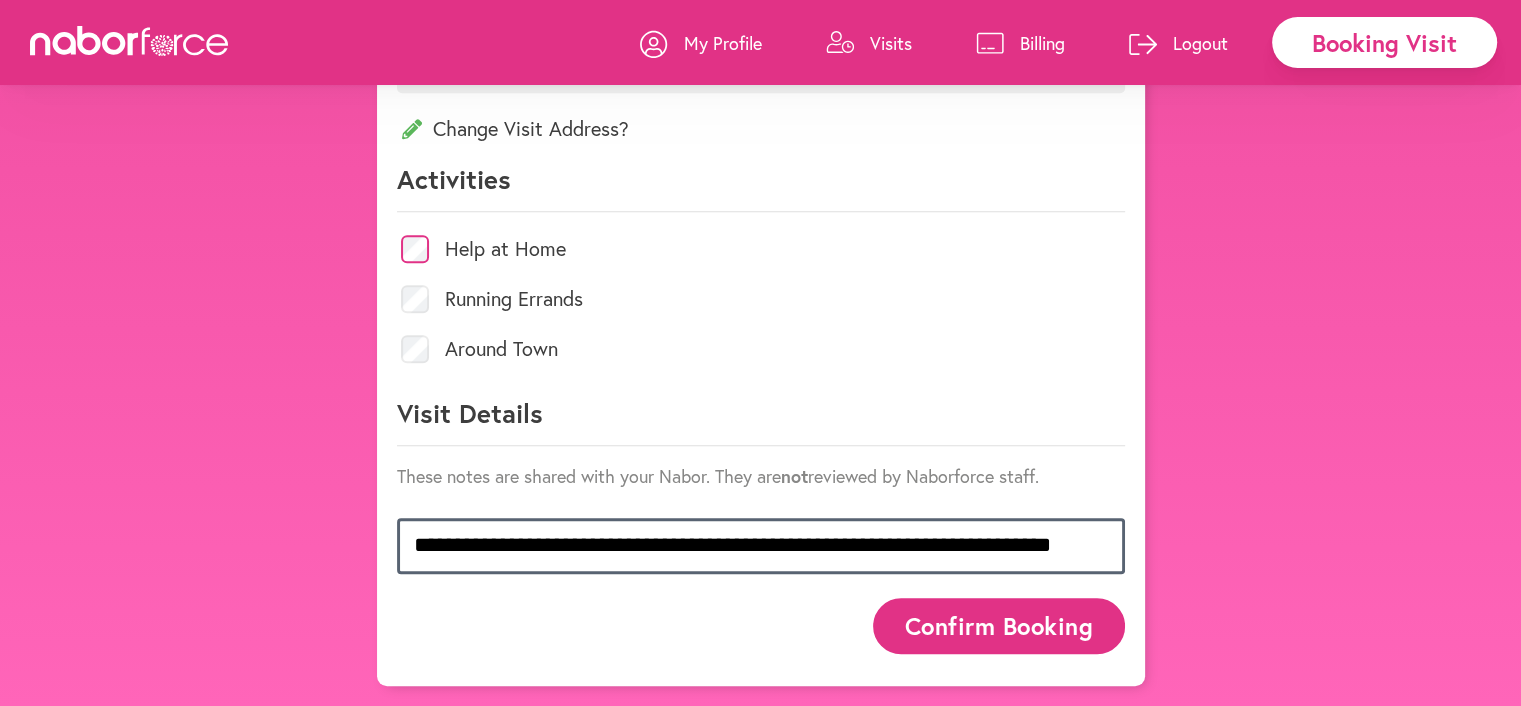 click on "**********" at bounding box center (761, 546) 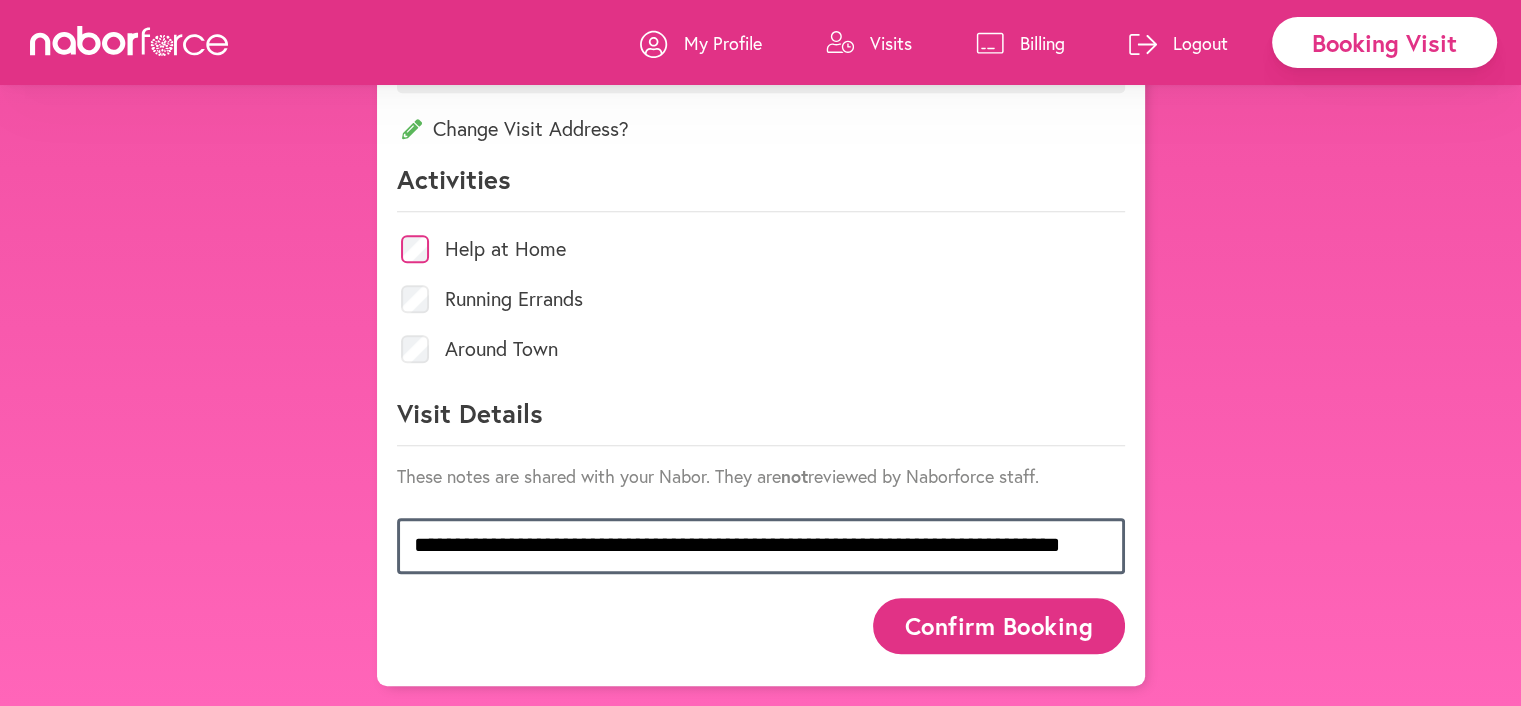 scroll, scrollTop: 1041, scrollLeft: 0, axis: vertical 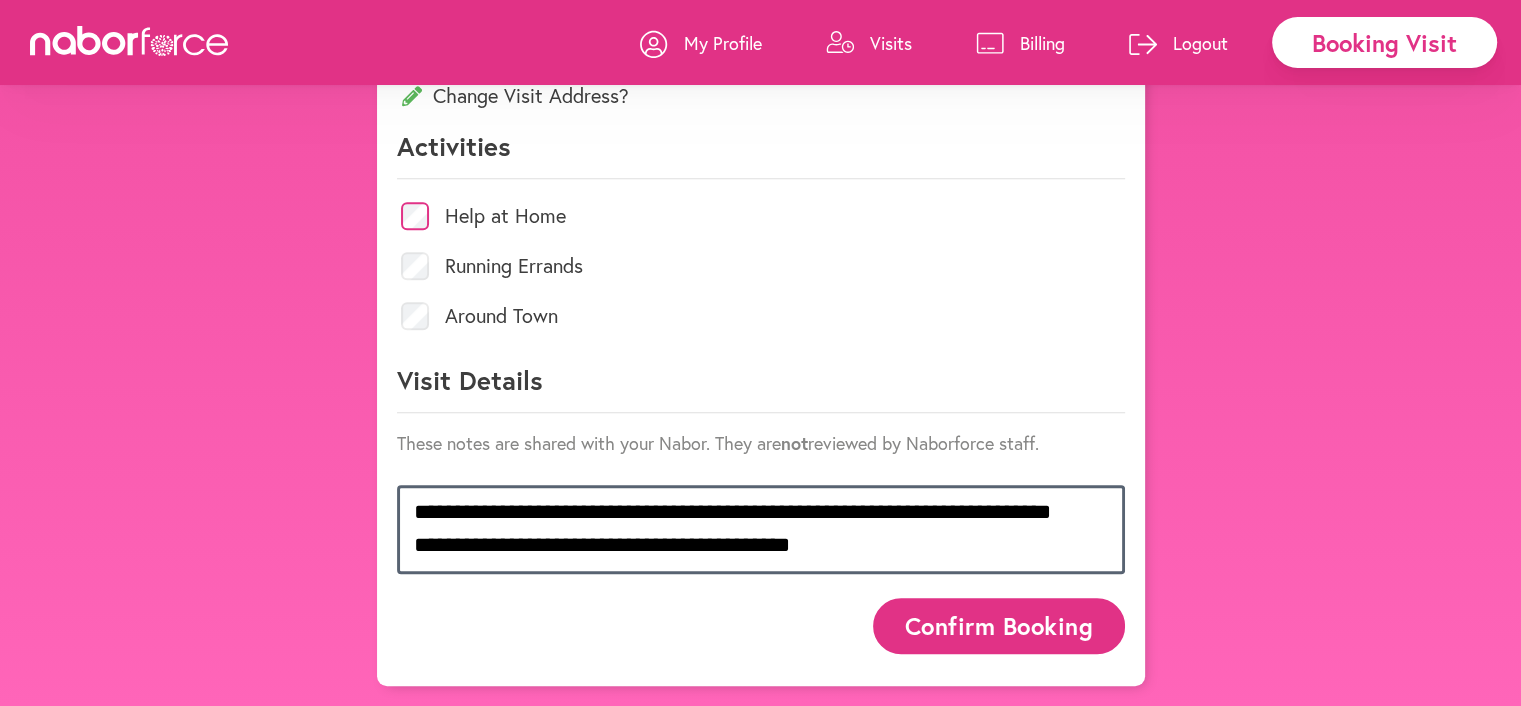 type on "**********" 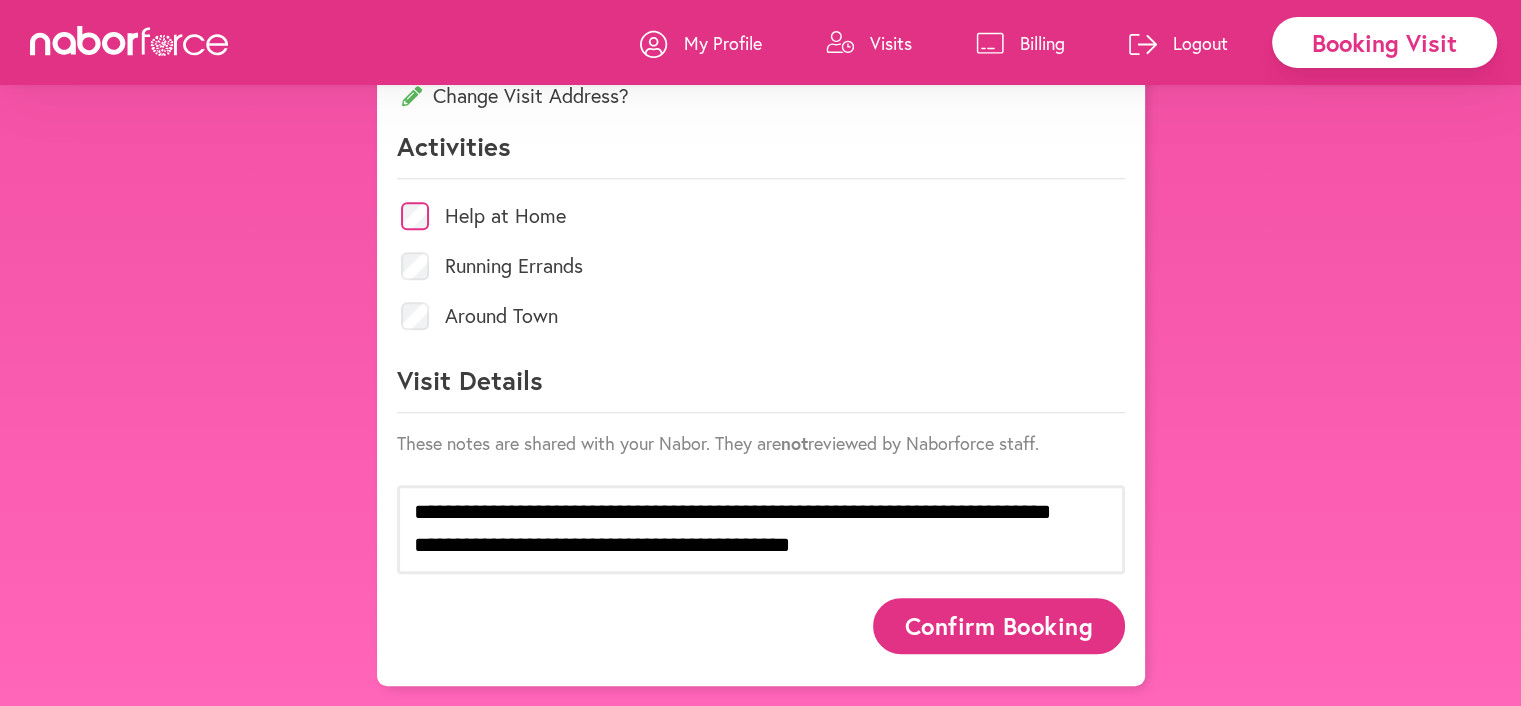 click on "Confirm Booking" at bounding box center (999, 625) 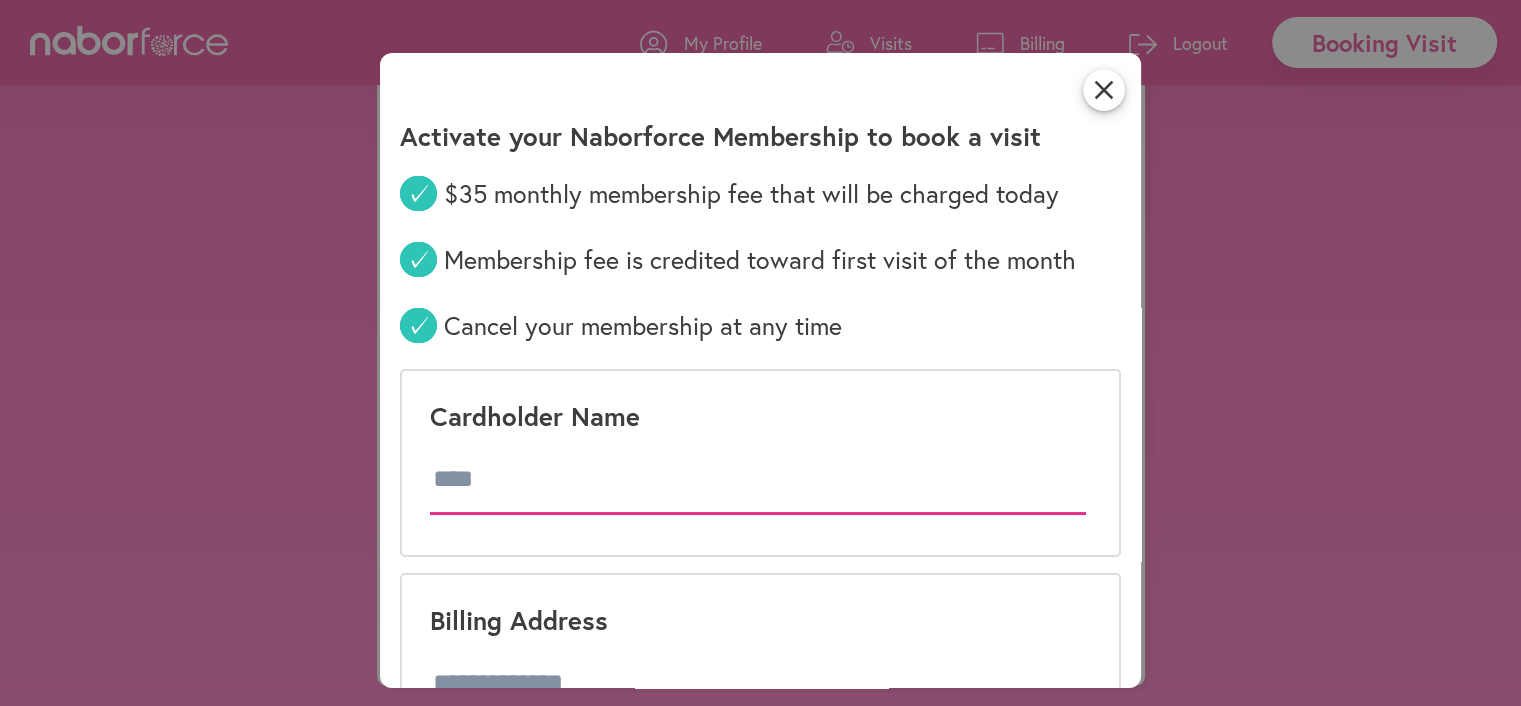 click at bounding box center (758, 480) 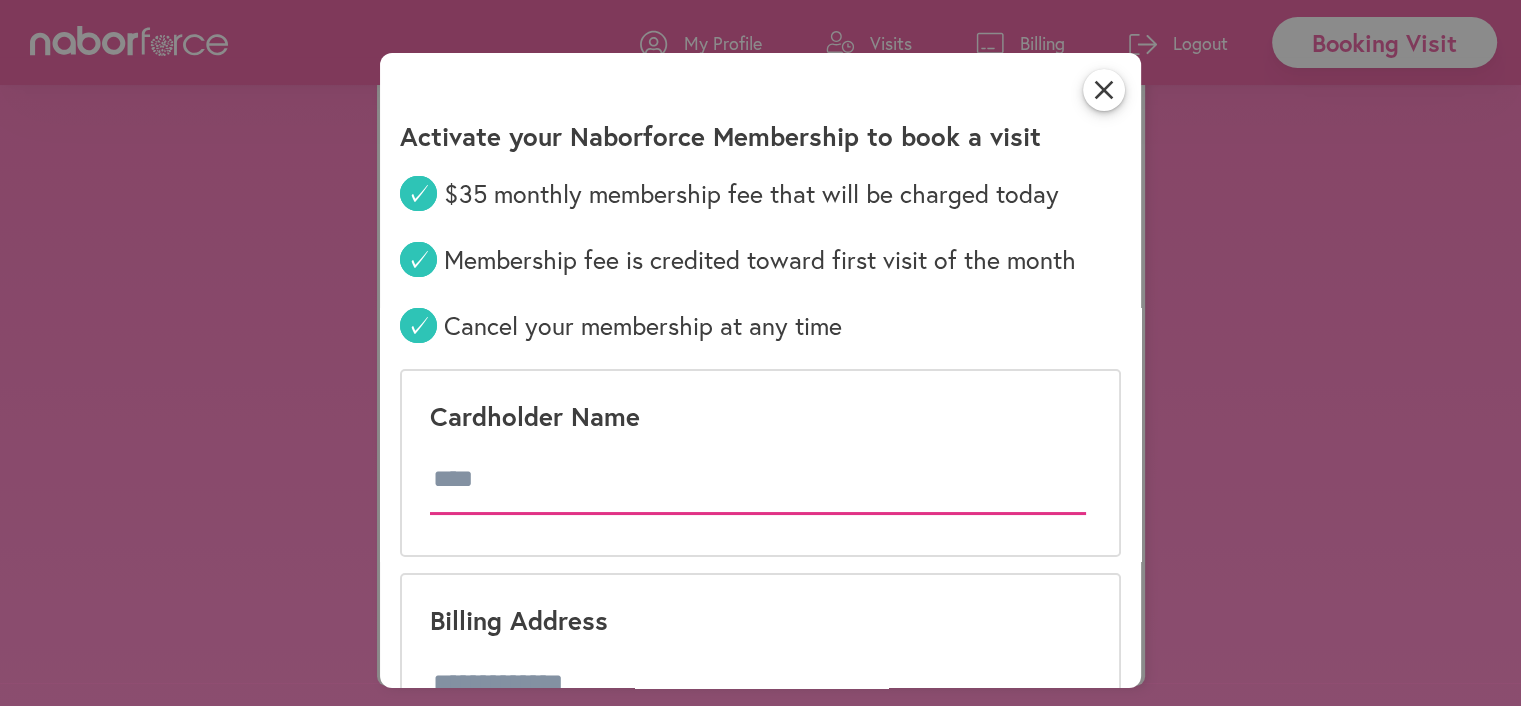 type on "**********" 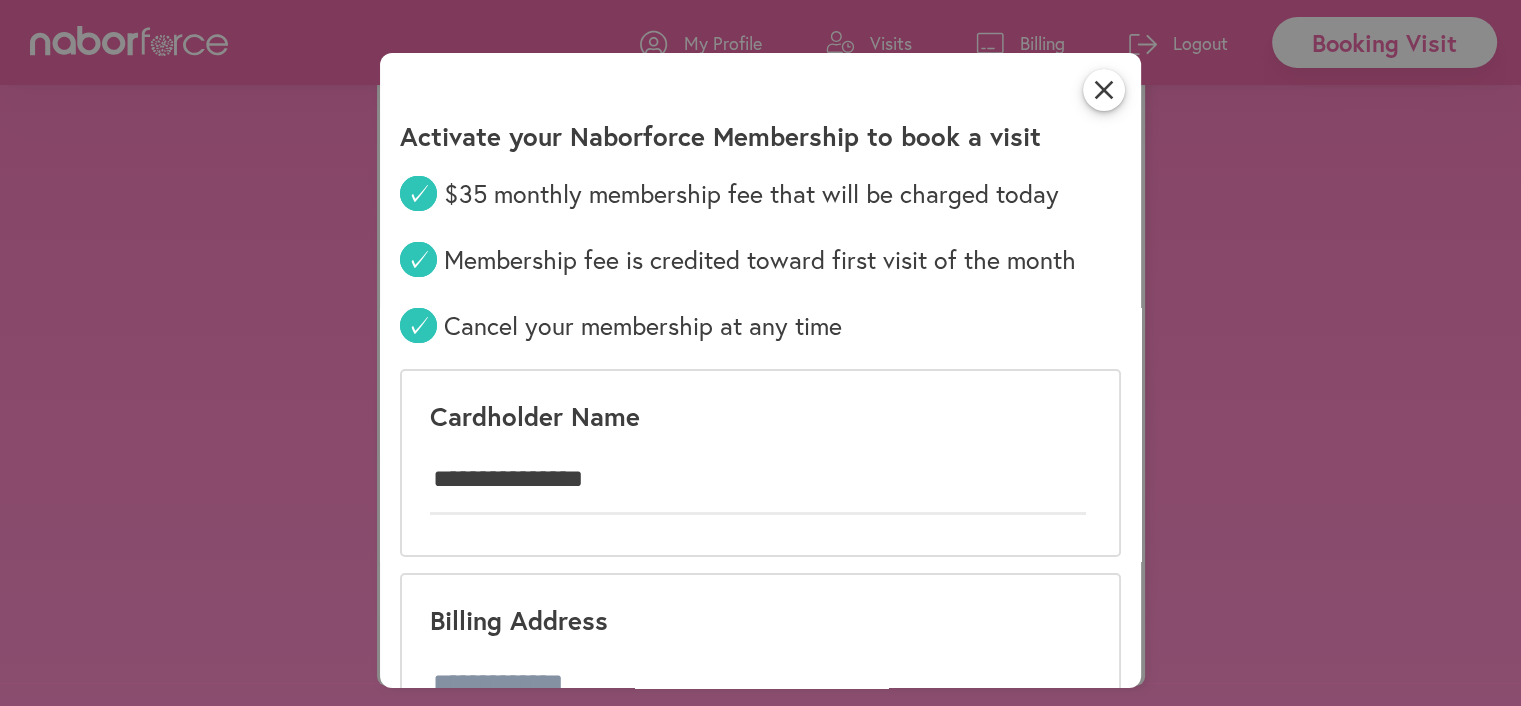 type on "**********" 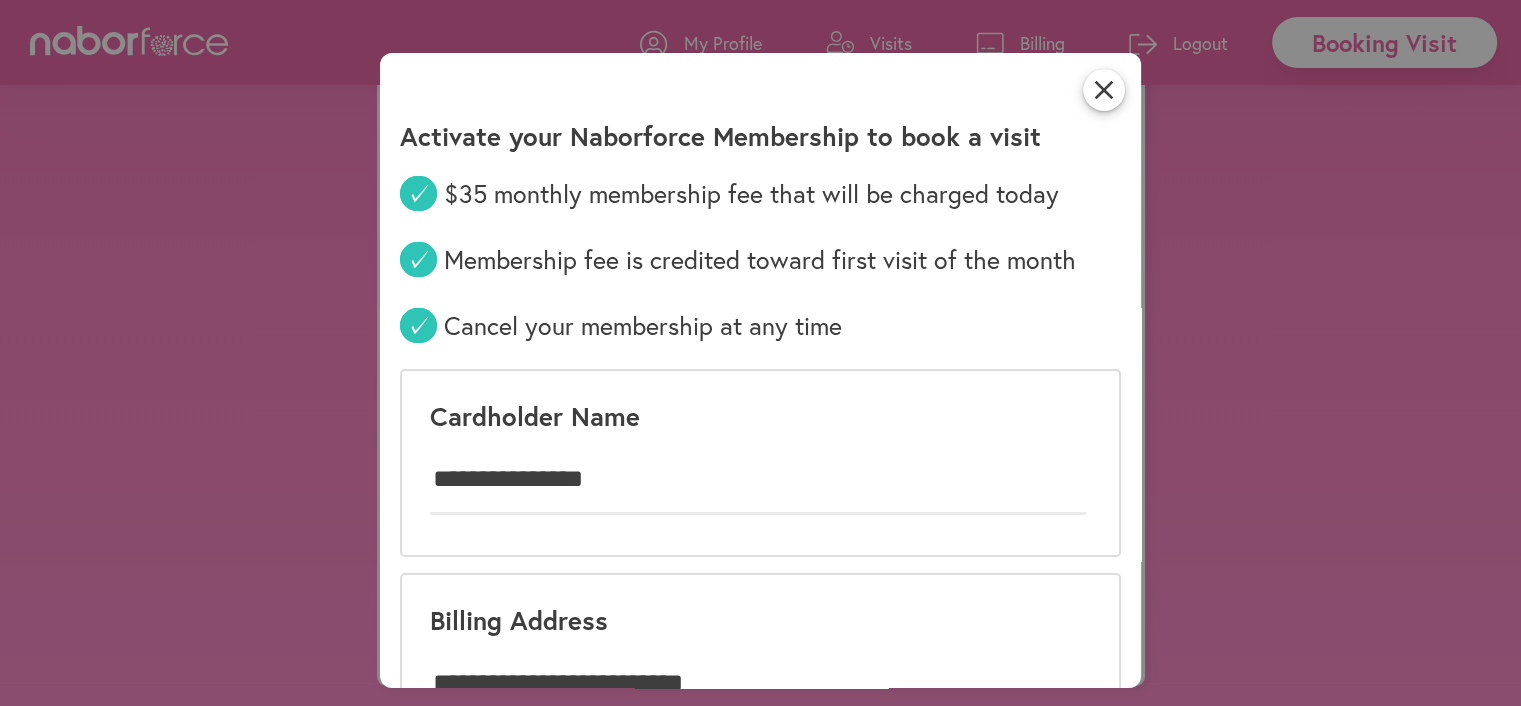 type on "*******" 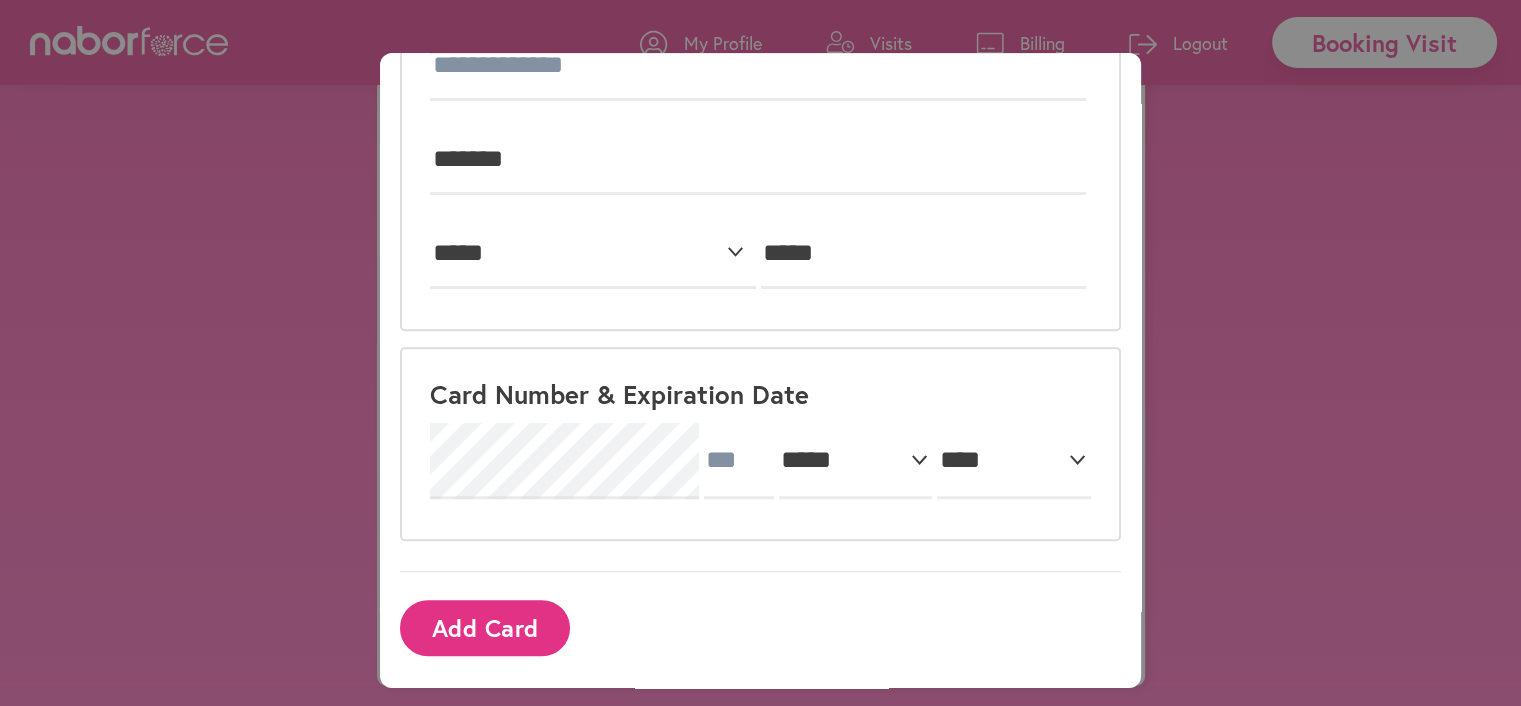 scroll, scrollTop: 833, scrollLeft: 0, axis: vertical 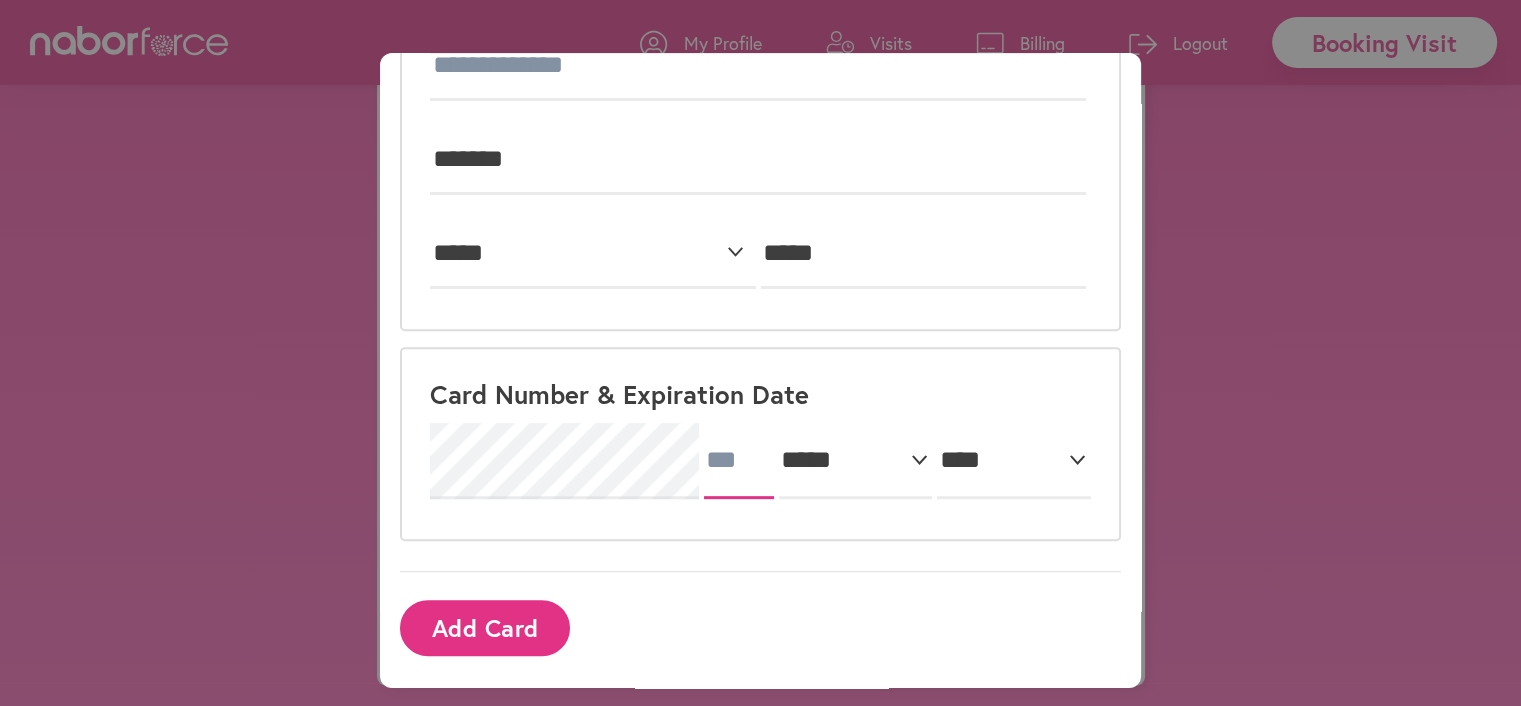 type on "****" 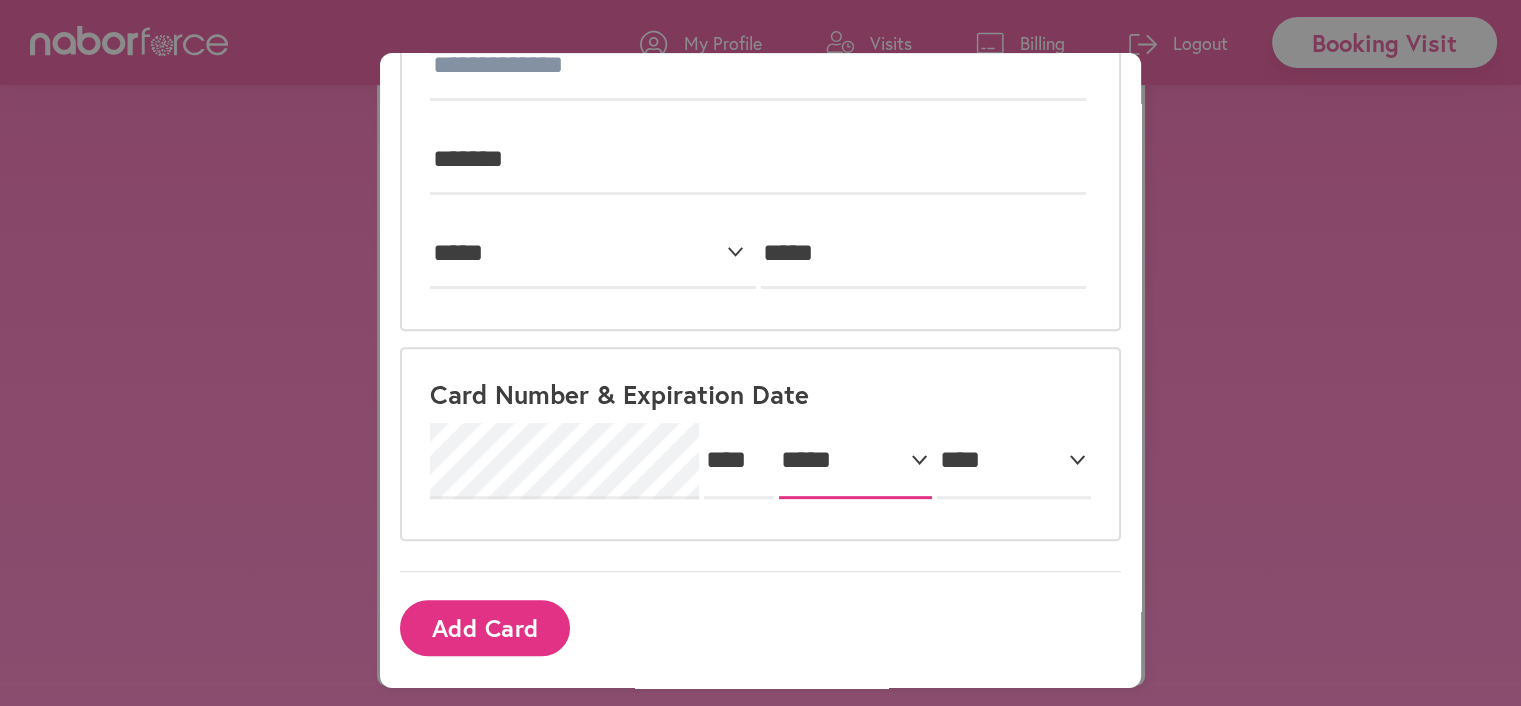 select on "*" 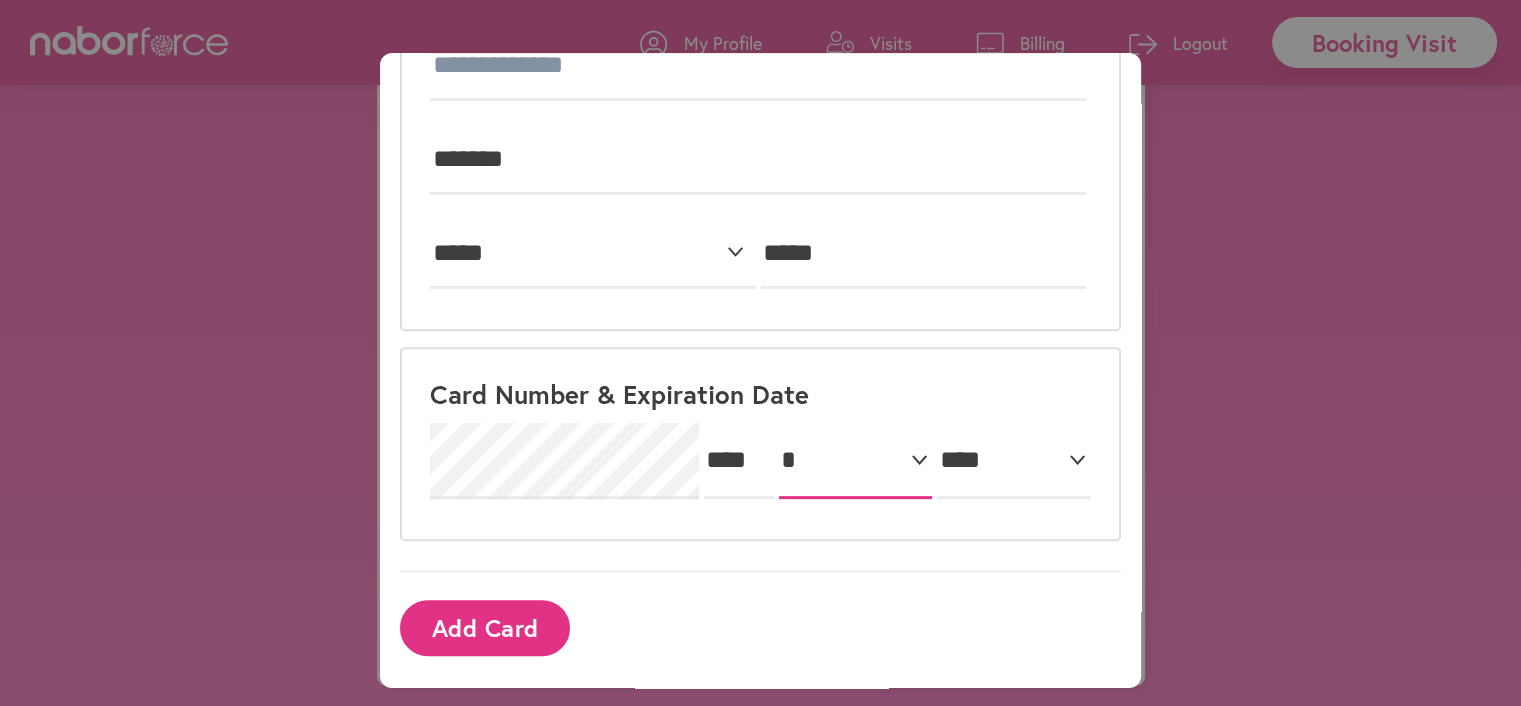 select on "****" 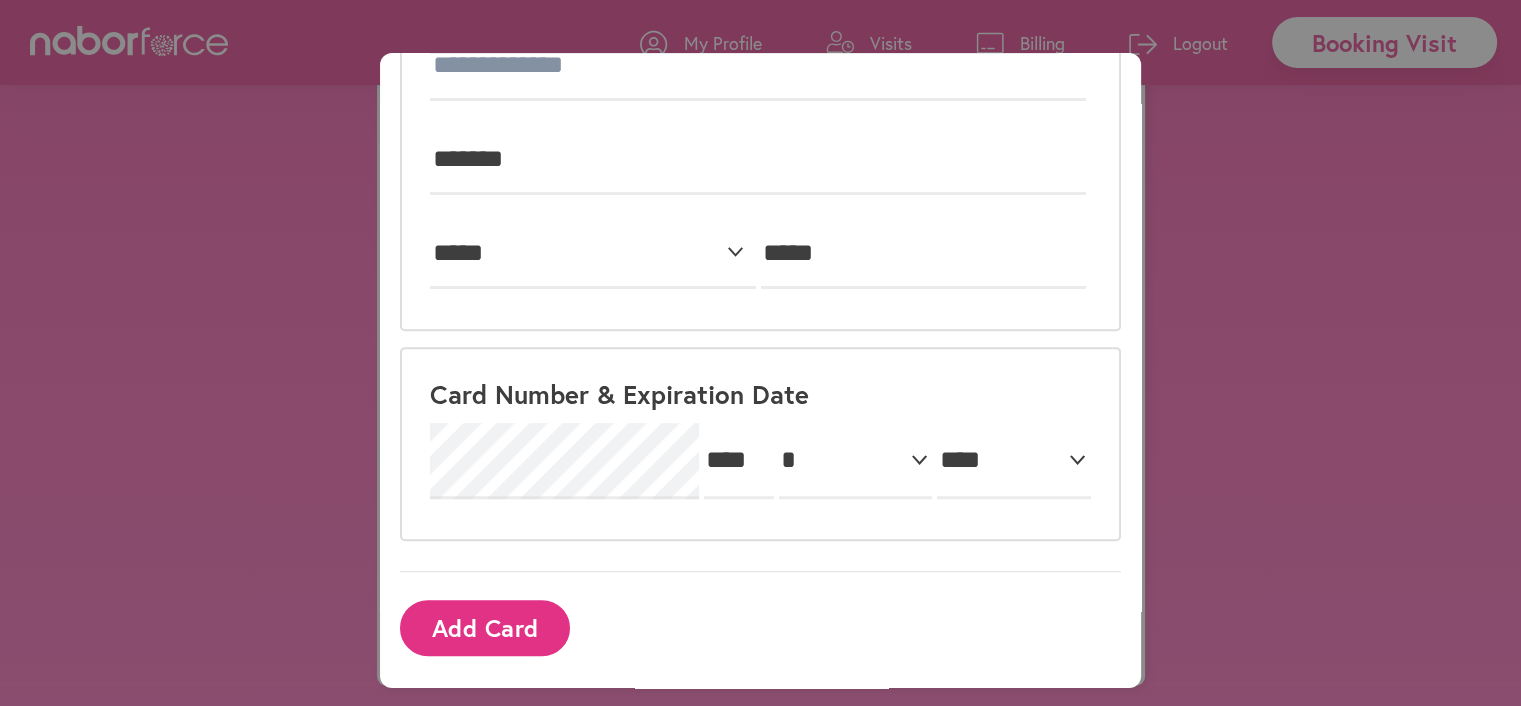 click on "Add Card" at bounding box center (485, 627) 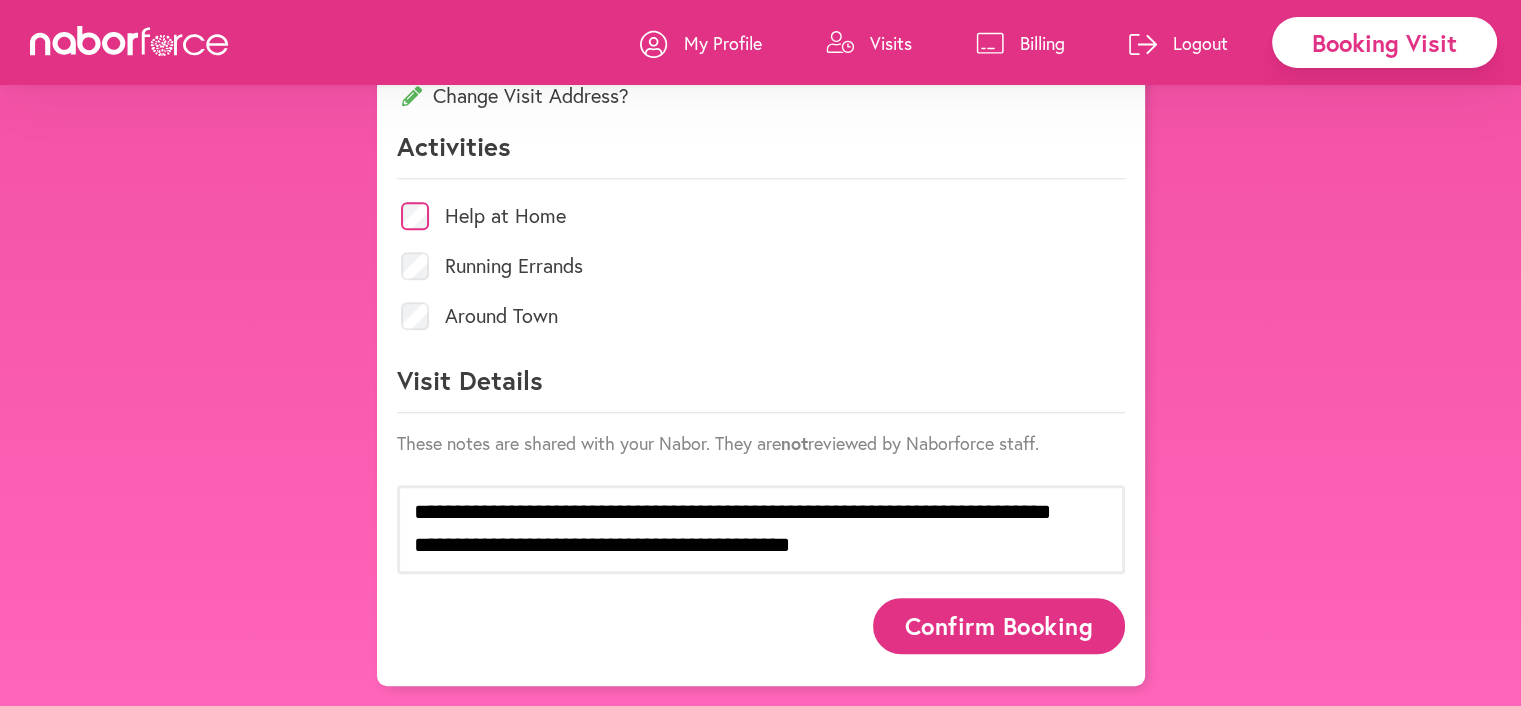 scroll, scrollTop: 24, scrollLeft: 0, axis: vertical 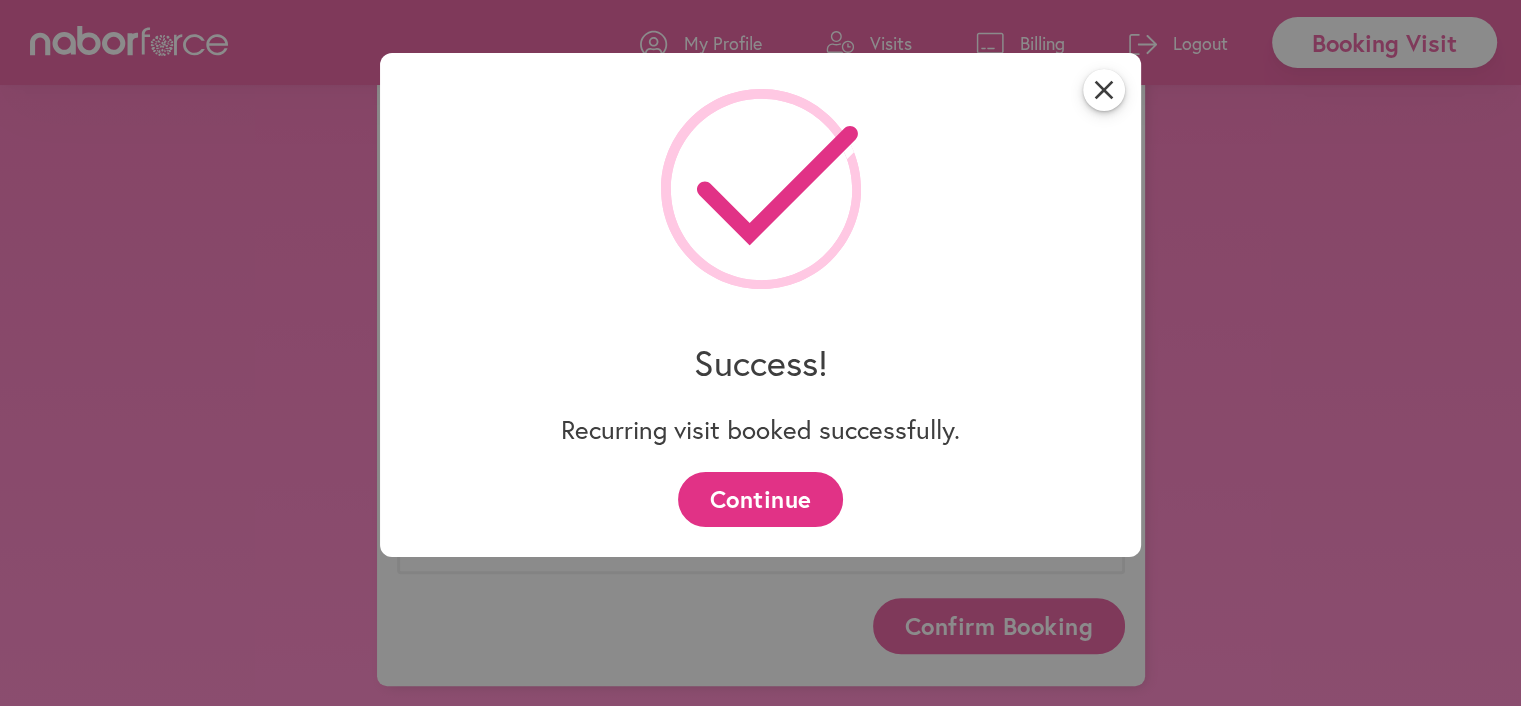 click on "Continue" at bounding box center [760, 499] 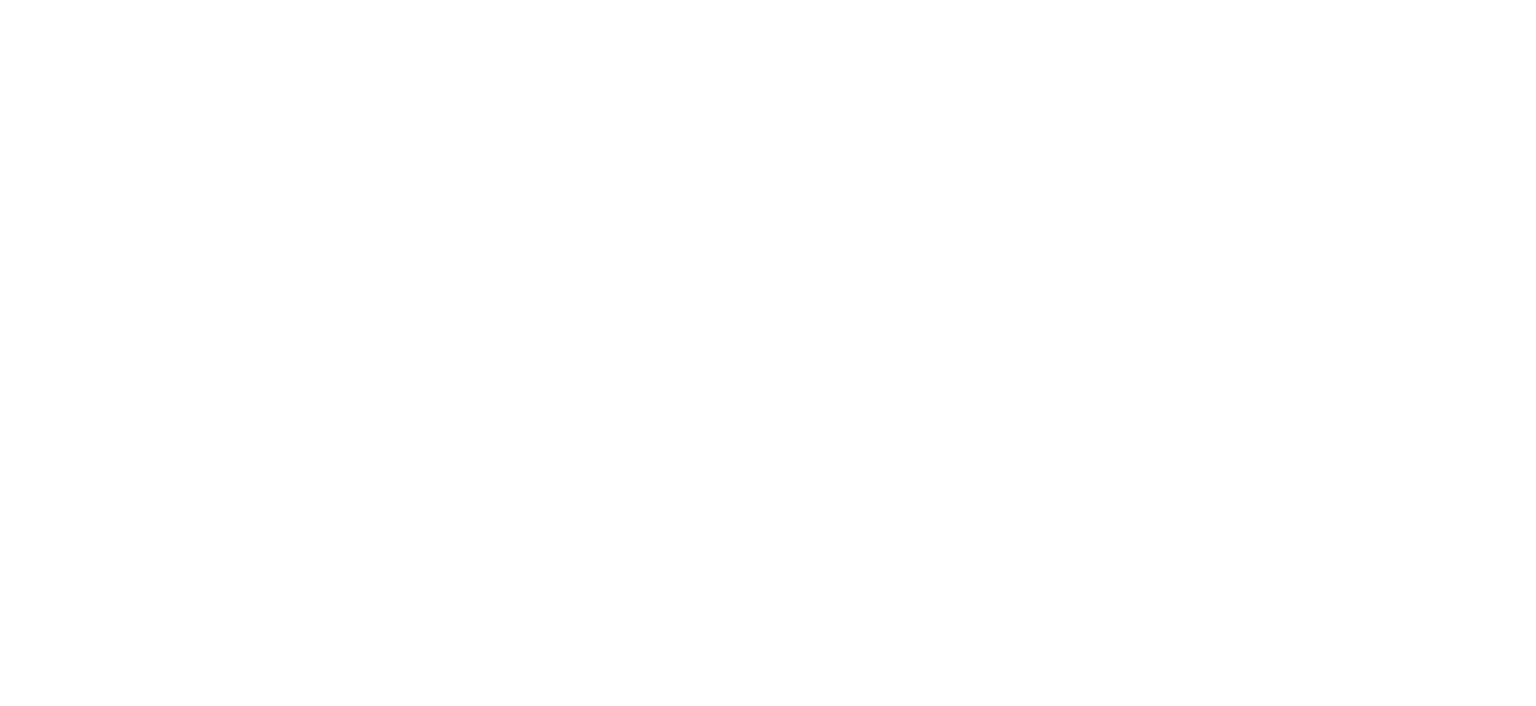 scroll, scrollTop: 0, scrollLeft: 0, axis: both 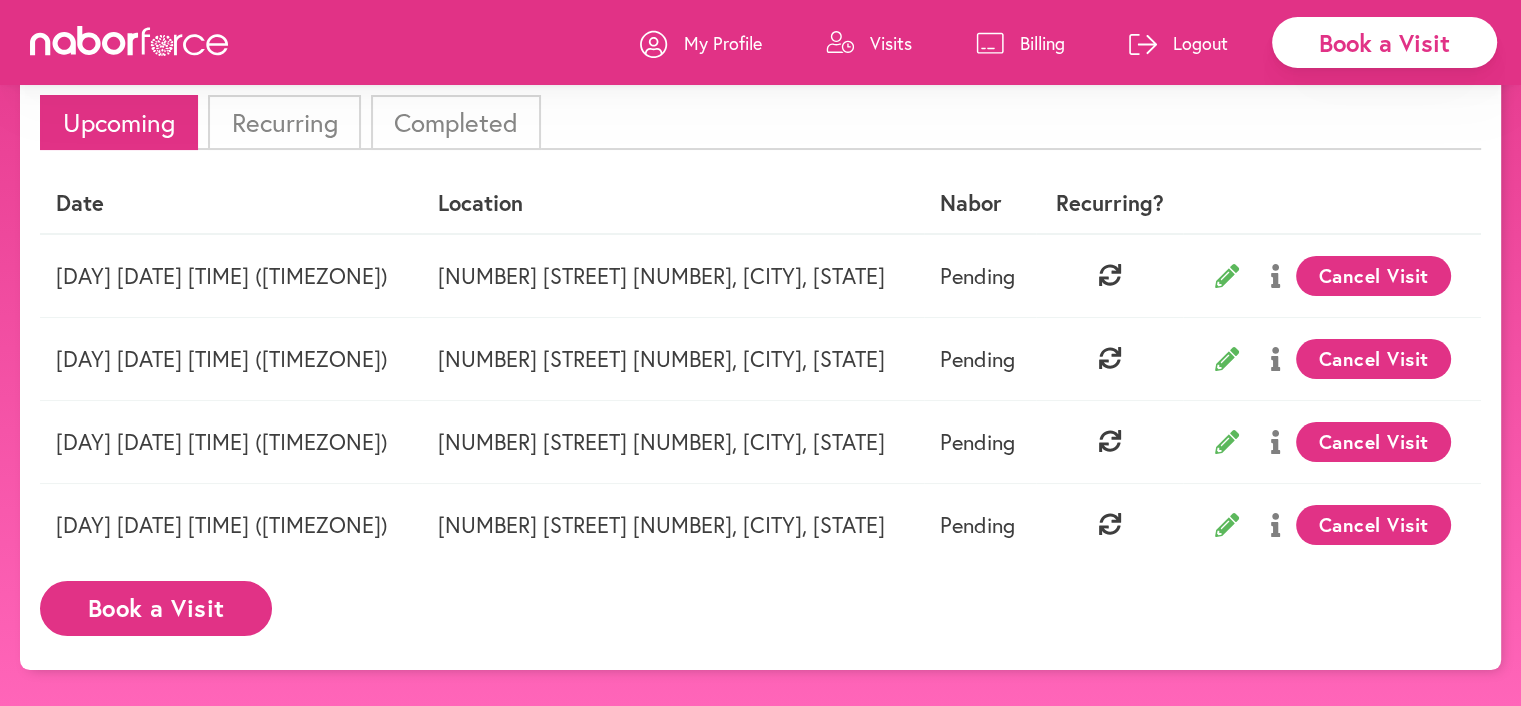 click on "Recurring" at bounding box center [284, 122] 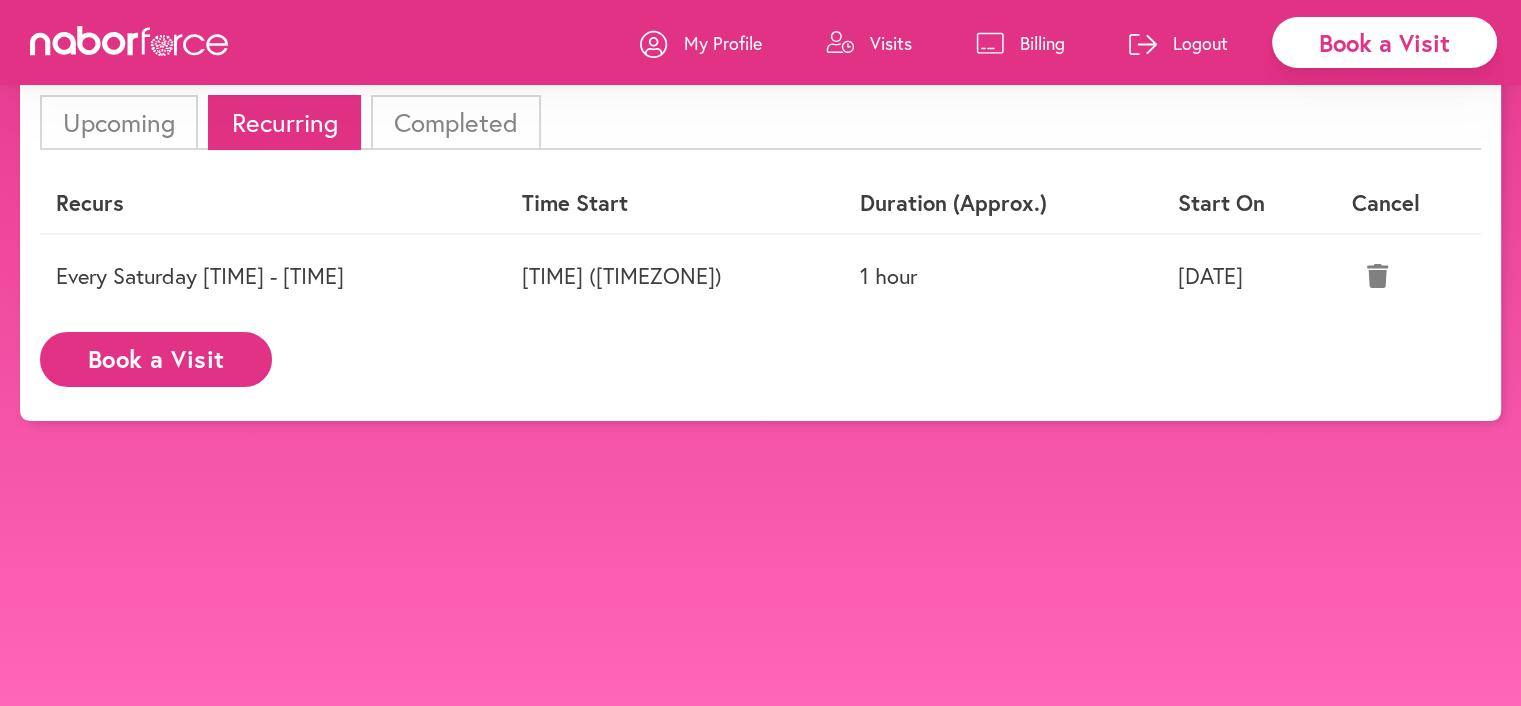 click on "Completed" at bounding box center (456, 122) 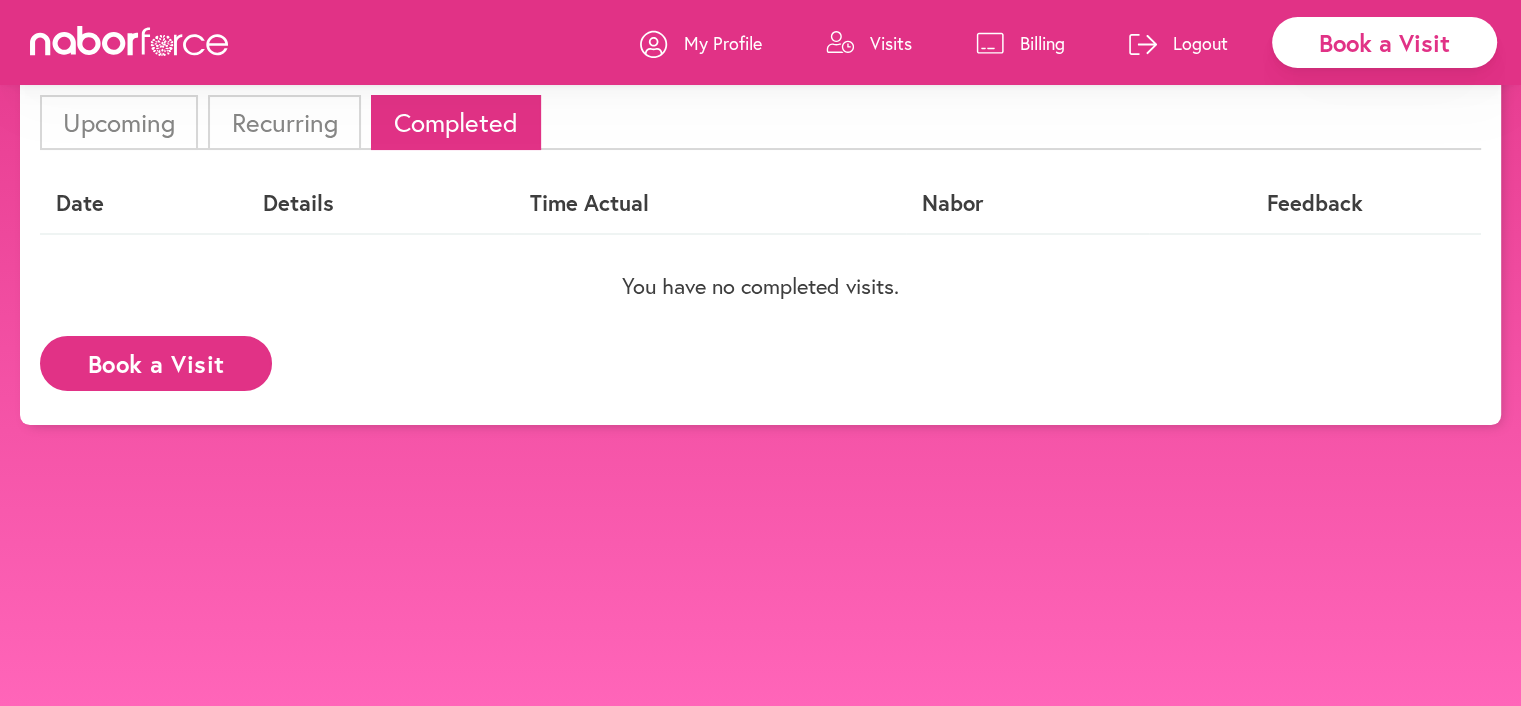 click on "Upcoming" at bounding box center (119, 122) 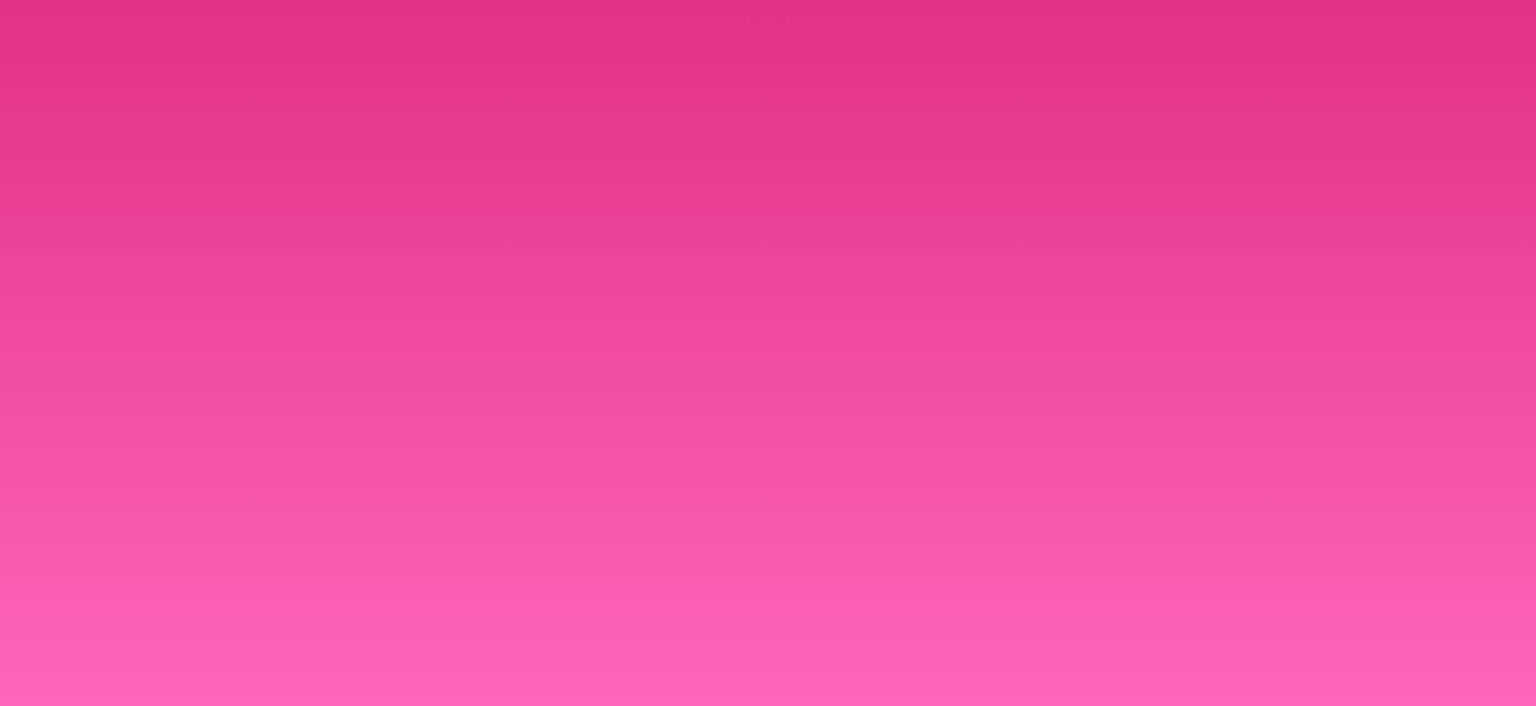 scroll, scrollTop: 0, scrollLeft: 0, axis: both 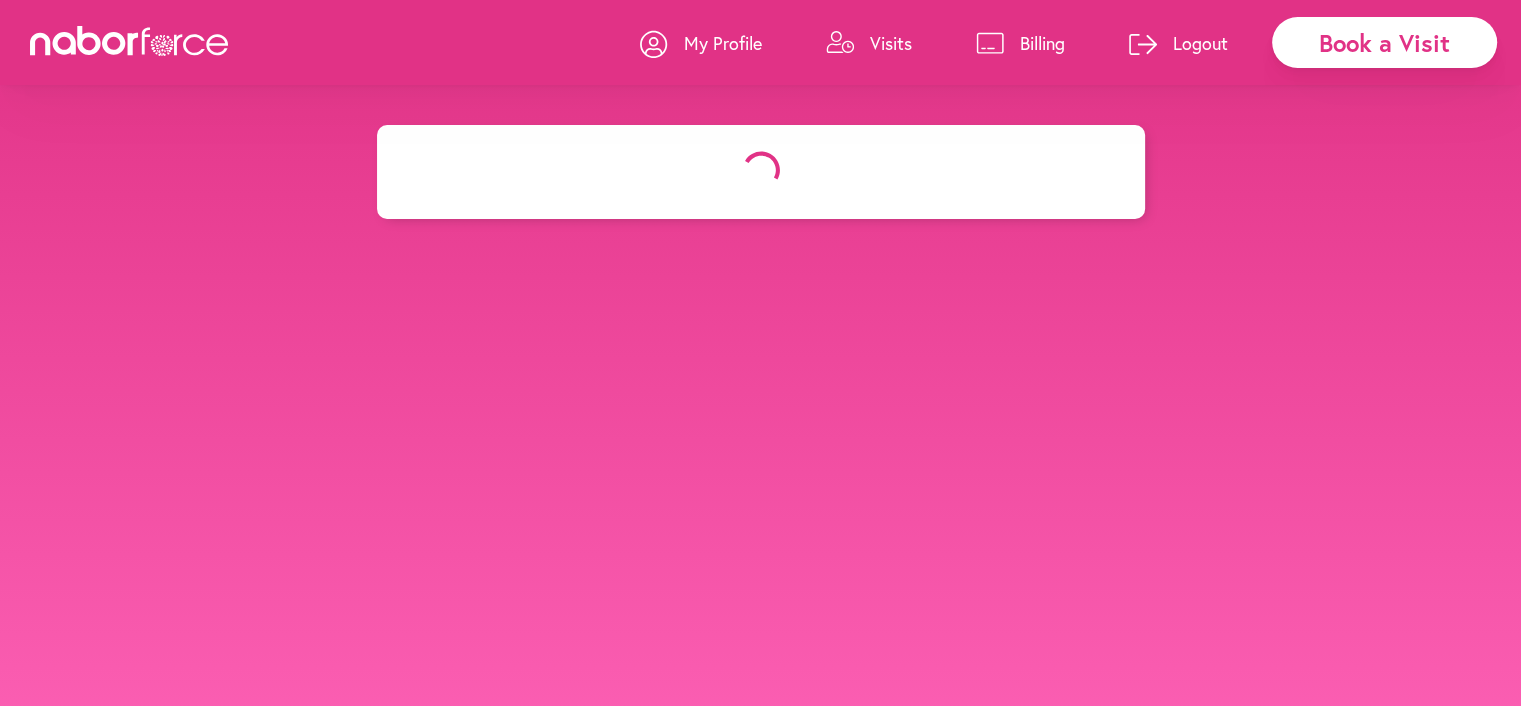 select on "********" 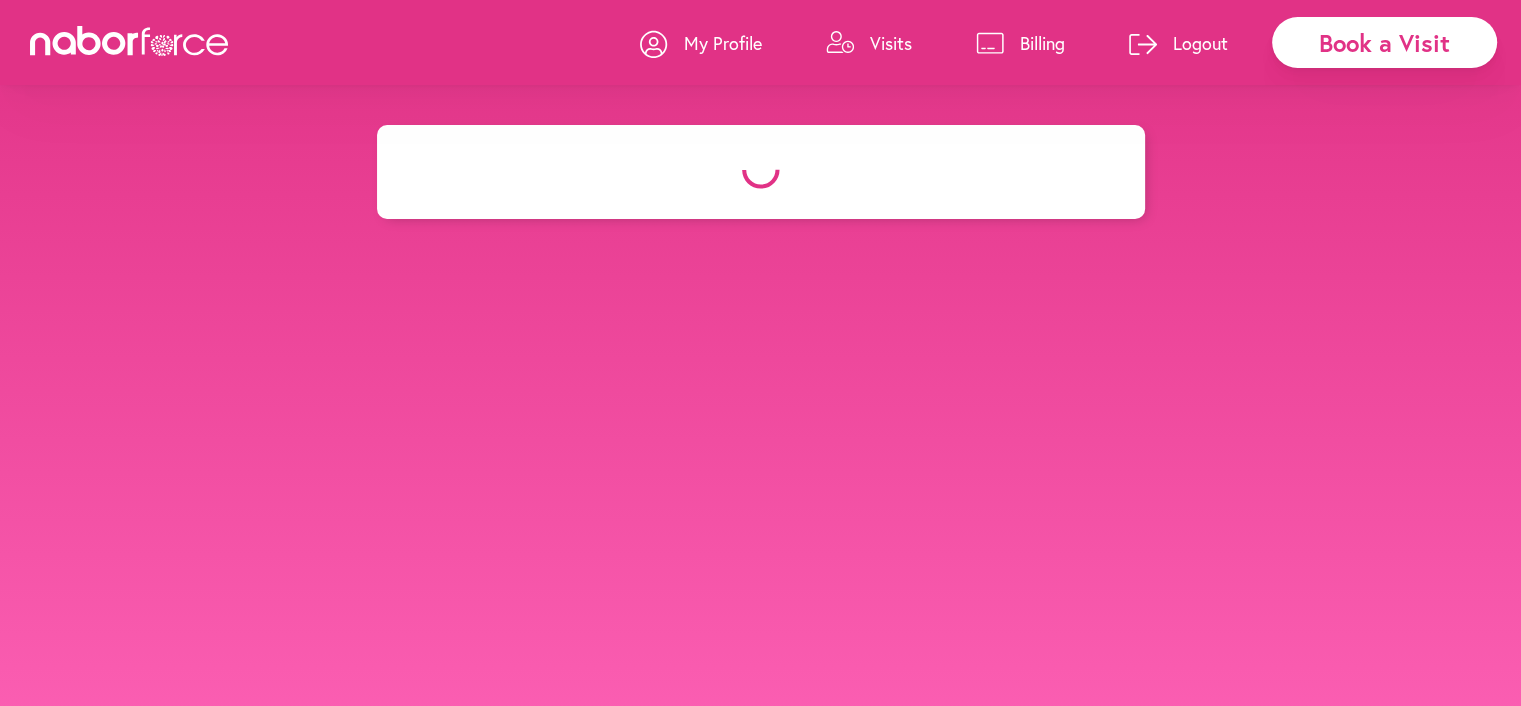 select on "**" 